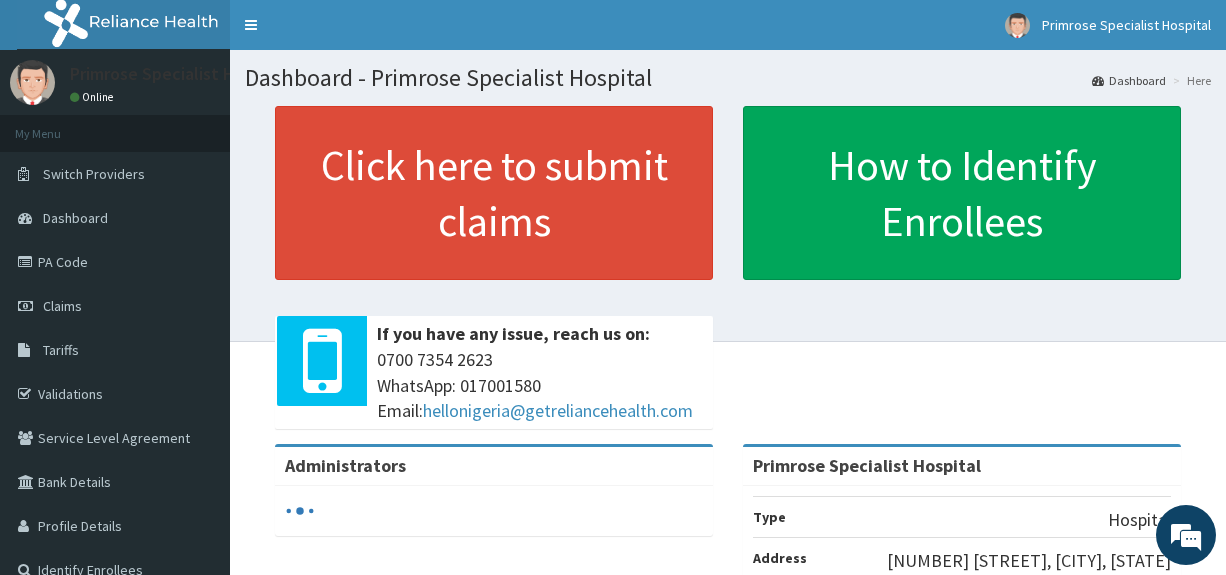 scroll, scrollTop: 0, scrollLeft: 0, axis: both 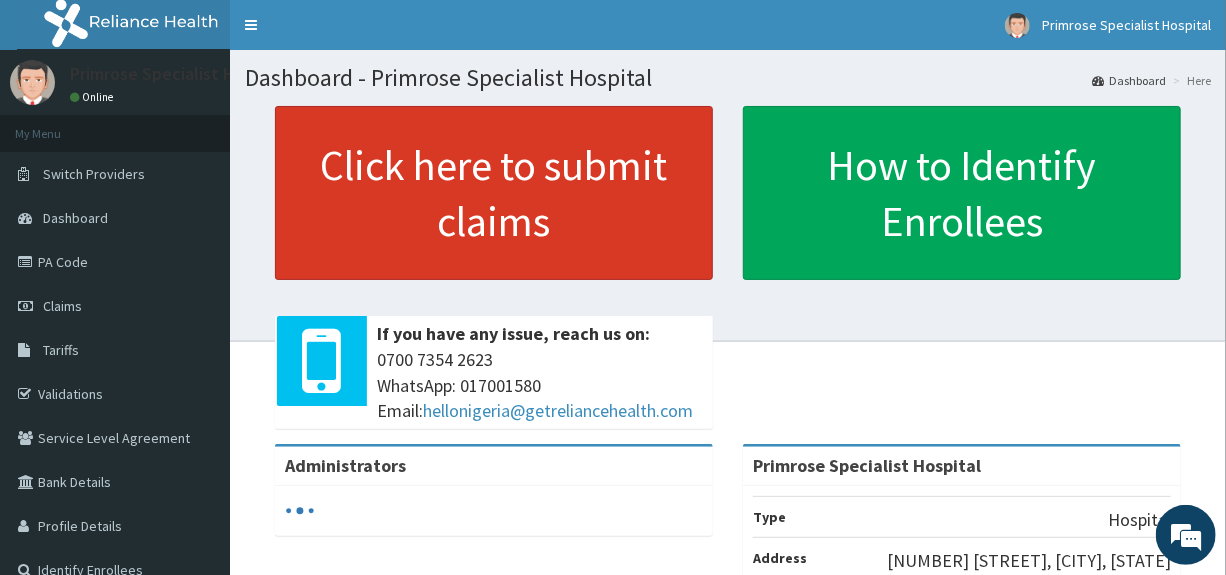 click on "Click here to submit claims" at bounding box center (494, 193) 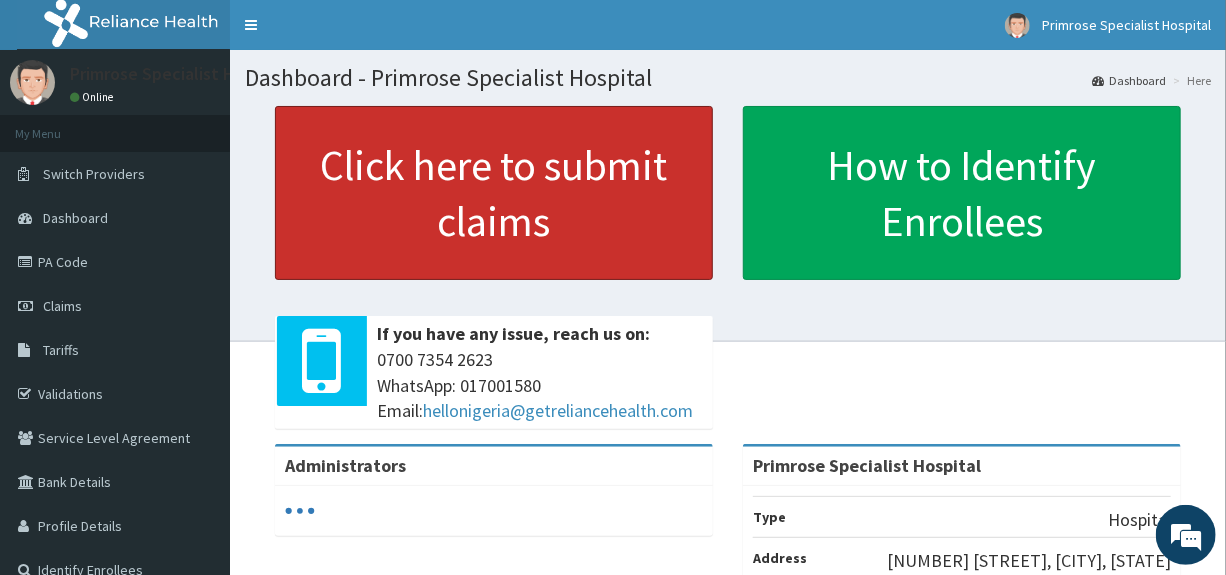 scroll, scrollTop: 0, scrollLeft: 0, axis: both 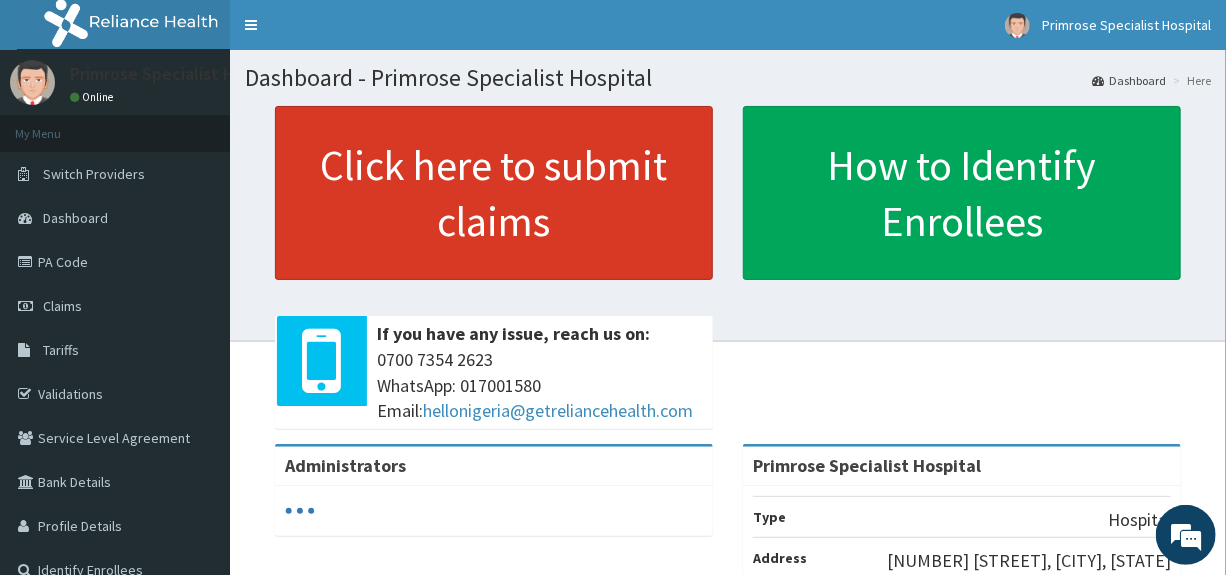 click on "Click here to submit claims" at bounding box center [494, 193] 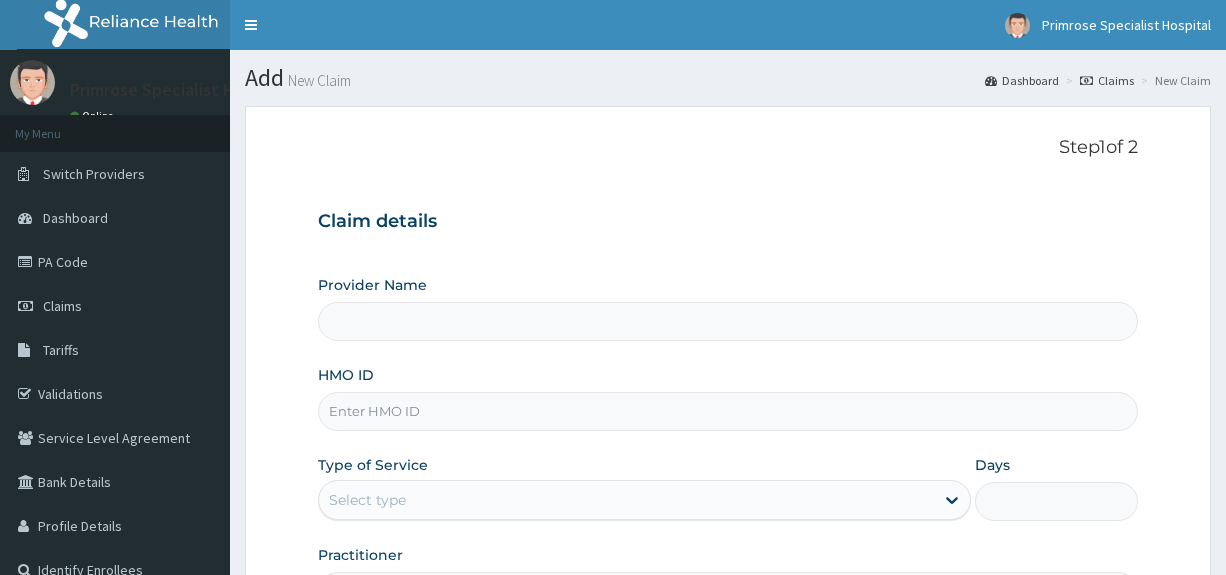 scroll, scrollTop: 0, scrollLeft: 0, axis: both 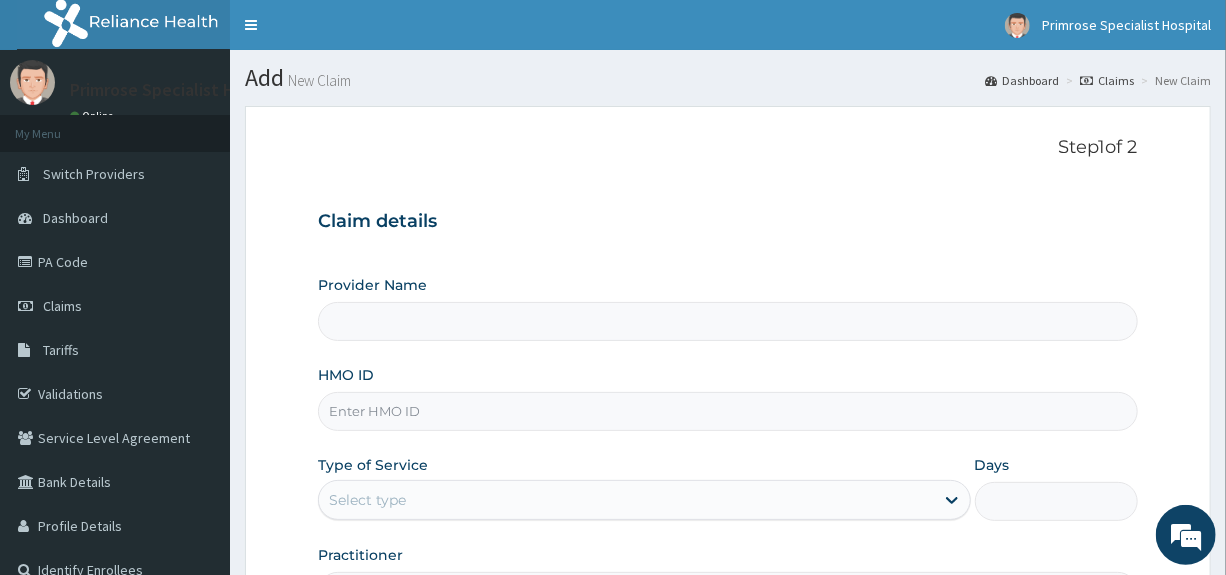 click on "HMO ID" at bounding box center [727, 411] 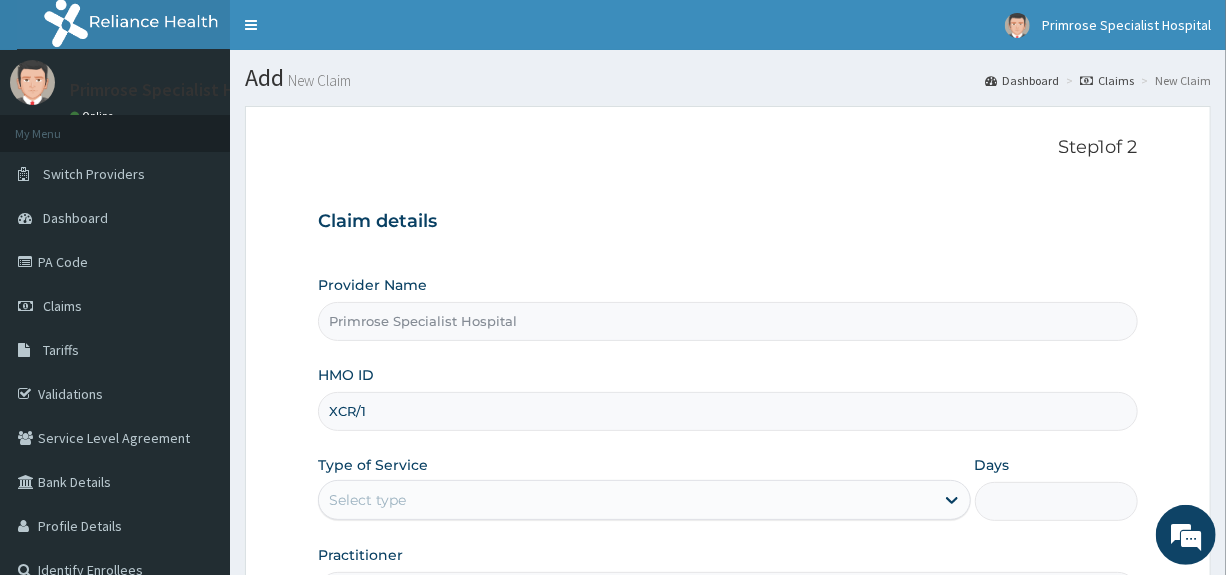 scroll, scrollTop: 0, scrollLeft: 0, axis: both 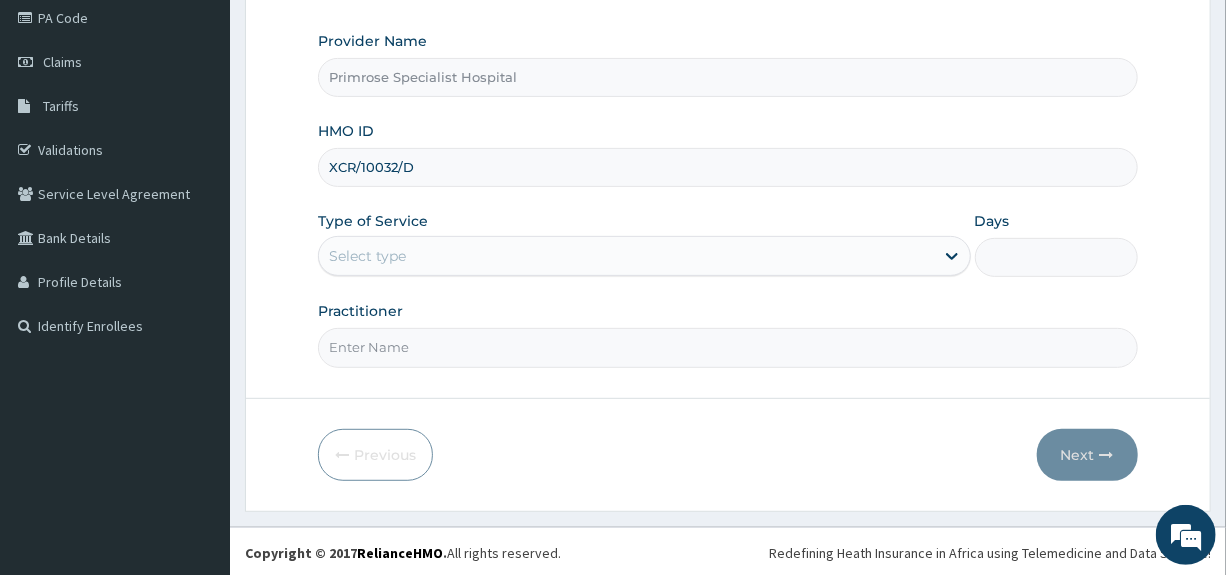 type on "XCR/10032/D" 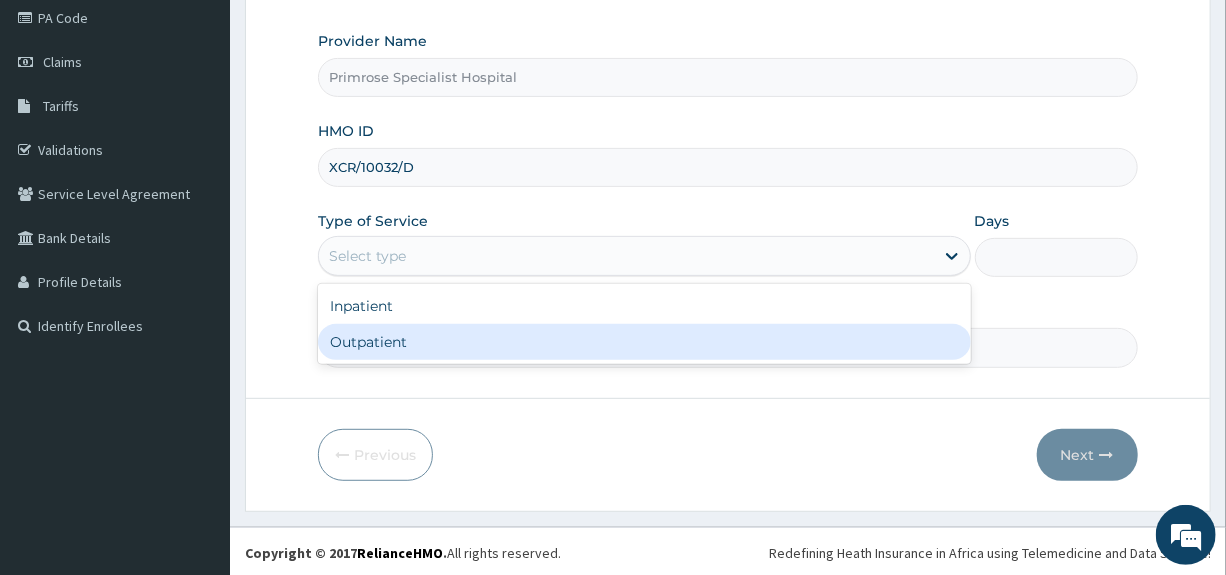 drag, startPoint x: 371, startPoint y: 338, endPoint x: 381, endPoint y: 351, distance: 16.40122 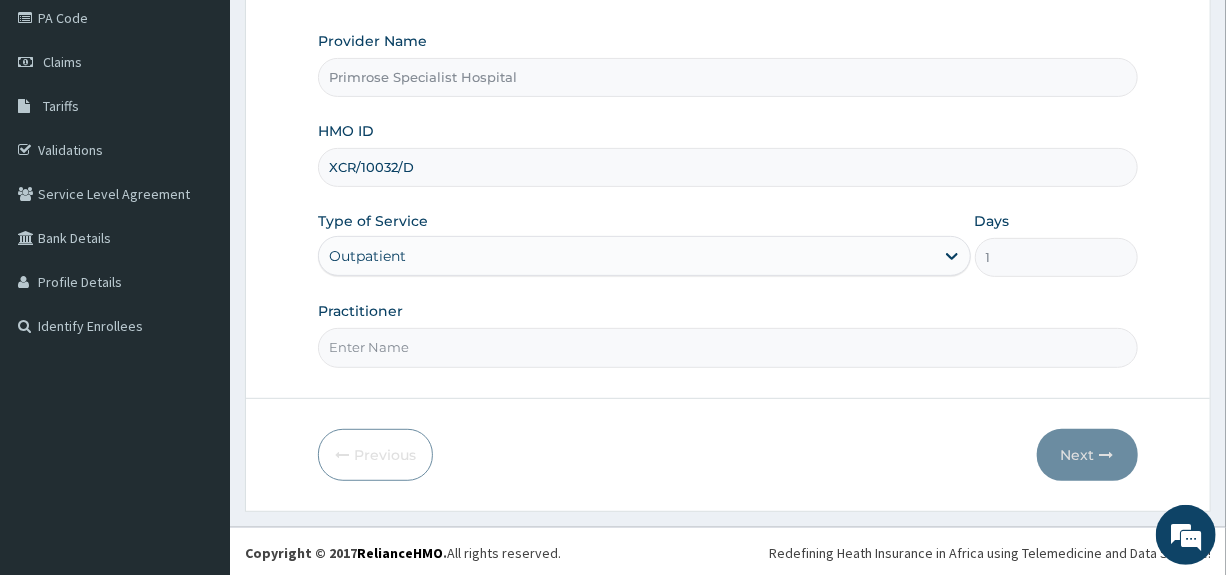 click on "Practitioner" at bounding box center [727, 347] 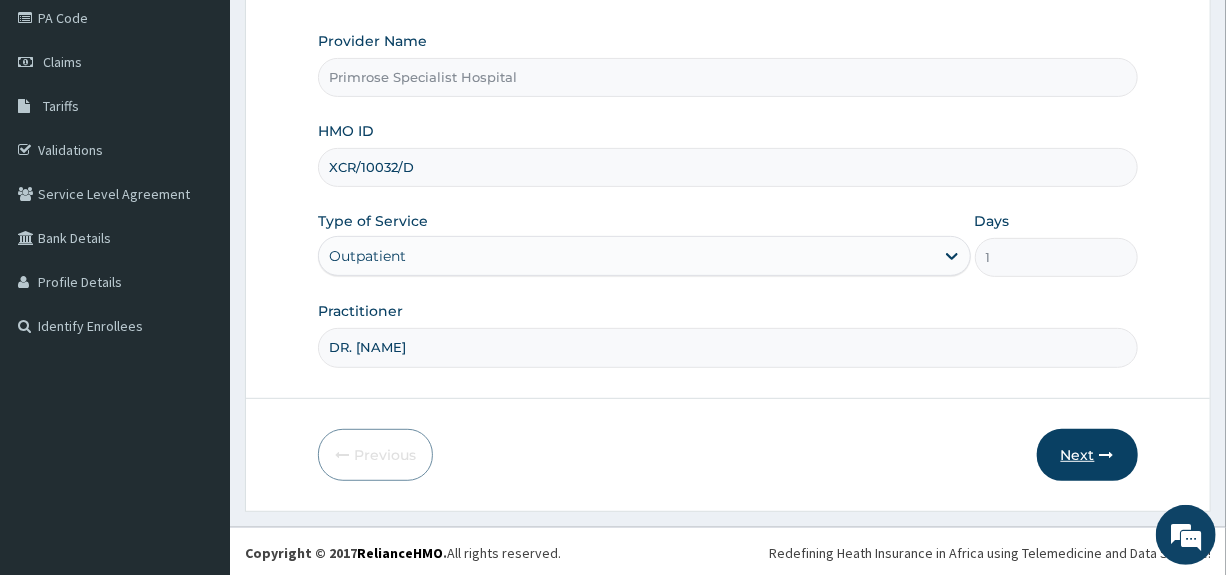 click on "Next" at bounding box center (1087, 455) 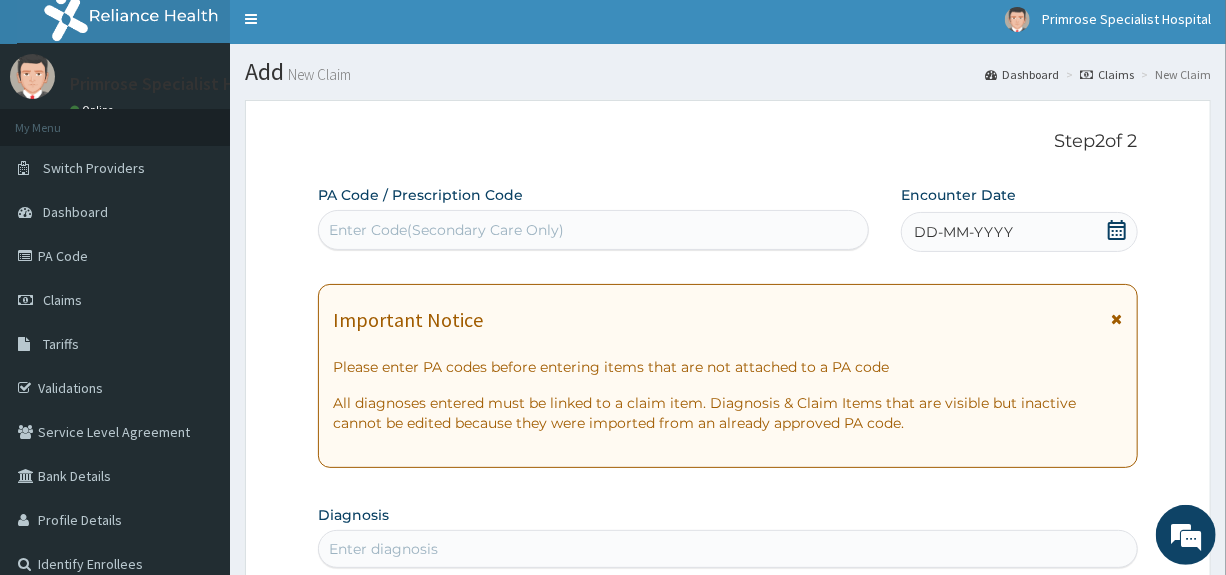 scroll, scrollTop: 0, scrollLeft: 0, axis: both 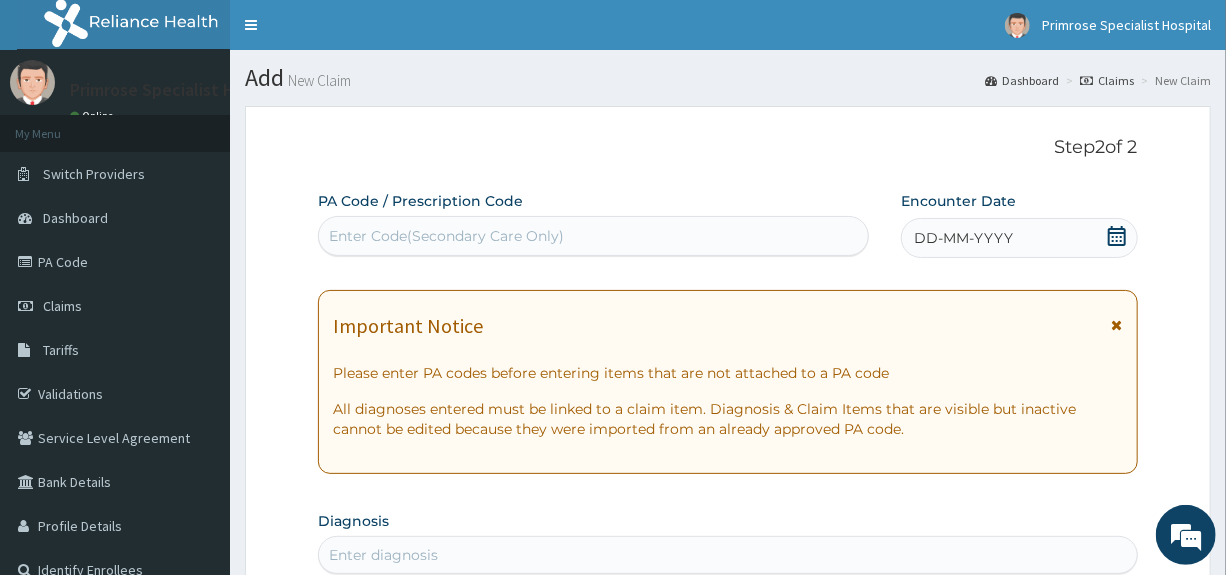 click 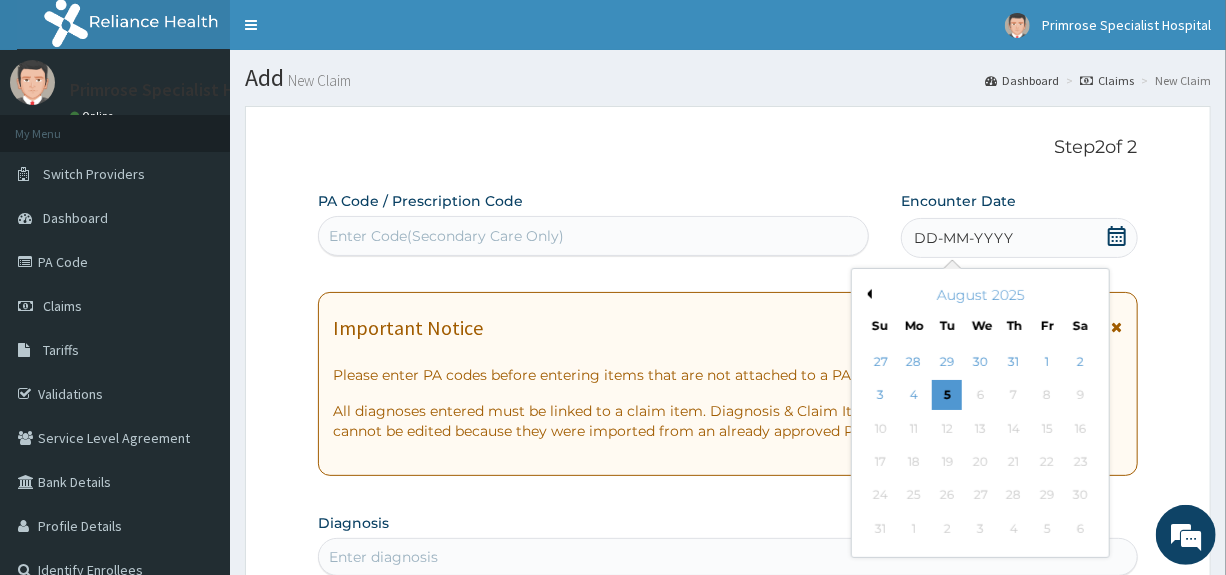click on "Previous Month" at bounding box center (867, 294) 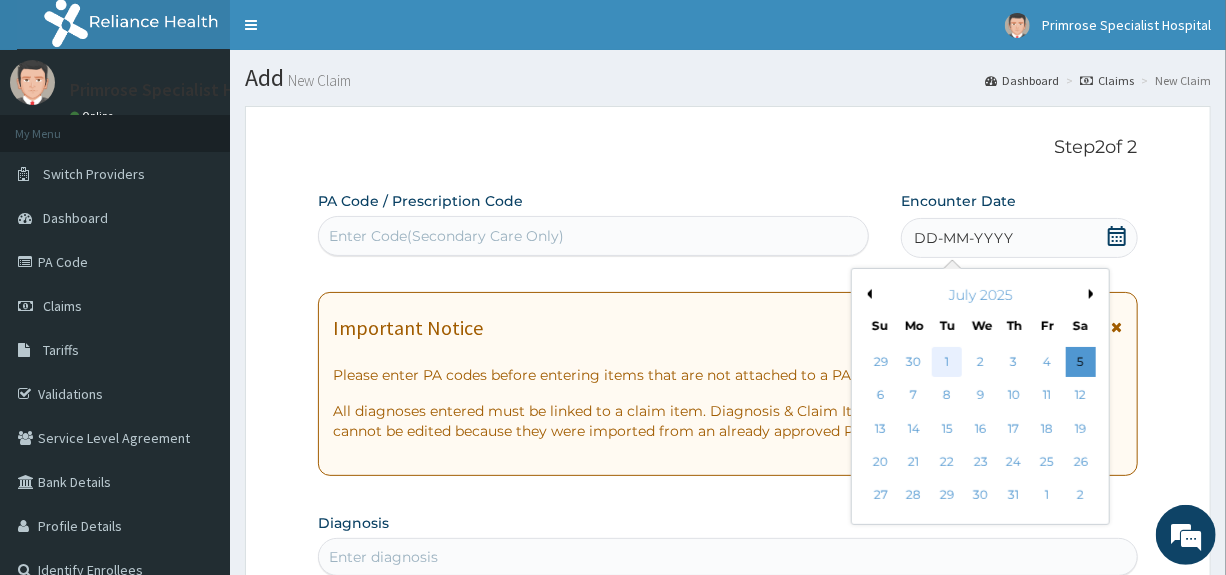 click on "1" at bounding box center [948, 362] 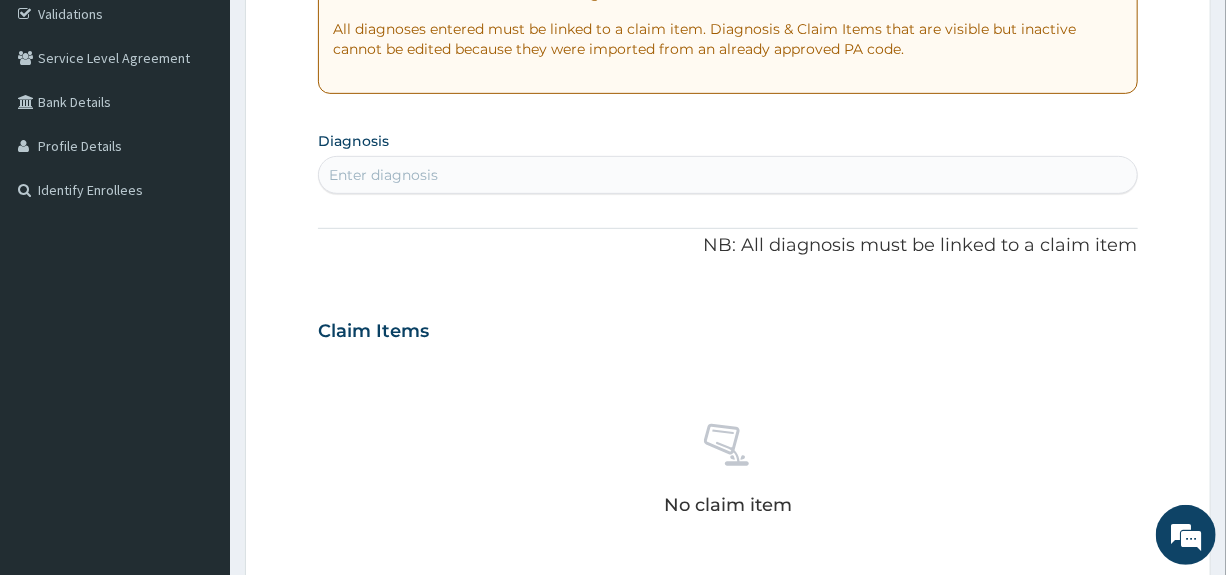 scroll, scrollTop: 400, scrollLeft: 0, axis: vertical 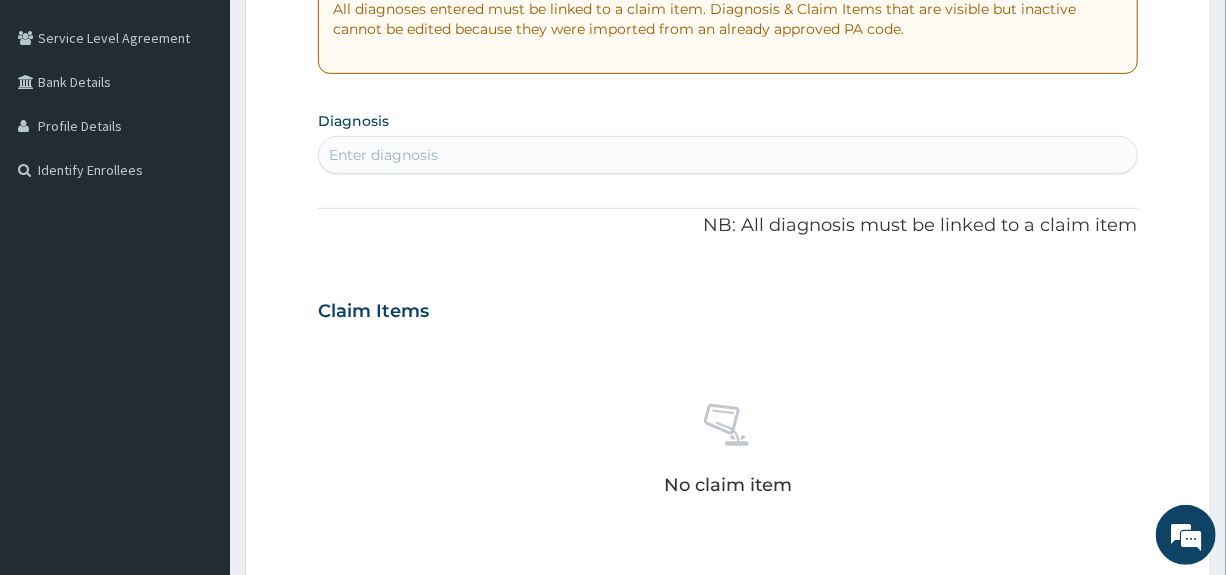 click on "Diagnosis Enter diagnosis" at bounding box center (727, 140) 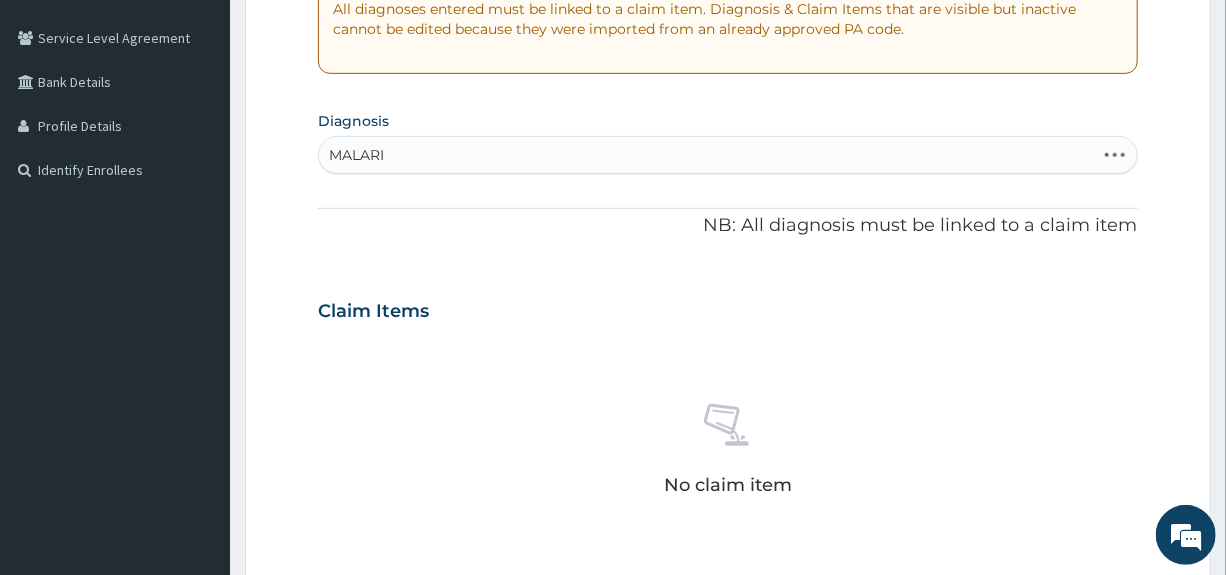 type on "MALARIA" 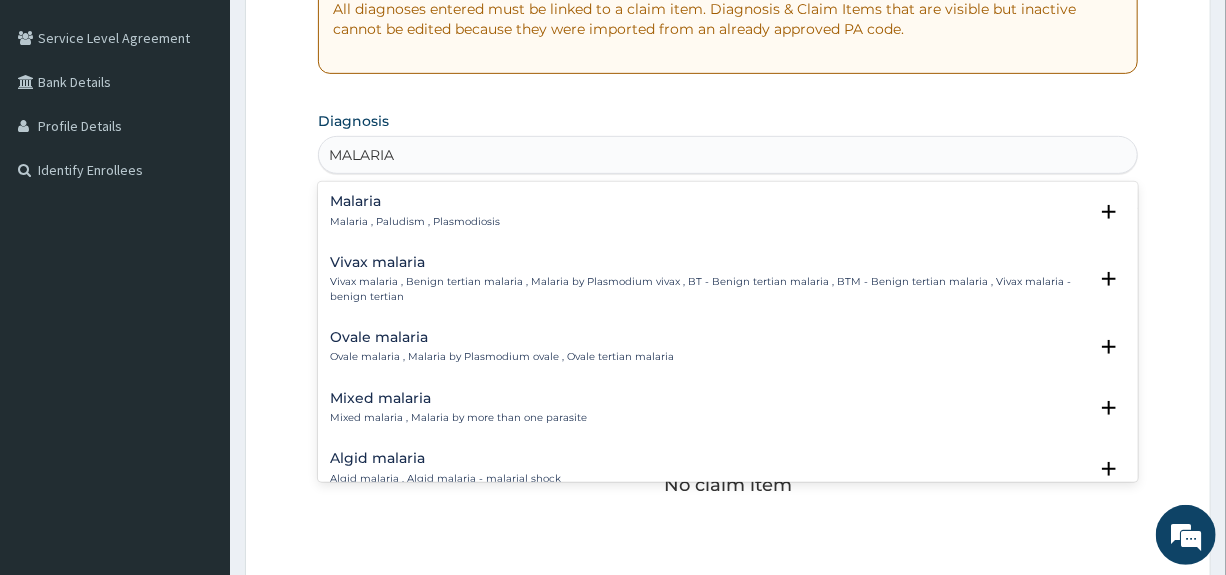 click on "Malaria" at bounding box center [415, 201] 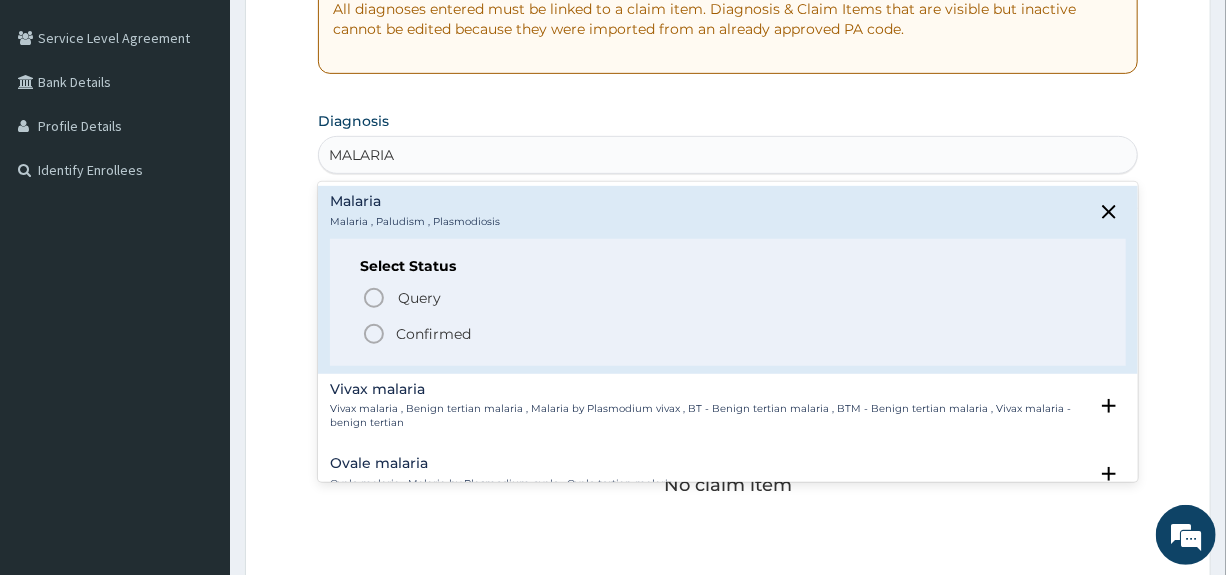 click on "Confirmed" at bounding box center (433, 334) 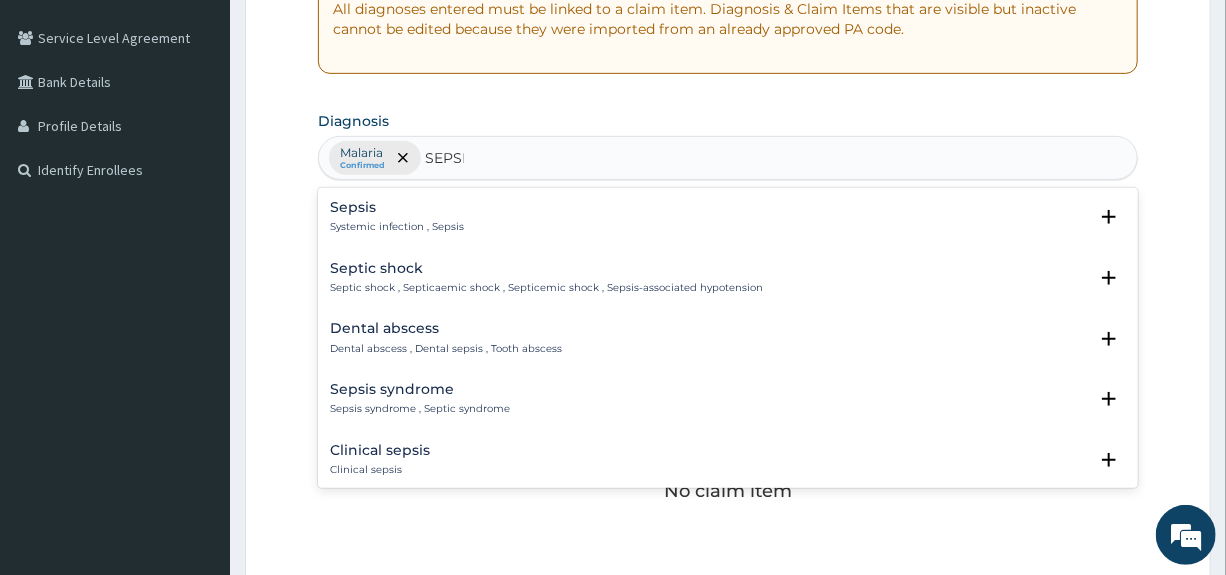 type on "SEPSIS" 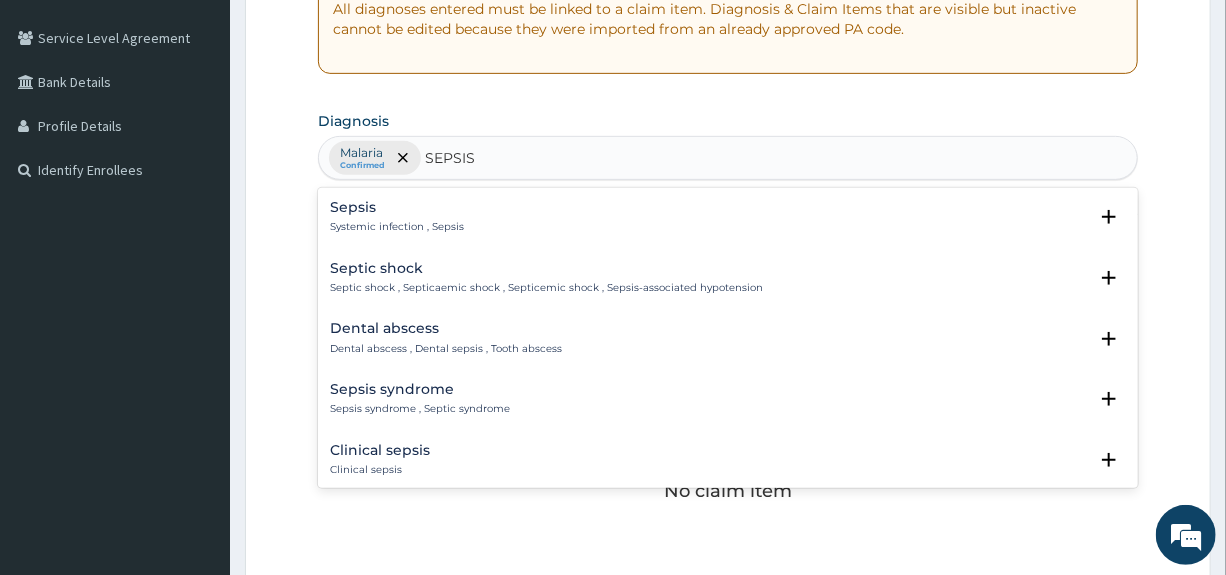 click on "Sepsis" at bounding box center [397, 207] 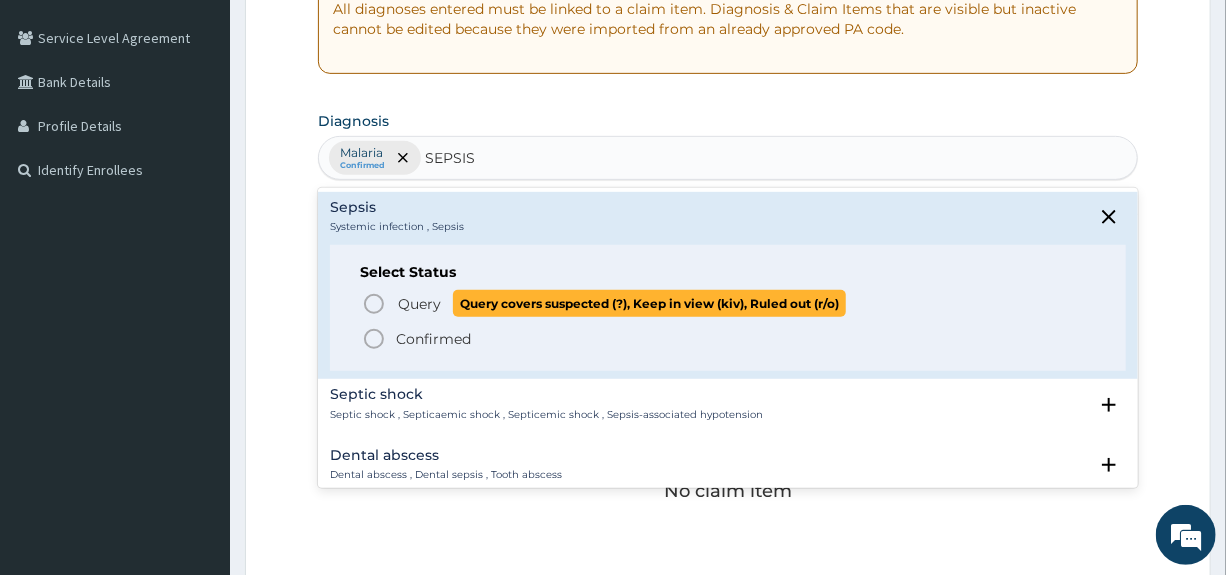 click on "Query" at bounding box center [419, 304] 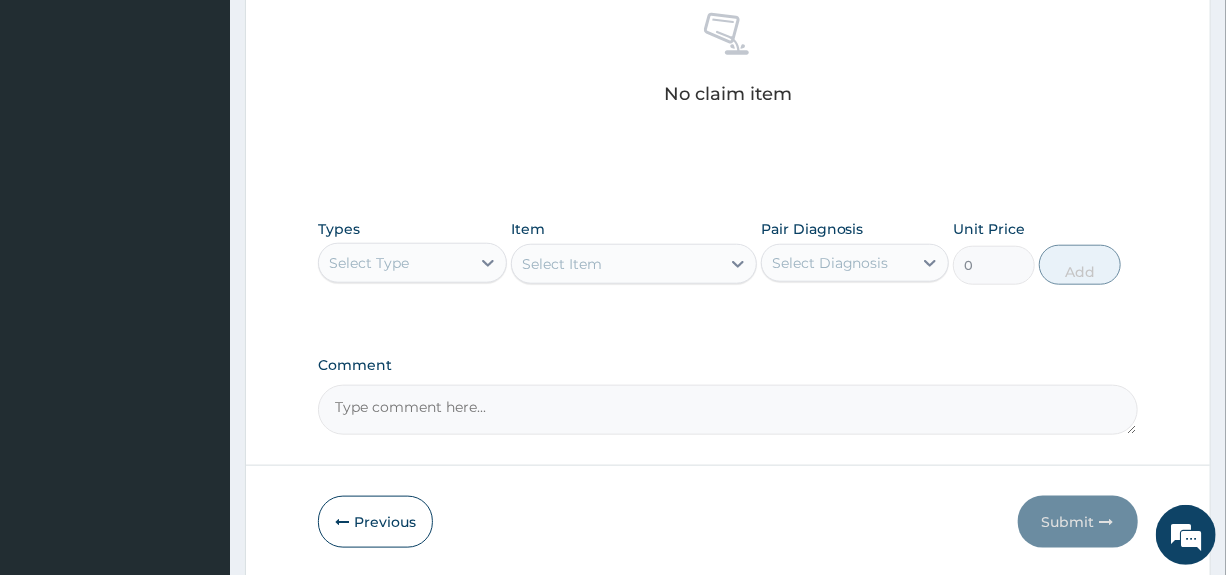 scroll, scrollTop: 800, scrollLeft: 0, axis: vertical 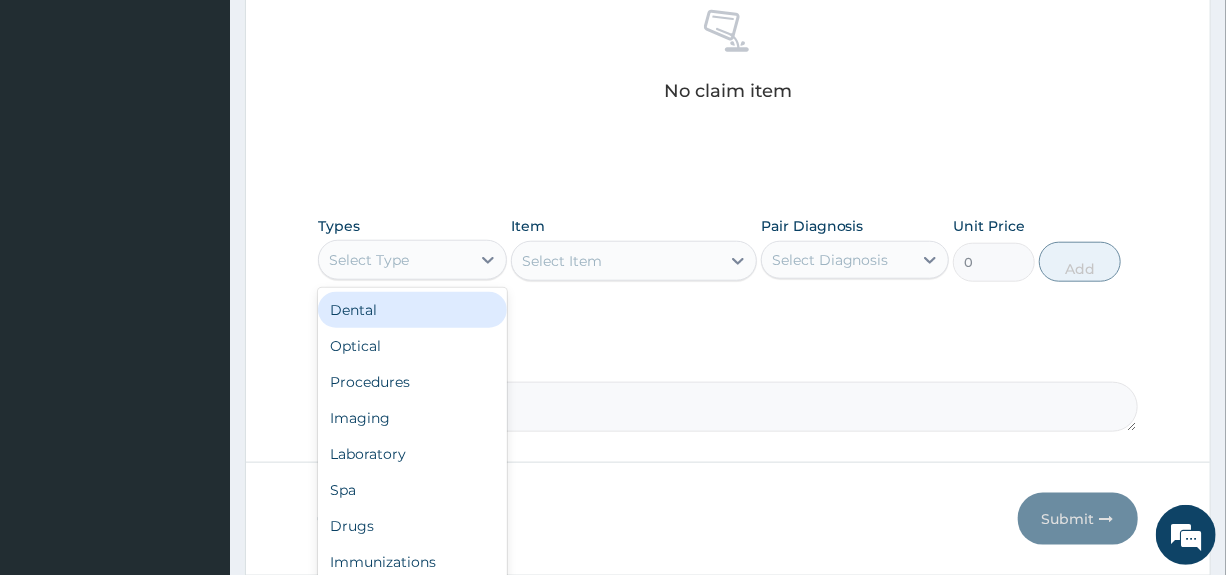click on "Select Type" at bounding box center [394, 260] 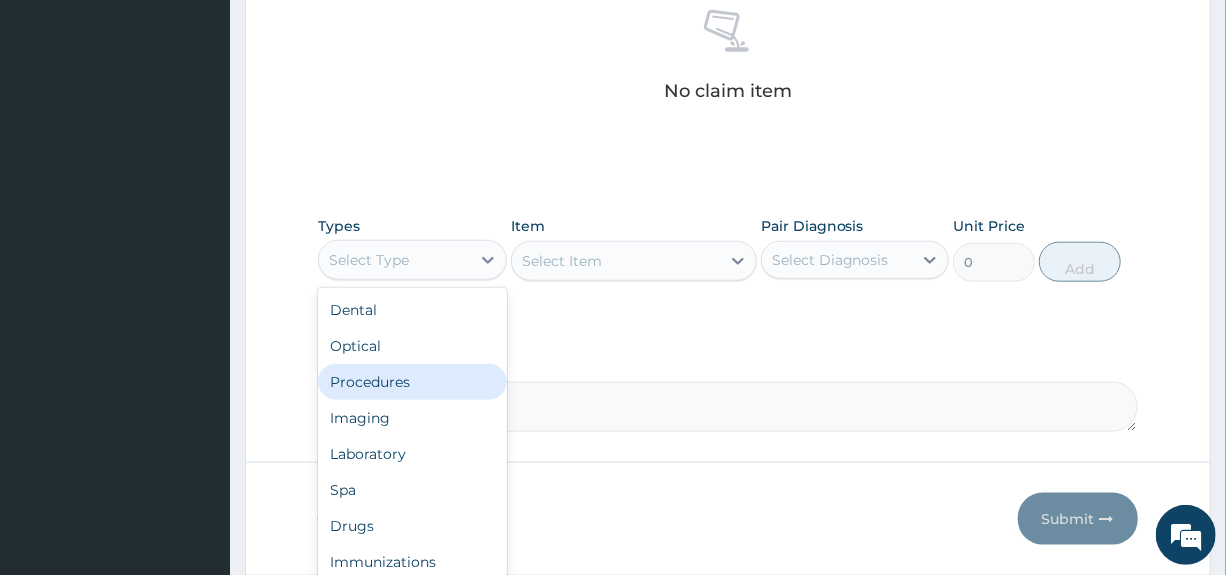 drag, startPoint x: 366, startPoint y: 380, endPoint x: 486, endPoint y: 336, distance: 127.81236 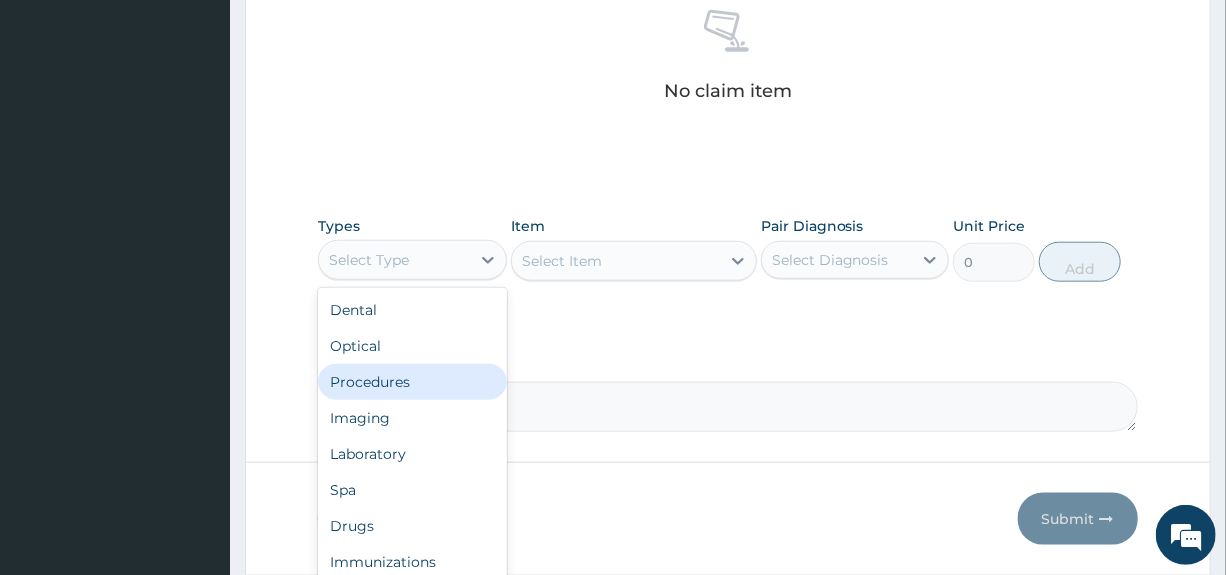click on "Procedures" at bounding box center (412, 382) 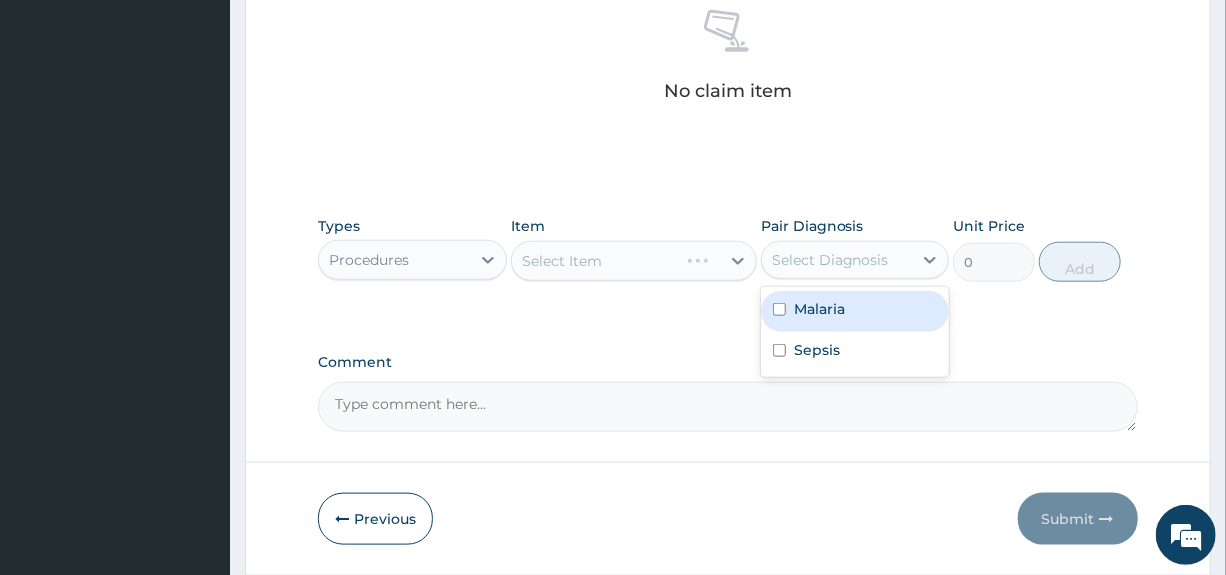click on "Select Diagnosis" at bounding box center [830, 260] 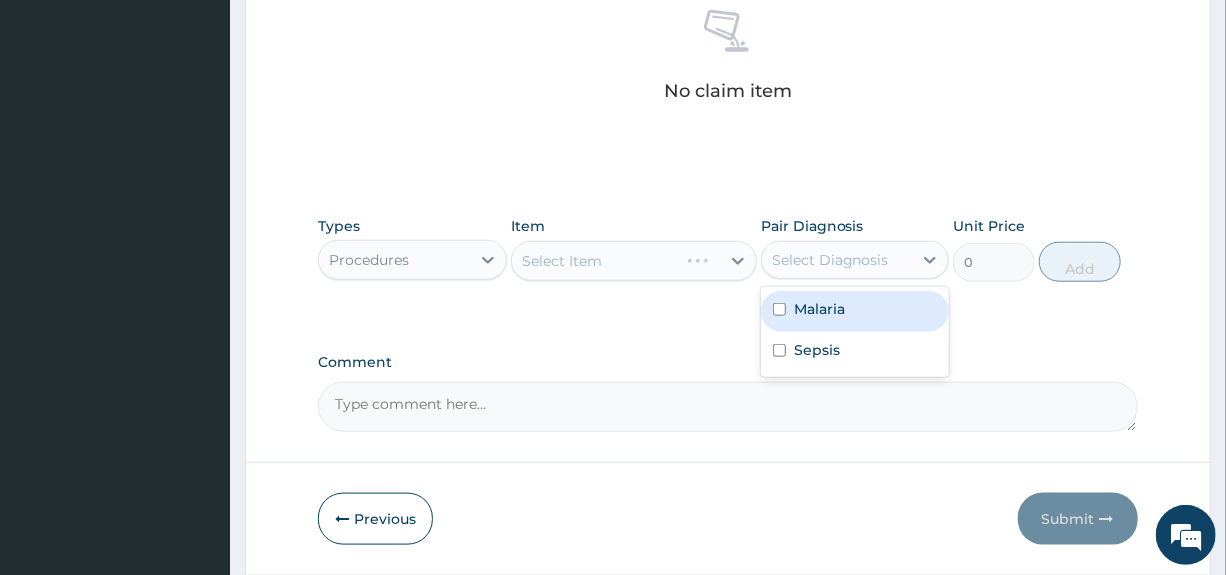 drag, startPoint x: 831, startPoint y: 313, endPoint x: 815, endPoint y: 346, distance: 36.67424 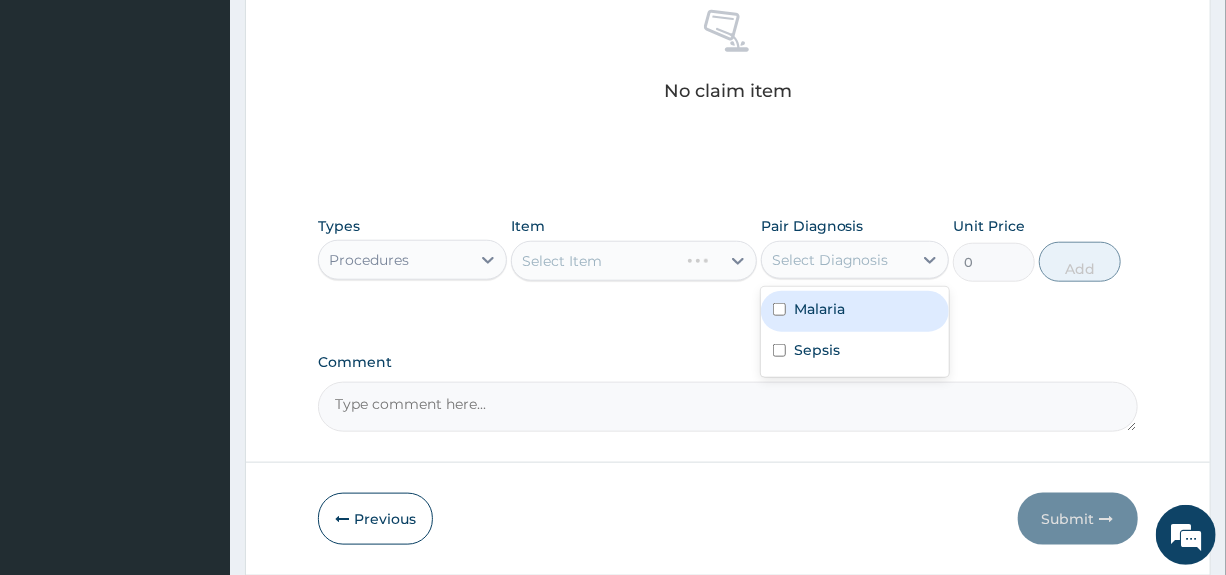 click on "Malaria" at bounding box center (819, 309) 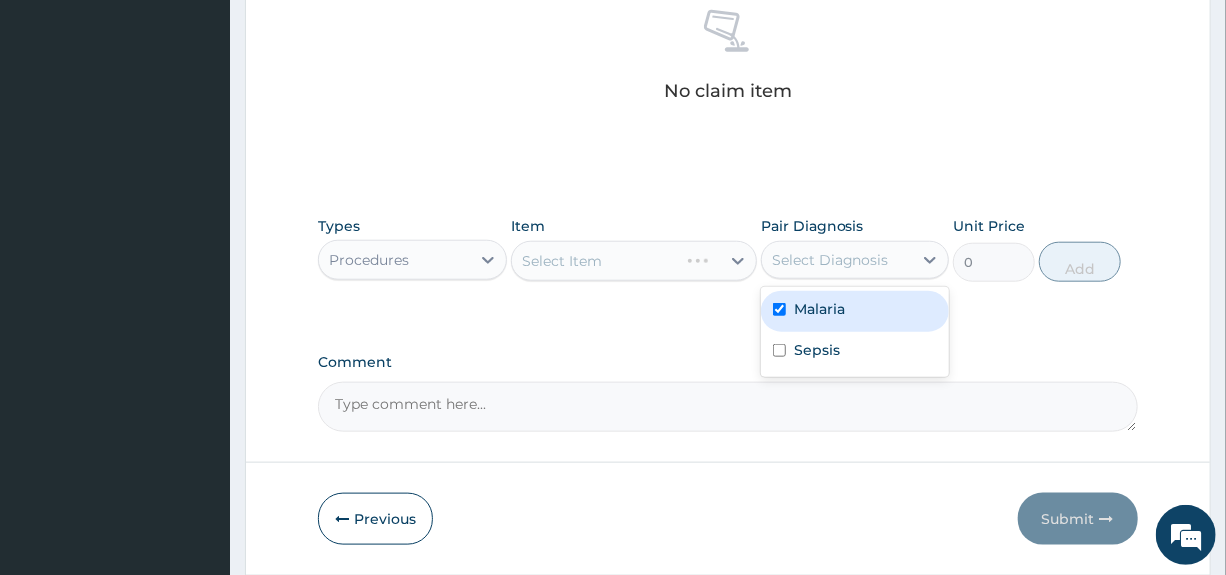 checkbox on "true" 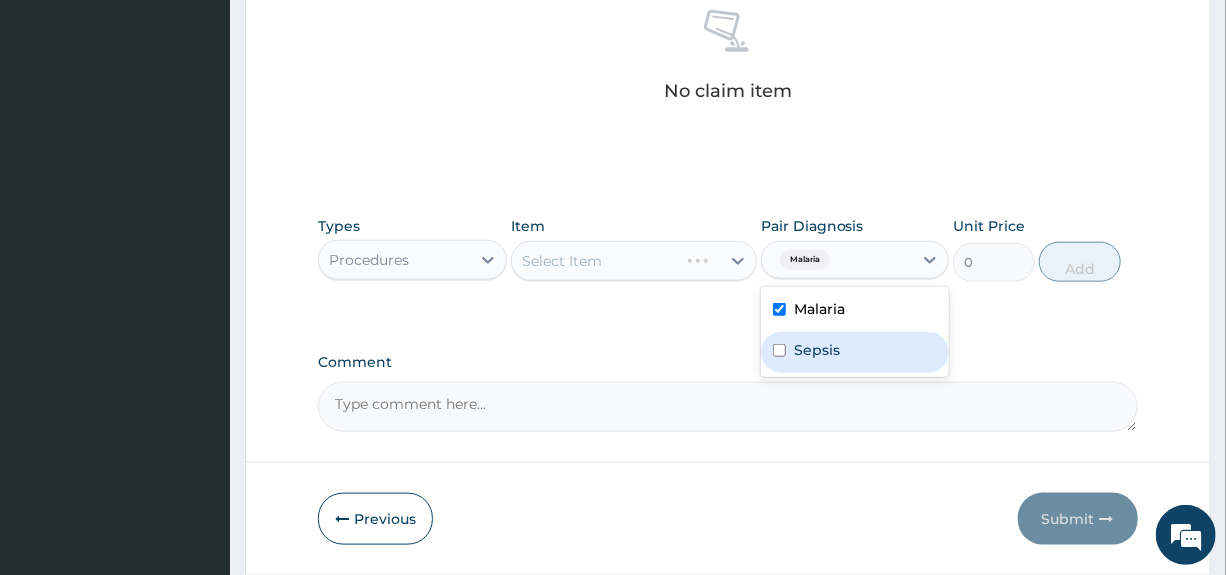 drag, startPoint x: 814, startPoint y: 346, endPoint x: 773, endPoint y: 347, distance: 41.01219 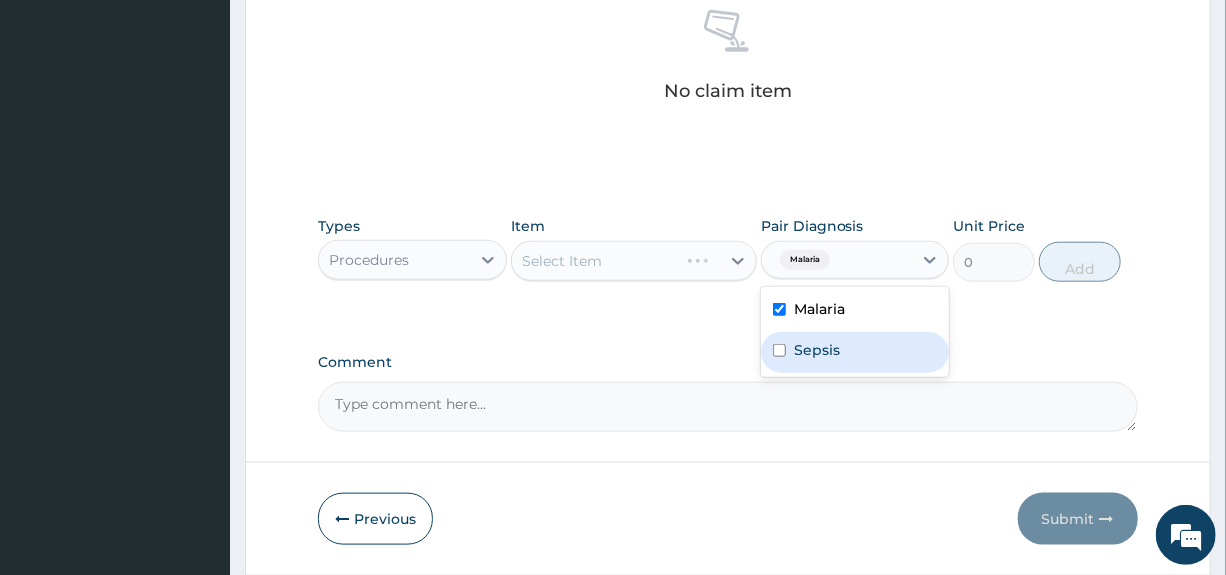 click on "Sepsis" at bounding box center [817, 350] 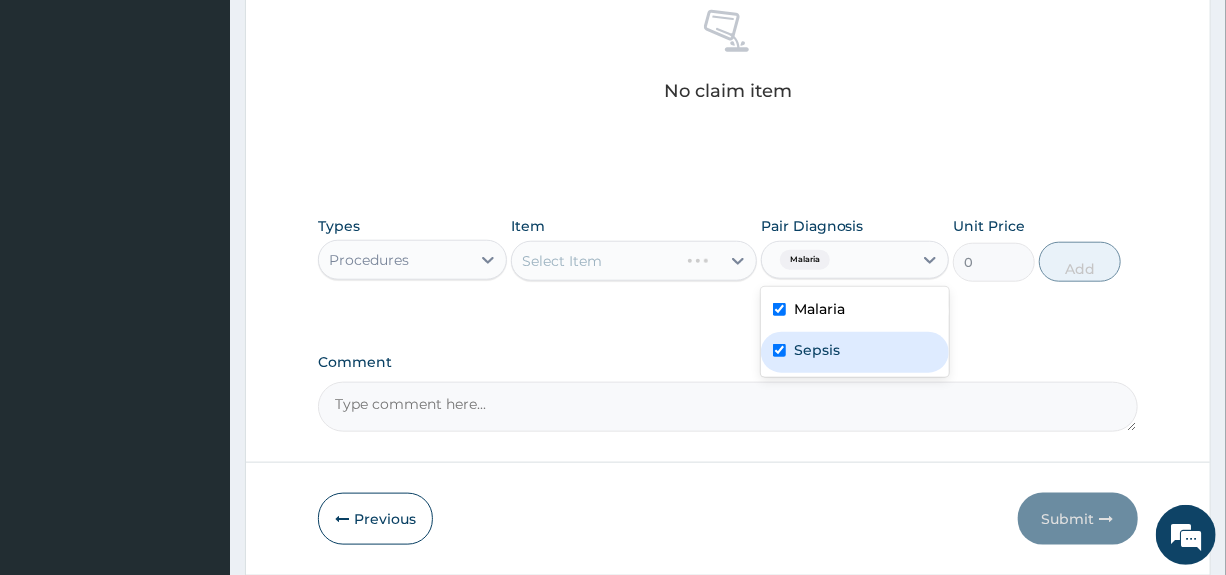checkbox on "true" 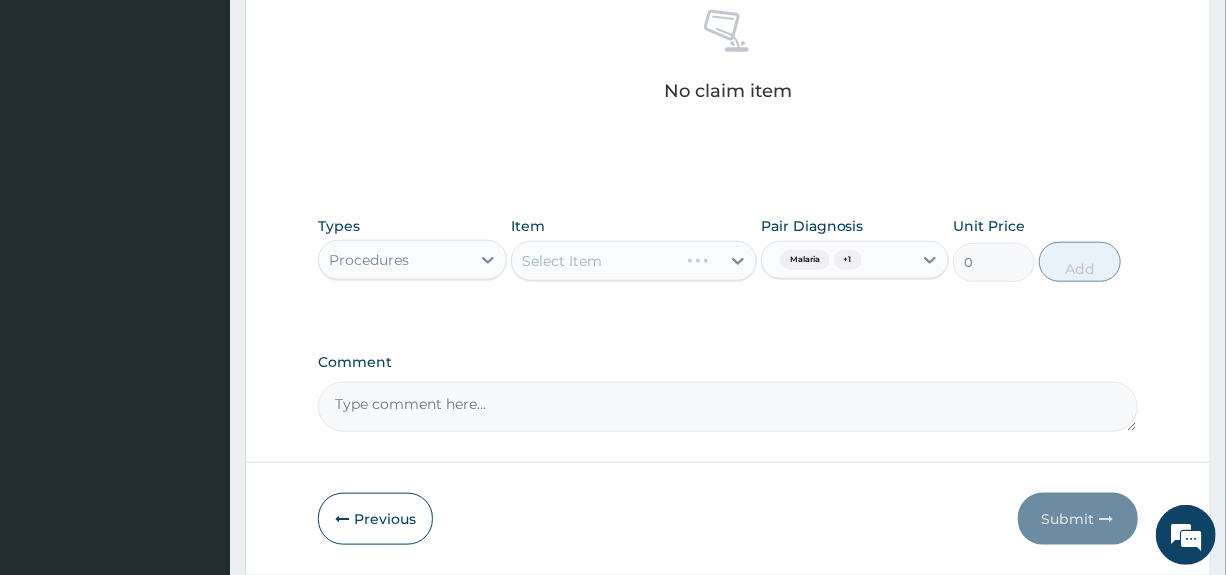 drag, startPoint x: 645, startPoint y: 341, endPoint x: 650, endPoint y: 322, distance: 19.646883 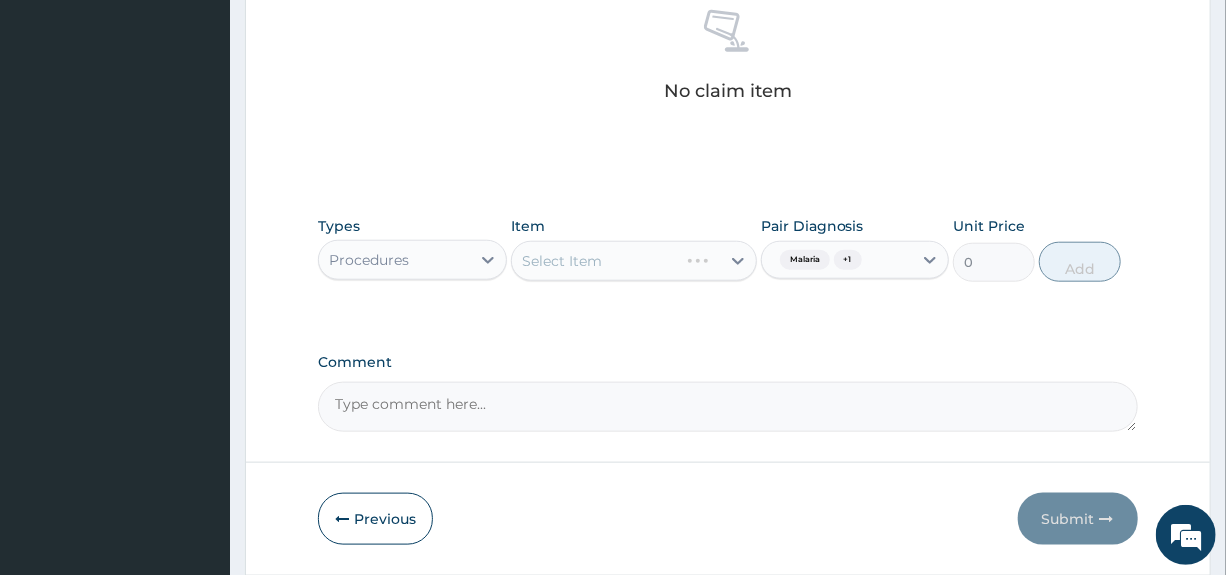 click on "PA Code / Prescription Code Enter Code(Secondary Care Only) Encounter Date 01-07-2025 Important Notice Please enter PA codes before entering items that are not attached to a PA code   All diagnoses entered must be linked to a claim item. Diagnosis & Claim Items that are visible but inactive cannot be edited because they were imported from an already approved PA code. Diagnosis Malaria Confirmed Sepsis Query NB: All diagnosis must be linked to a claim item Claim Items No claim item Types Procedures Item Select Item Pair Diagnosis Malaria  + 1 Unit Price 0 Add Comment" at bounding box center [727, -89] 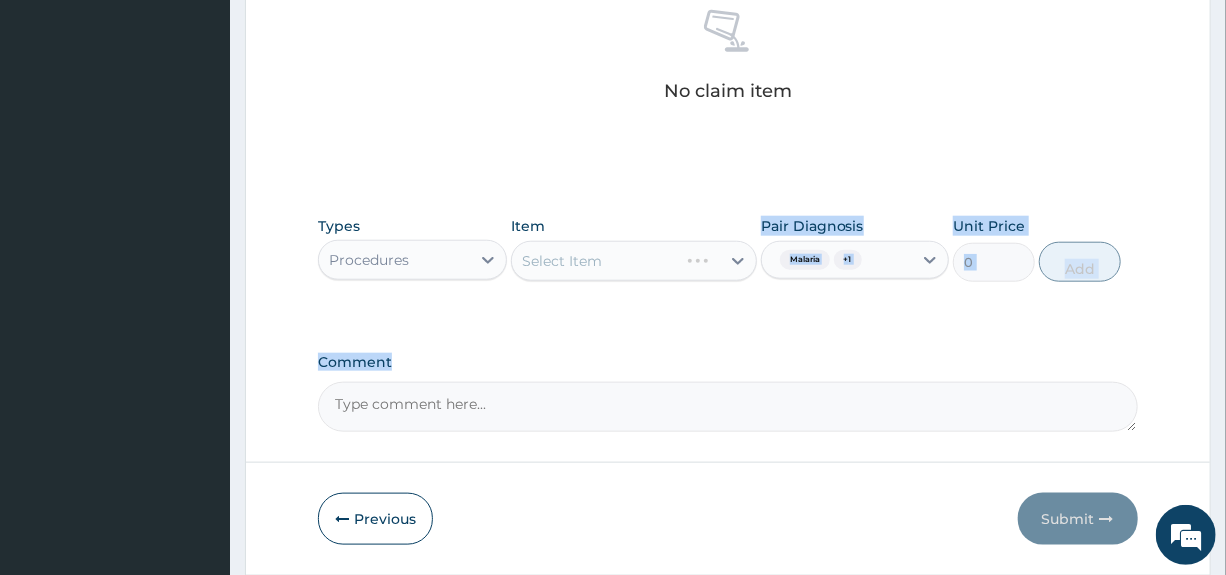 click on "Select Item" at bounding box center (634, 261) 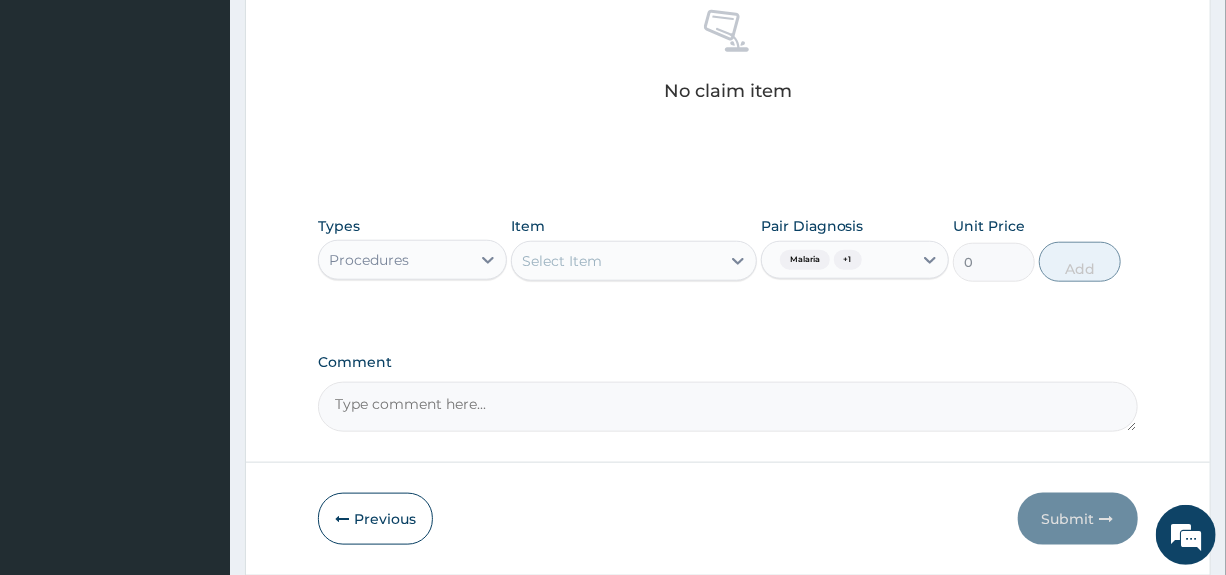 click on "Select Item" at bounding box center (616, 261) 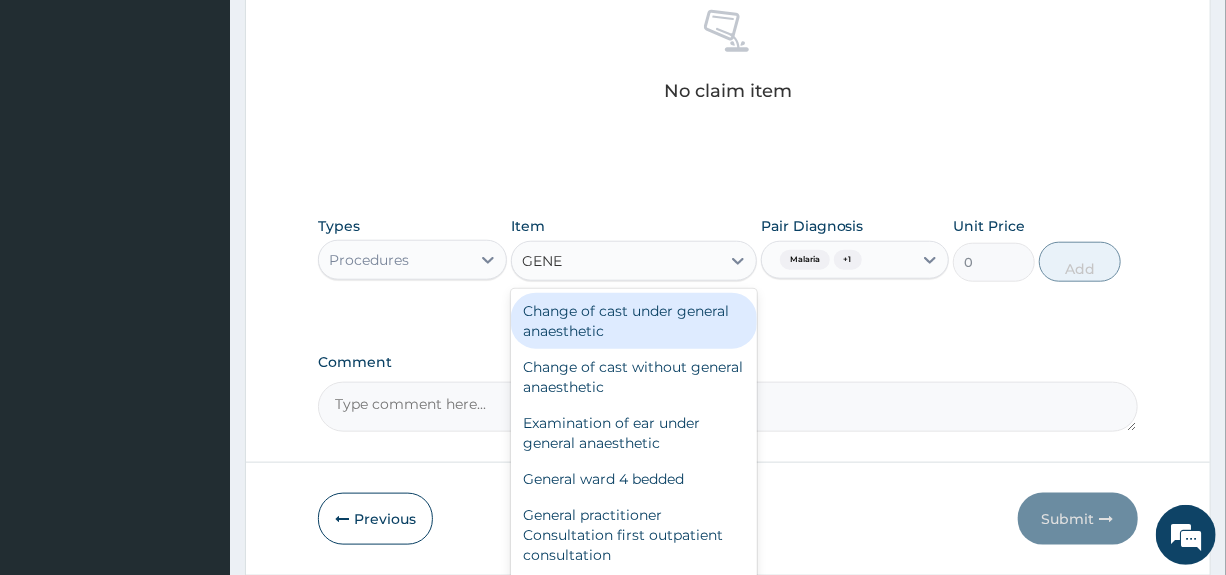 type on "GENER" 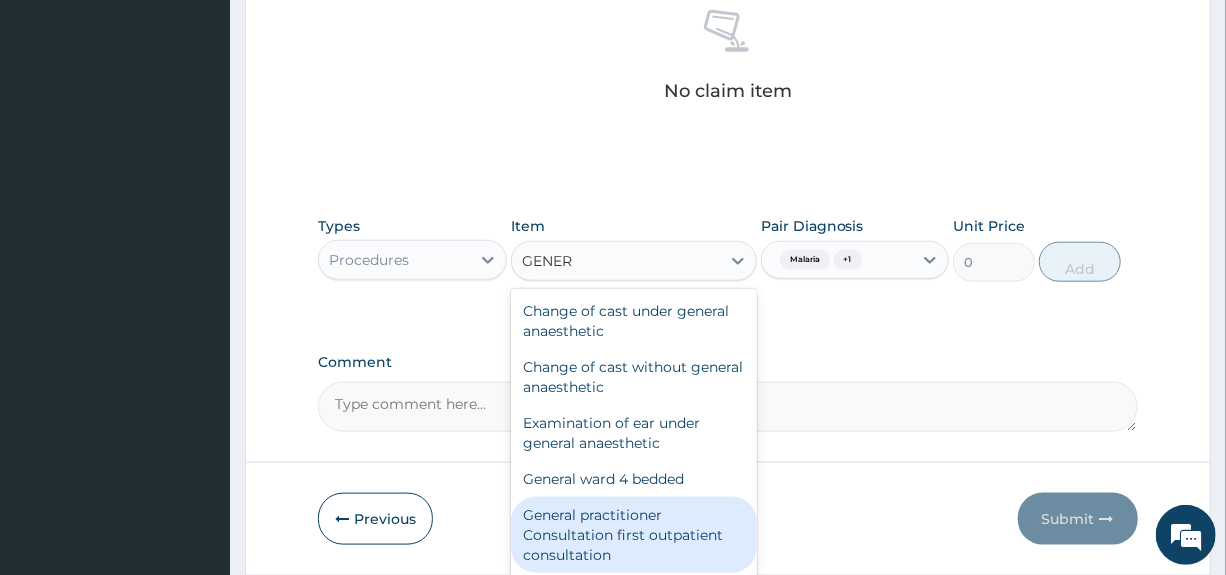 click on "General practitioner Consultation first outpatient consultation" at bounding box center (634, 535) 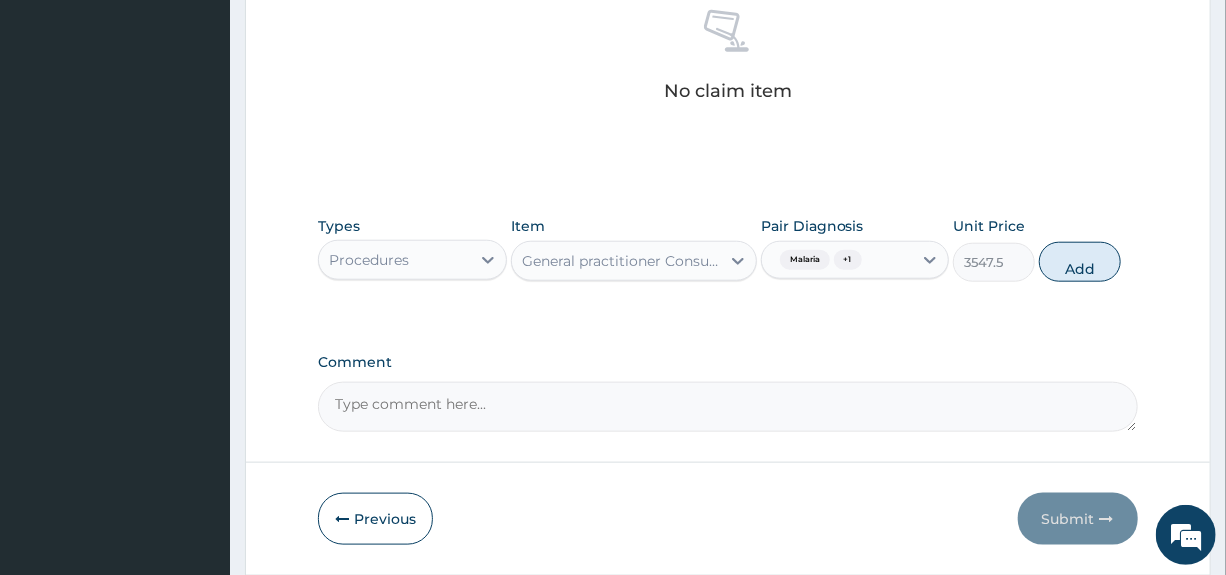 type 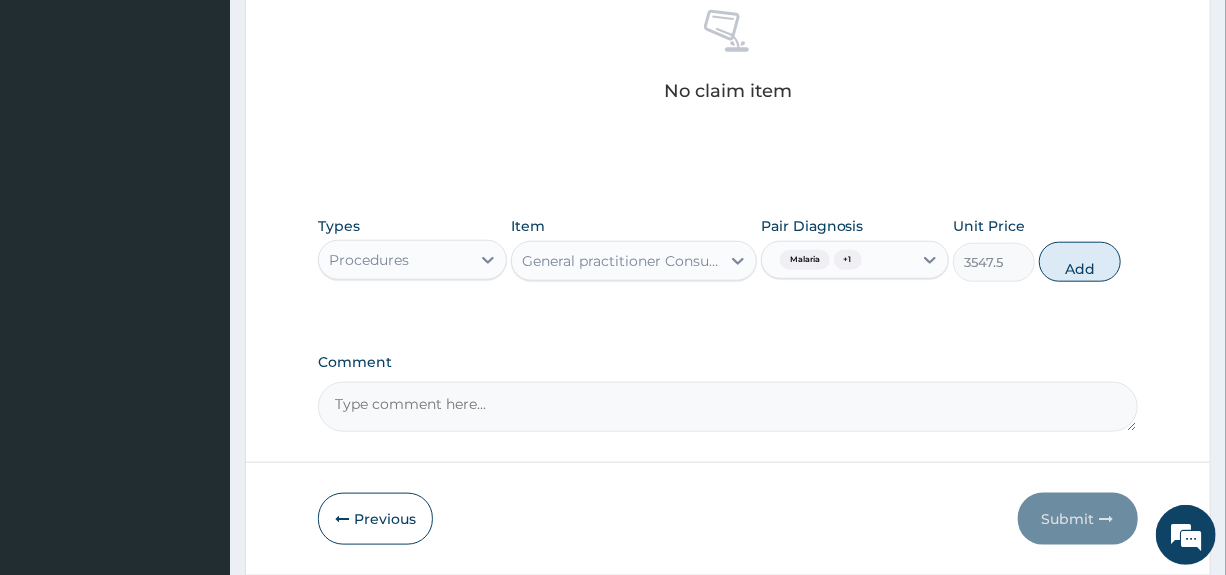 drag, startPoint x: 1077, startPoint y: 271, endPoint x: 1053, endPoint y: 275, distance: 24.33105 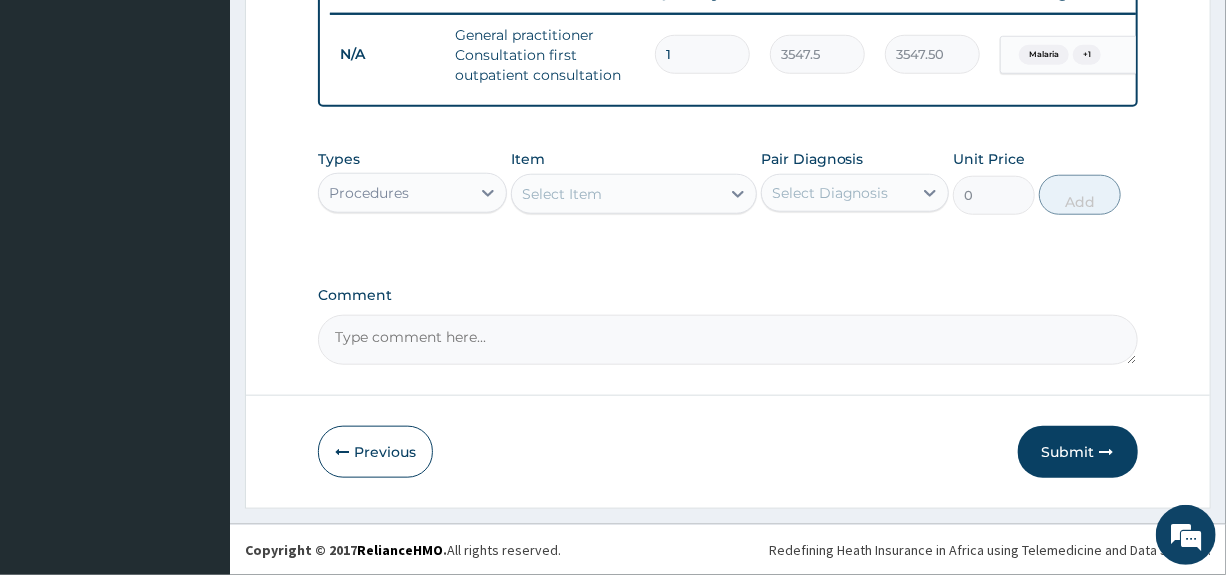 scroll, scrollTop: 797, scrollLeft: 0, axis: vertical 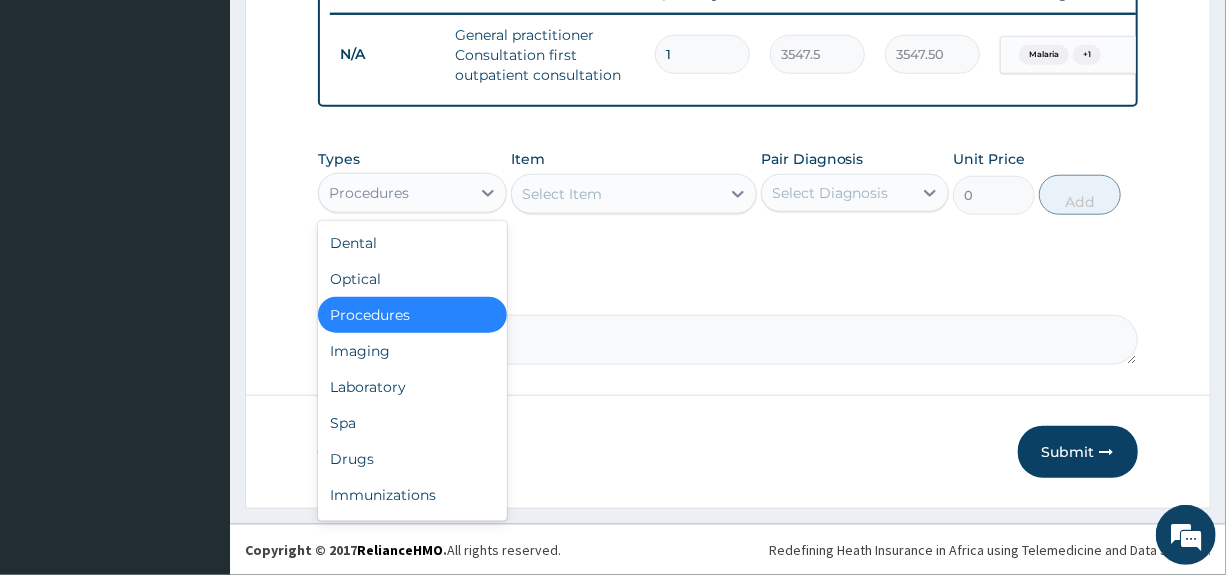 click on "Procedures" at bounding box center [394, 193] 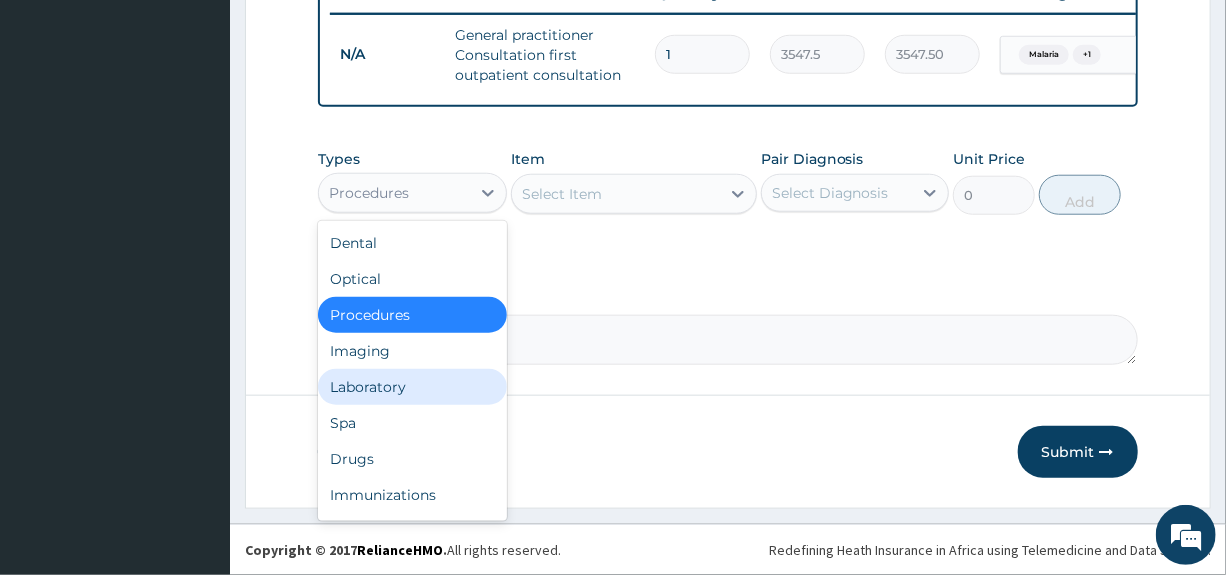 click on "Laboratory" at bounding box center [412, 387] 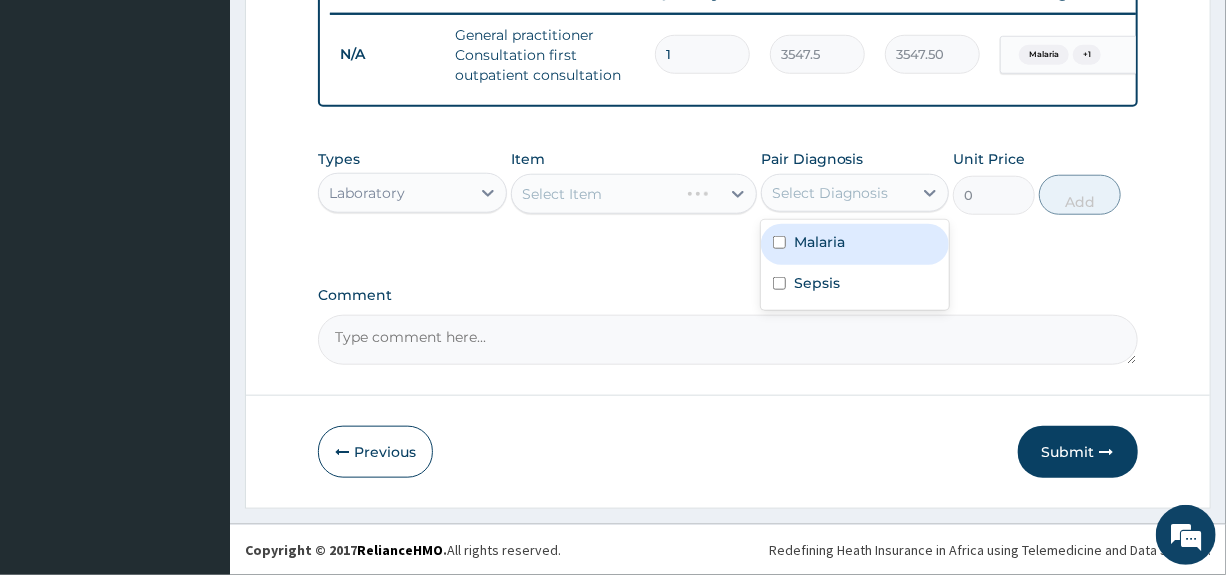 click on "Select Diagnosis" at bounding box center [830, 193] 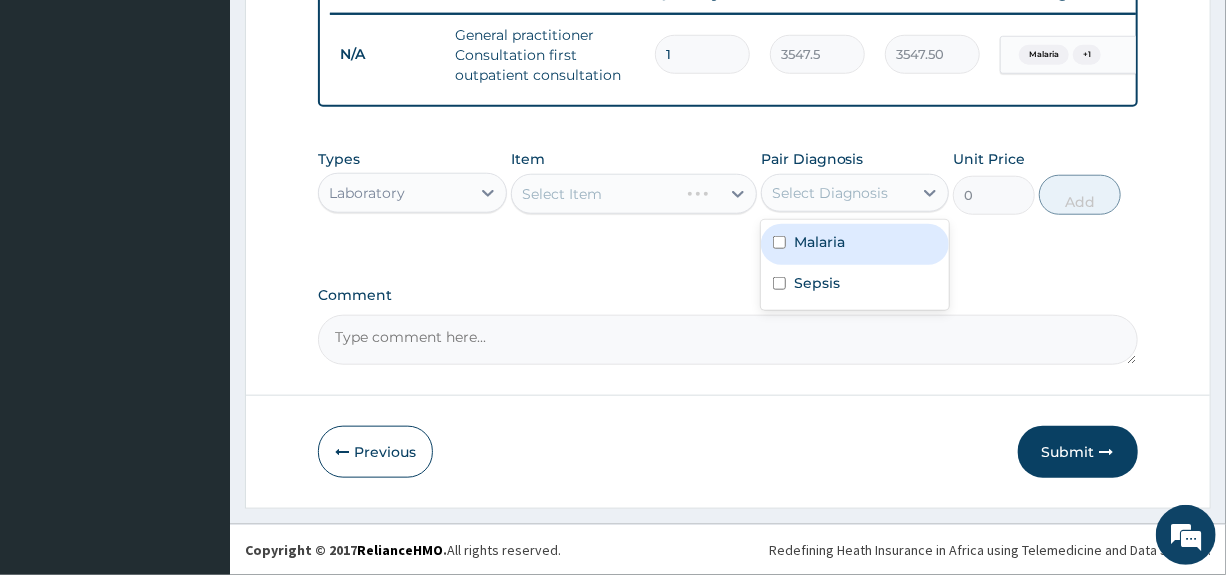 drag, startPoint x: 830, startPoint y: 252, endPoint x: 738, endPoint y: 276, distance: 95.07891 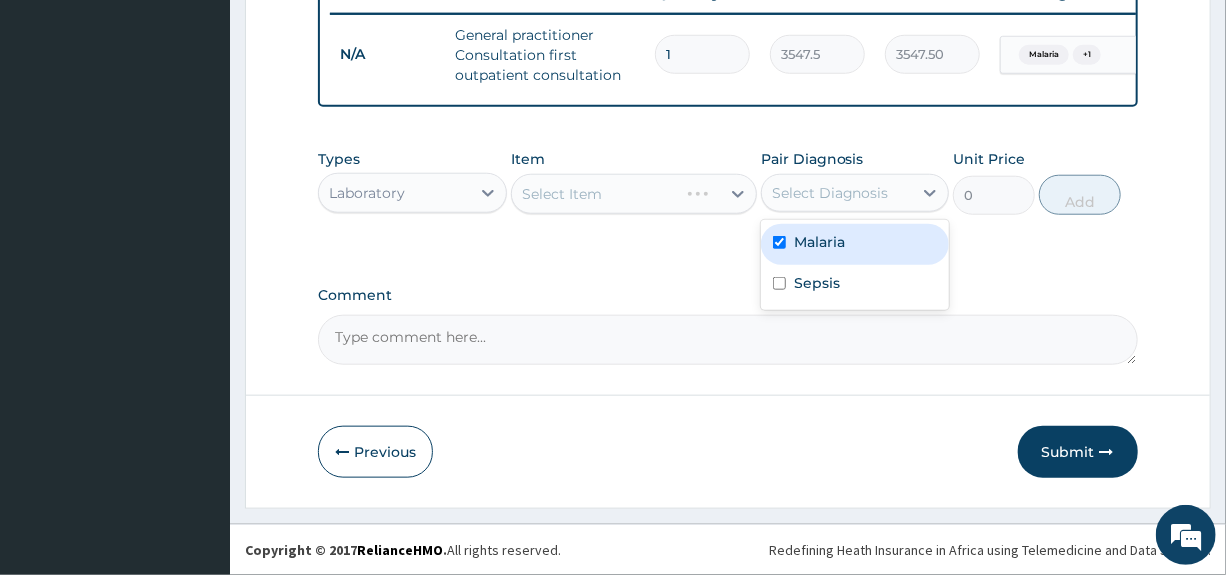 checkbox on "true" 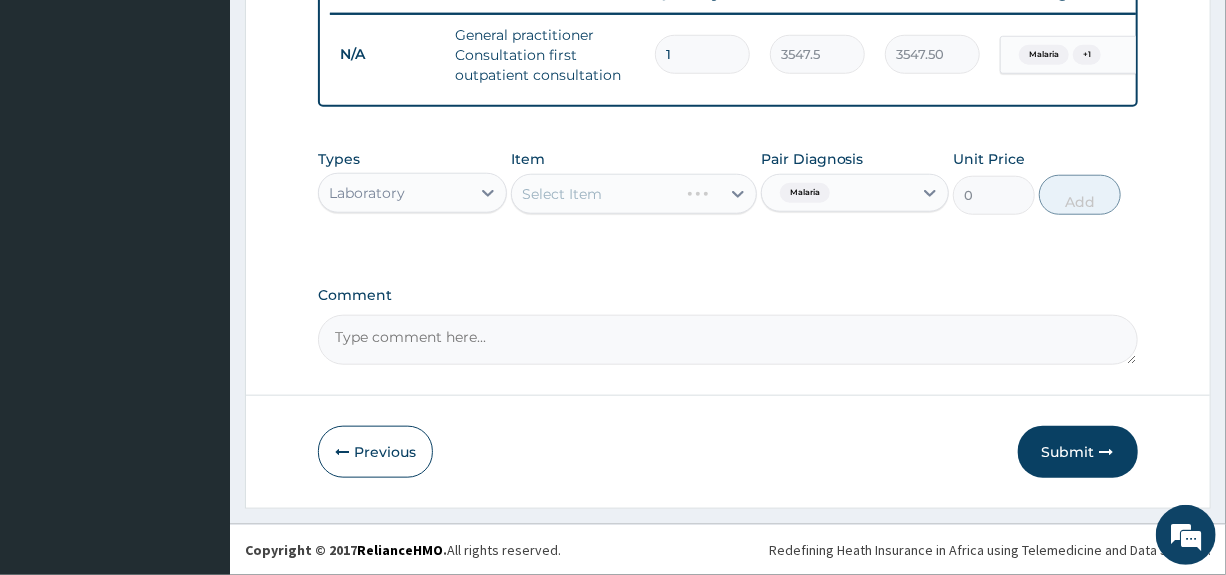 click on "PA Code / Prescription Code Enter Code(Secondary Care Only) Encounter Date 01-07-2025 Important Notice Please enter PA codes before entering items that are not attached to a PA code   All diagnoses entered must be linked to a claim item. Diagnosis & Claim Items that are visible but inactive cannot be edited because they were imported from an already approved PA code. Diagnosis Malaria Confirmed Sepsis Query NB: All diagnosis must be linked to a claim item Claim Items Type Name Quantity Unit Price Total Price Pair Diagnosis Actions N/A General practitioner Consultation first outpatient consultation 1 3547.5 3547.50 Malaria  + 1 Delete Types Laboratory Item Select Item Pair Diagnosis Malaria Unit Price 0 Add Comment" at bounding box center (727, -114) 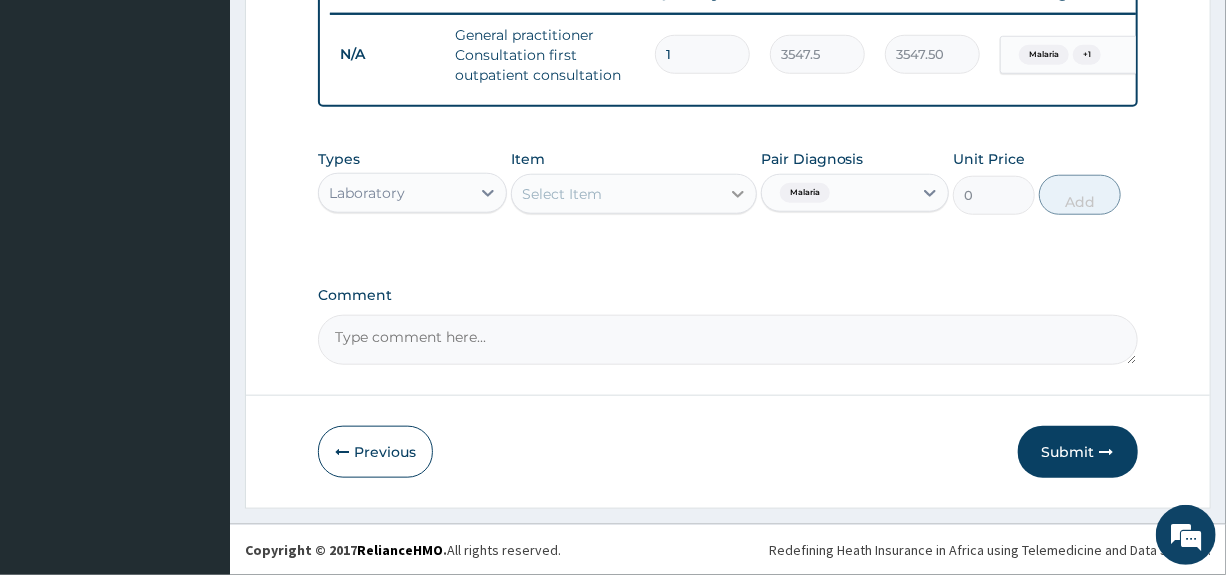 click at bounding box center (738, 194) 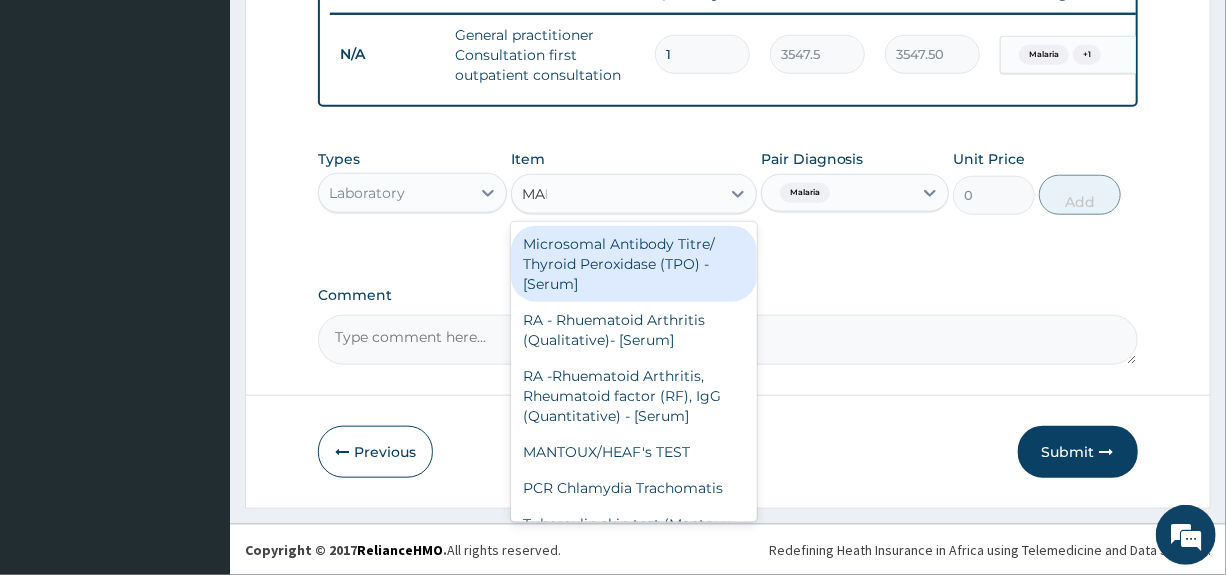 type on "MALA" 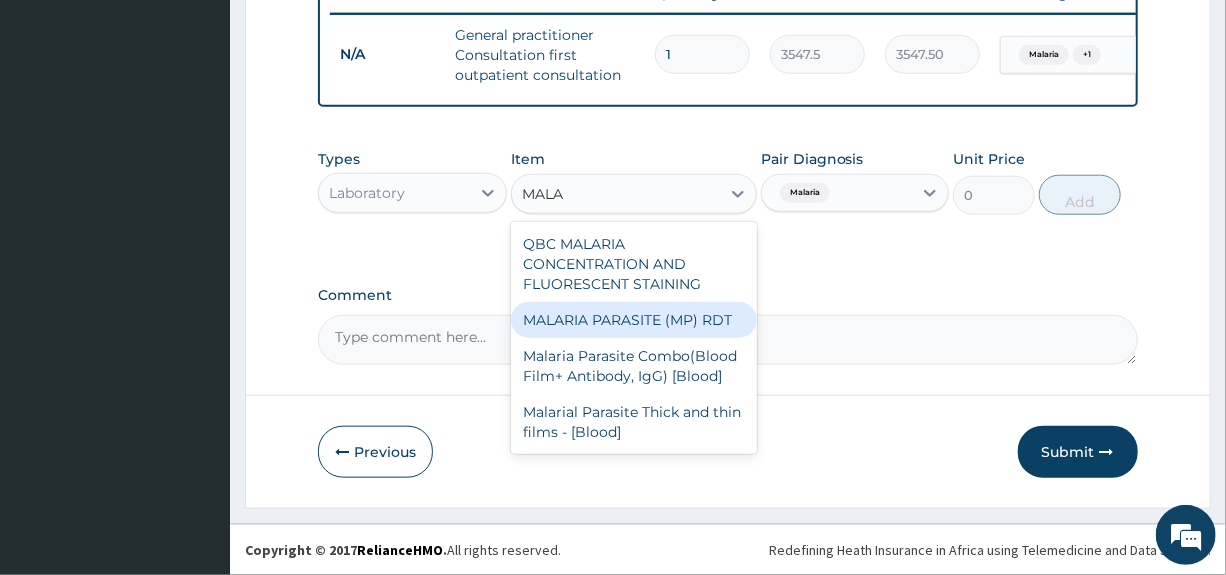 click on "MALARIA PARASITE (MP) RDT" at bounding box center (634, 320) 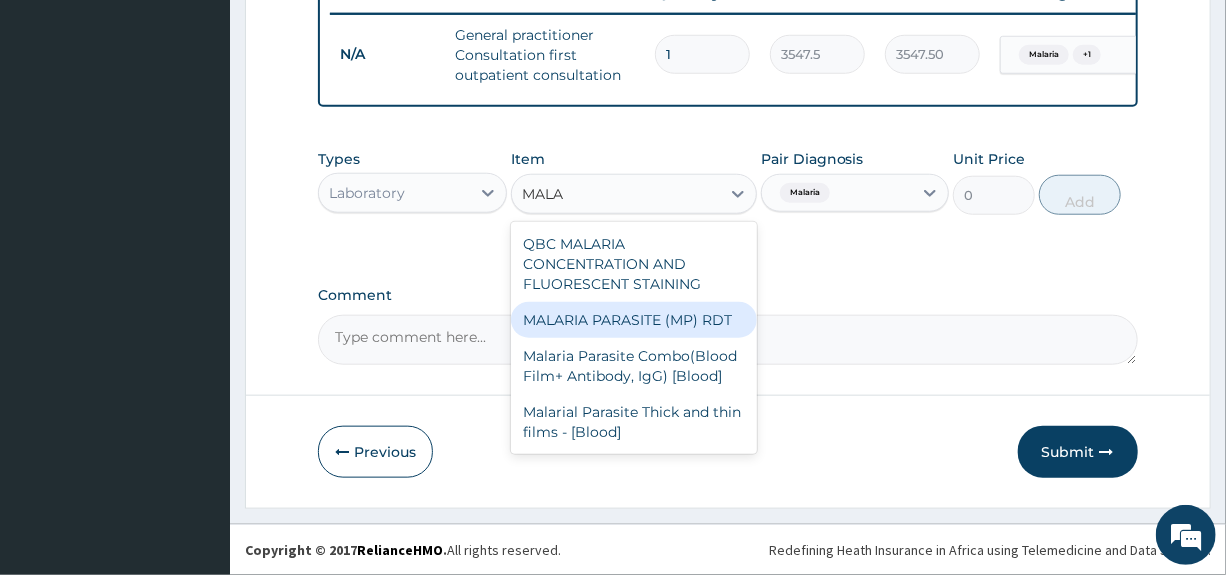 type 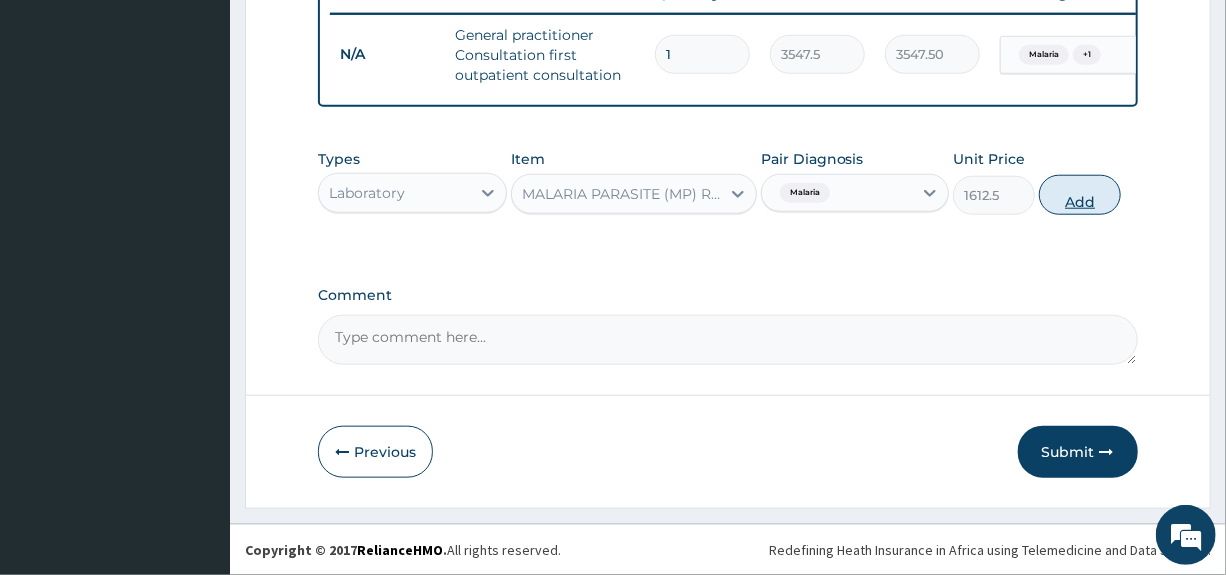 click on "Add" at bounding box center (1080, 195) 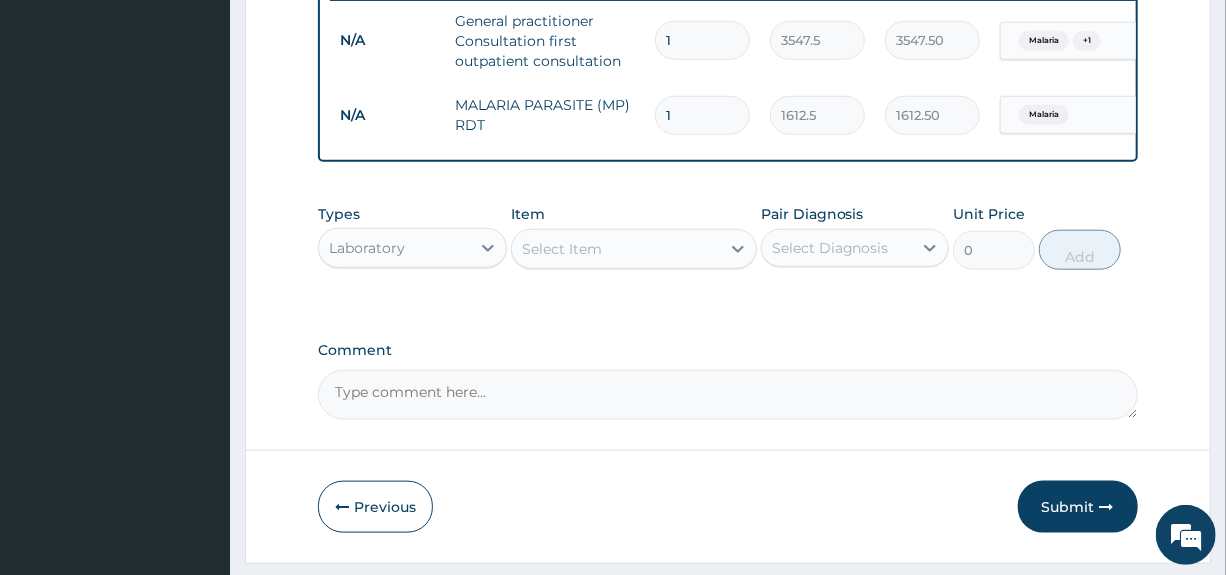 click on "Select Item" at bounding box center [616, 249] 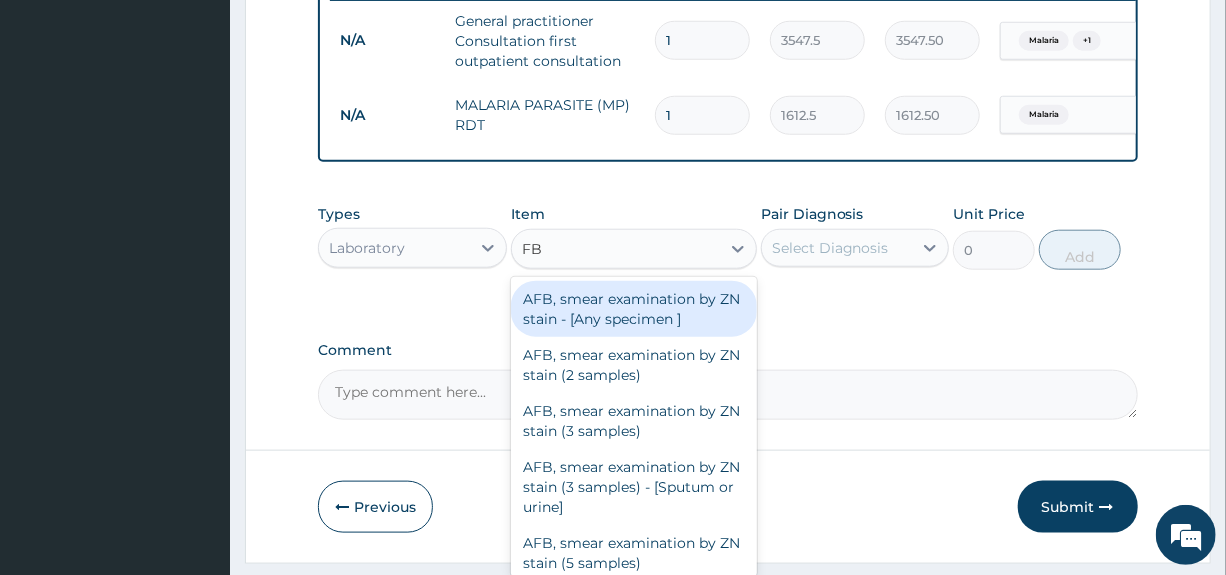 type on "FBC" 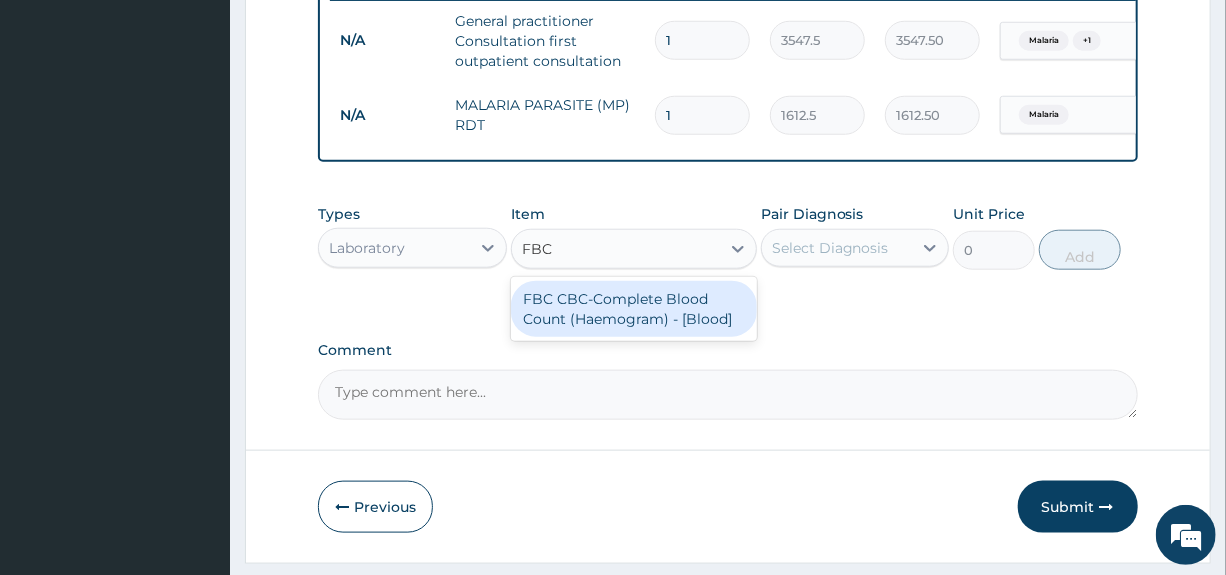 drag, startPoint x: 606, startPoint y: 313, endPoint x: 739, endPoint y: 308, distance: 133.09395 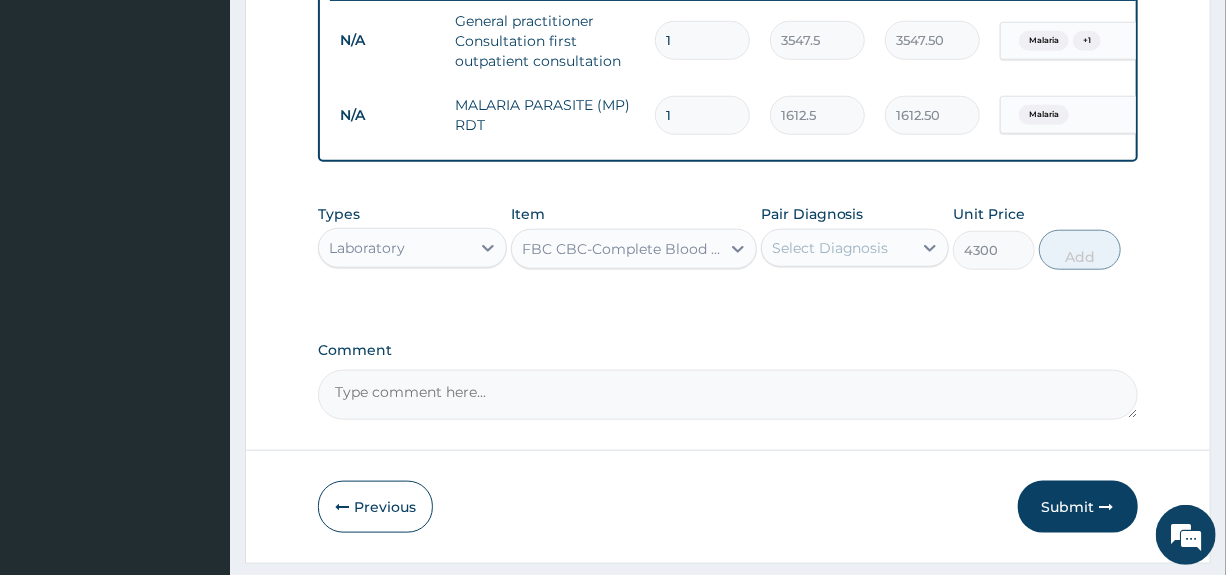 click on "Select Diagnosis" at bounding box center (830, 248) 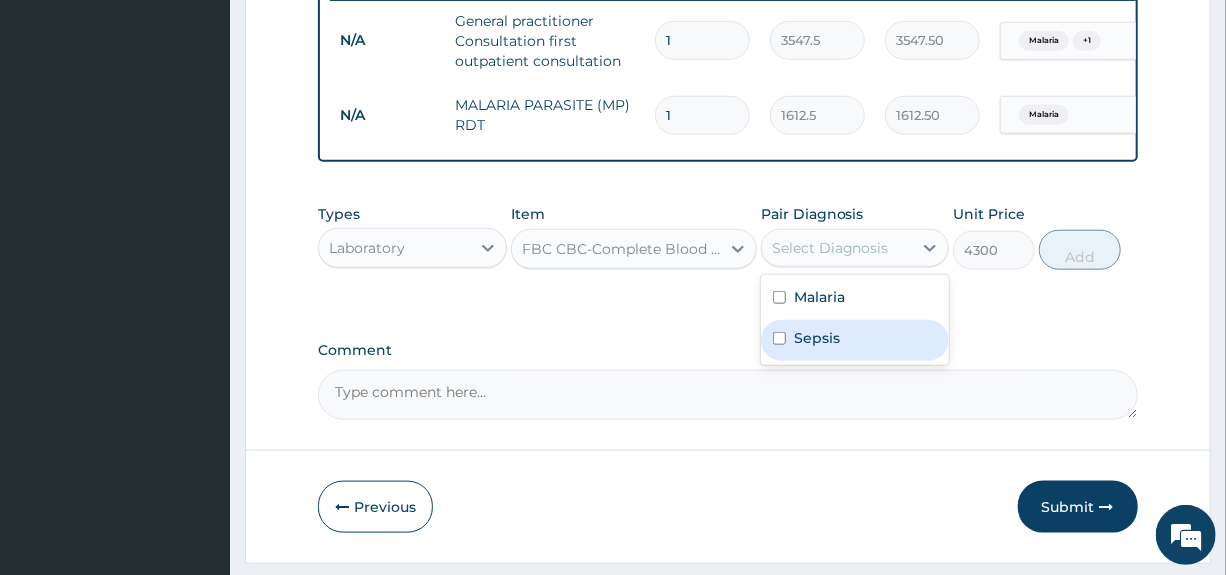 drag, startPoint x: 795, startPoint y: 363, endPoint x: 836, endPoint y: 349, distance: 43.32436 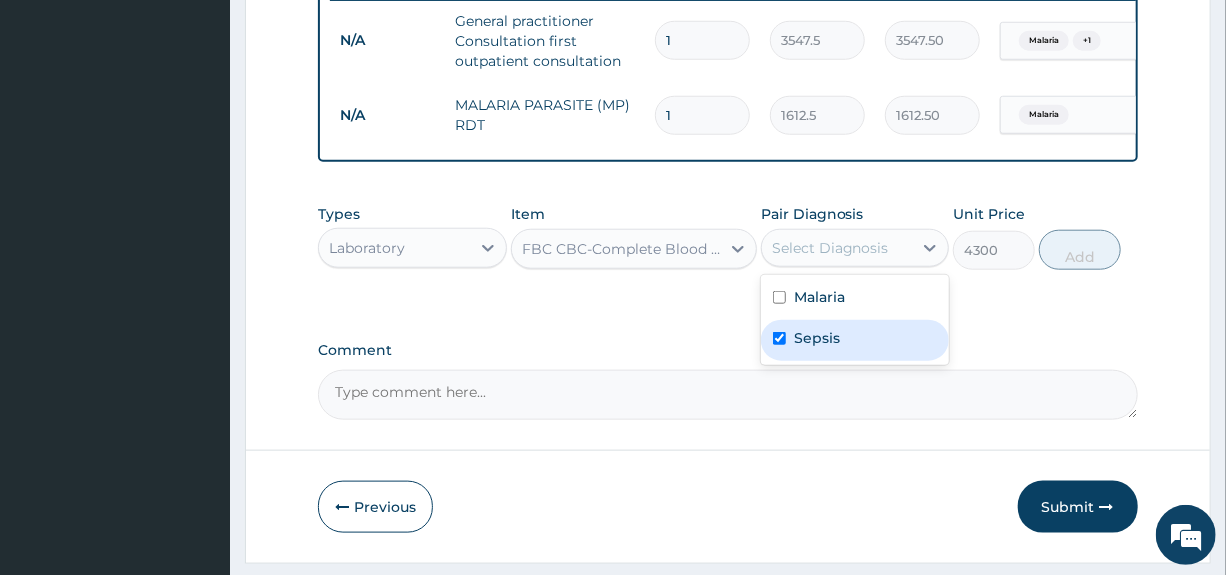 checkbox on "true" 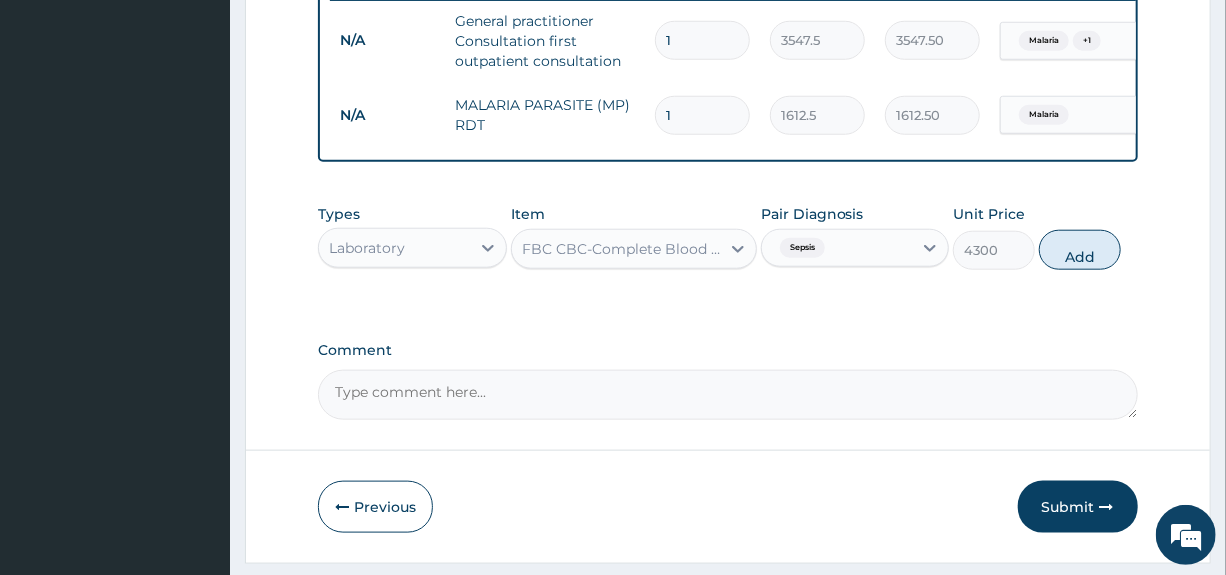drag, startPoint x: 1108, startPoint y: 270, endPoint x: 959, endPoint y: 293, distance: 150.76472 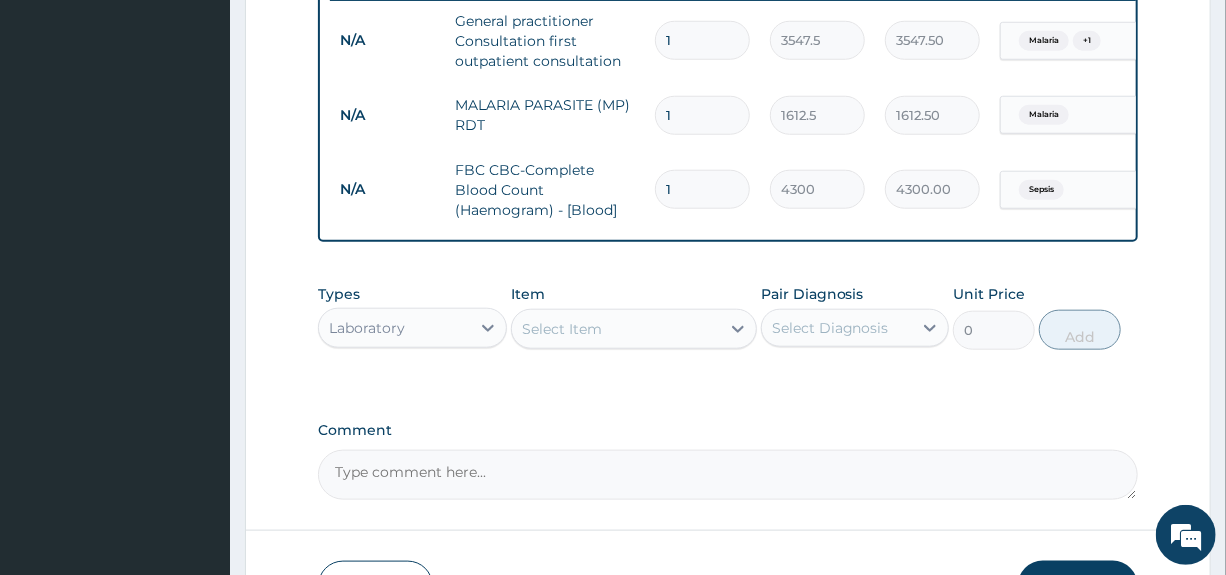 click on "Laboratory" at bounding box center [394, 328] 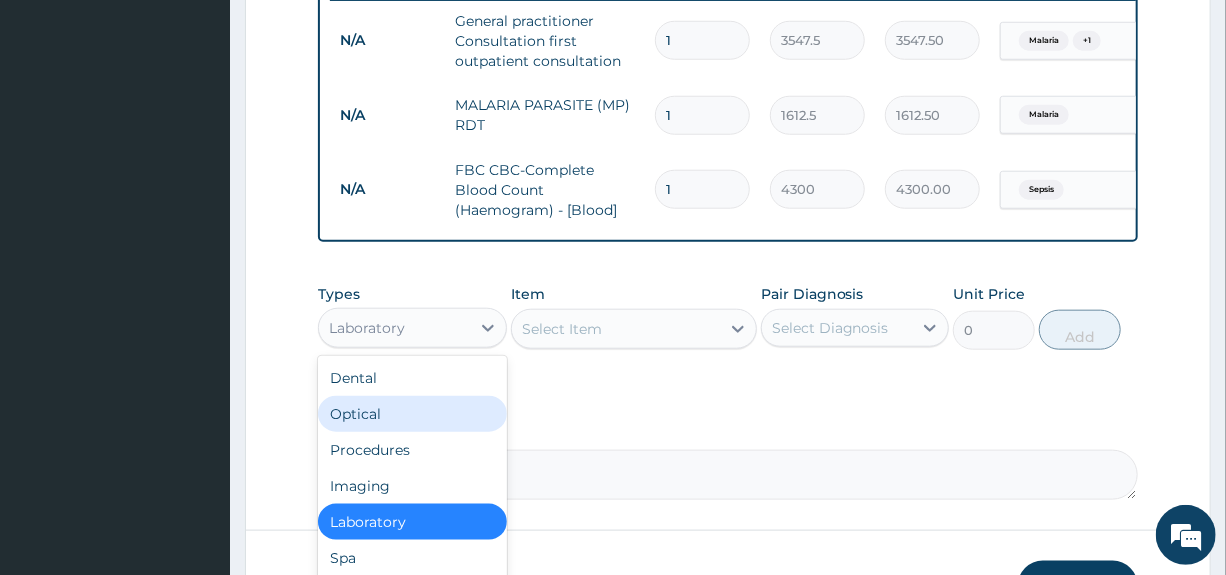 scroll, scrollTop: 68, scrollLeft: 0, axis: vertical 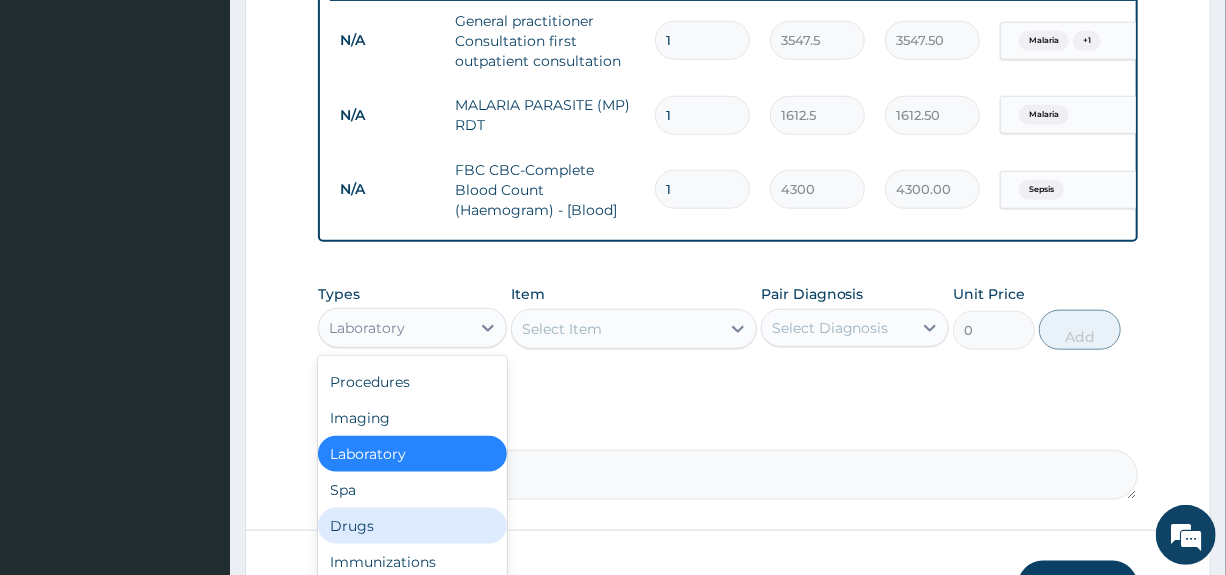 drag, startPoint x: 363, startPoint y: 531, endPoint x: 389, endPoint y: 521, distance: 27.856777 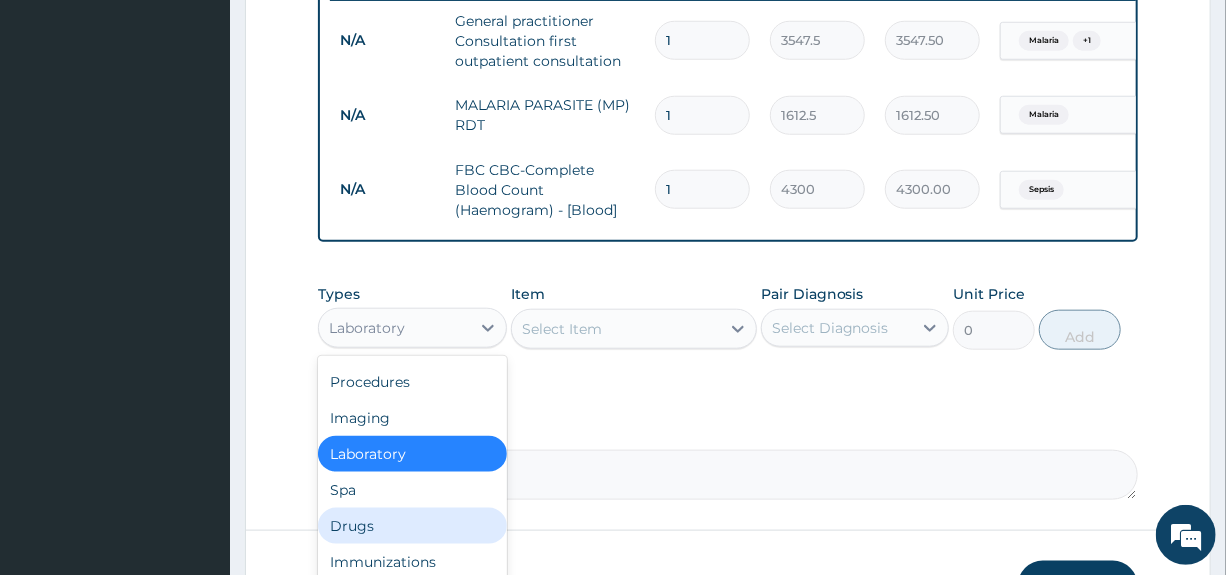 click on "Drugs" at bounding box center [412, 526] 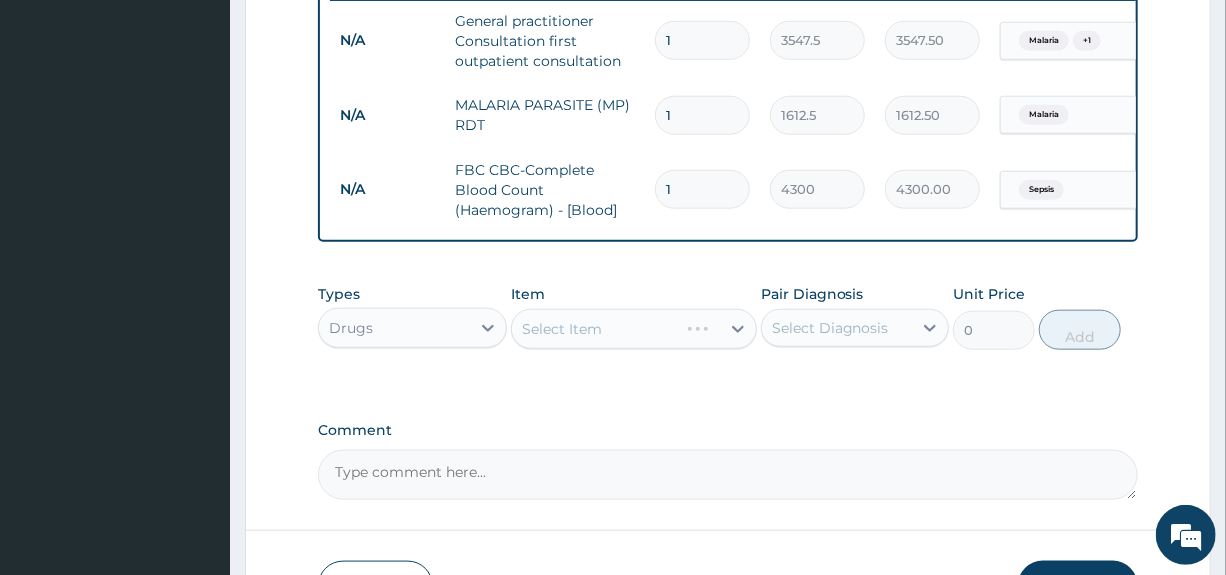 click on "Select Diagnosis" at bounding box center [830, 328] 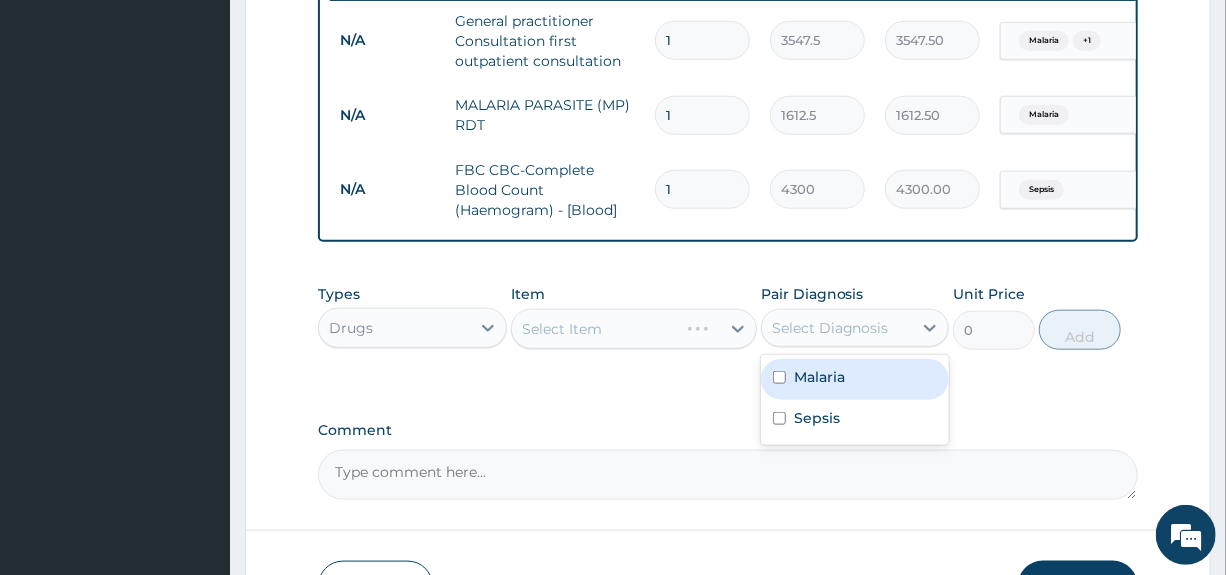 click on "Malaria" at bounding box center [819, 377] 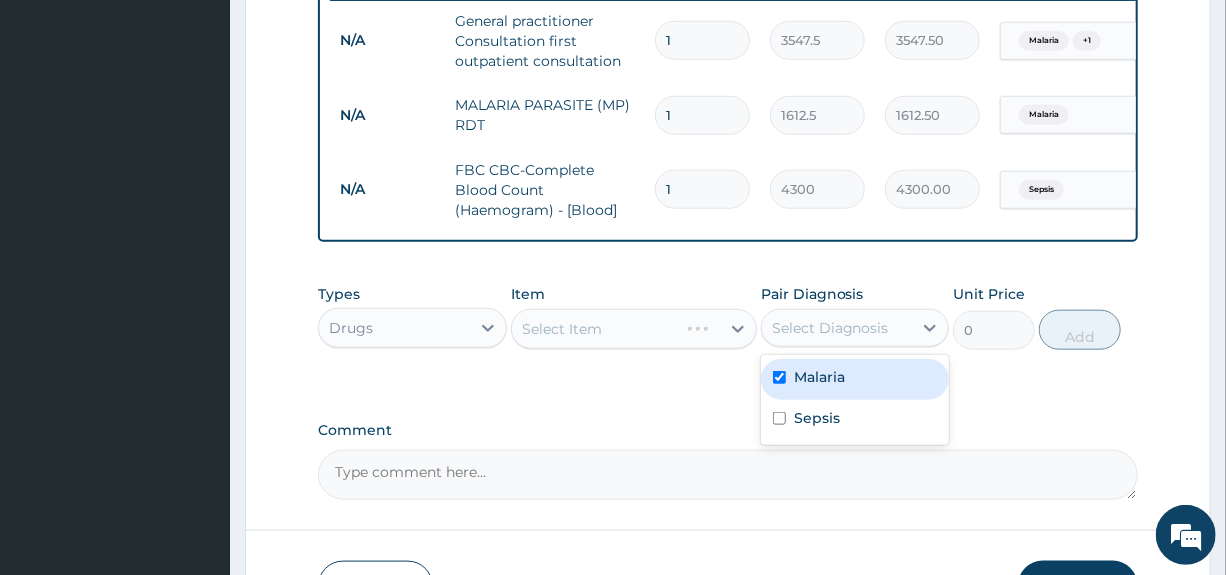 checkbox on "true" 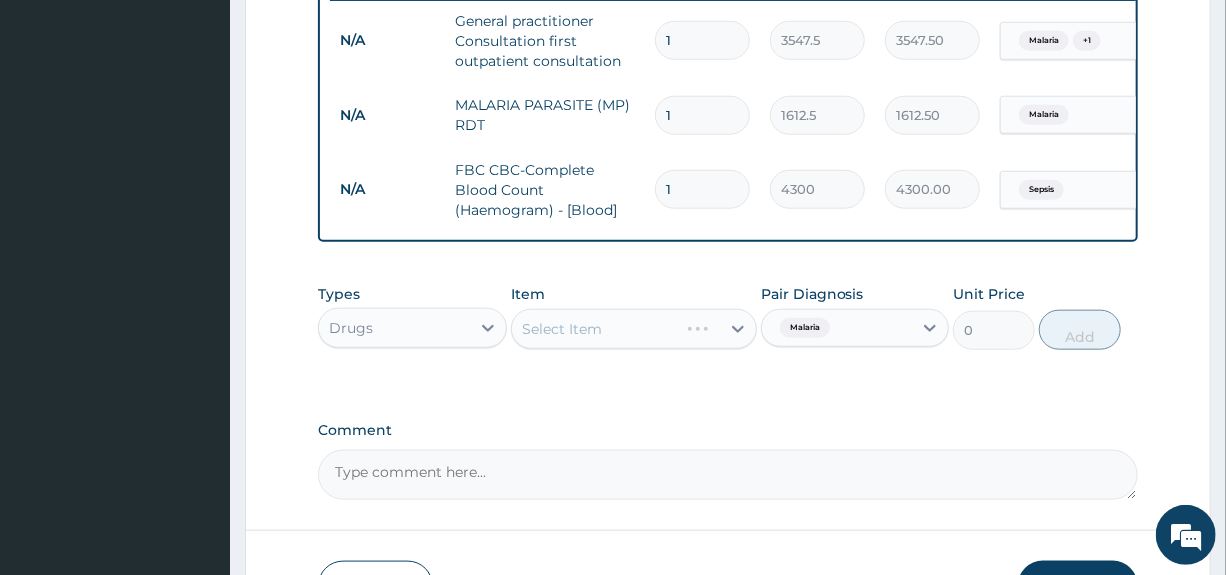 click on "Select Item" at bounding box center [634, 329] 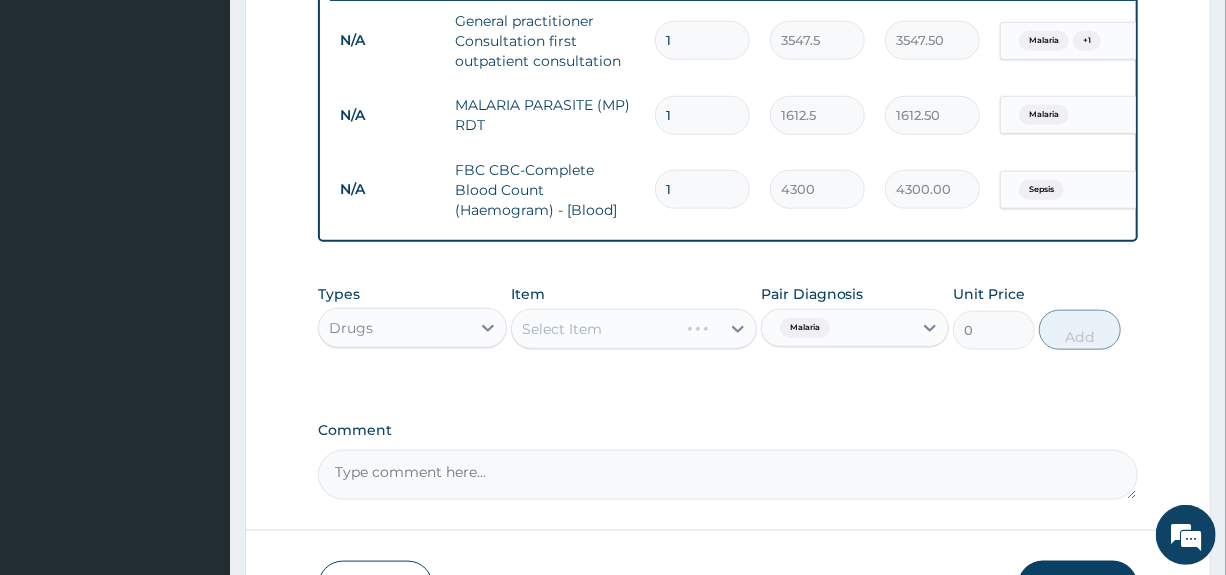click on "Select Item" at bounding box center (634, 329) 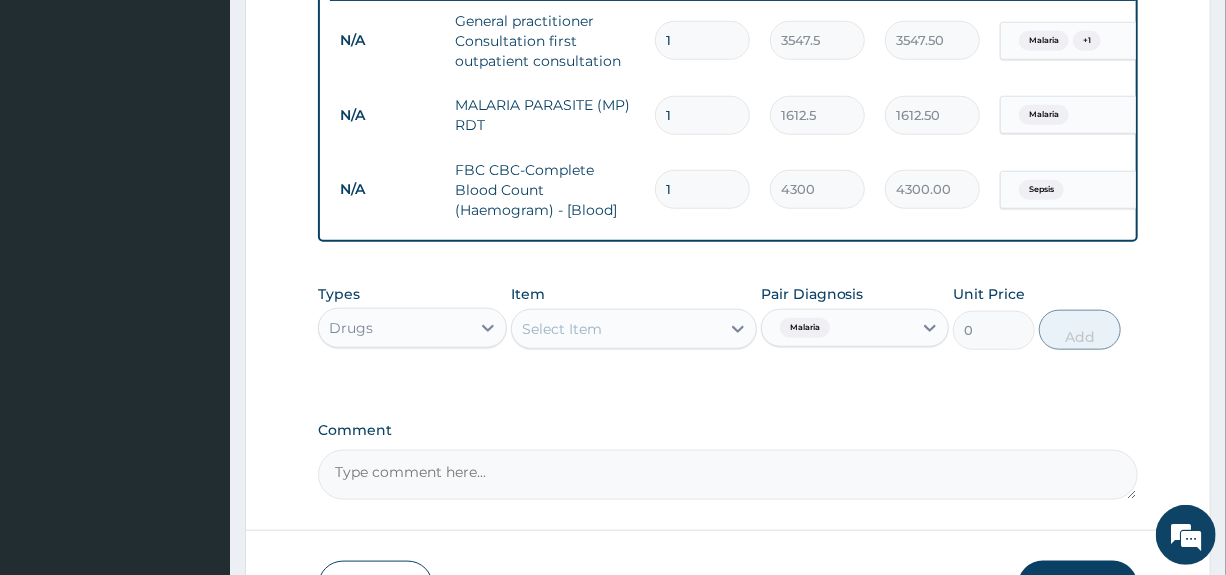 click on "Select Item" at bounding box center [616, 329] 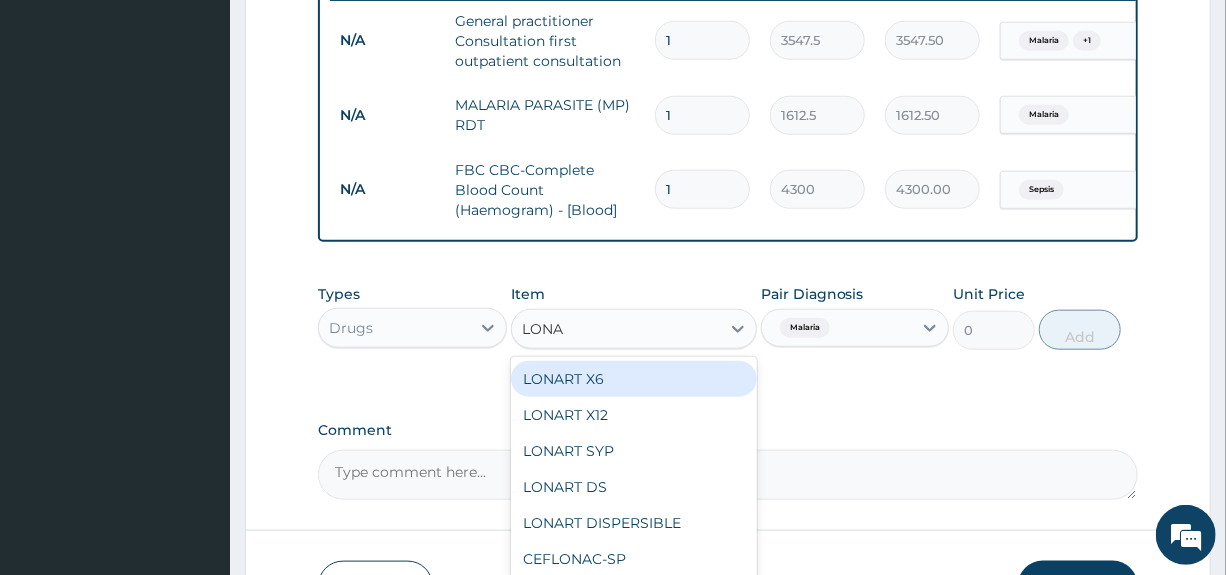 type on "LONAR" 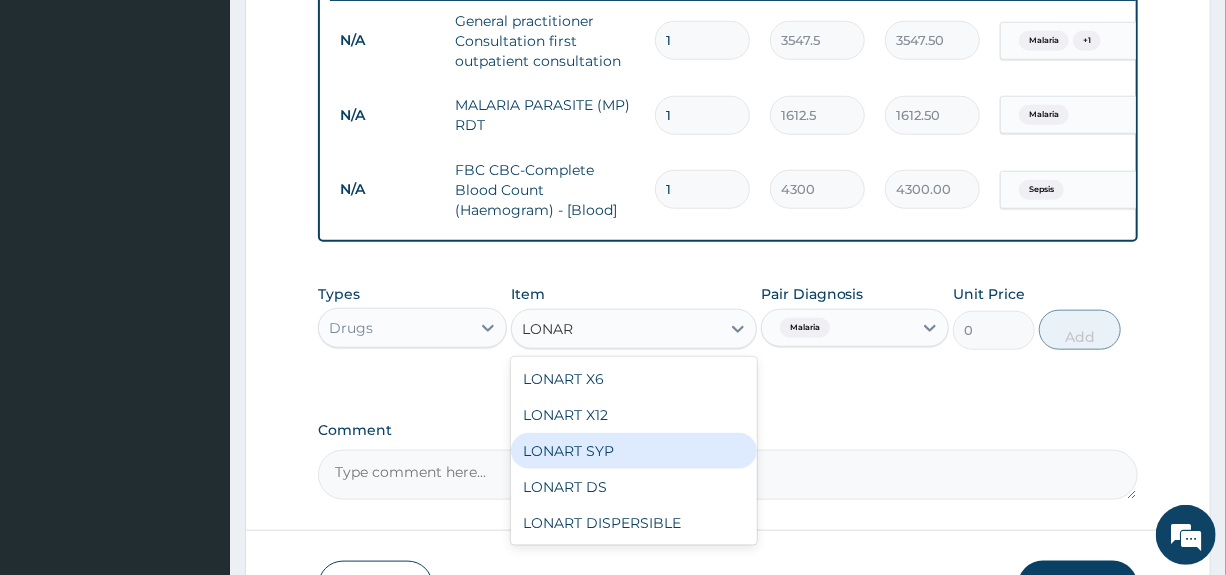 click on "LONART SYP" at bounding box center (634, 451) 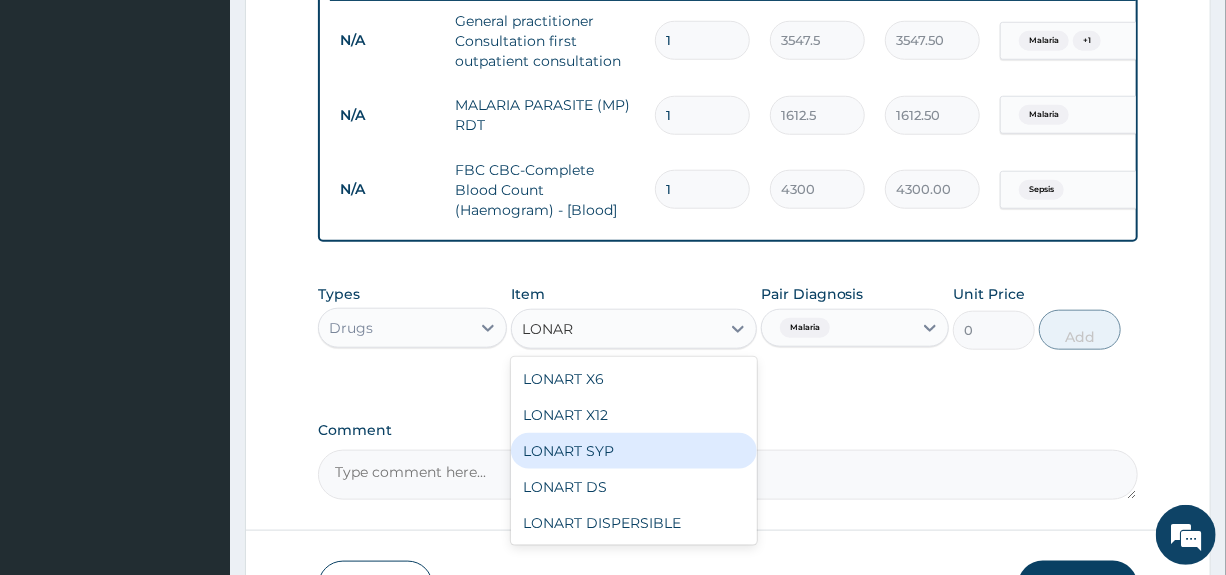 type 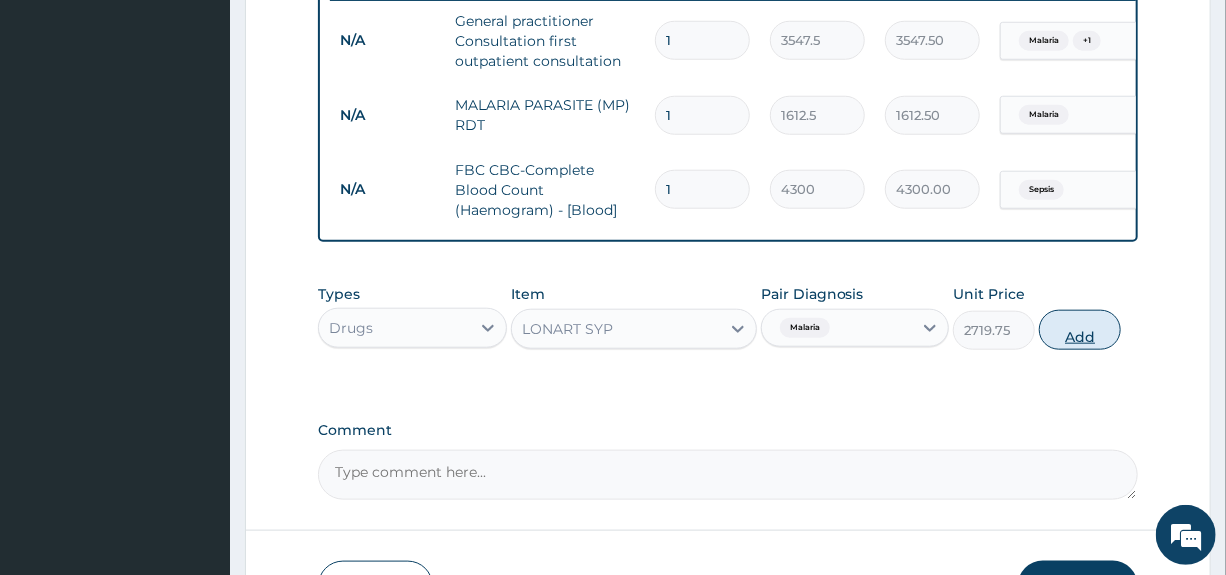 click on "Add" at bounding box center (1080, 330) 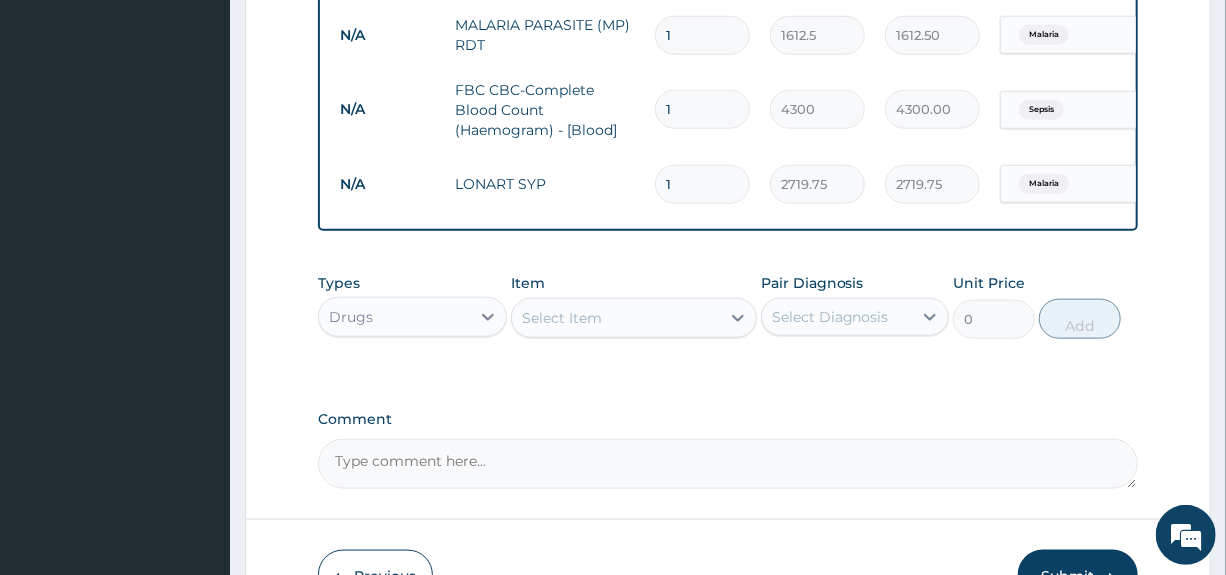 scroll, scrollTop: 1016, scrollLeft: 0, axis: vertical 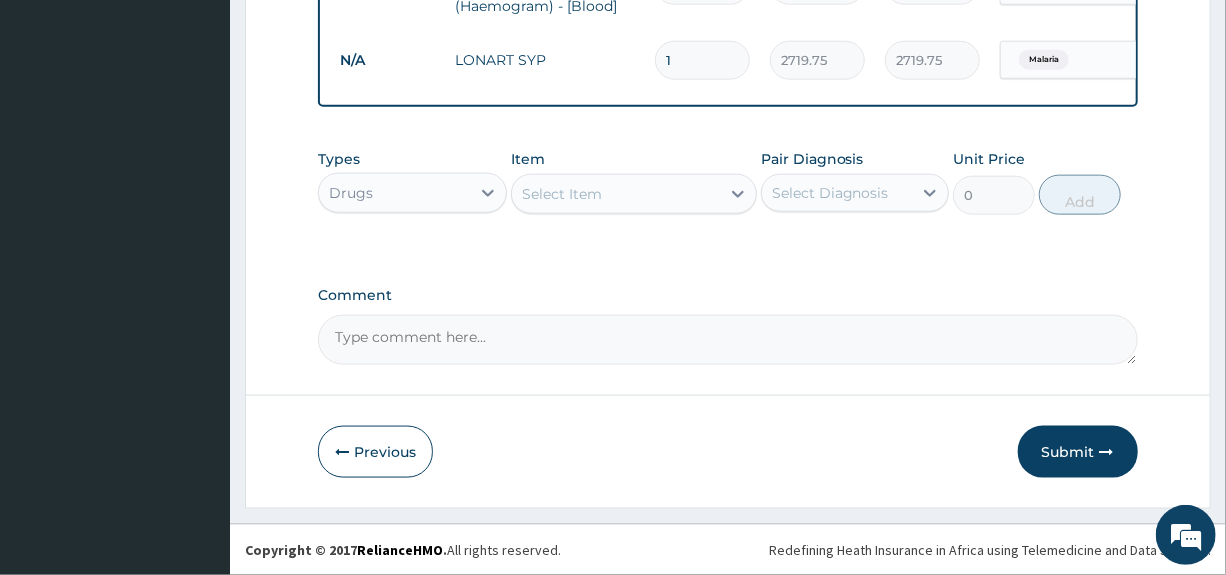 click on "Select Item" at bounding box center [616, 194] 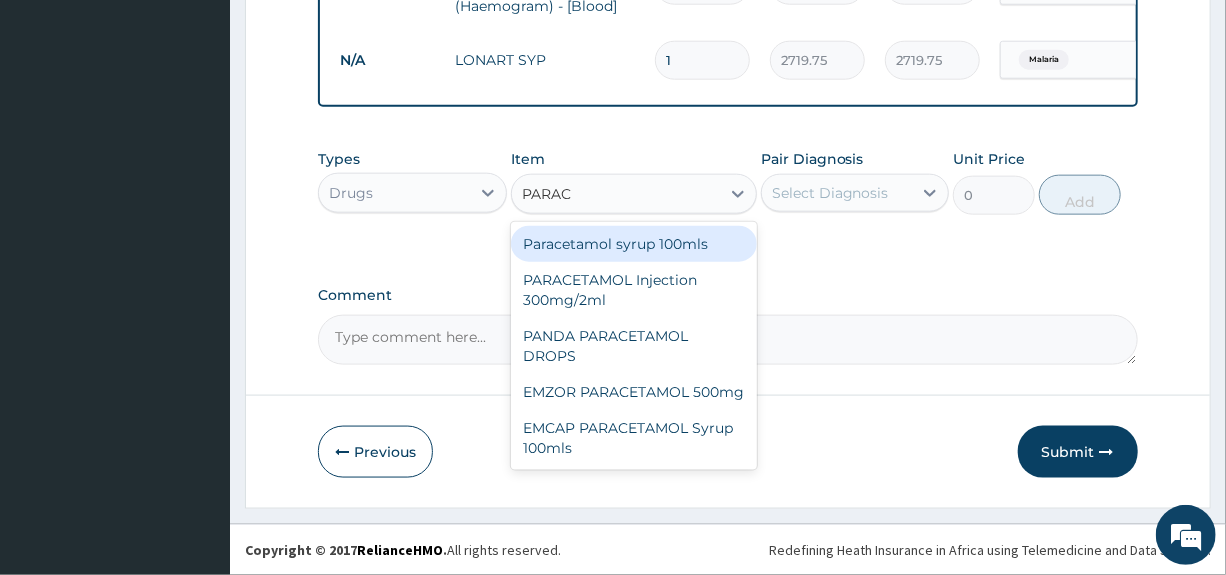 type on "PARACE" 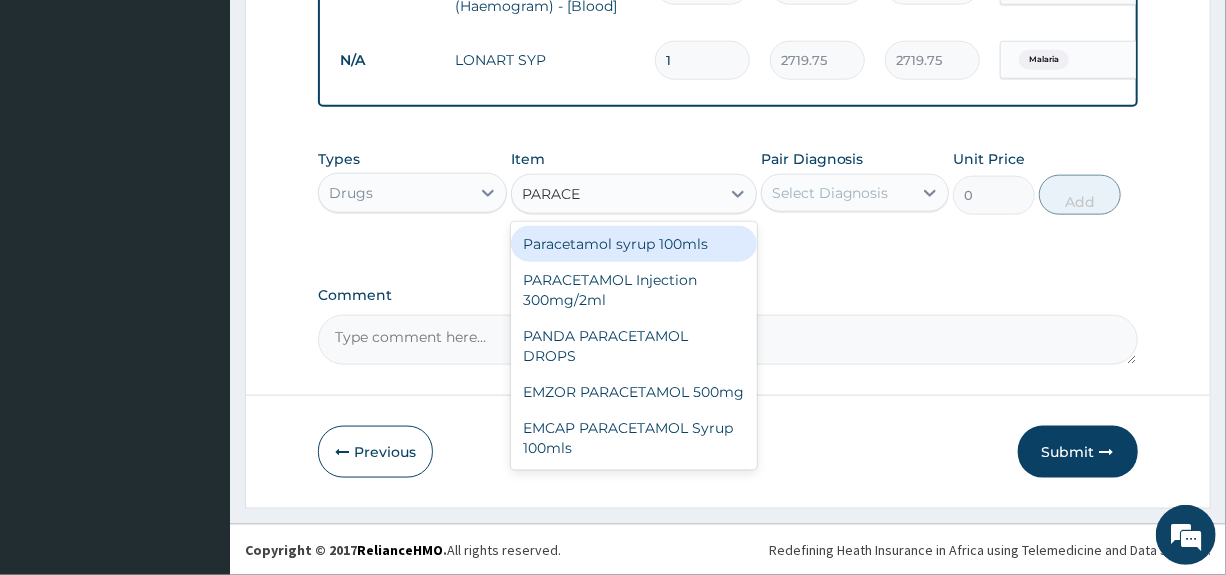 click on "Paracetamol syrup 100mls" at bounding box center [634, 244] 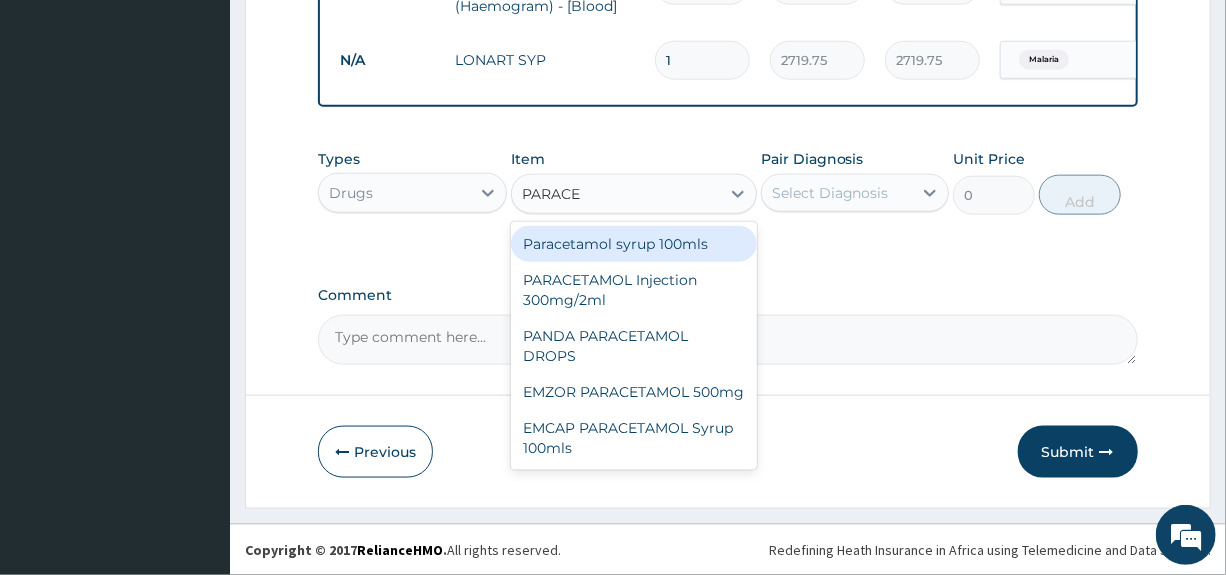 type 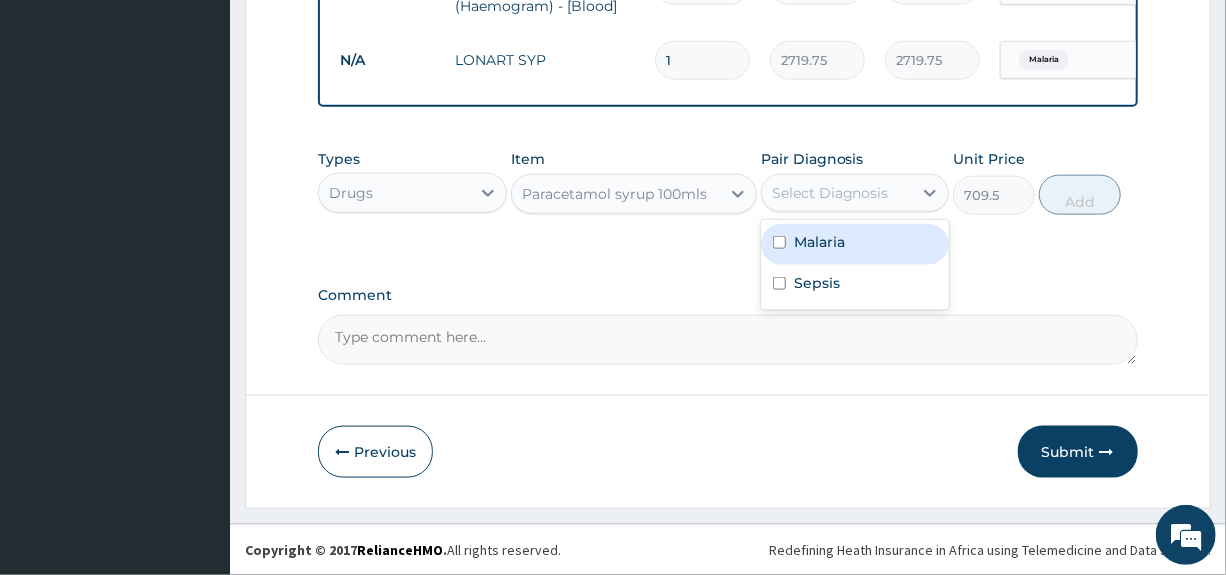 click on "Select Diagnosis" at bounding box center [830, 193] 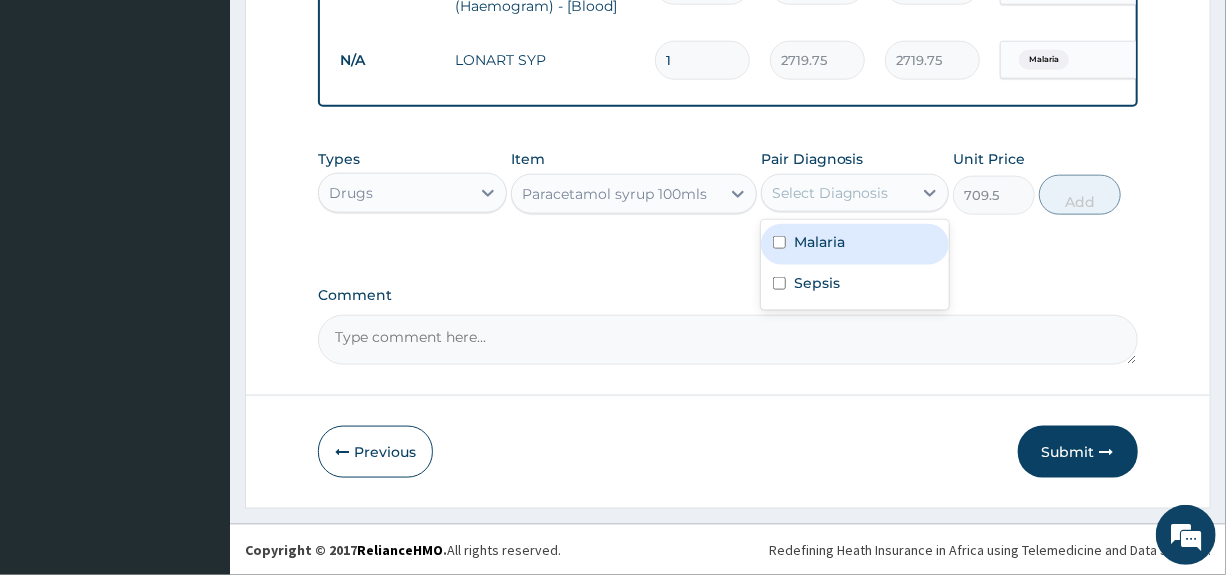 click on "Malaria" at bounding box center [819, 242] 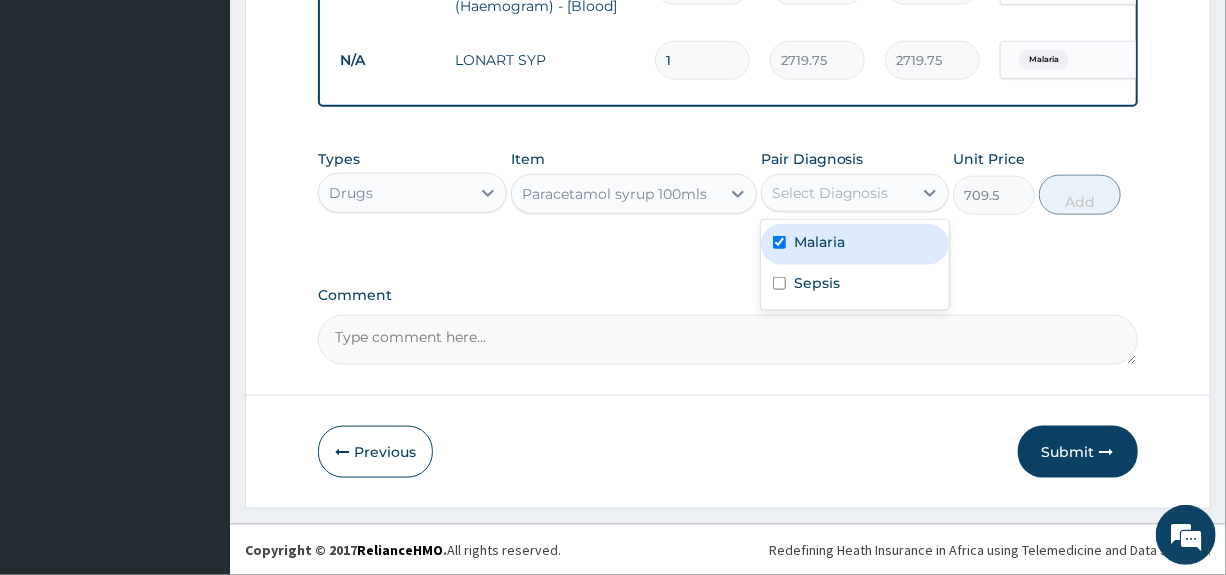 checkbox on "true" 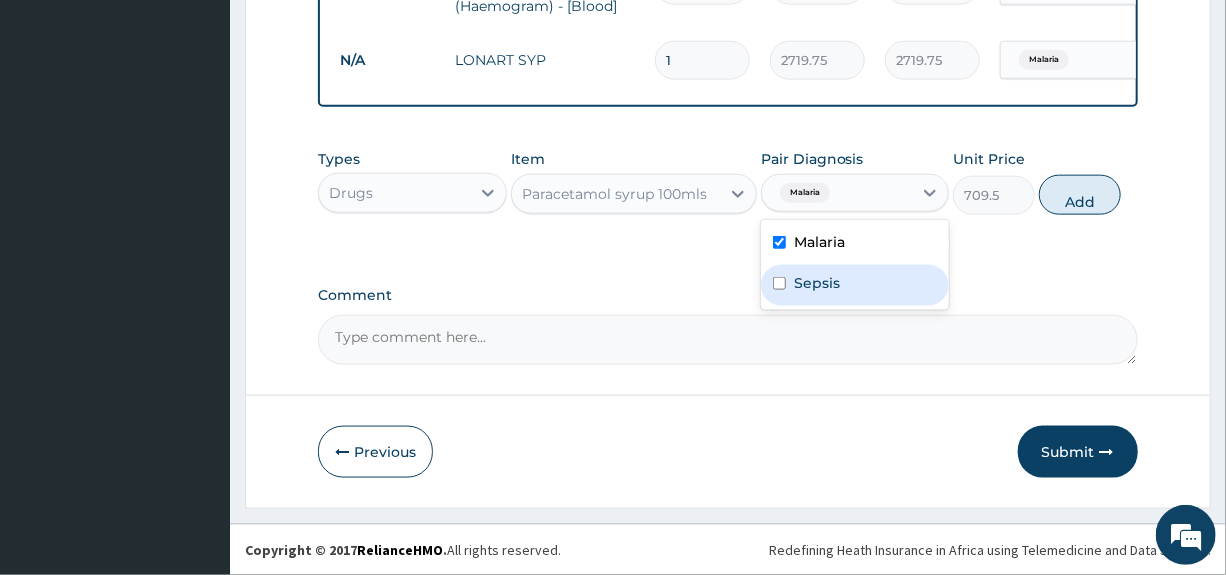 drag, startPoint x: 801, startPoint y: 284, endPoint x: 889, endPoint y: 247, distance: 95.462036 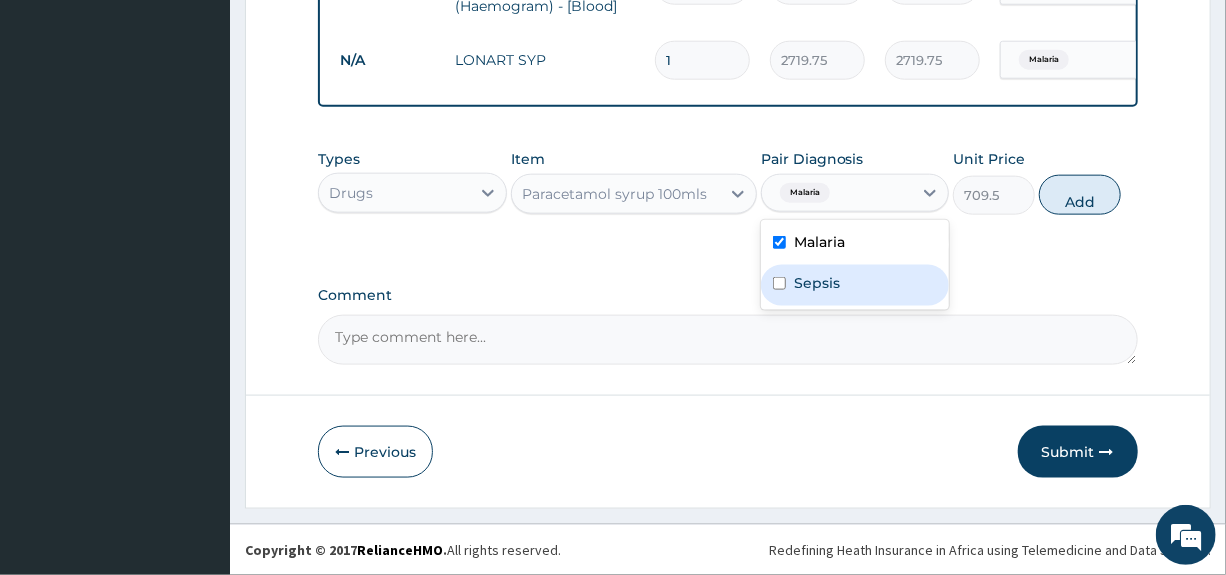click on "Sepsis" at bounding box center (817, 283) 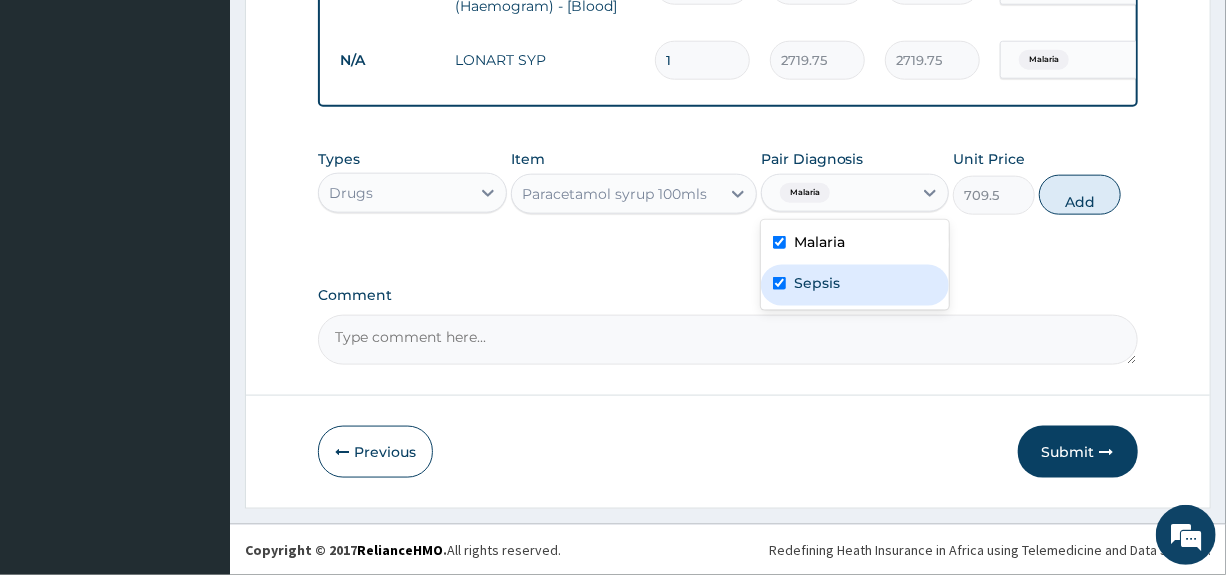 checkbox on "true" 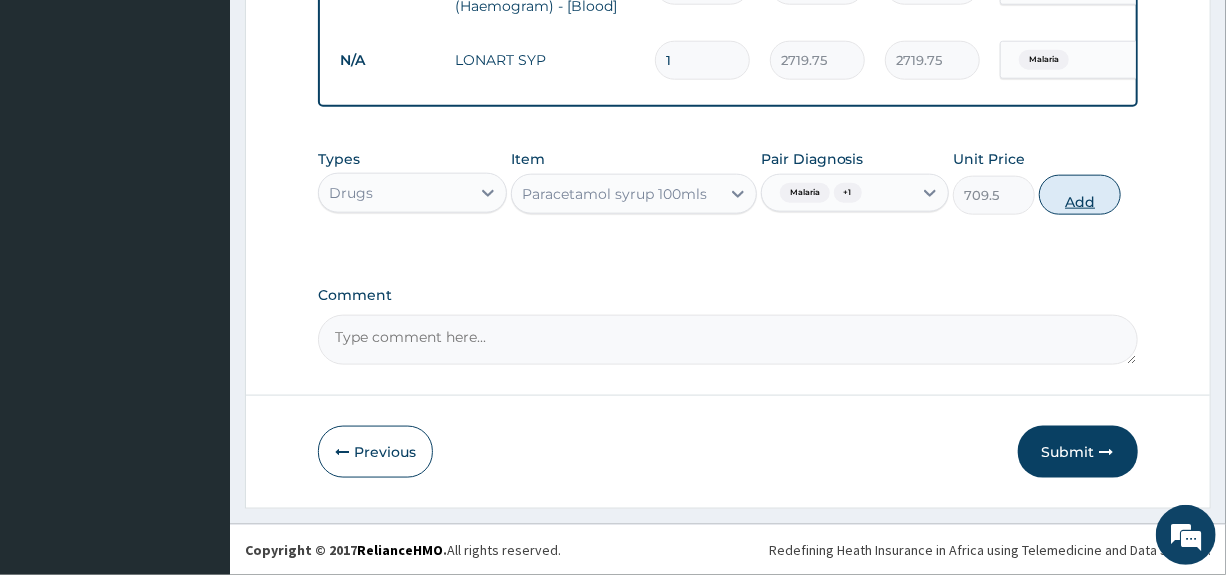 click on "Add" at bounding box center [1080, 195] 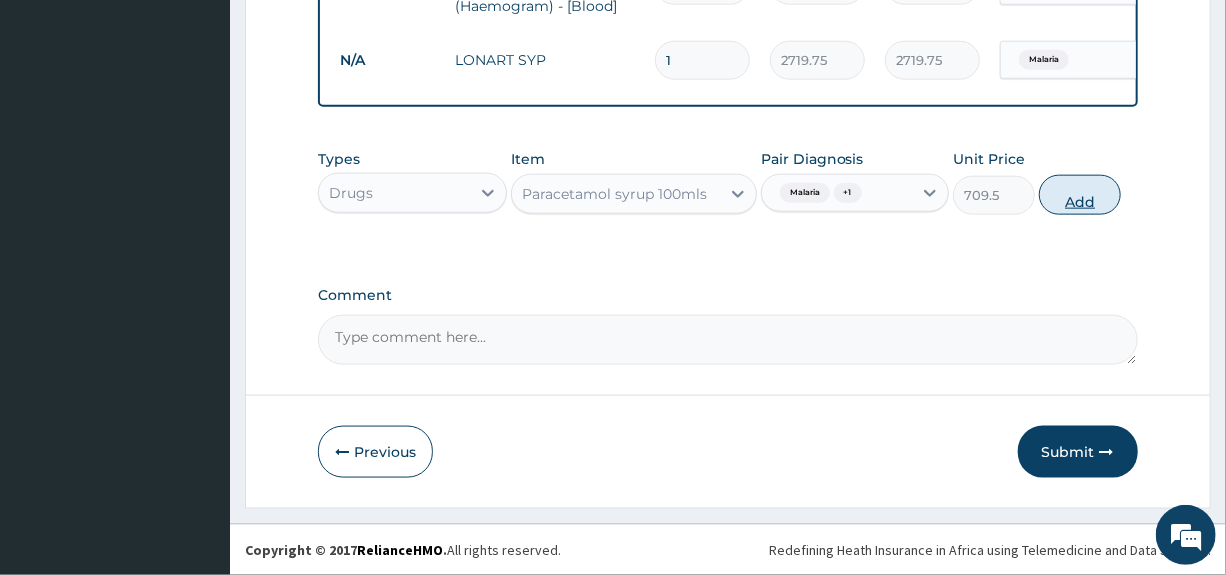 type on "0" 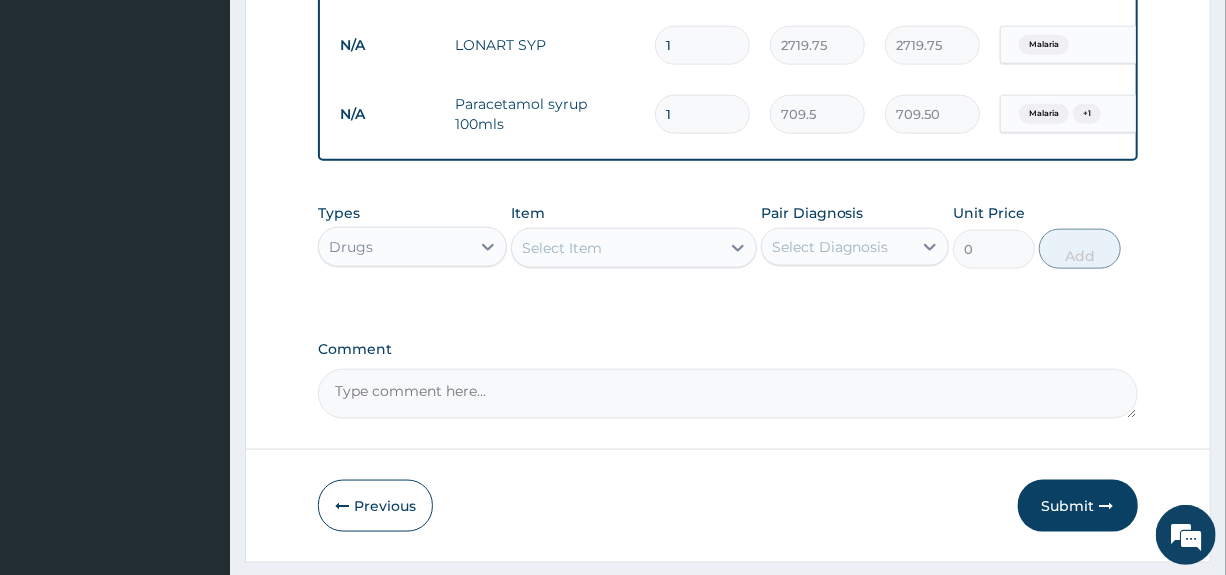 click on "Select Item" at bounding box center (562, 248) 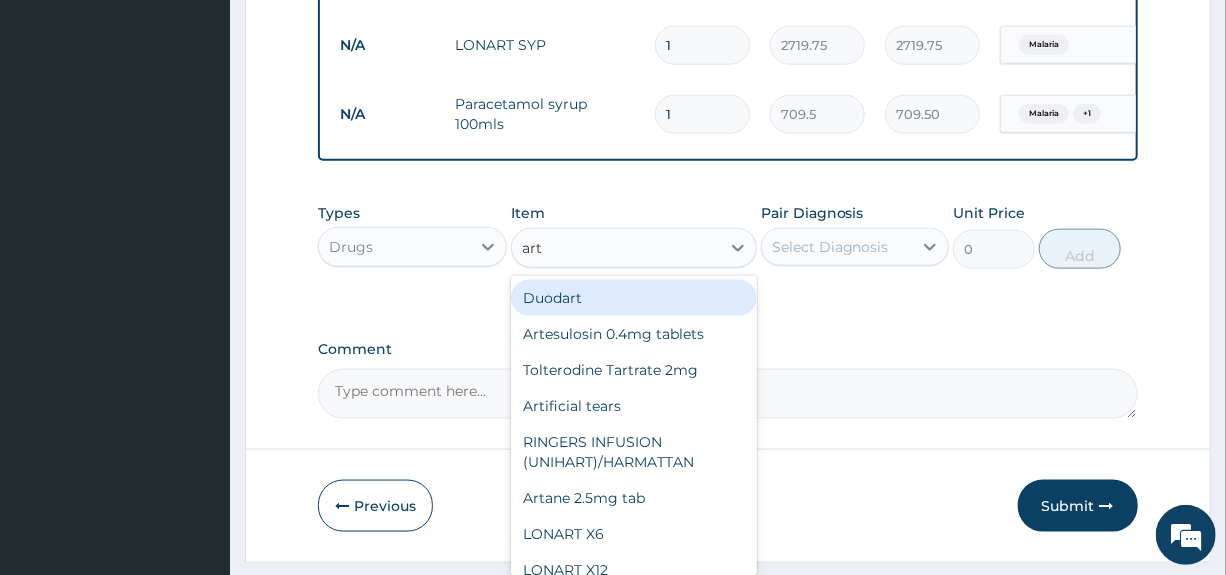 type on "arte" 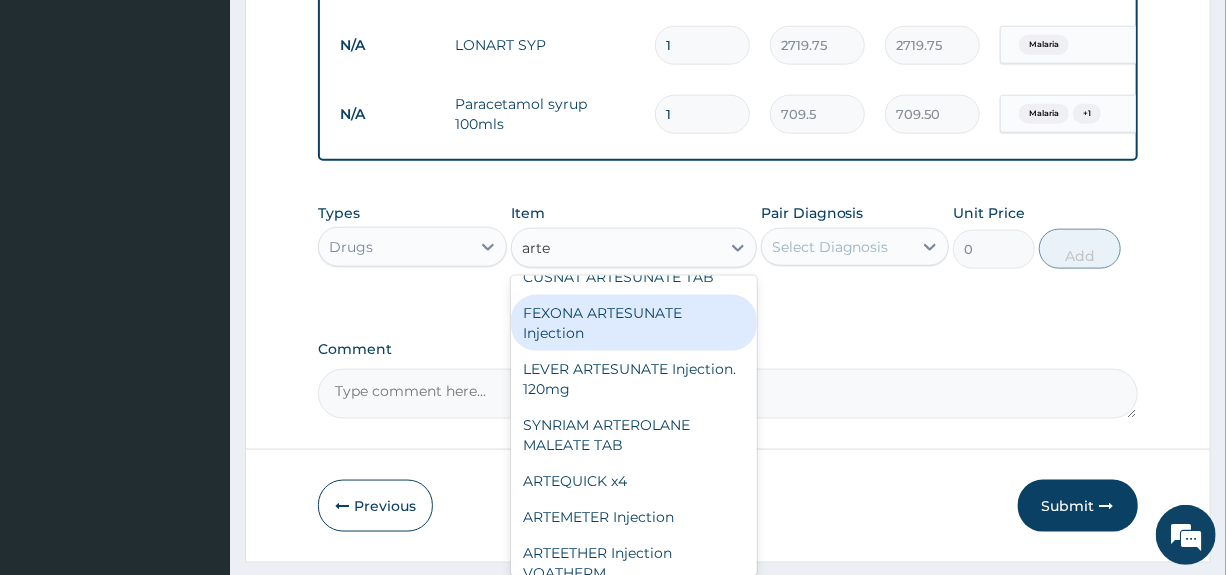 scroll, scrollTop: 200, scrollLeft: 0, axis: vertical 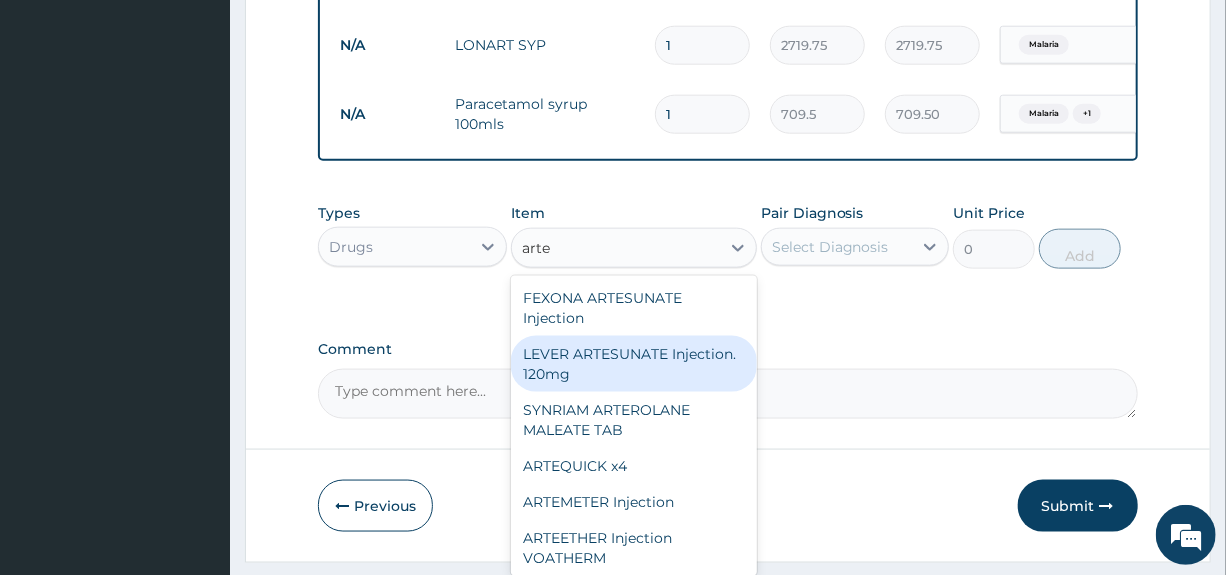 click on "LEVER ARTESUNATE Injection. 120mg" at bounding box center (634, 364) 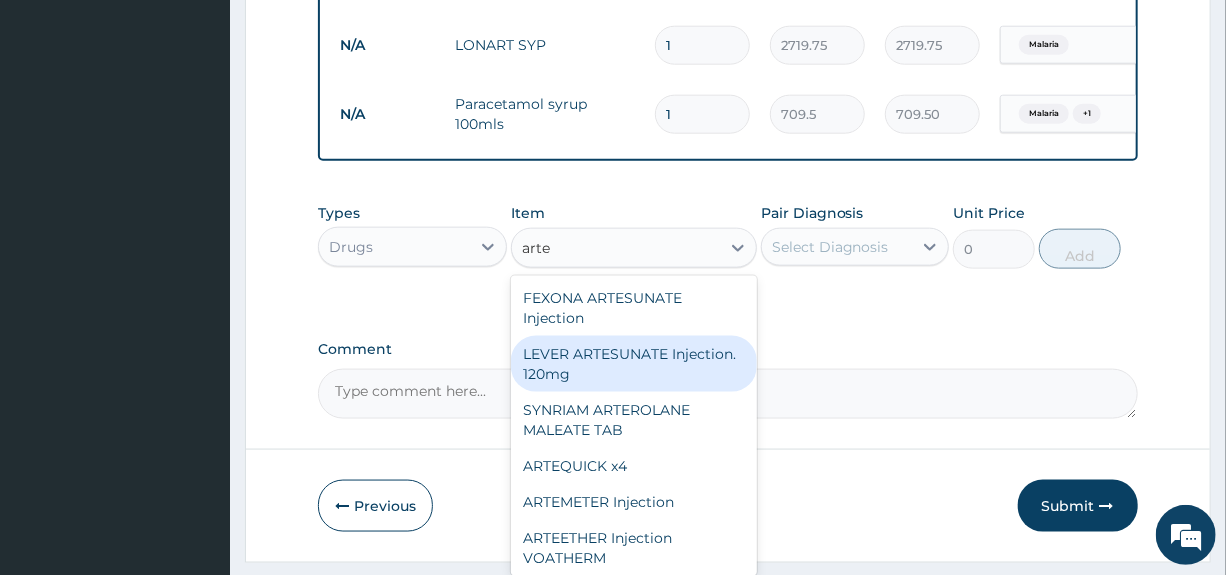 type 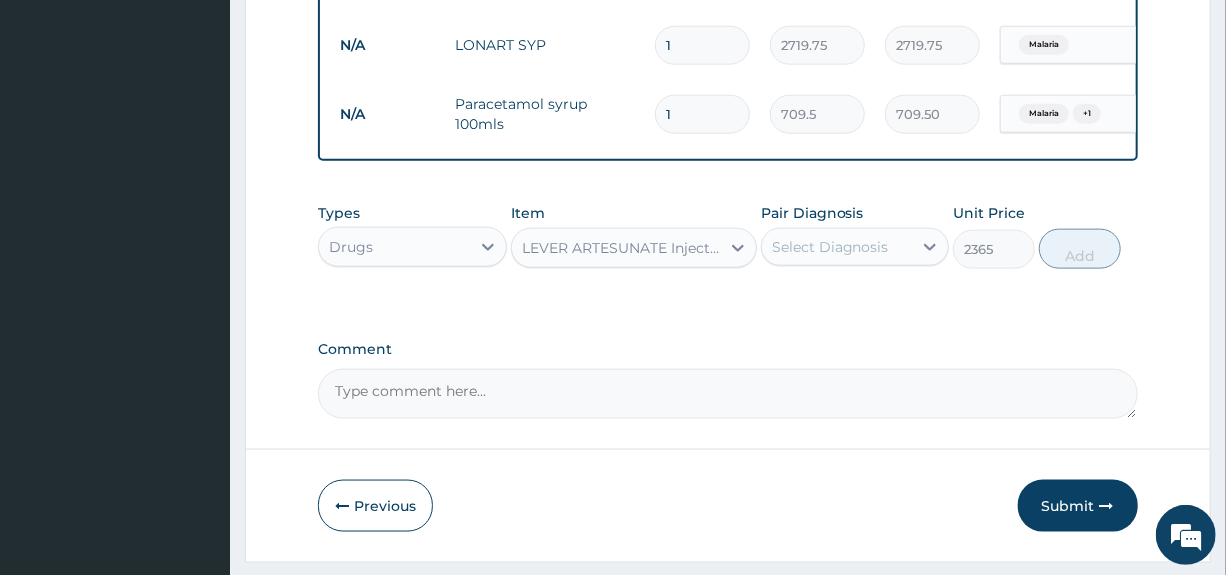 click on "Select Diagnosis" at bounding box center (830, 247) 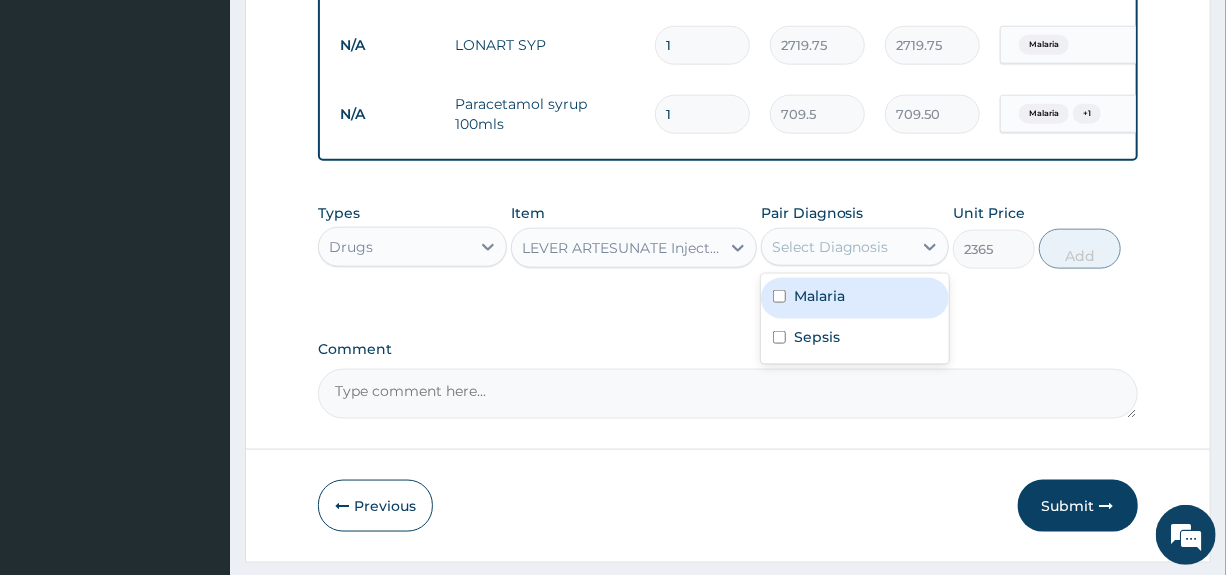 click on "Malaria" at bounding box center [819, 296] 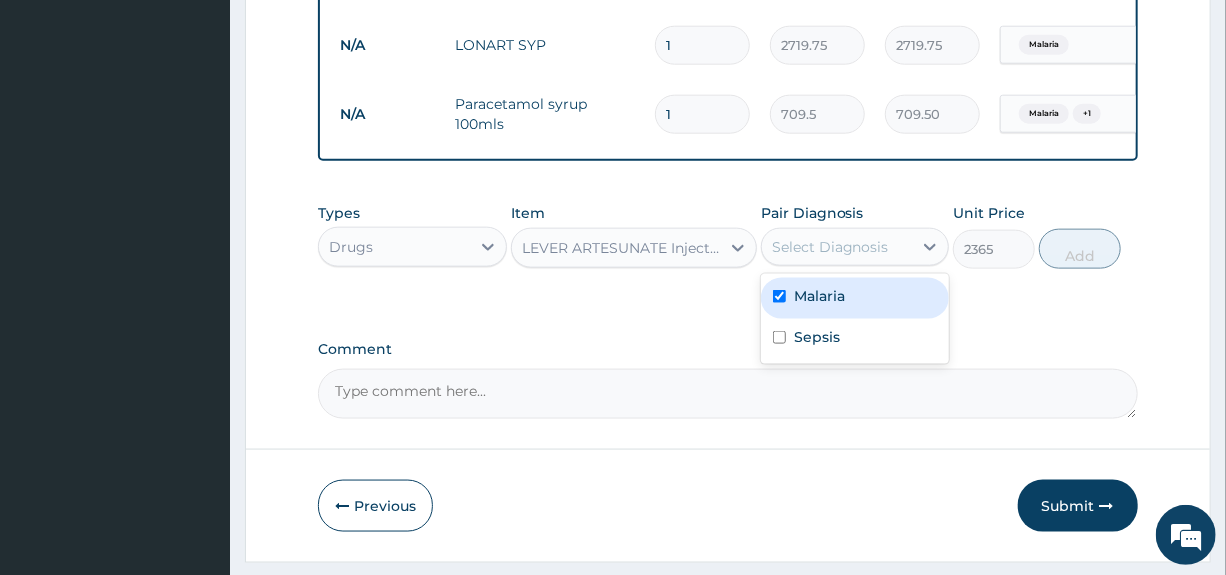 checkbox on "true" 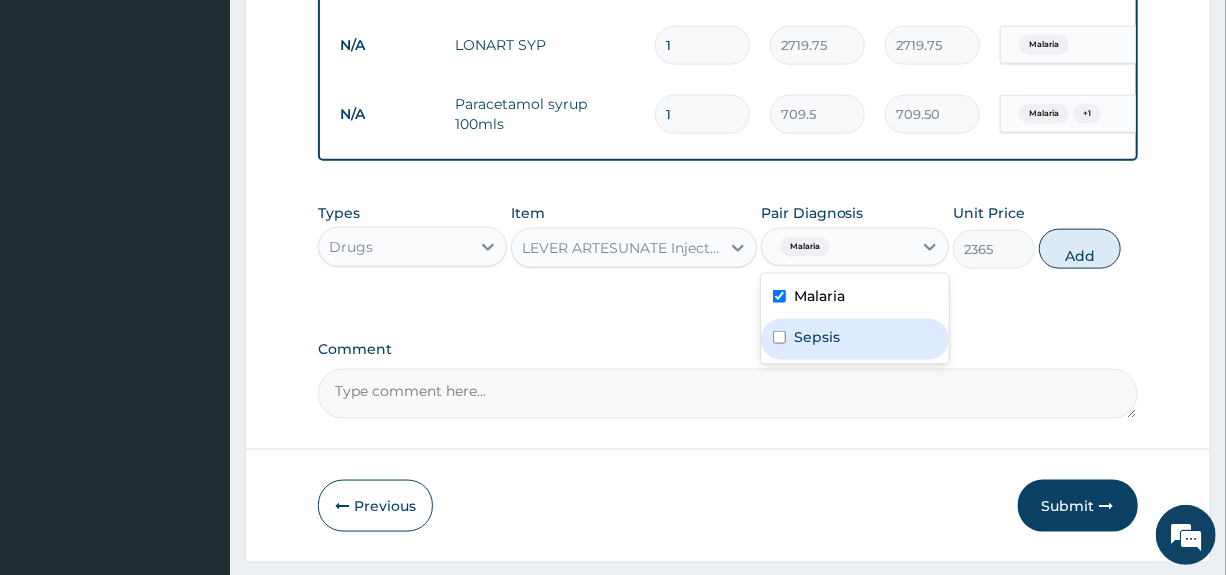 click on "Comment" at bounding box center (727, 394) 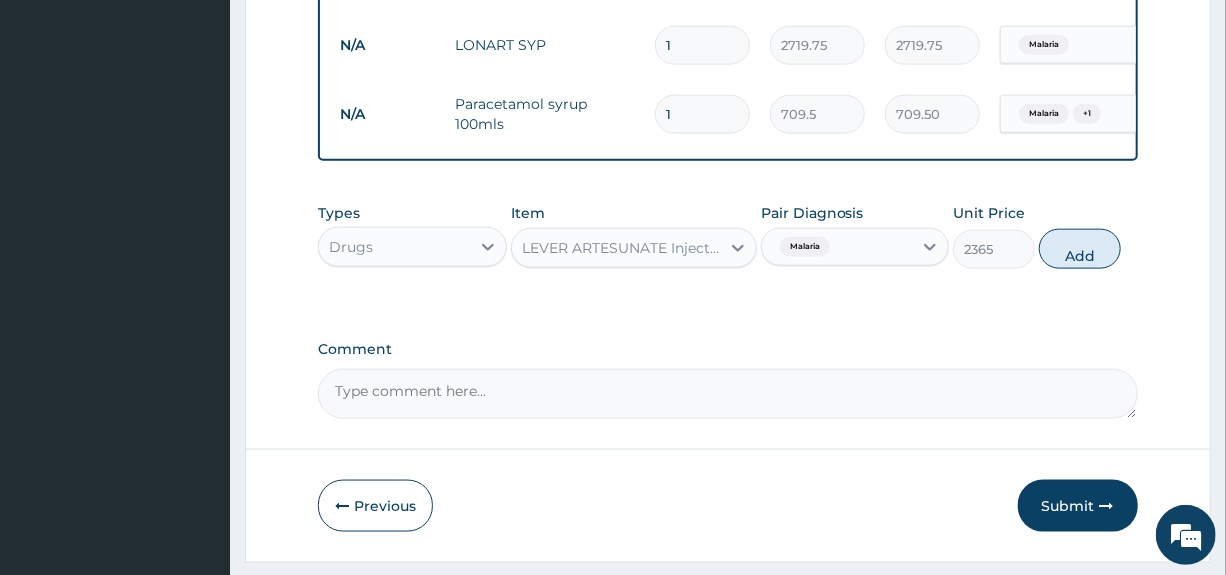 click on "LEVER ARTESUNATE Injection. 120mg" at bounding box center (622, 248) 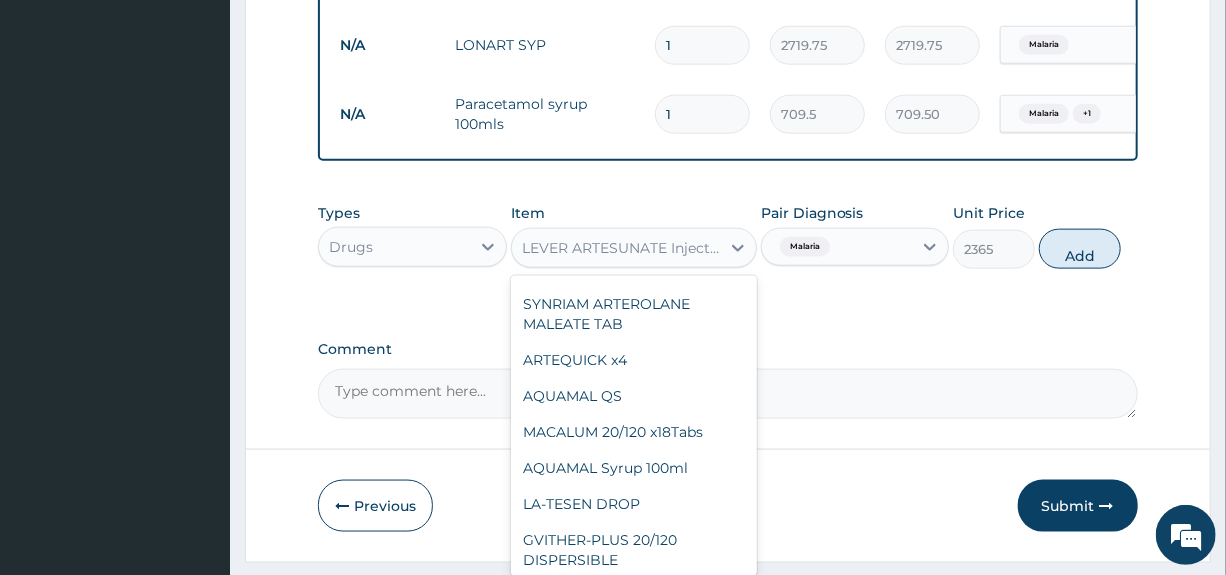 scroll, scrollTop: 12528, scrollLeft: 0, axis: vertical 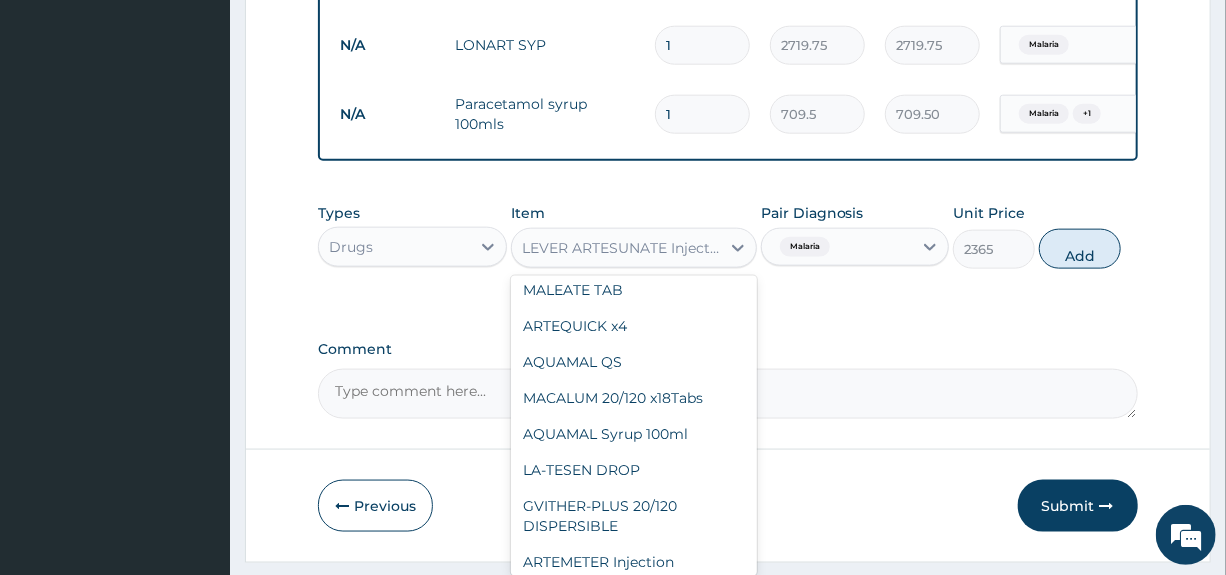 click on "Comment" at bounding box center (727, 380) 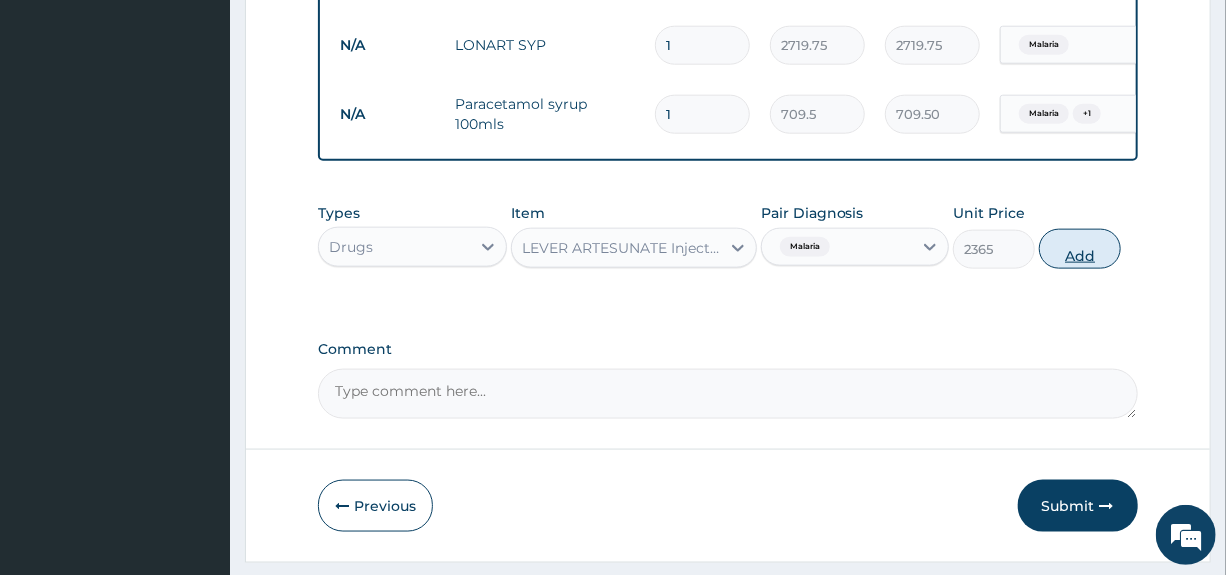 click on "Add" at bounding box center (1080, 249) 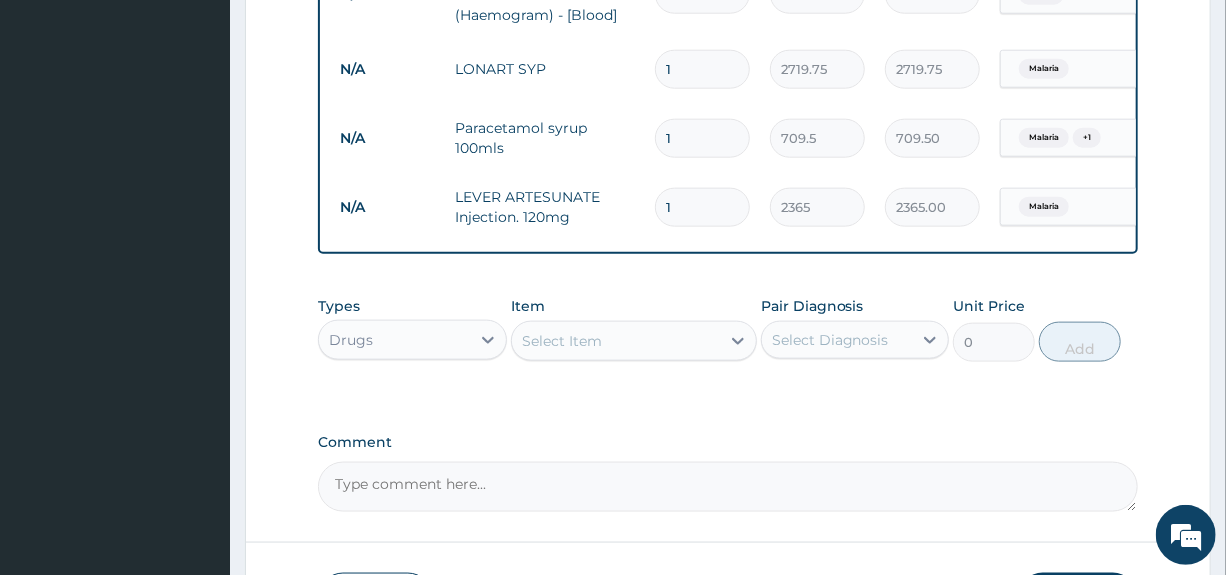 scroll, scrollTop: 1116, scrollLeft: 0, axis: vertical 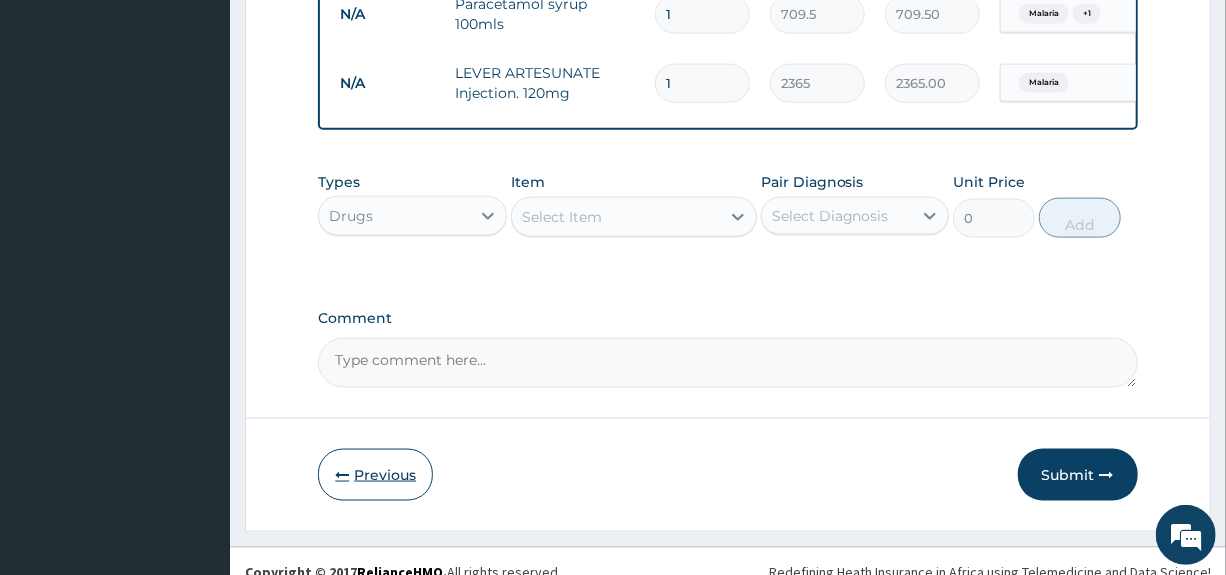 click on "Previous" at bounding box center (375, 475) 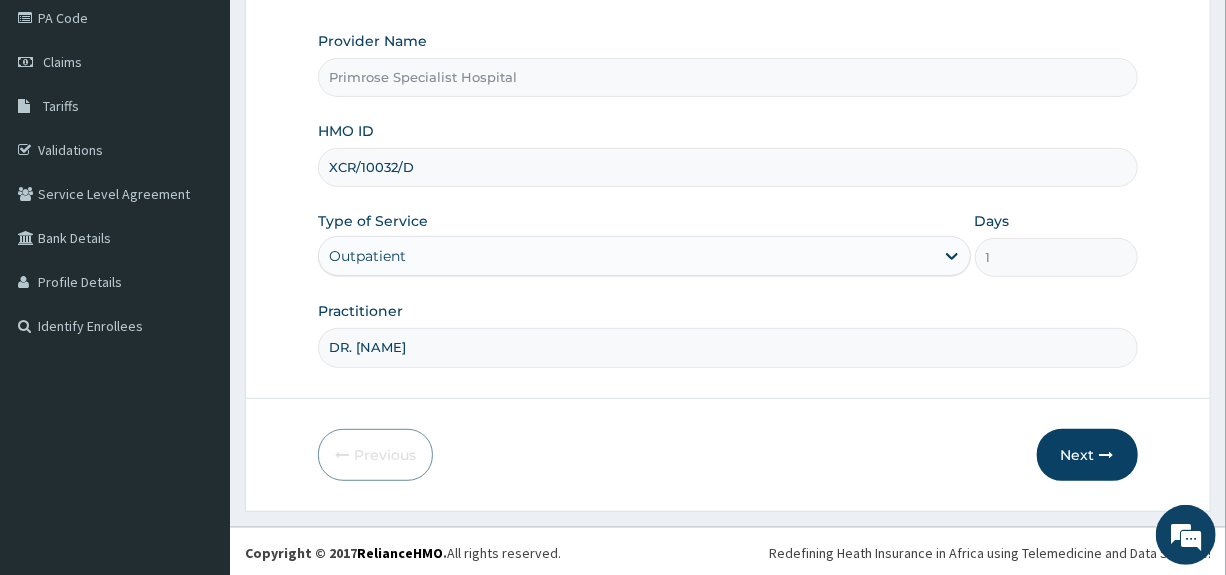 drag, startPoint x: 456, startPoint y: 165, endPoint x: 234, endPoint y: 163, distance: 222.009 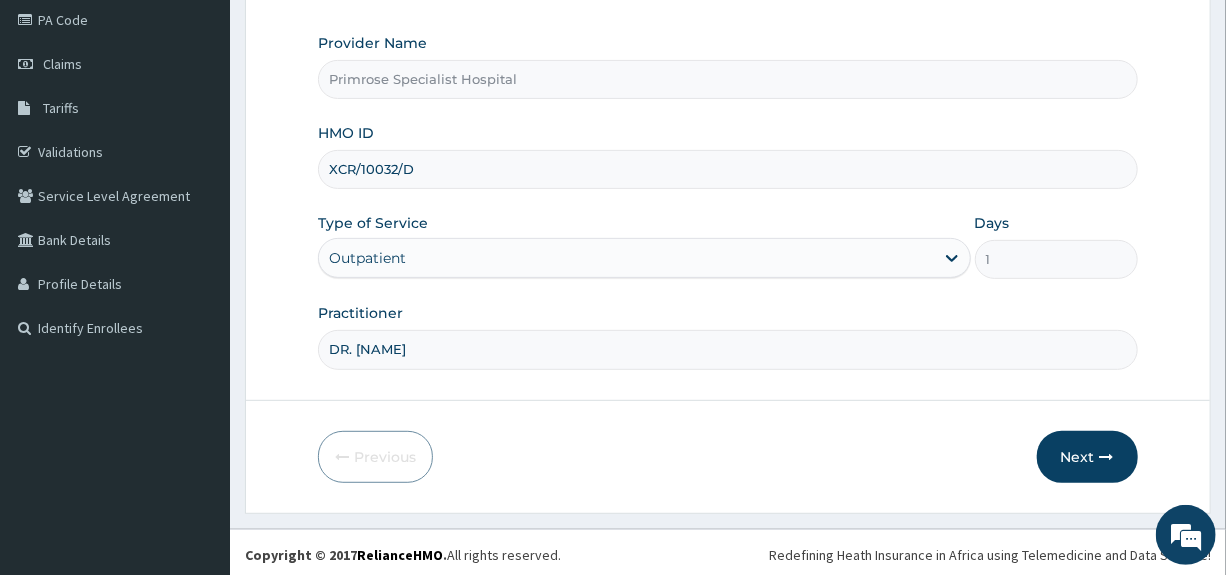 scroll, scrollTop: 244, scrollLeft: 0, axis: vertical 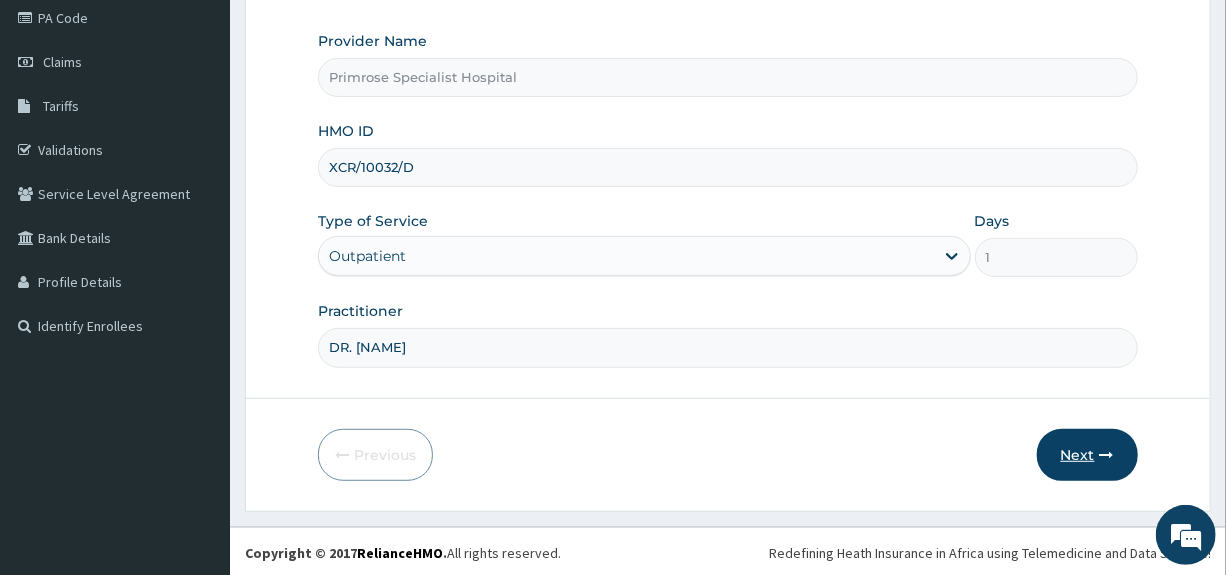 click on "Next" at bounding box center (1087, 455) 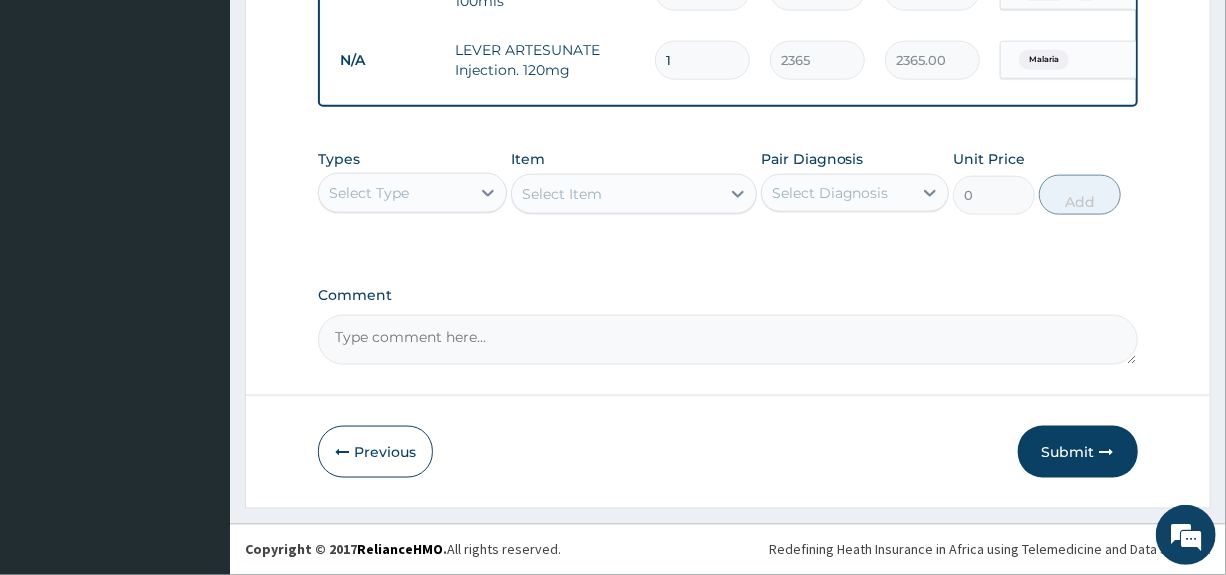 scroll, scrollTop: 1144, scrollLeft: 0, axis: vertical 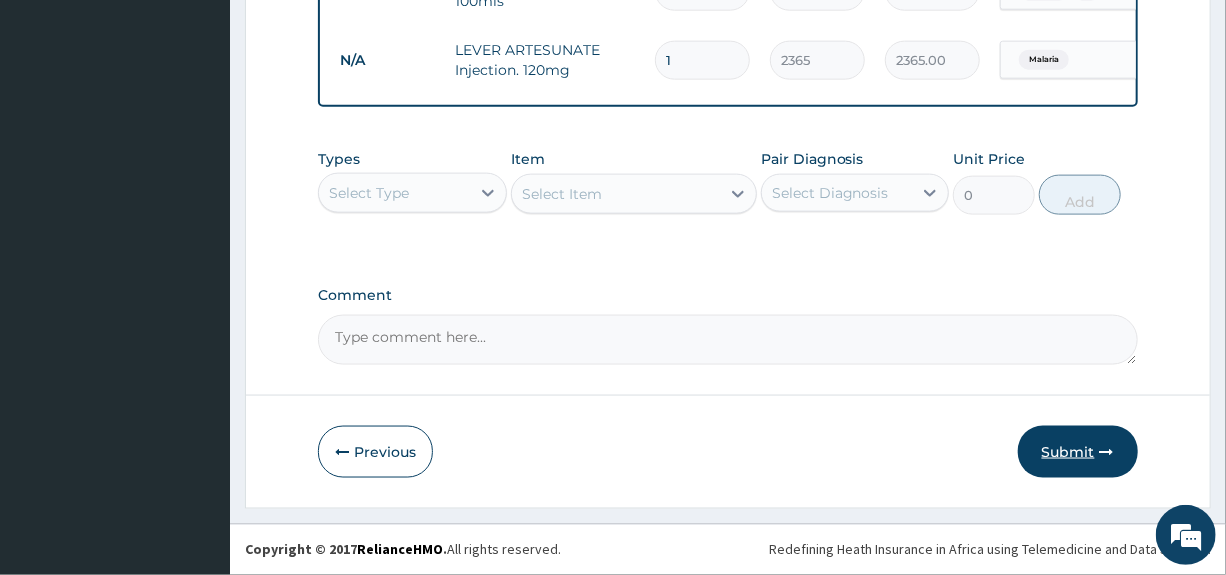click on "Submit" at bounding box center [1078, 452] 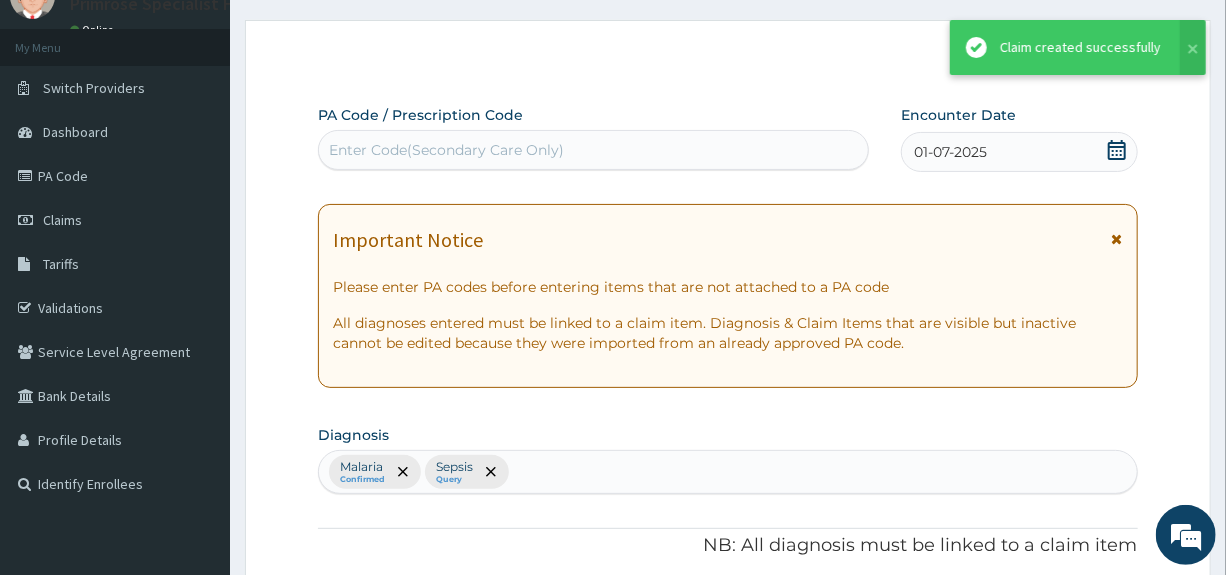 scroll, scrollTop: 1144, scrollLeft: 0, axis: vertical 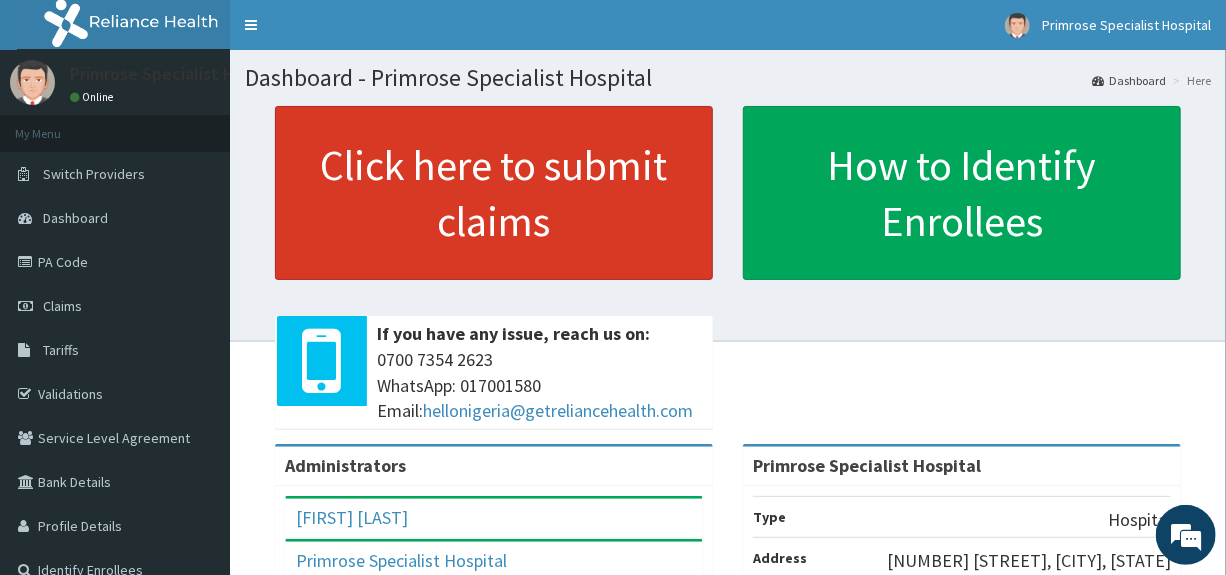 click on "Click here to submit claims" at bounding box center (494, 193) 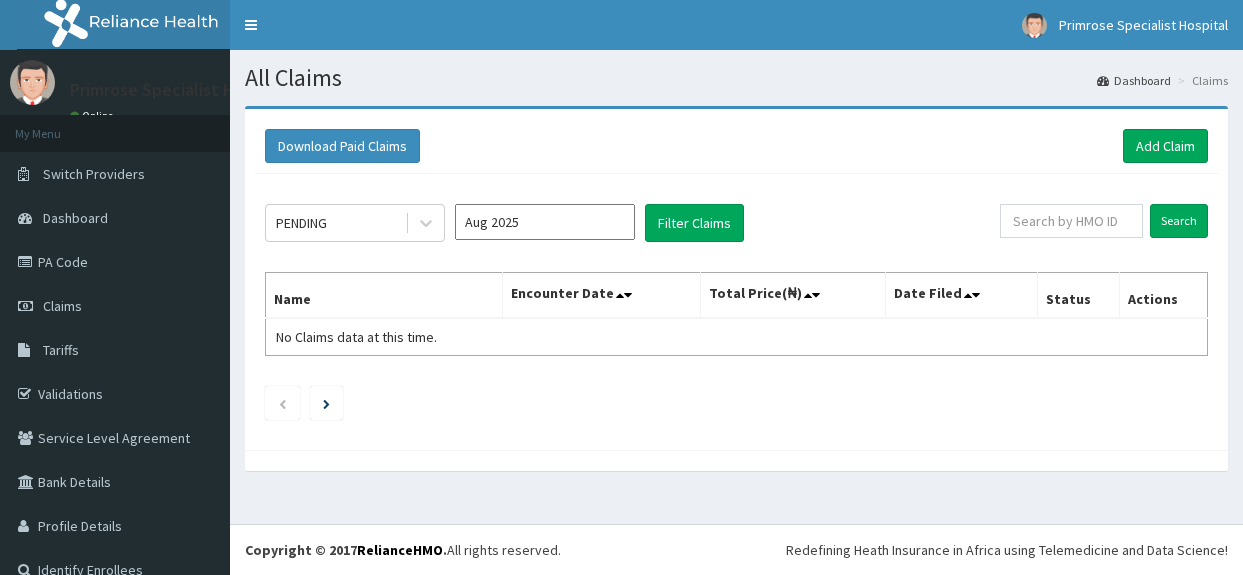 scroll, scrollTop: 0, scrollLeft: 0, axis: both 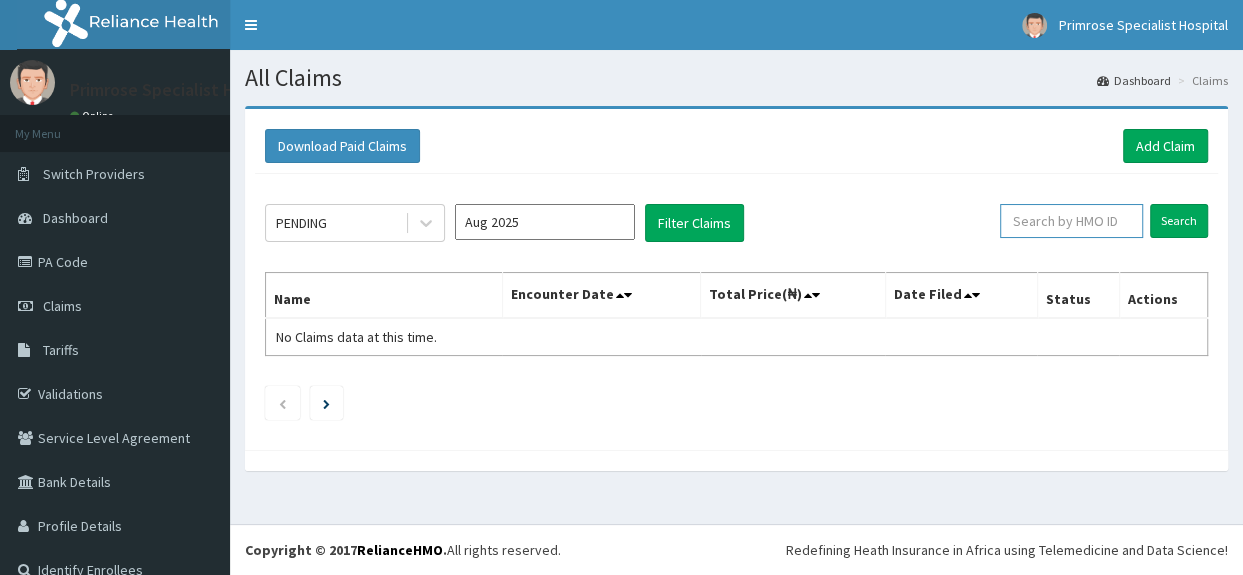 click at bounding box center [1071, 221] 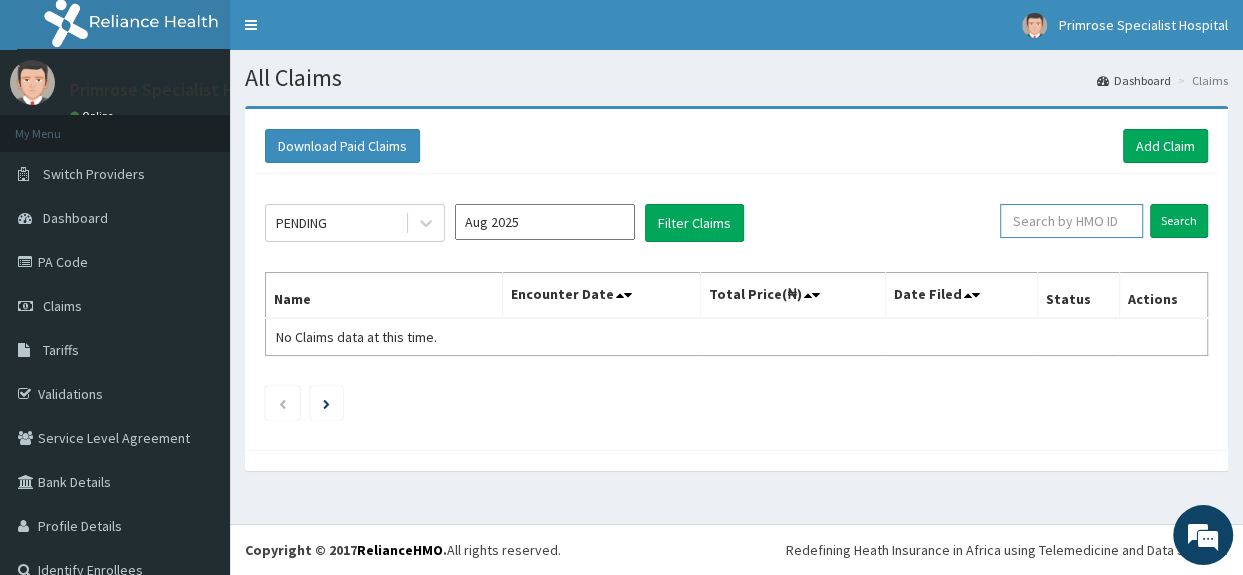 paste on "XCR/10032/D" 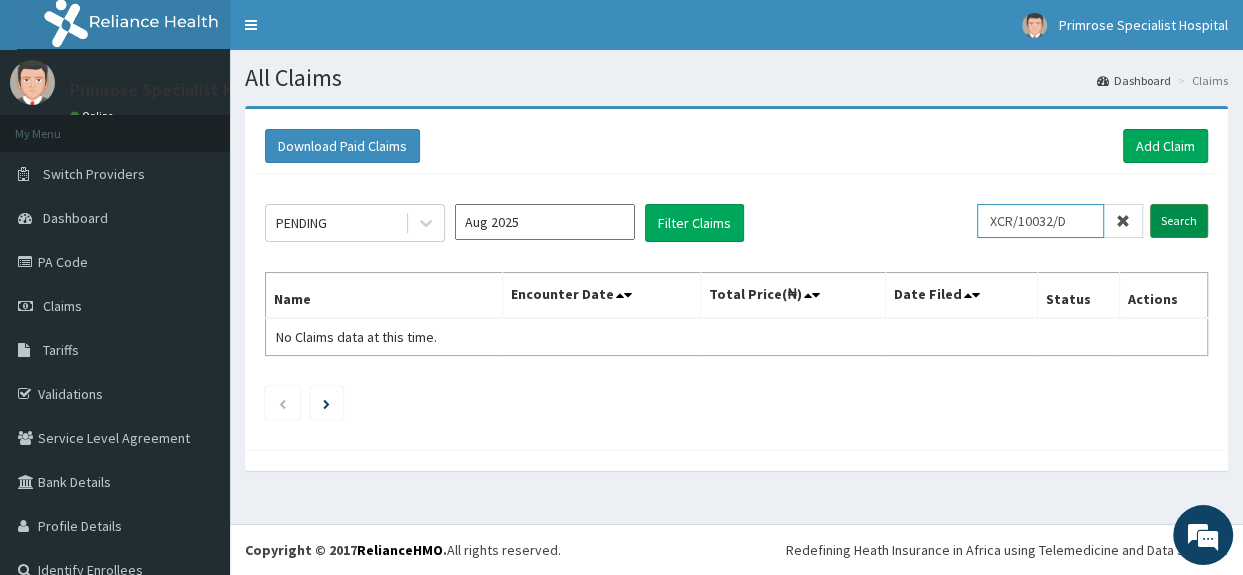 type on "XCR/10032/D" 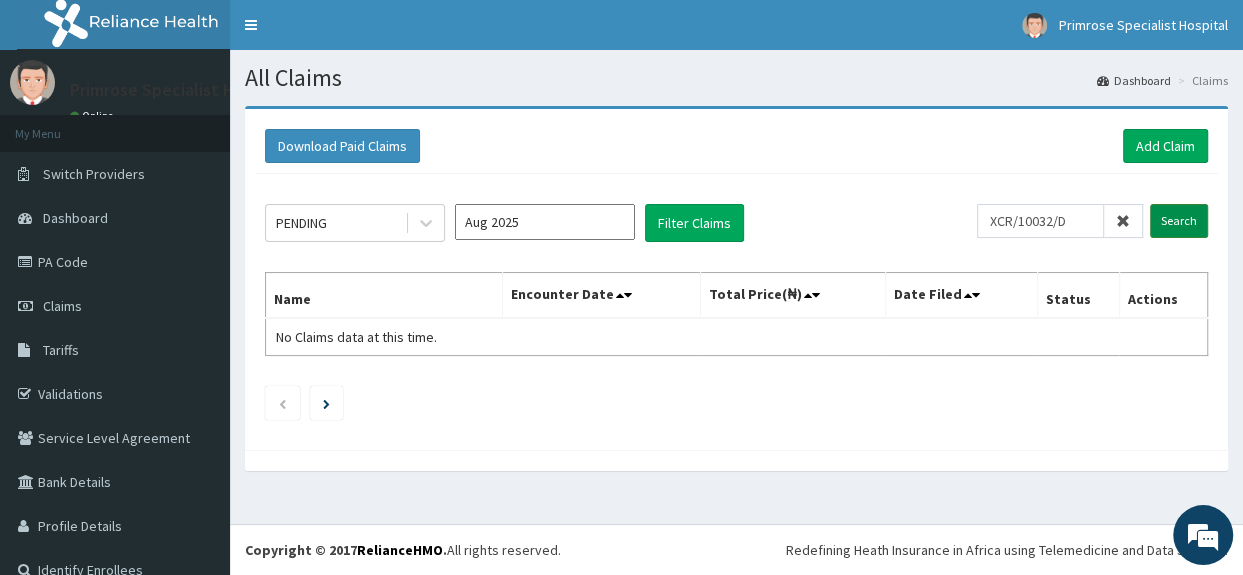 click on "Search" at bounding box center [1179, 221] 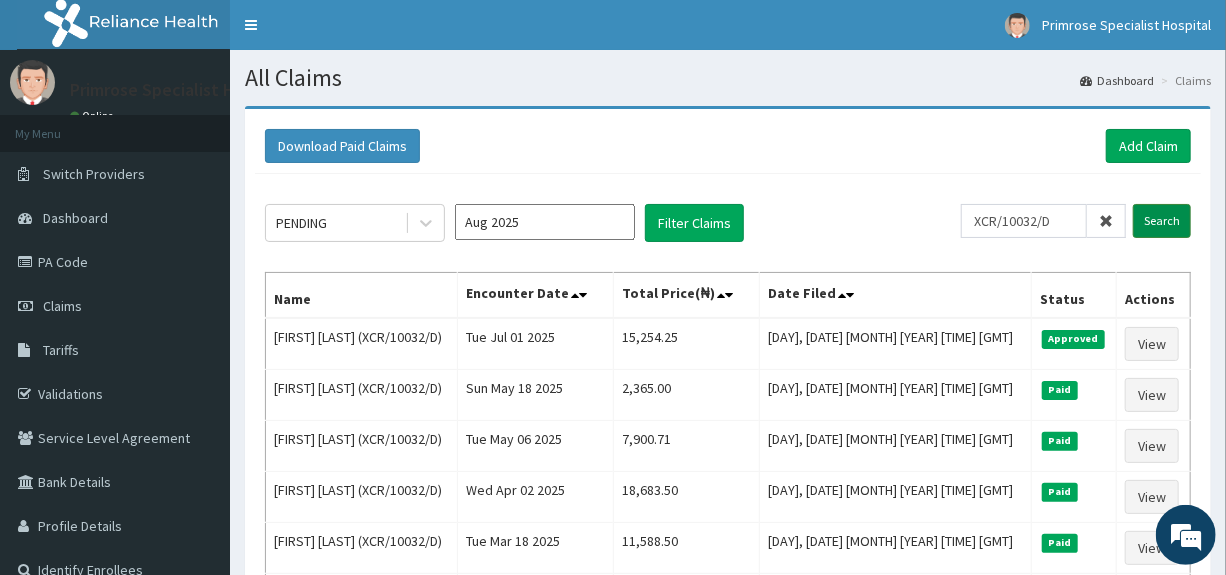 scroll, scrollTop: 0, scrollLeft: 0, axis: both 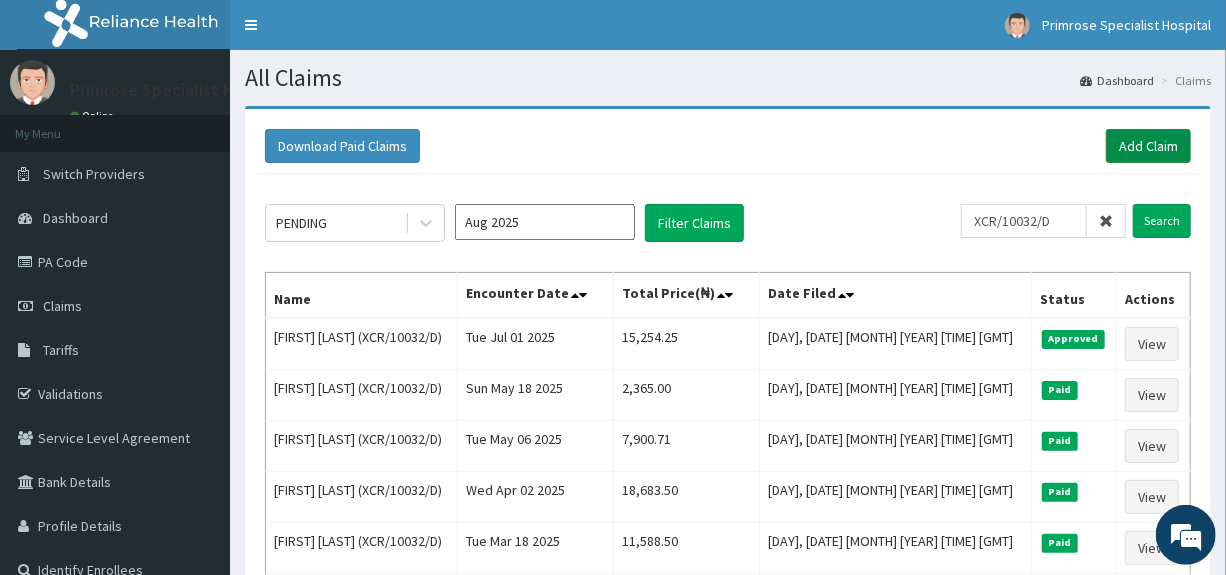 click on "Add Claim" at bounding box center (1148, 146) 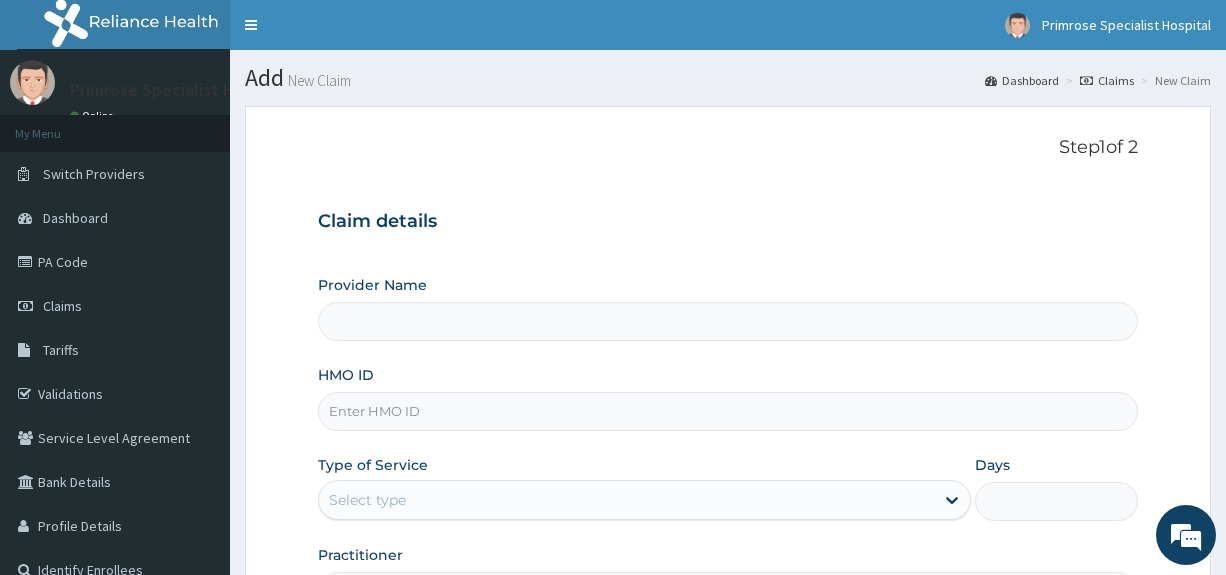 type on "Primrose Specialist Hospital" 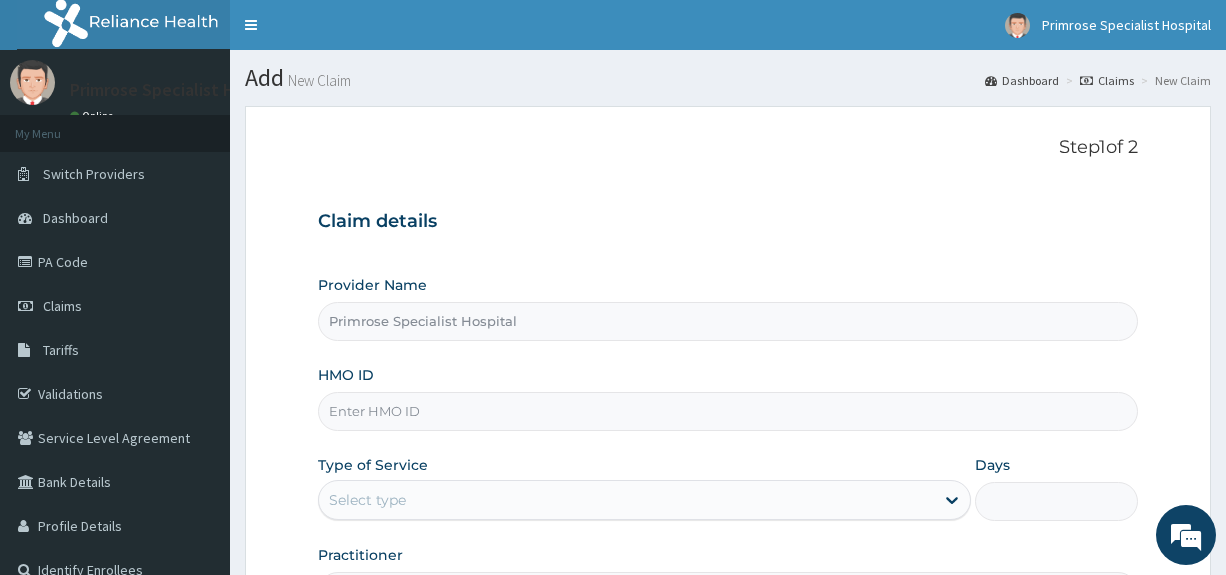 scroll, scrollTop: 0, scrollLeft: 0, axis: both 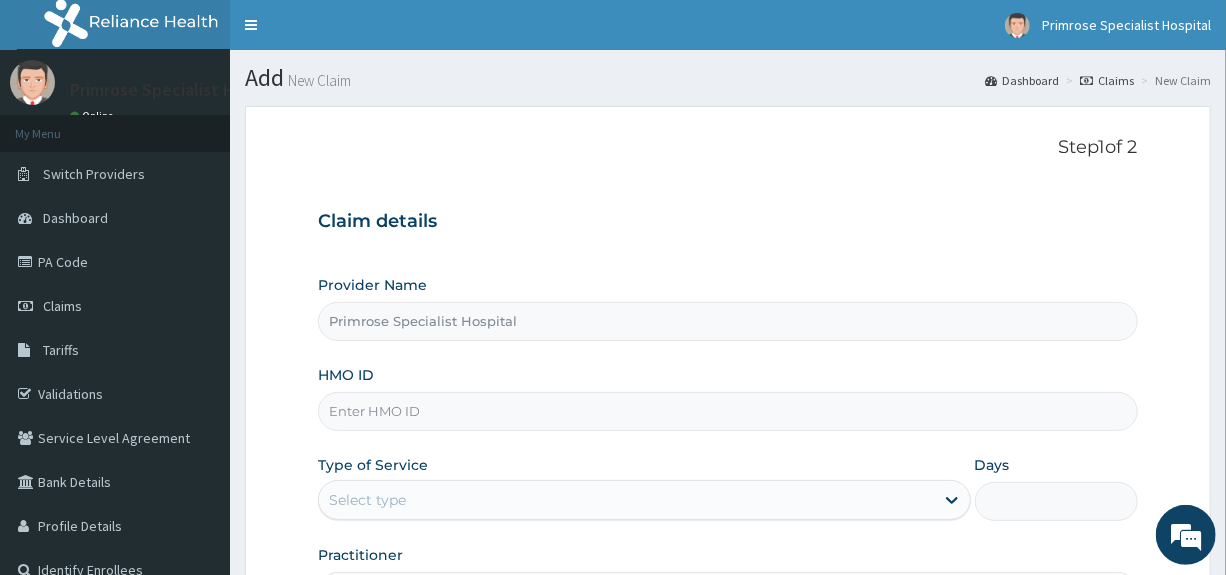 click on "HMO ID" at bounding box center (727, 411) 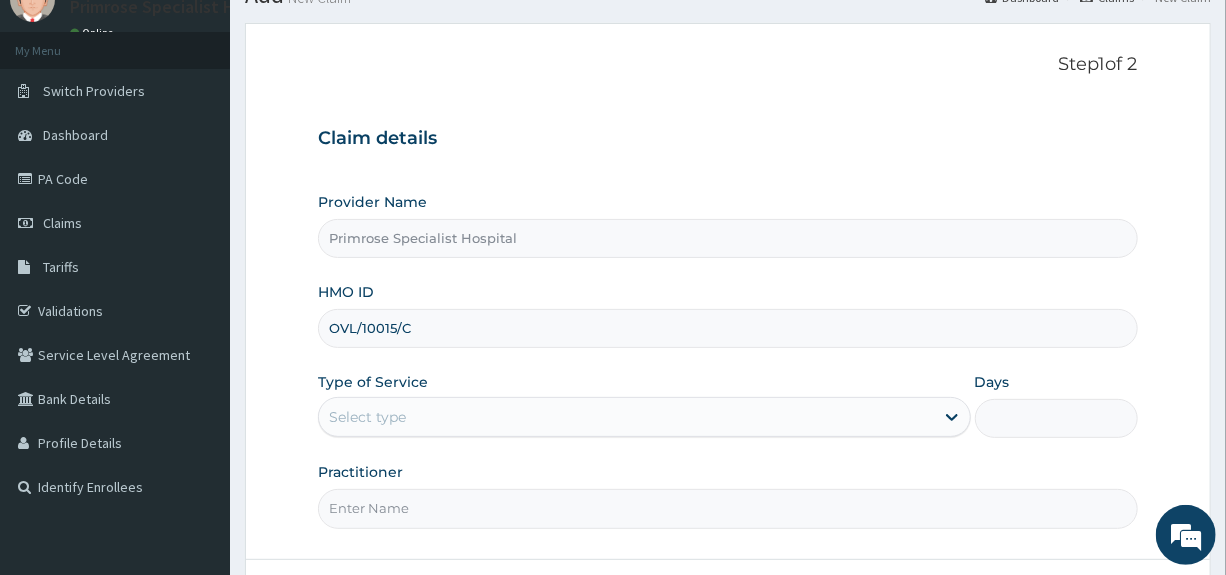 scroll, scrollTop: 200, scrollLeft: 0, axis: vertical 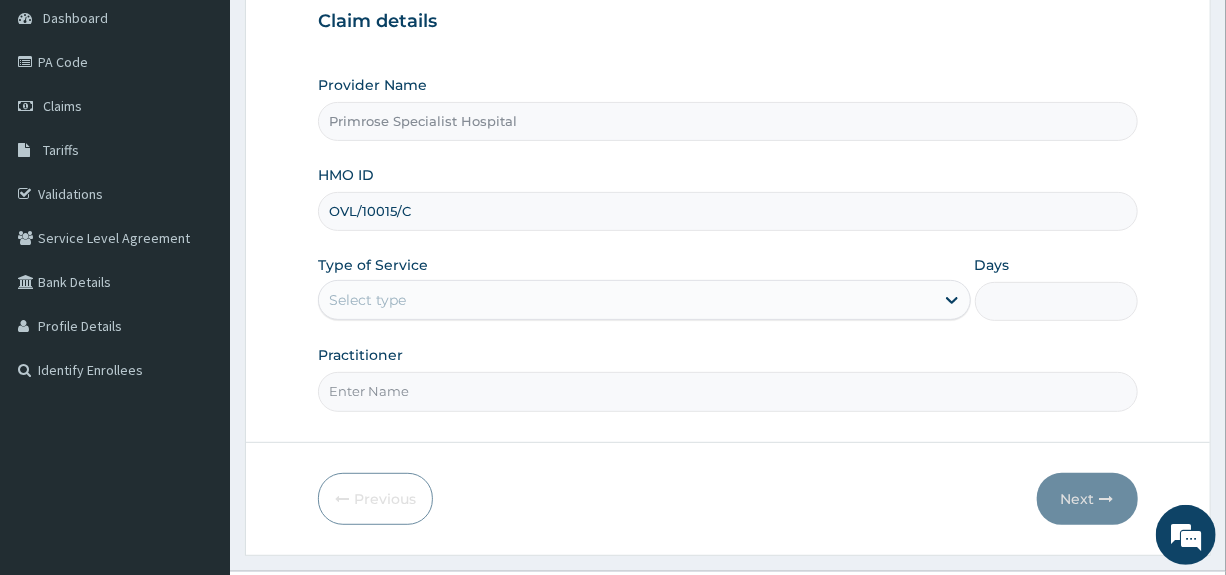 type on "OVL/10015/C" 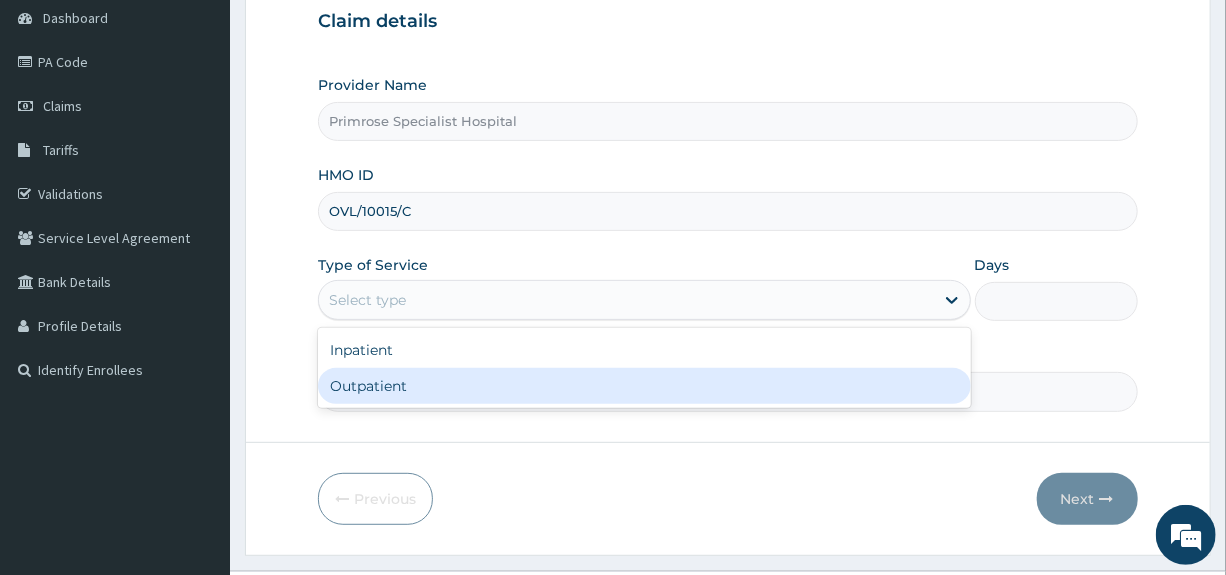 click on "Outpatient" at bounding box center [644, 386] 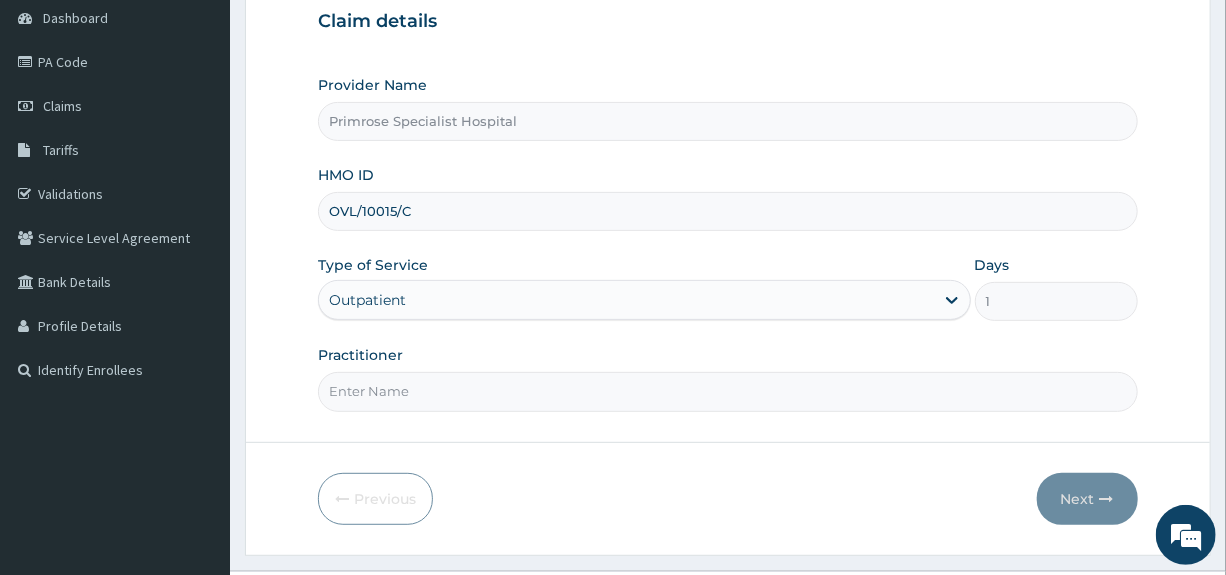 click on "Practitioner" at bounding box center (727, 391) 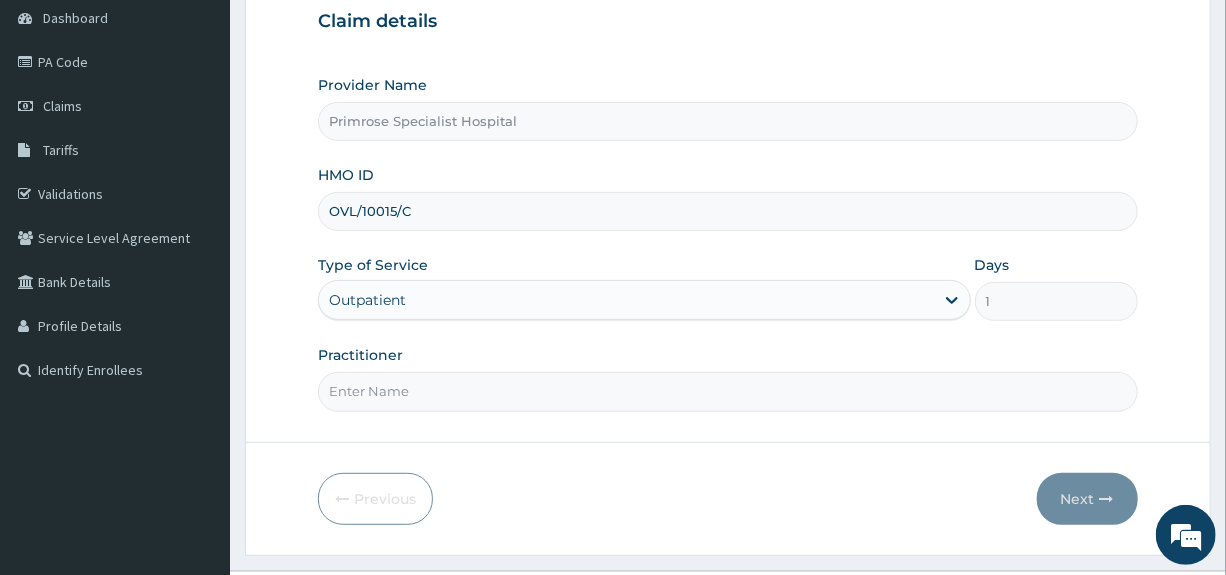 type on "DR. IFE" 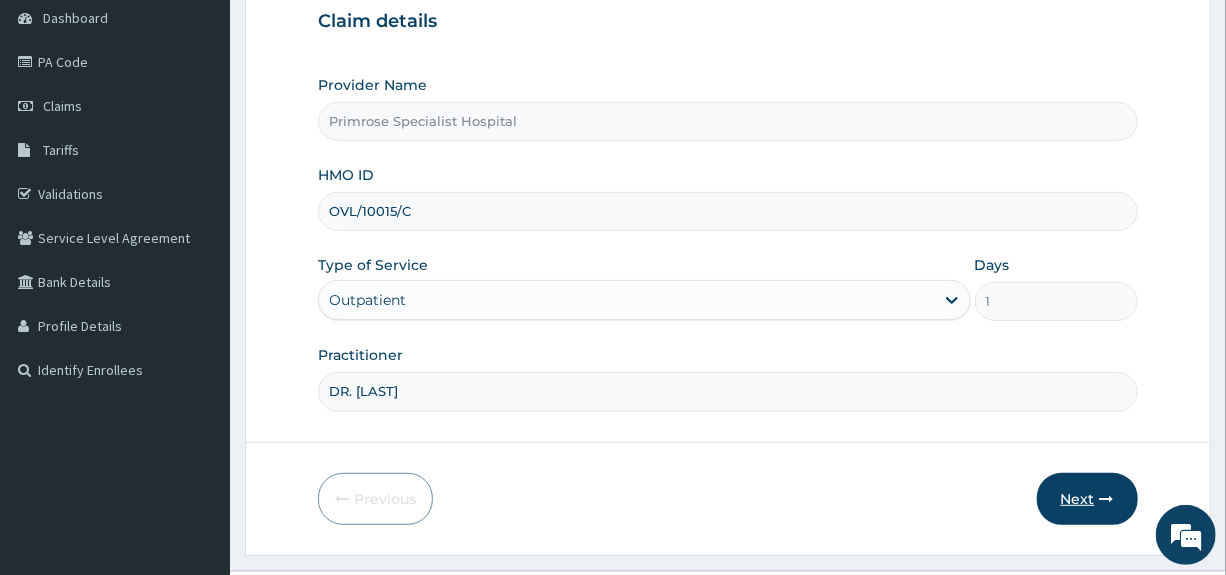 click on "Next" at bounding box center (1087, 499) 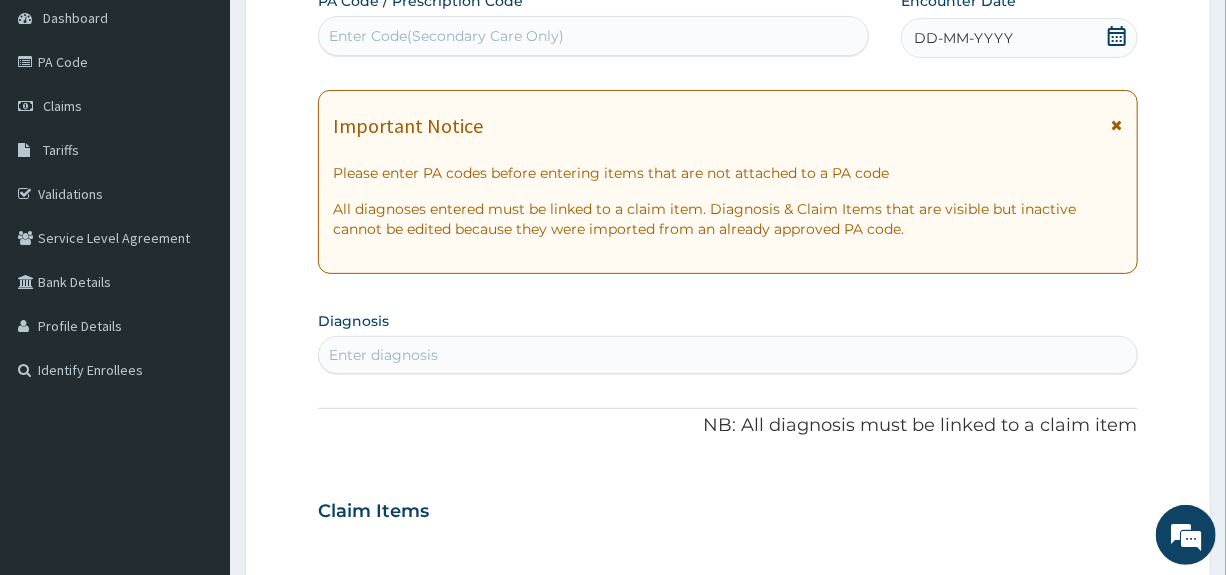 click 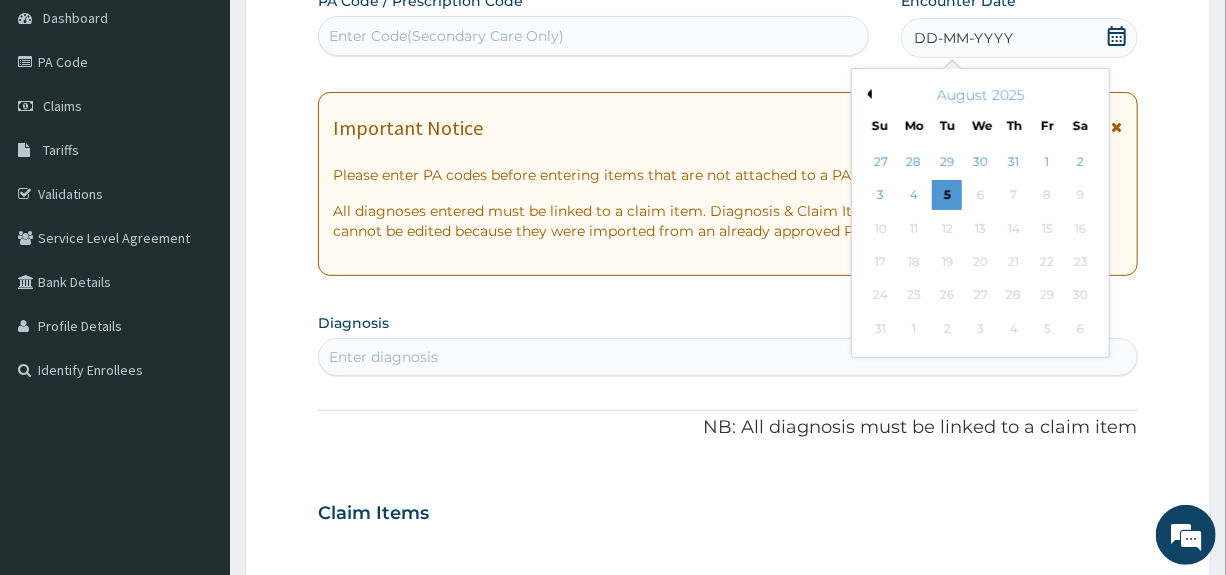 click on "Previous Month" at bounding box center (867, 94) 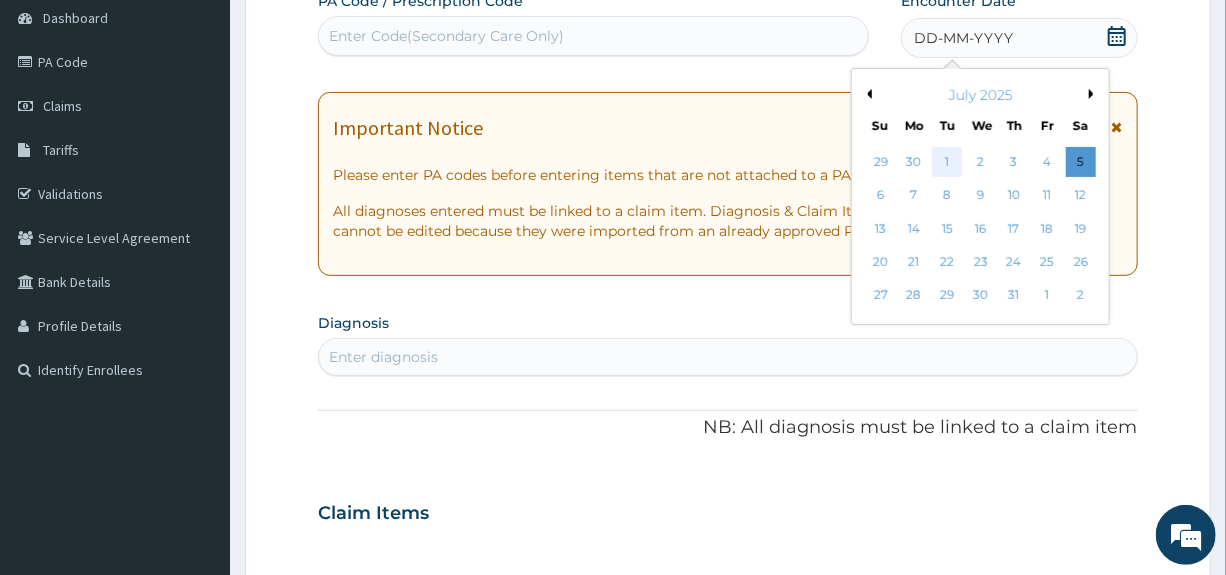 click on "1" at bounding box center (948, 162) 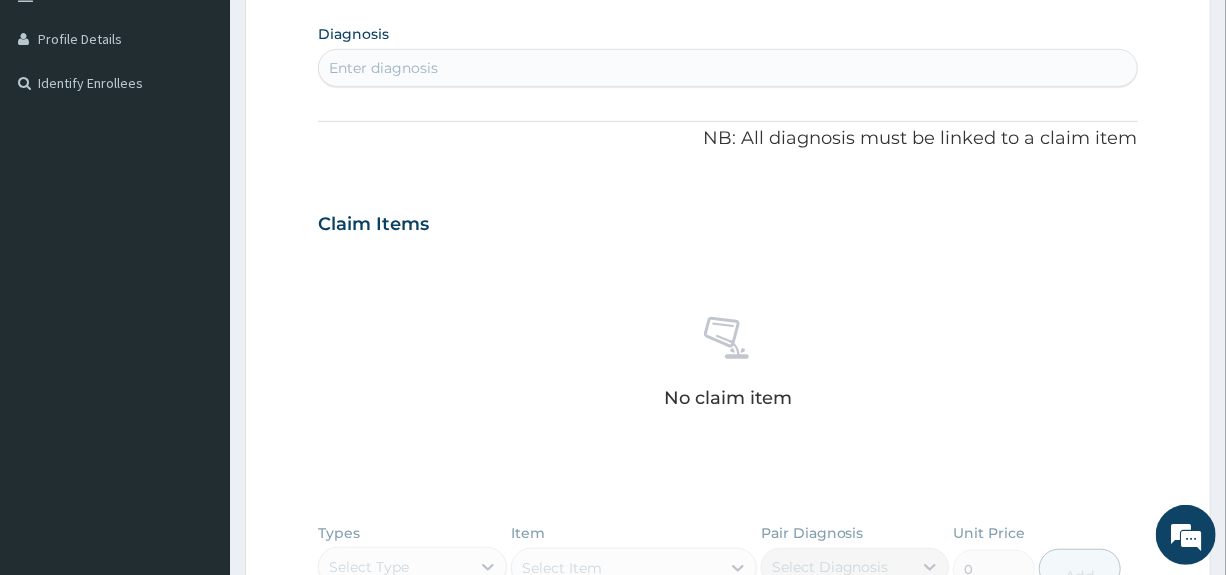 scroll, scrollTop: 500, scrollLeft: 0, axis: vertical 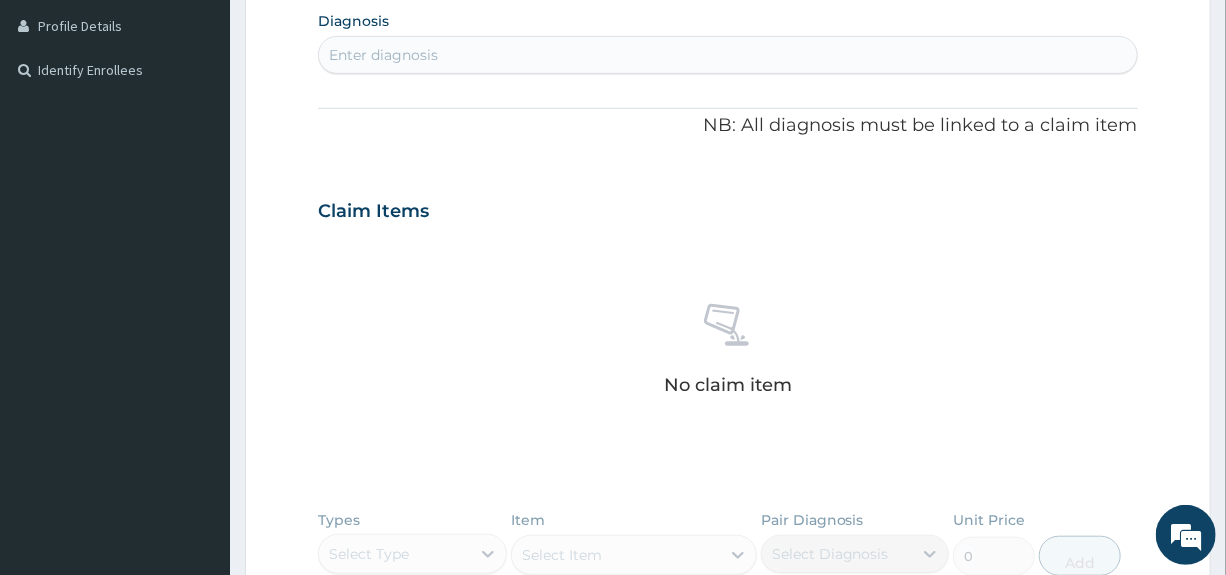 click on "Enter diagnosis" at bounding box center [727, 55] 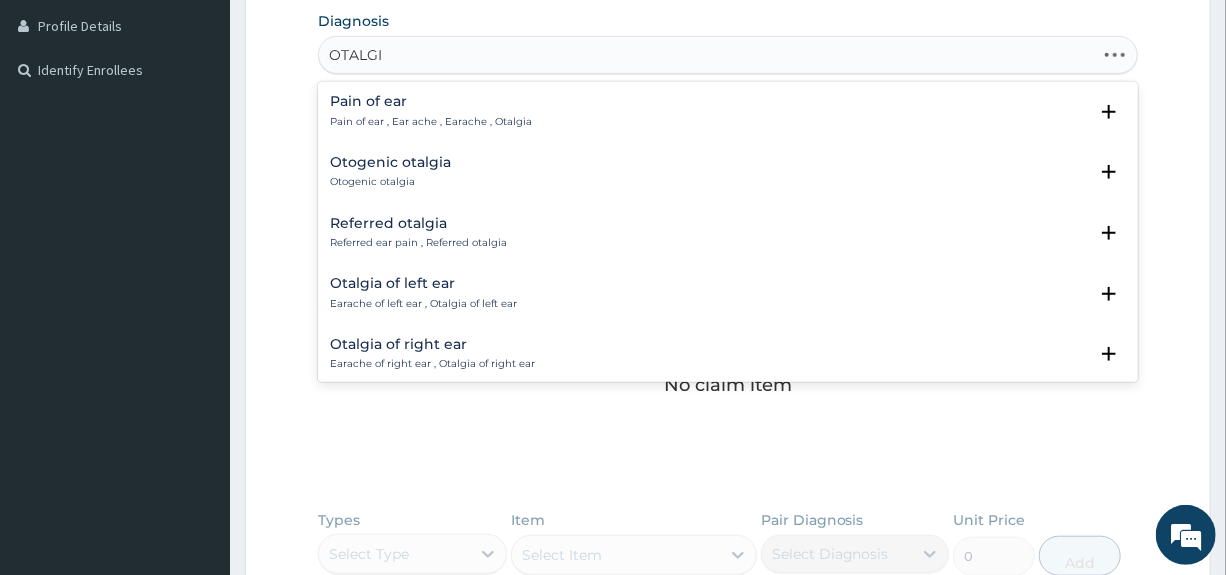 type on "OTALGIA" 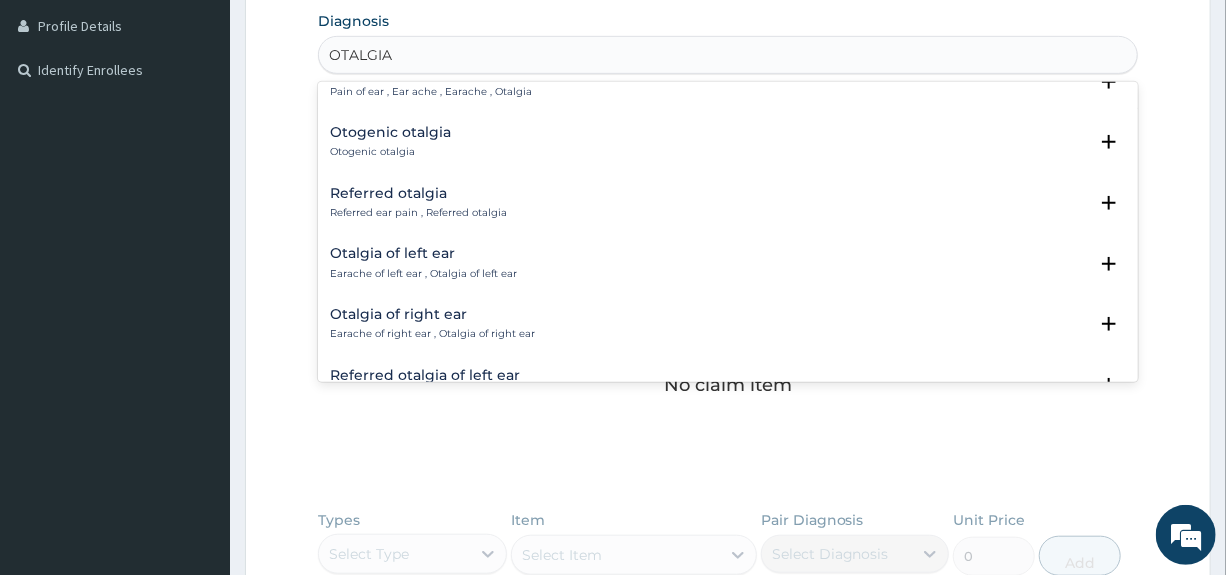 scroll, scrollTop: 0, scrollLeft: 0, axis: both 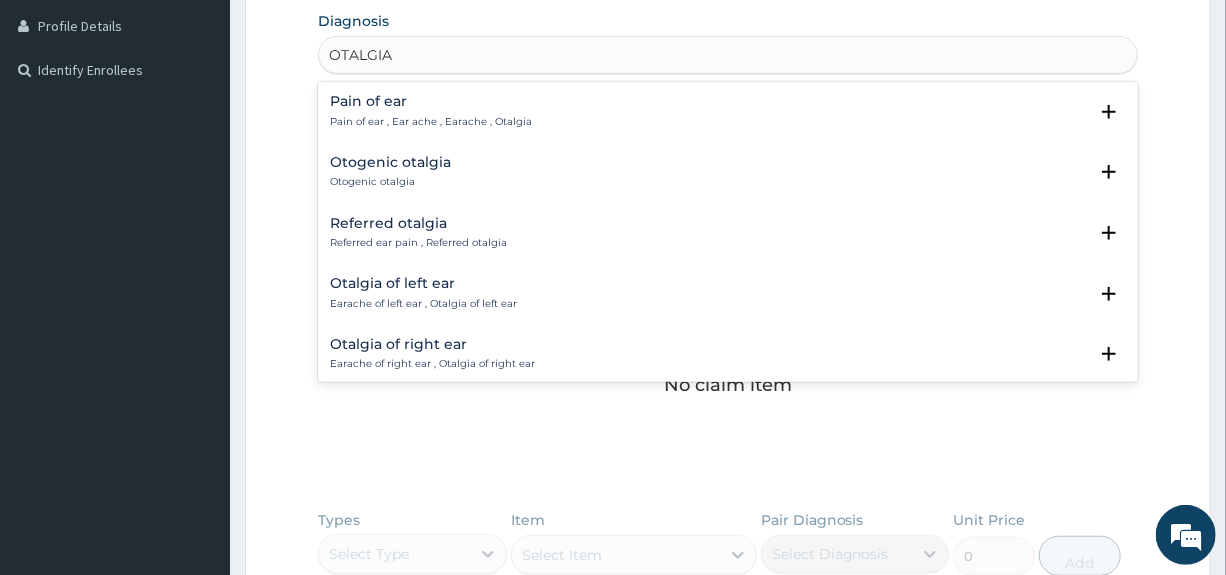 click on "Otalgia of left ear" at bounding box center [423, 283] 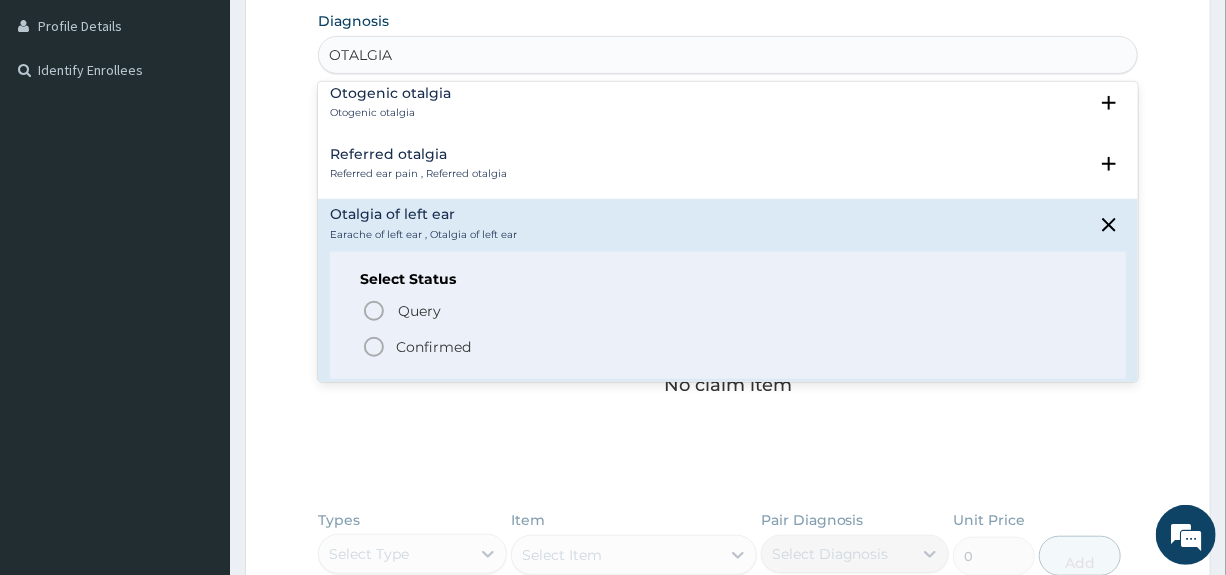 scroll, scrollTop: 100, scrollLeft: 0, axis: vertical 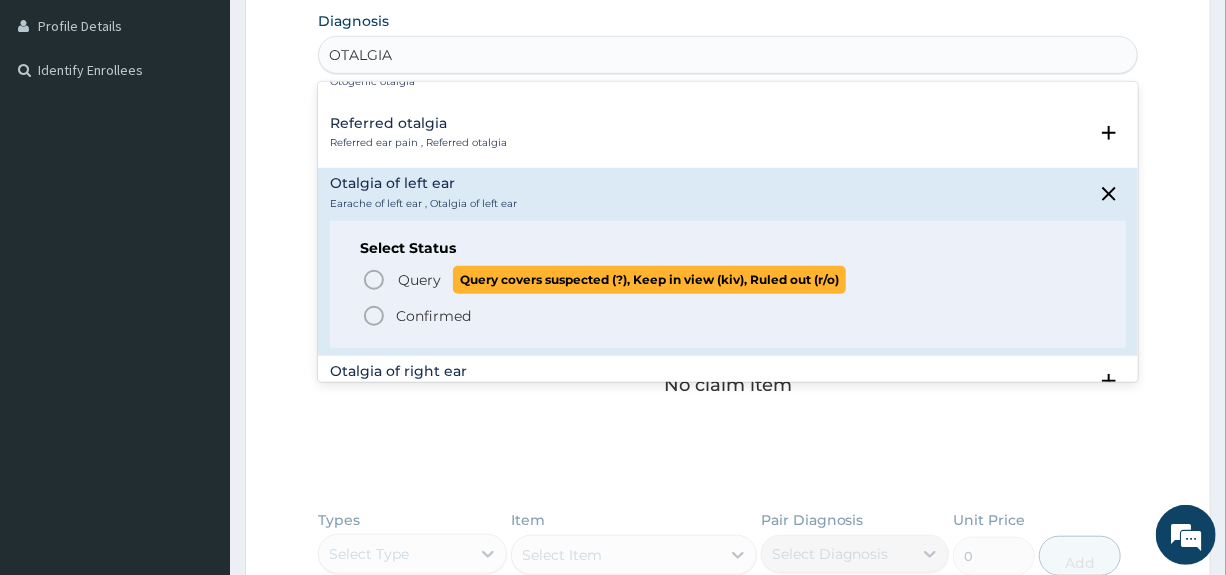 click on "Query" at bounding box center [419, 280] 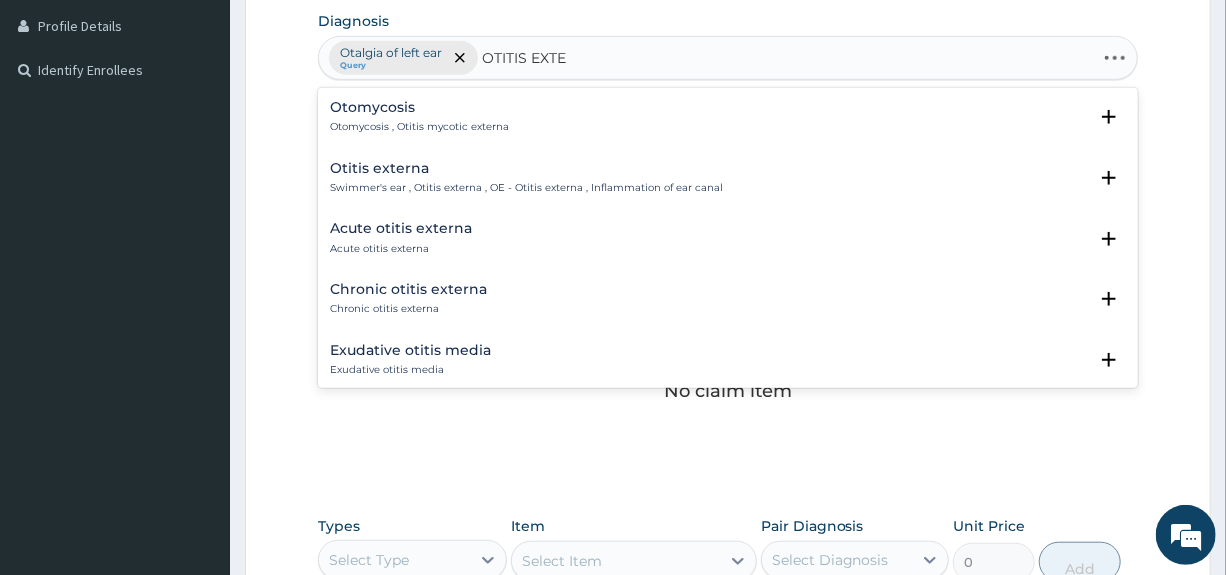 type on "OTITIS EXTER" 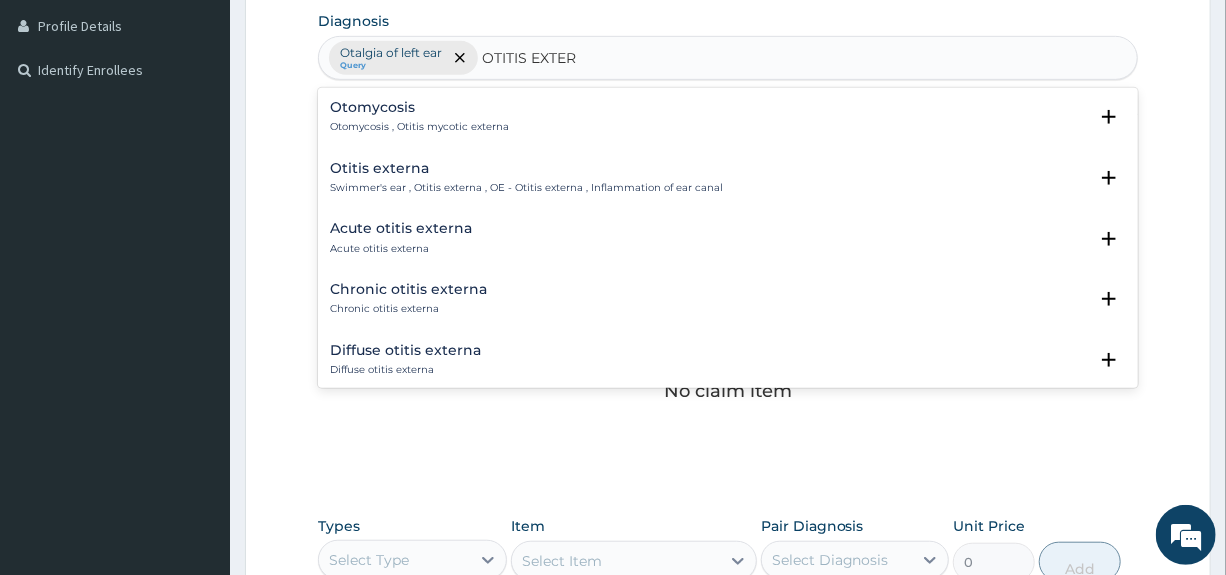 click on "Otitis externa" at bounding box center [526, 168] 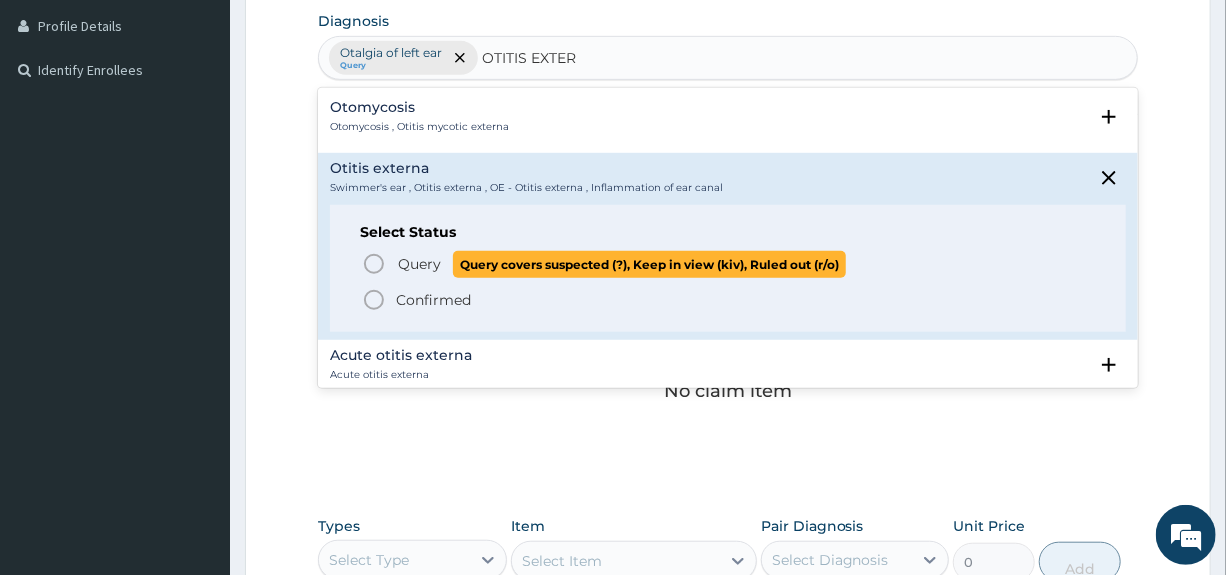 drag, startPoint x: 400, startPoint y: 263, endPoint x: 400, endPoint y: 251, distance: 12 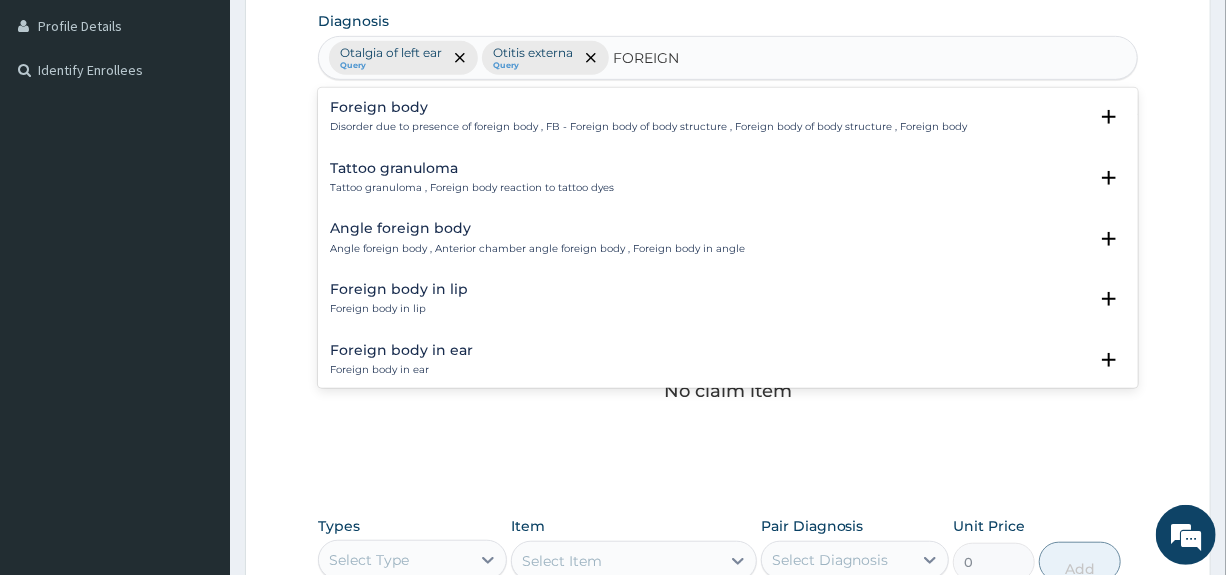 type on "FOREIGN" 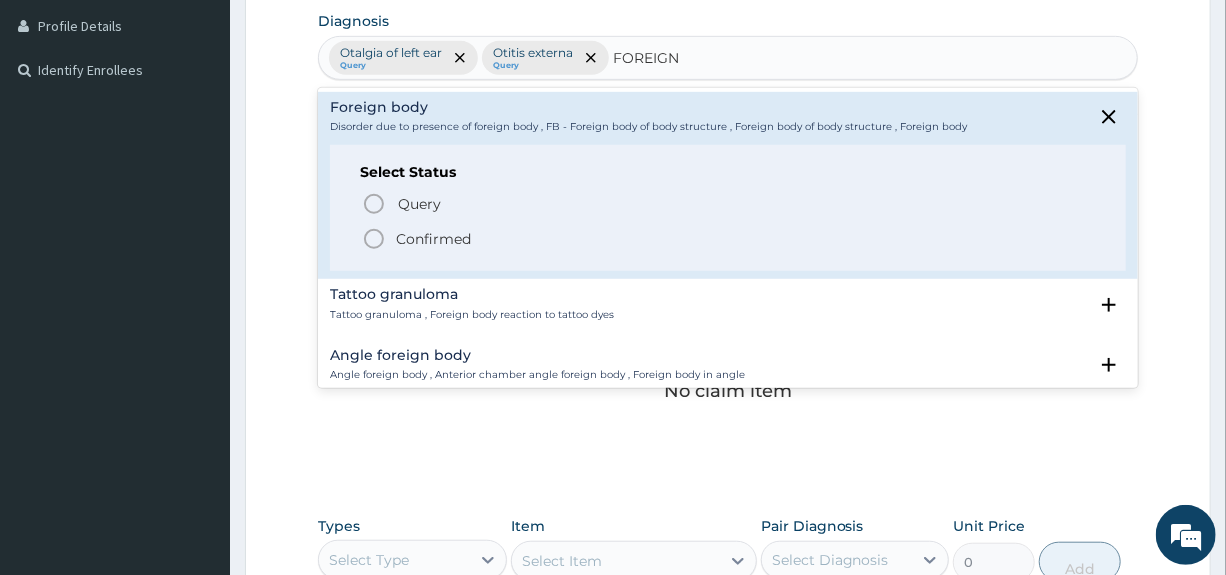 click on "Confirmed" at bounding box center [433, 239] 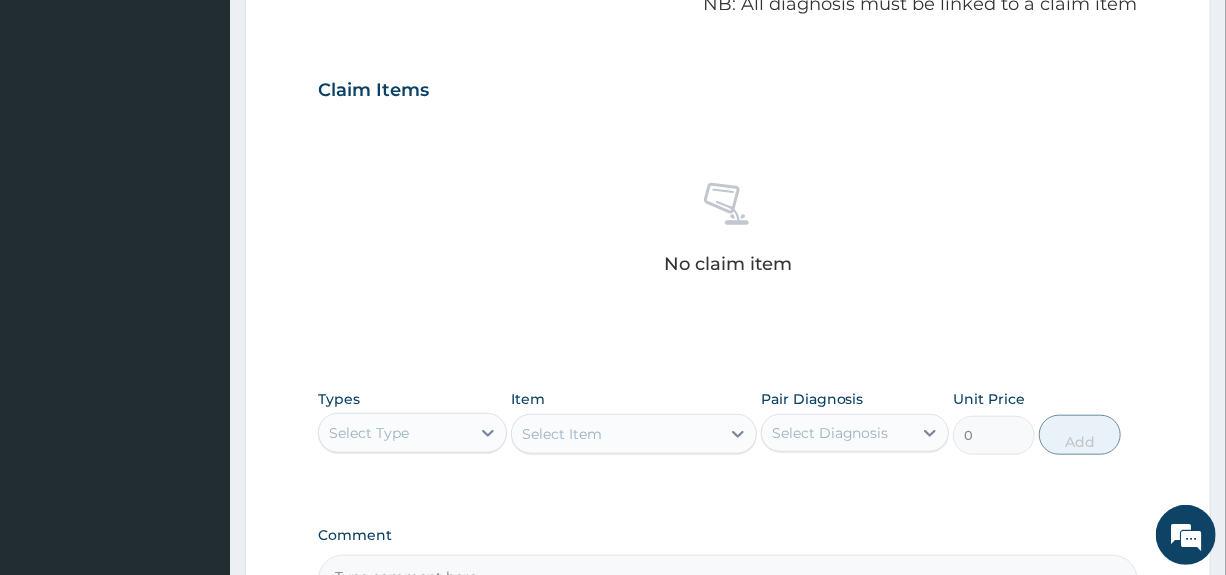 scroll, scrollTop: 865, scrollLeft: 0, axis: vertical 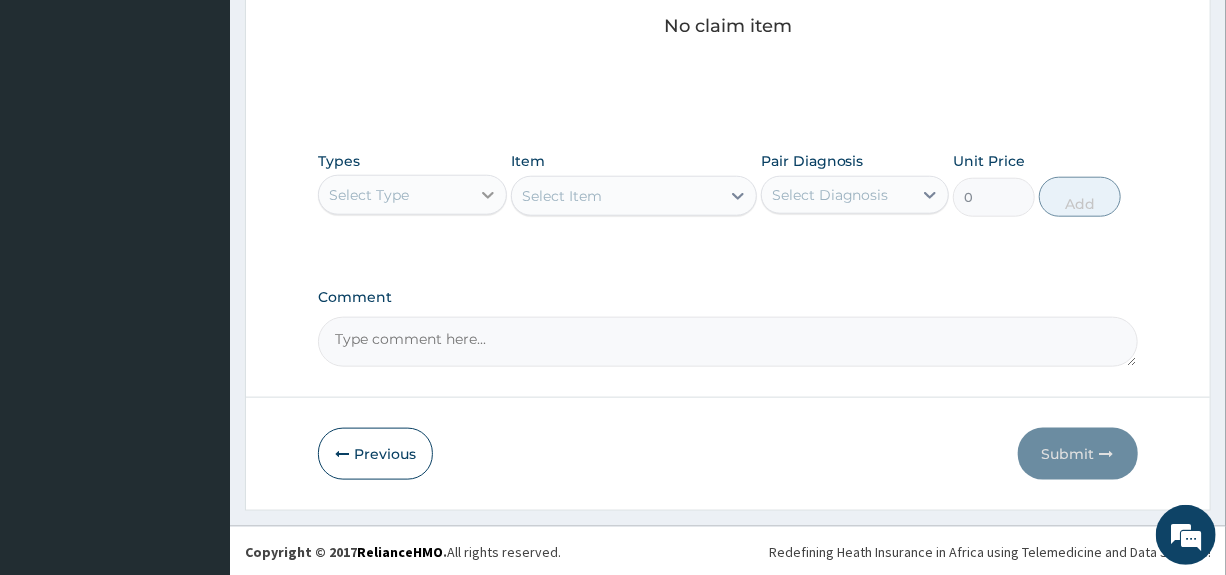 click at bounding box center (488, 195) 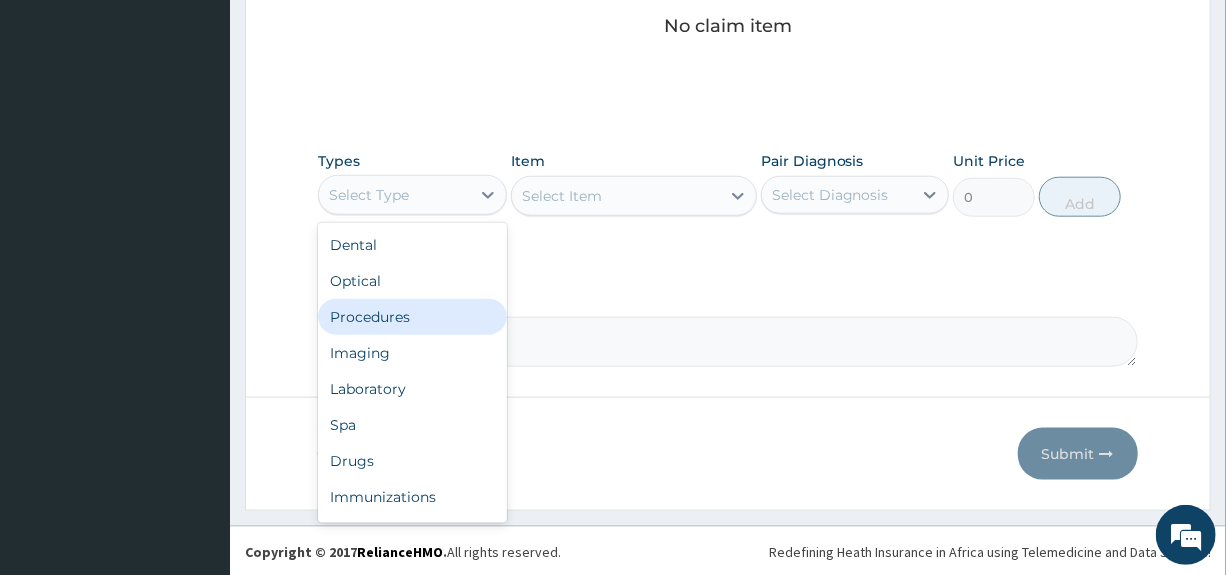 click on "Procedures" at bounding box center (412, 317) 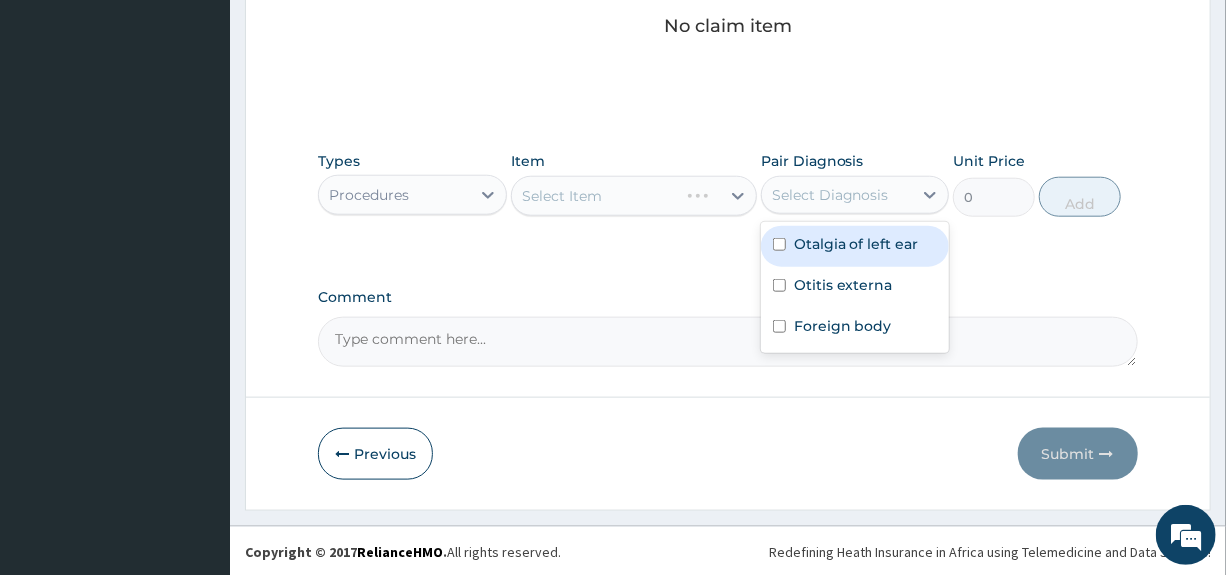 click on "Select Diagnosis" at bounding box center [830, 195] 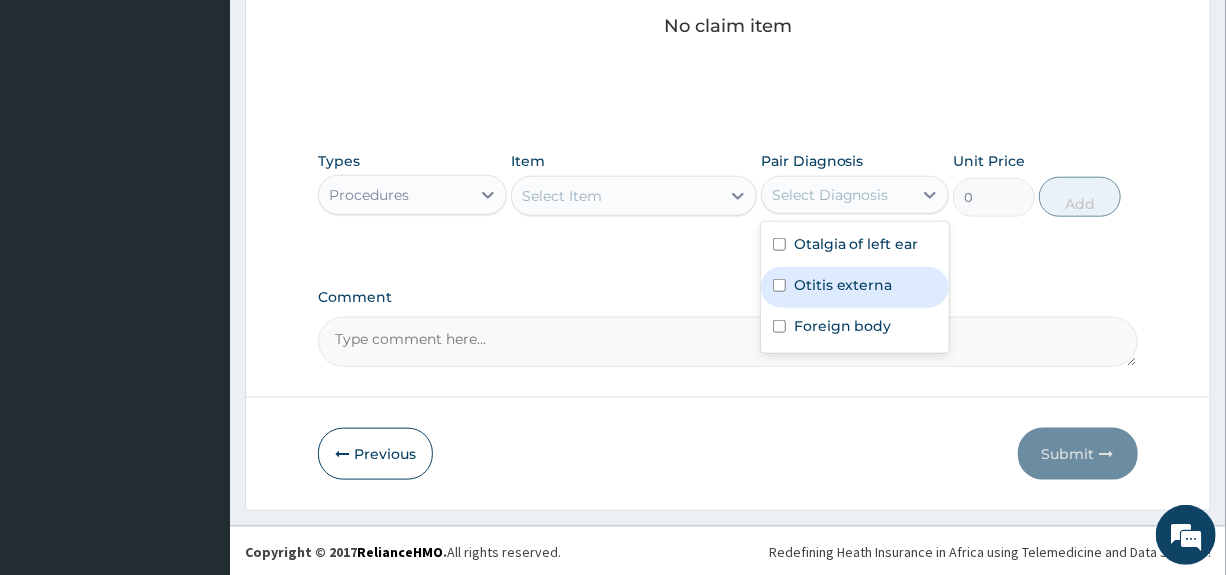 click on "Select Item" at bounding box center [616, 196] 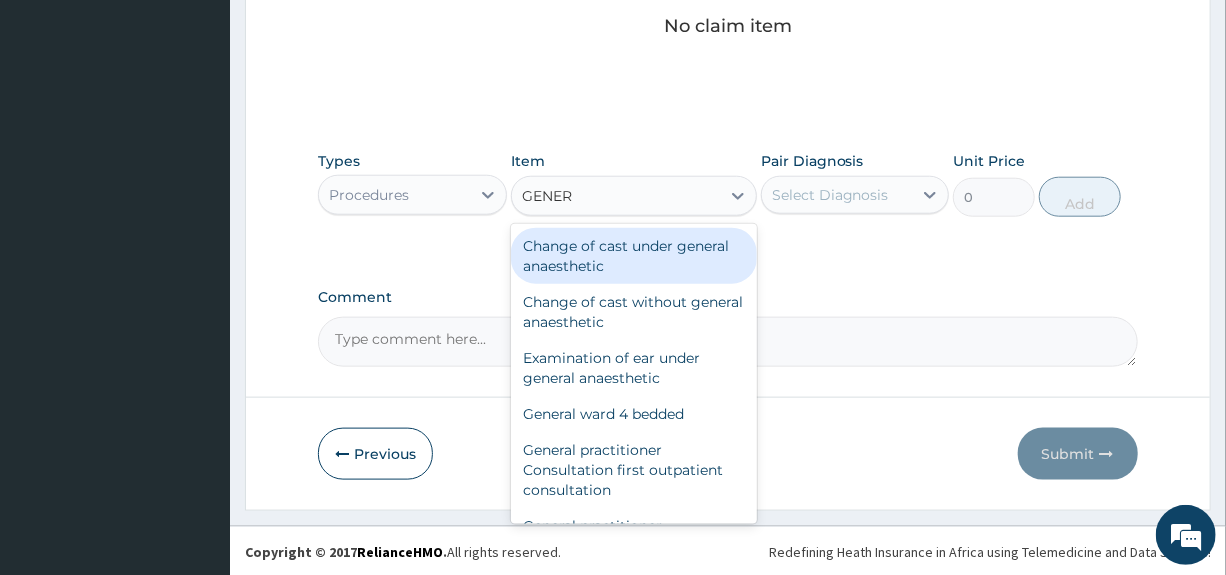 type on "GENERA" 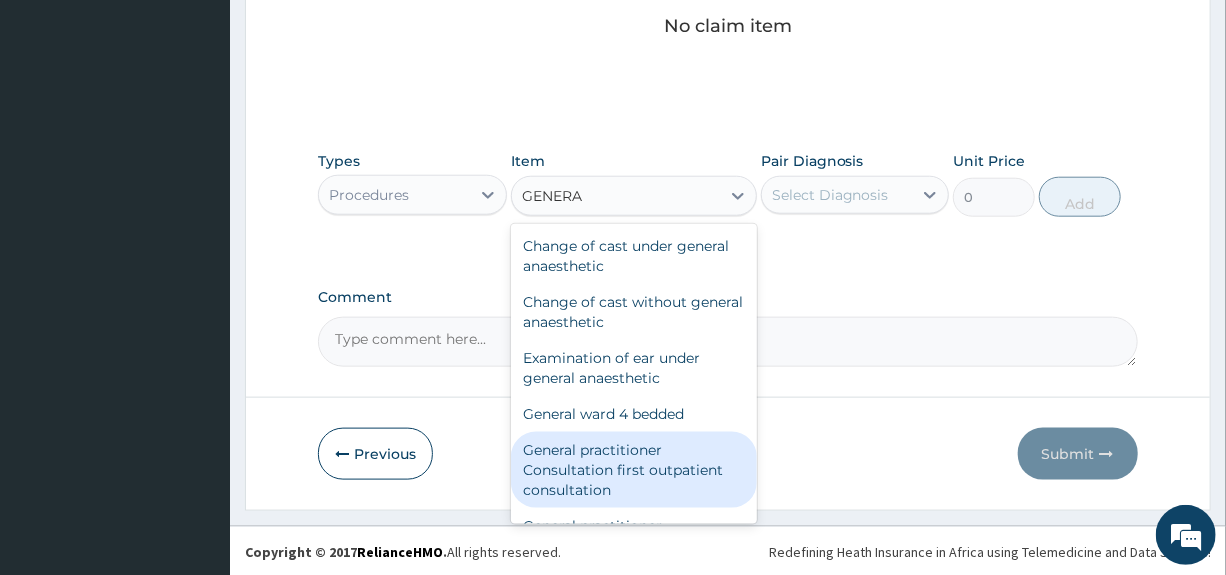 click on "General practitioner Consultation first outpatient consultation" at bounding box center [634, 470] 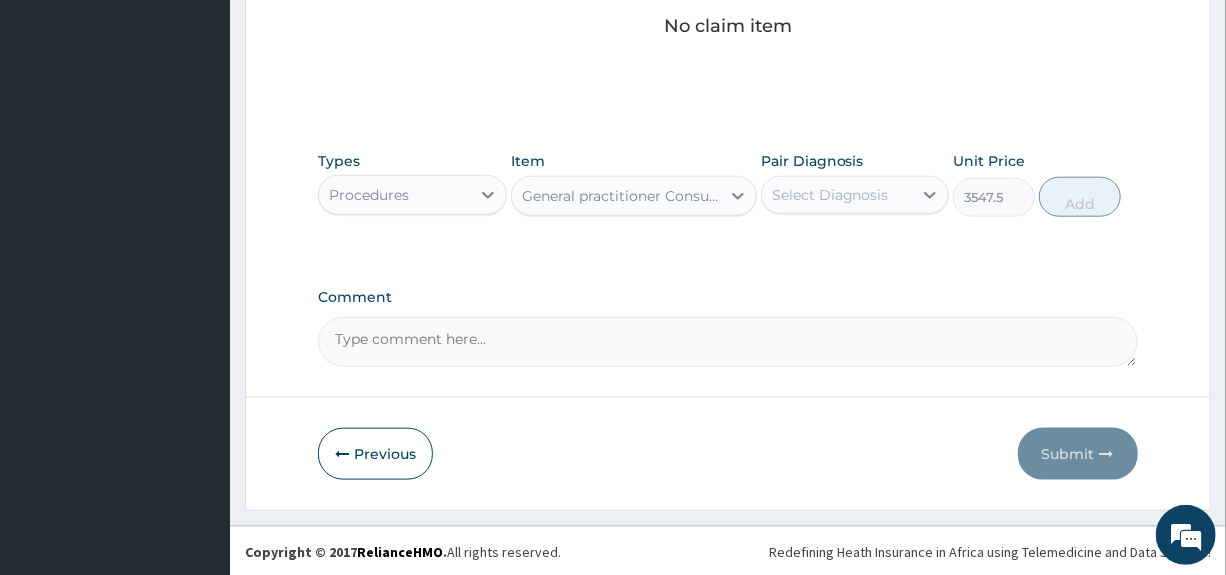 click on "Select Diagnosis" at bounding box center (830, 195) 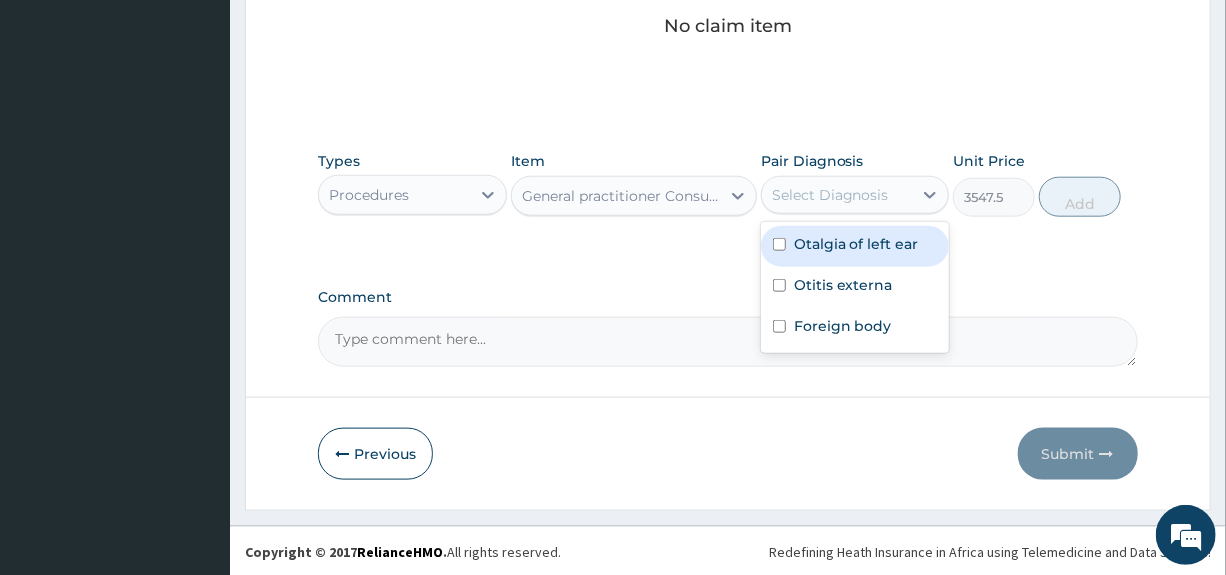 click on "Otalgia of left ear" at bounding box center [856, 244] 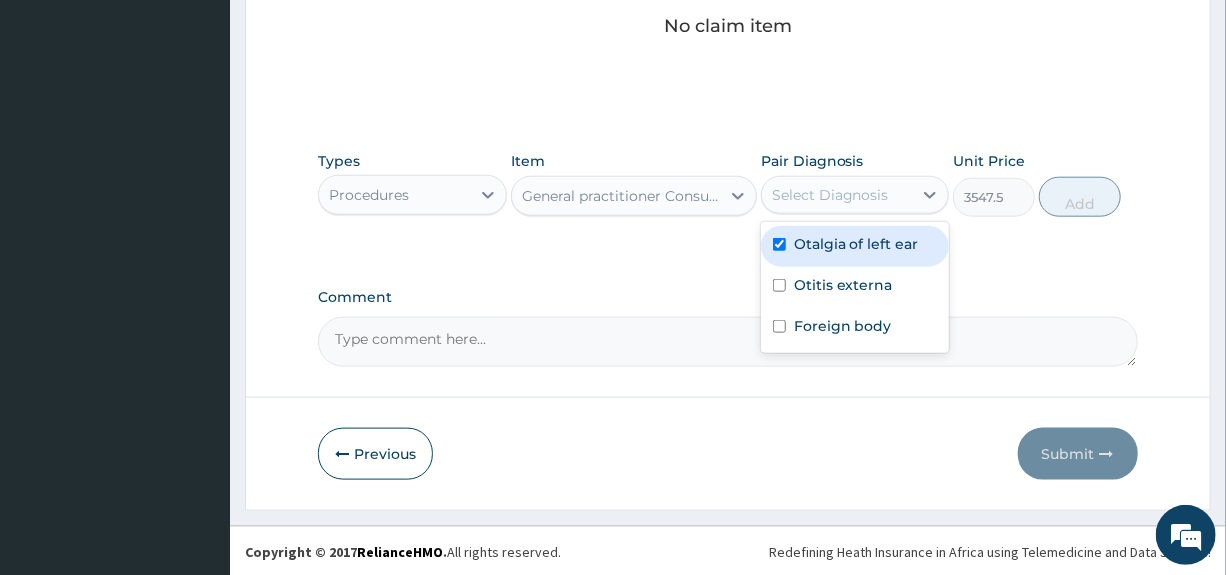checkbox on "true" 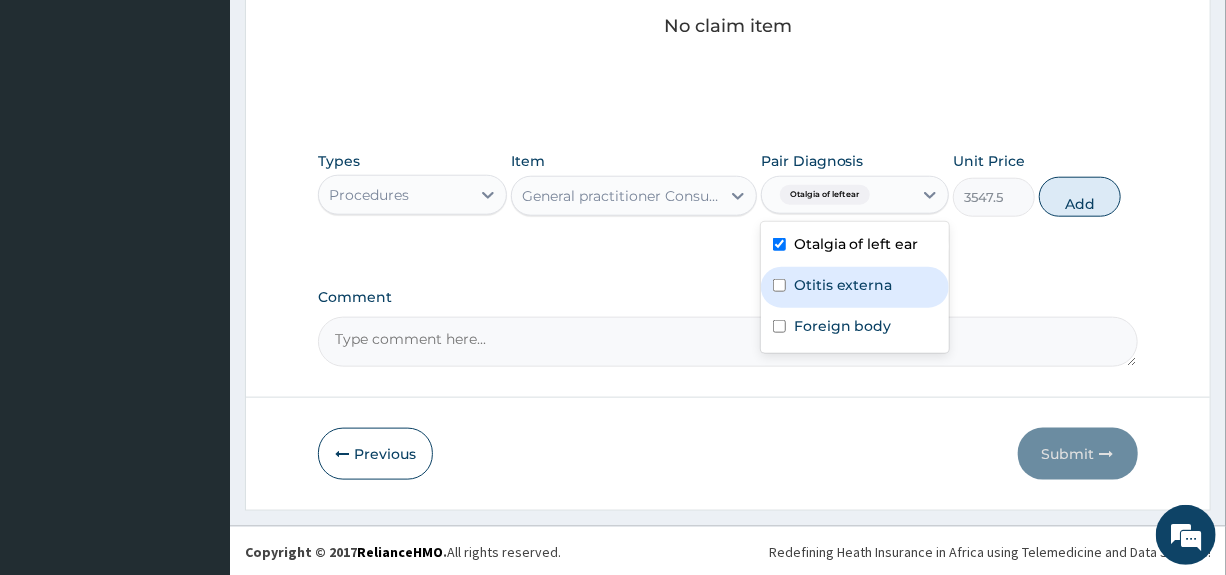 click on "Otitis externa" at bounding box center [843, 285] 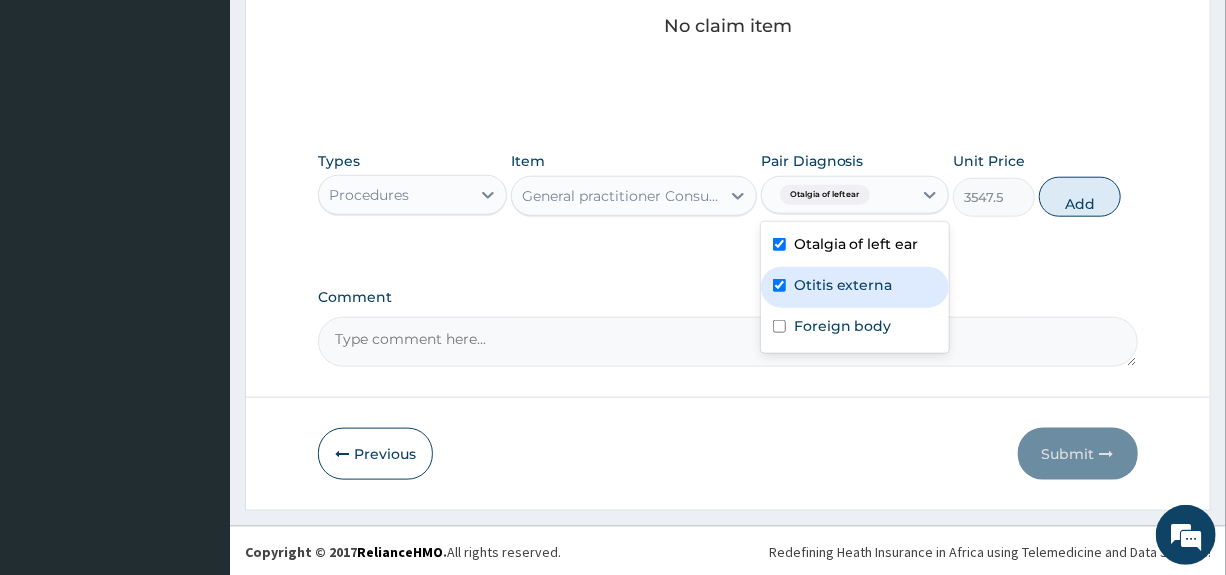 checkbox on "true" 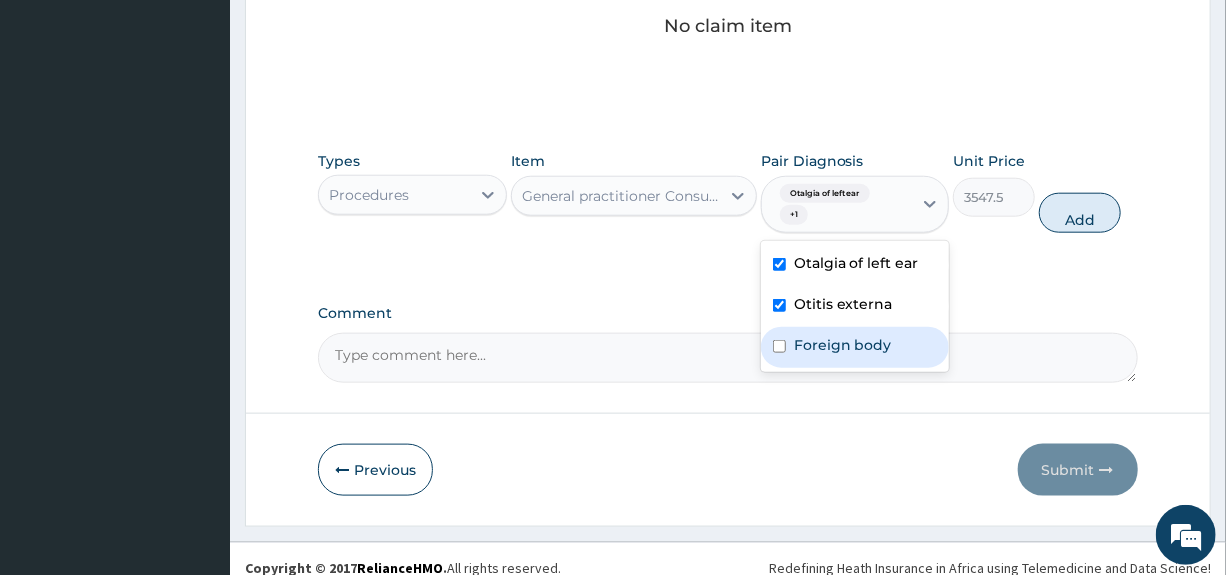 click on "Foreign body" at bounding box center (843, 345) 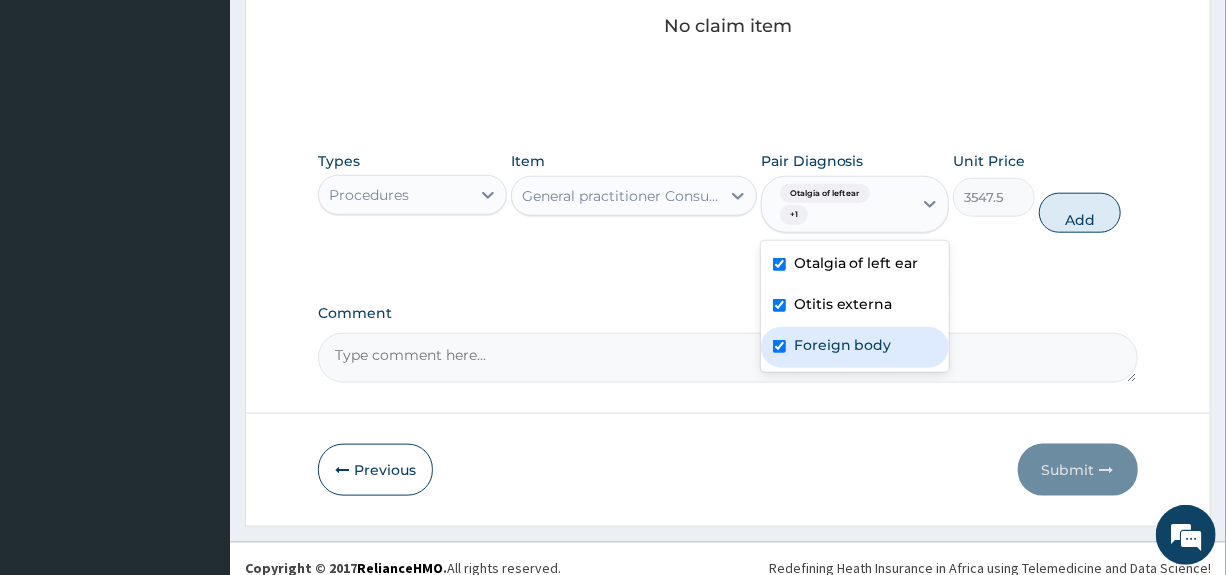checkbox on "true" 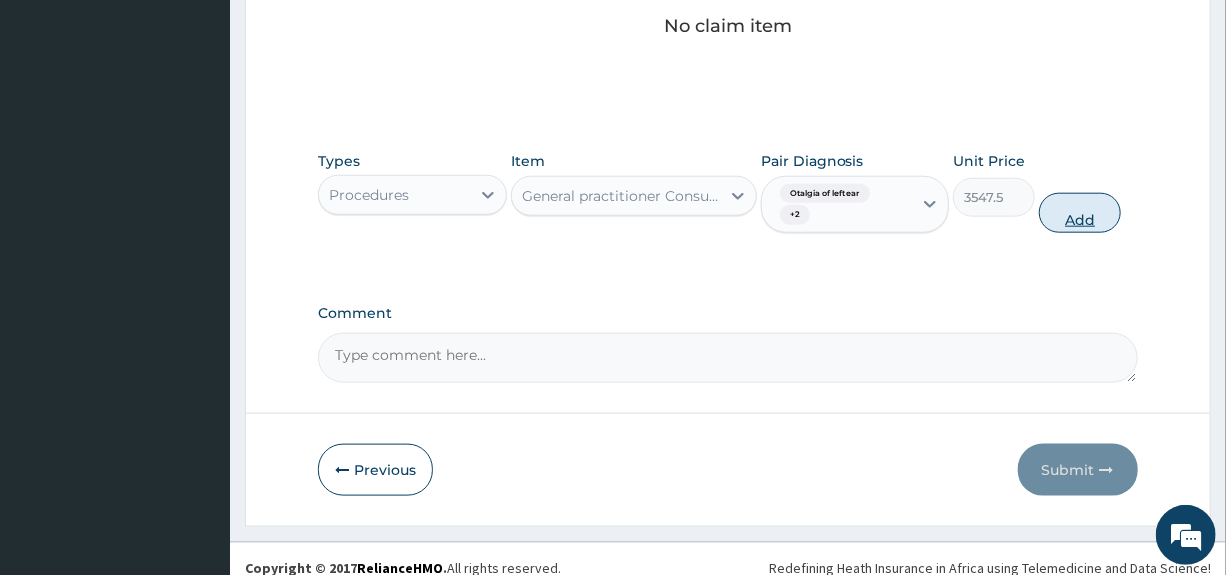 click on "Add" at bounding box center [1080, 213] 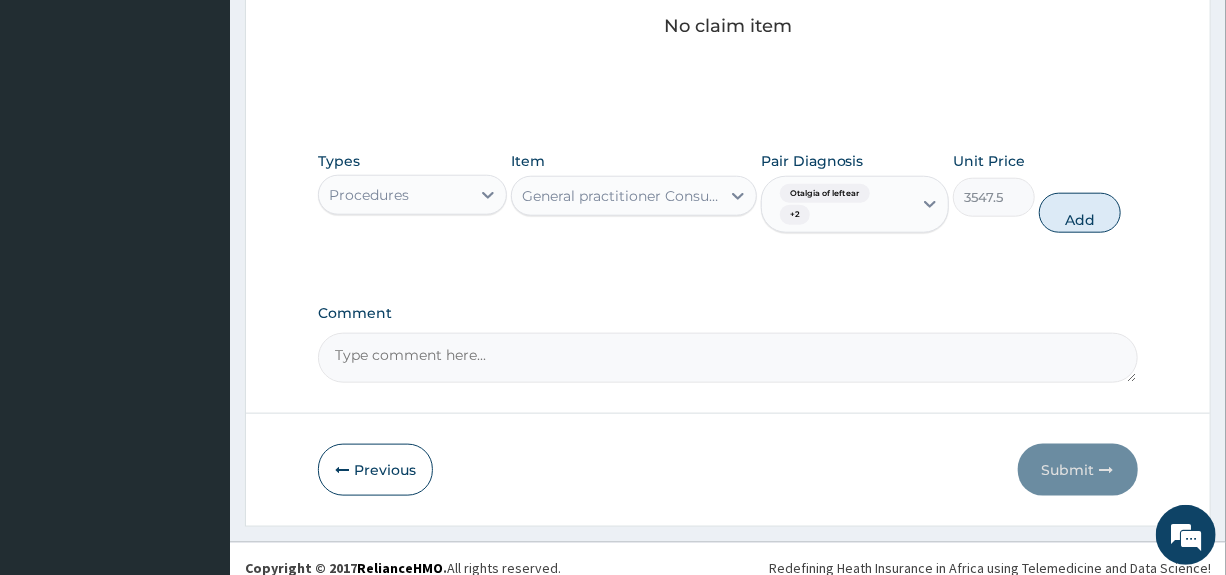 type on "0" 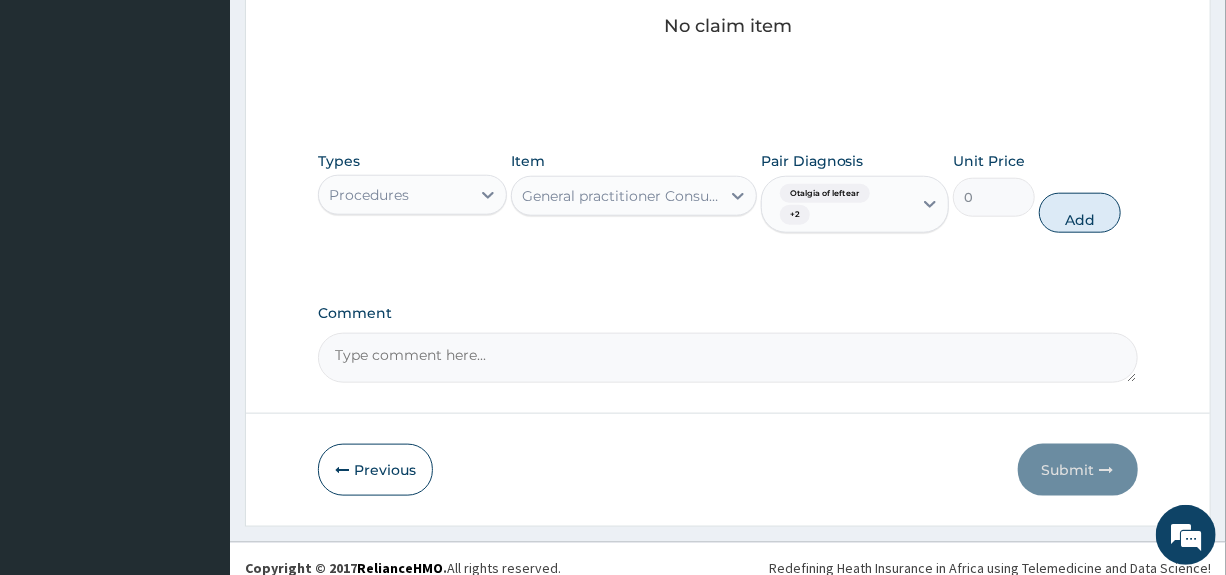 scroll, scrollTop: 797, scrollLeft: 0, axis: vertical 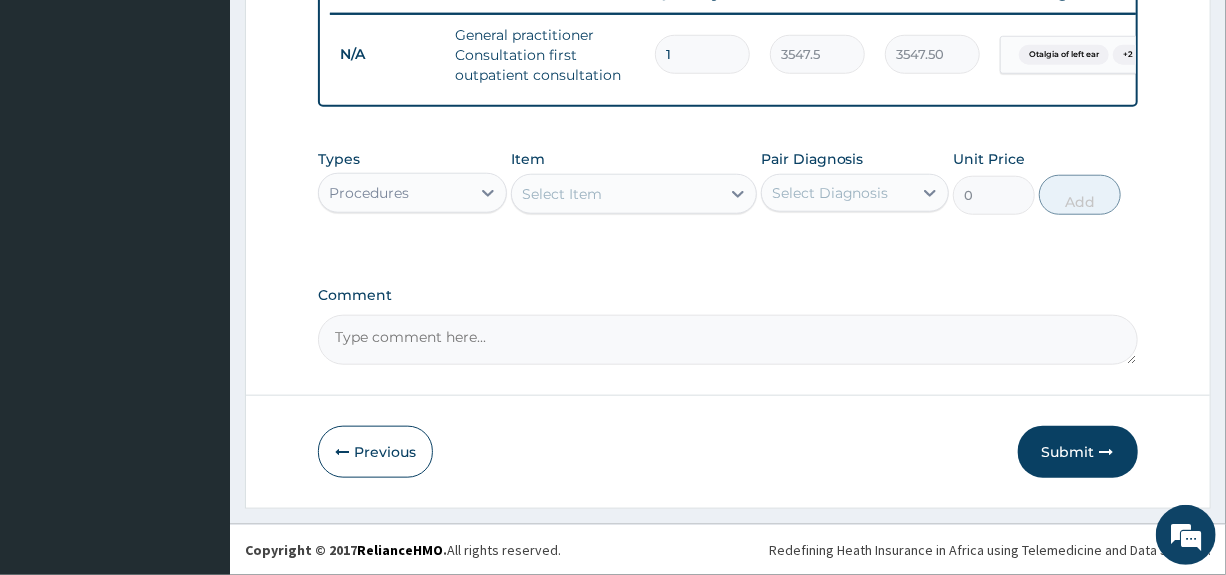 click on "Select Item" at bounding box center [616, 194] 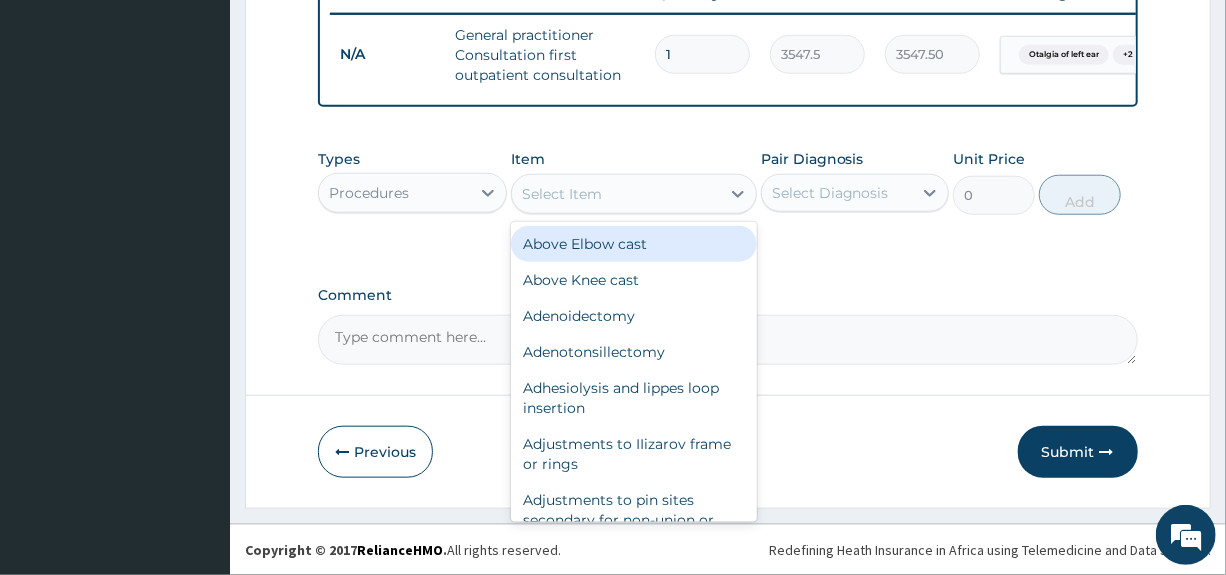 click on "Procedures" at bounding box center (394, 193) 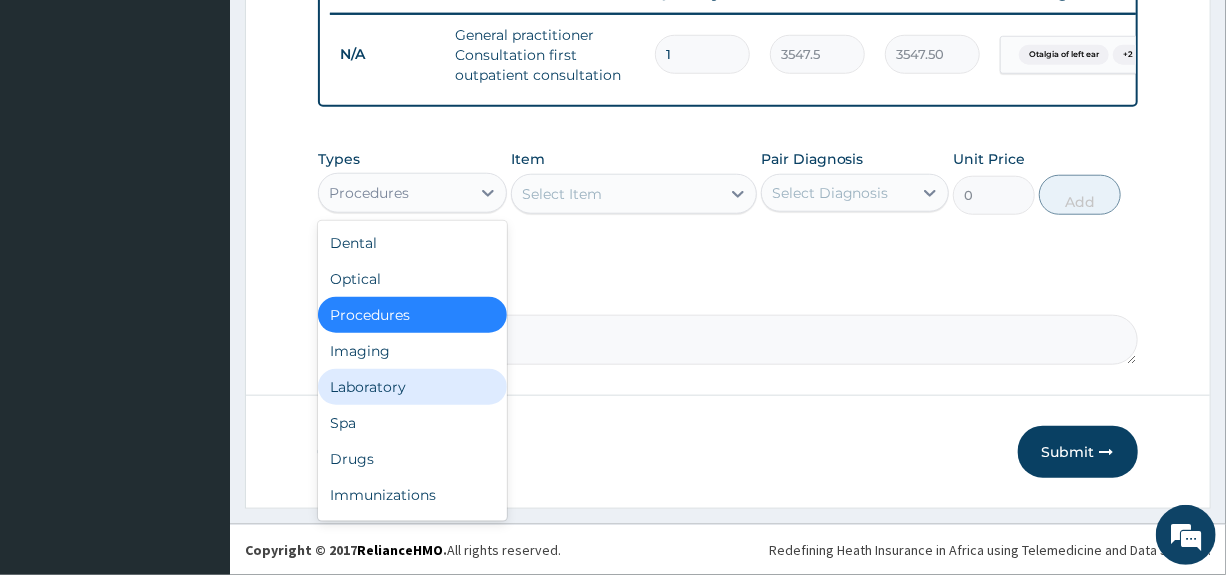 drag, startPoint x: 379, startPoint y: 381, endPoint x: 400, endPoint y: 365, distance: 26.400757 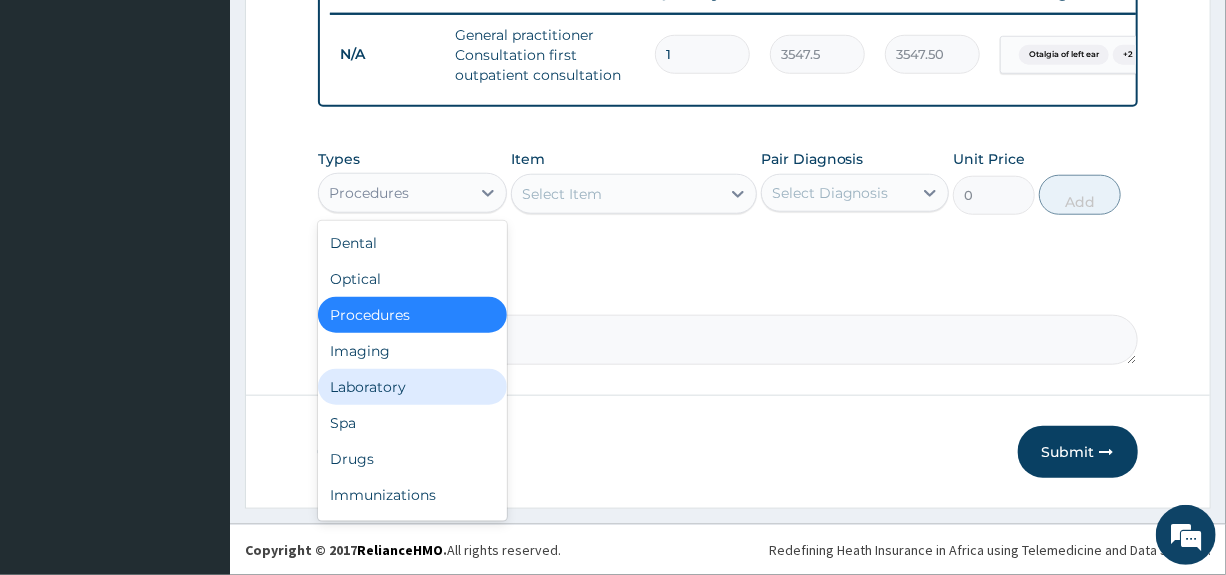 click on "Laboratory" at bounding box center (412, 387) 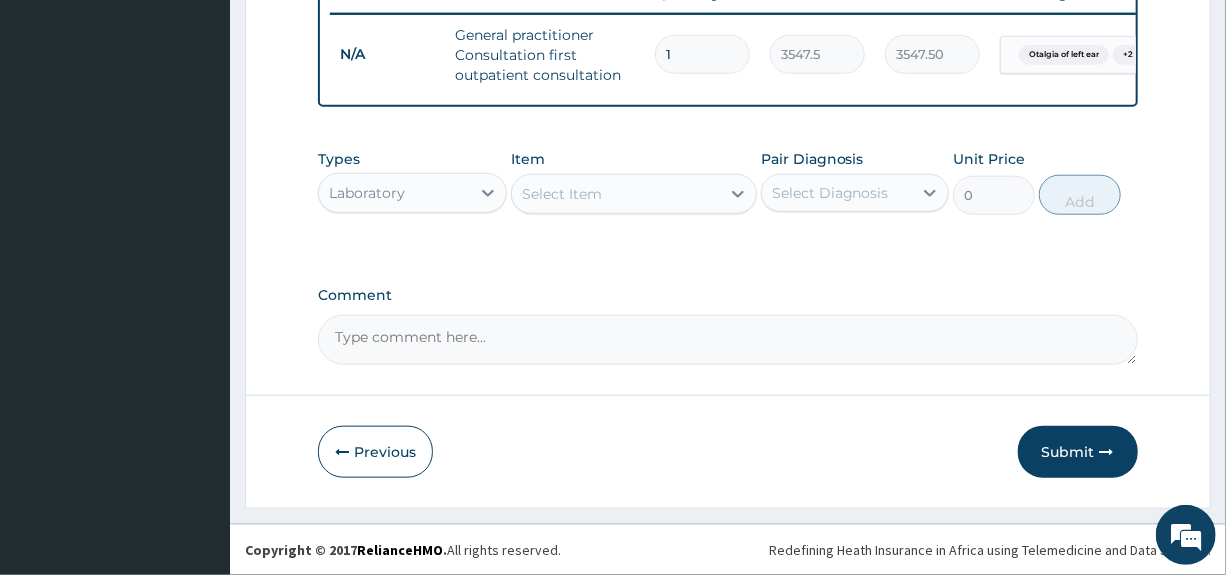 click on "Select Item" at bounding box center [616, 194] 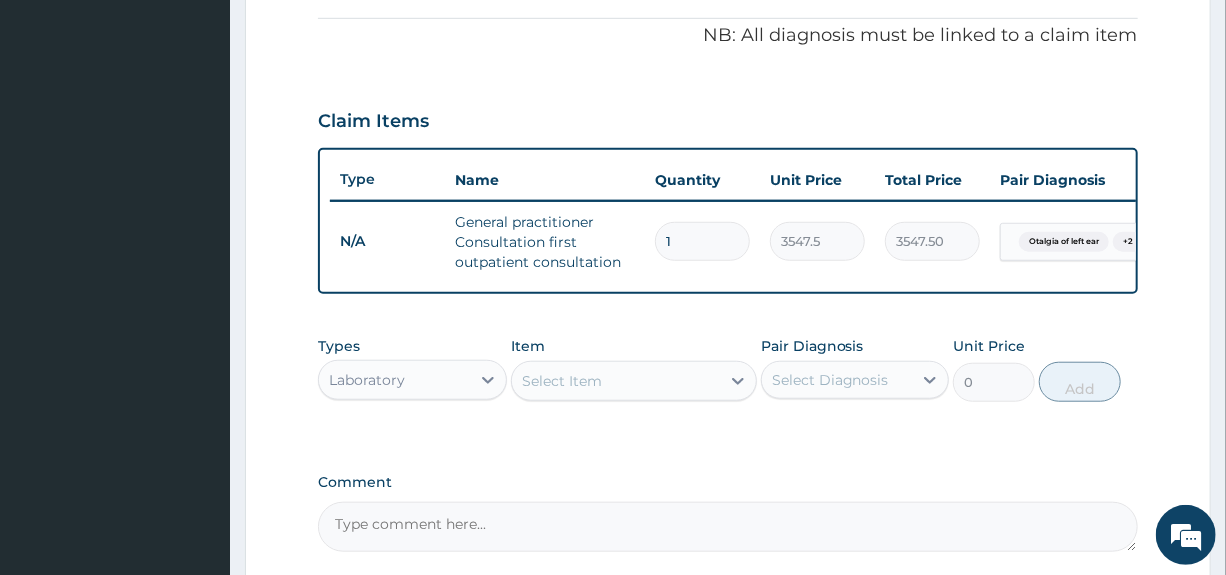 scroll, scrollTop: 597, scrollLeft: 0, axis: vertical 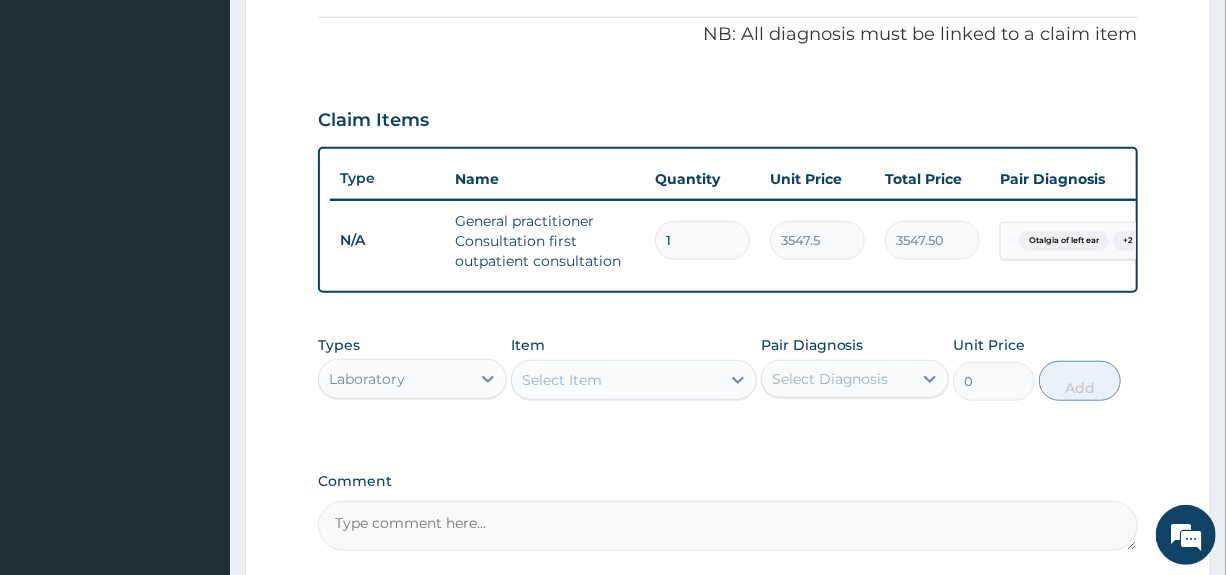 click on "Select Item" at bounding box center [616, 380] 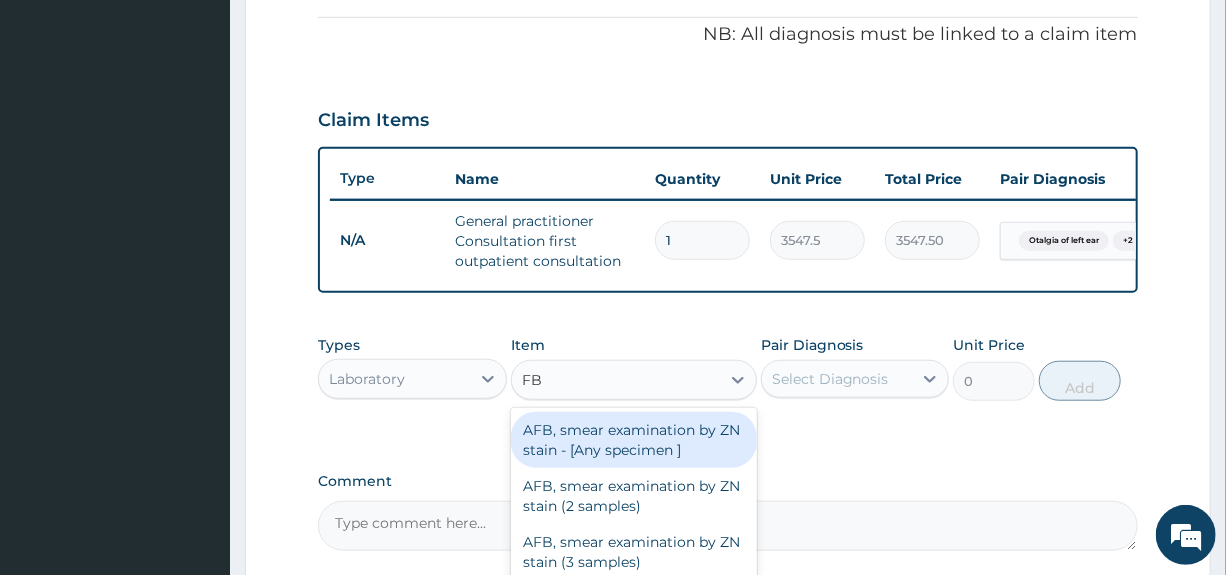type on "FBC" 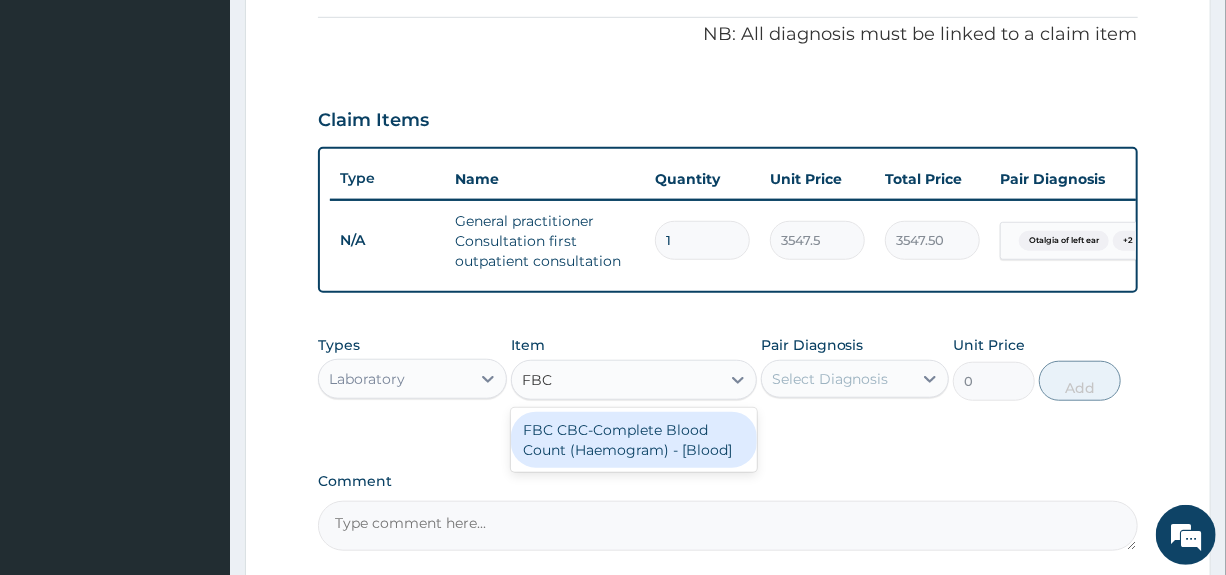 click on "FBC CBC-Complete Blood Count (Haemogram) - [Blood]" at bounding box center [634, 440] 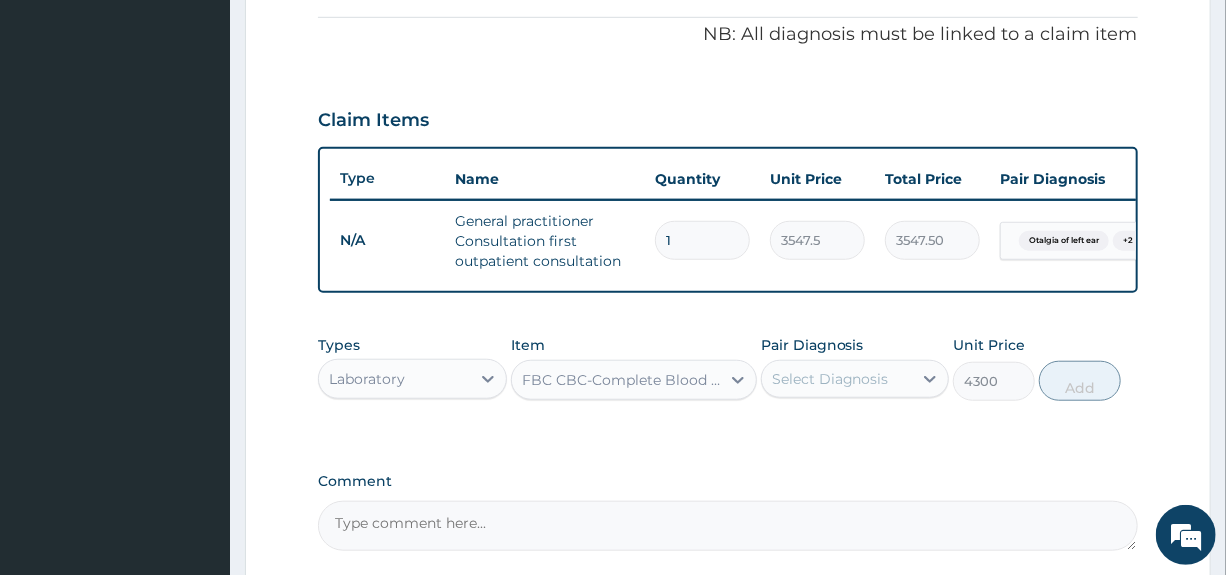 click on "Select Diagnosis" at bounding box center [830, 379] 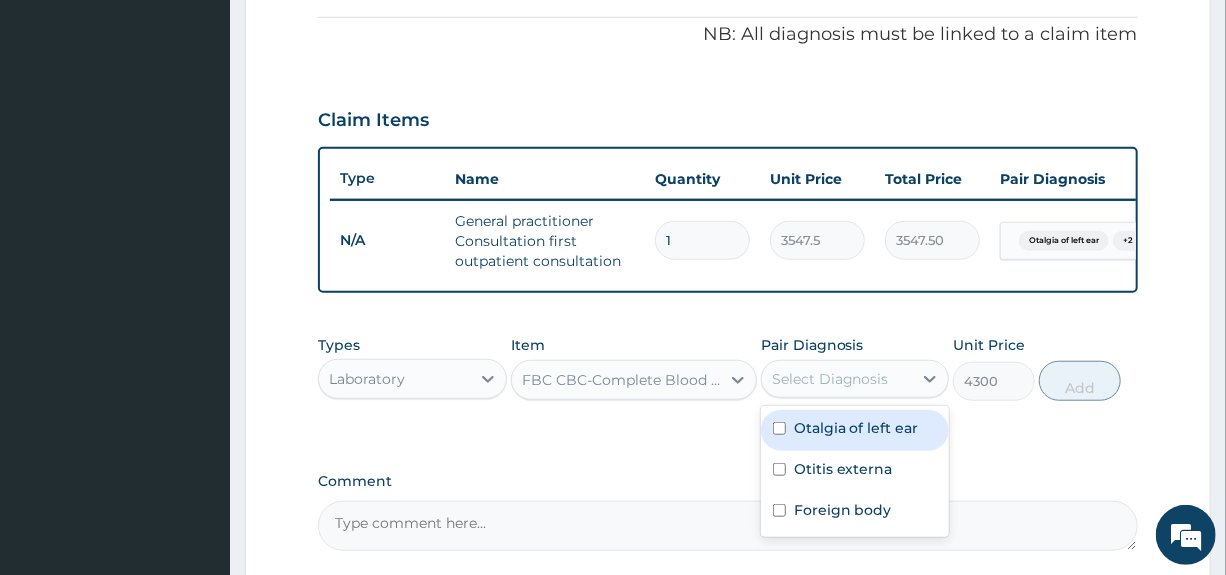 click on "Otalgia of left ear" at bounding box center [856, 428] 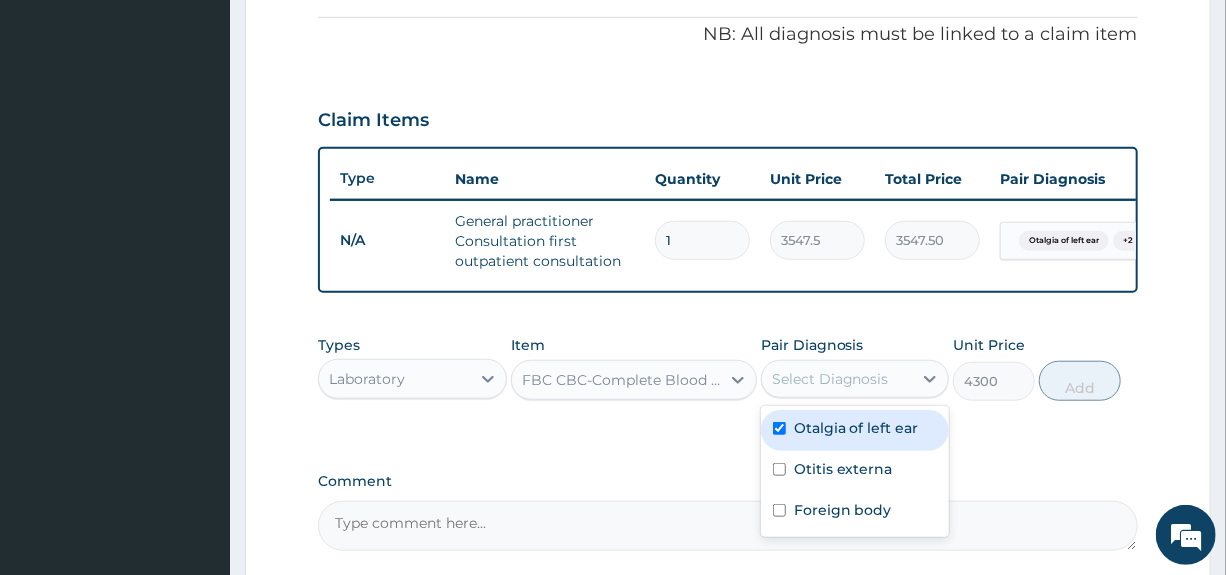 checkbox on "true" 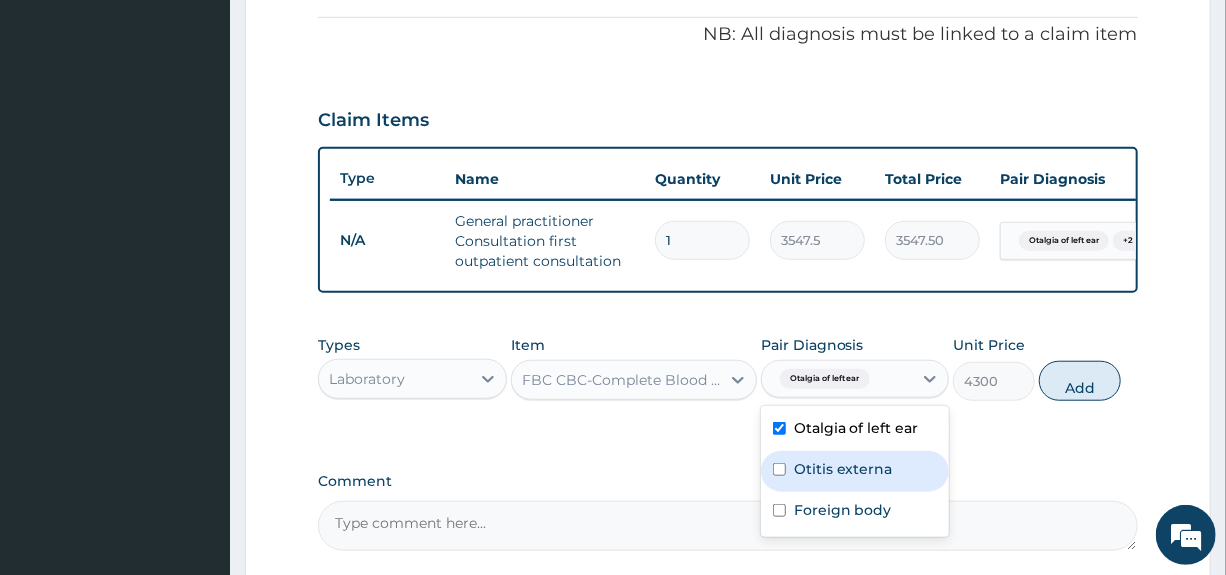 click on "Otitis externa" at bounding box center (843, 469) 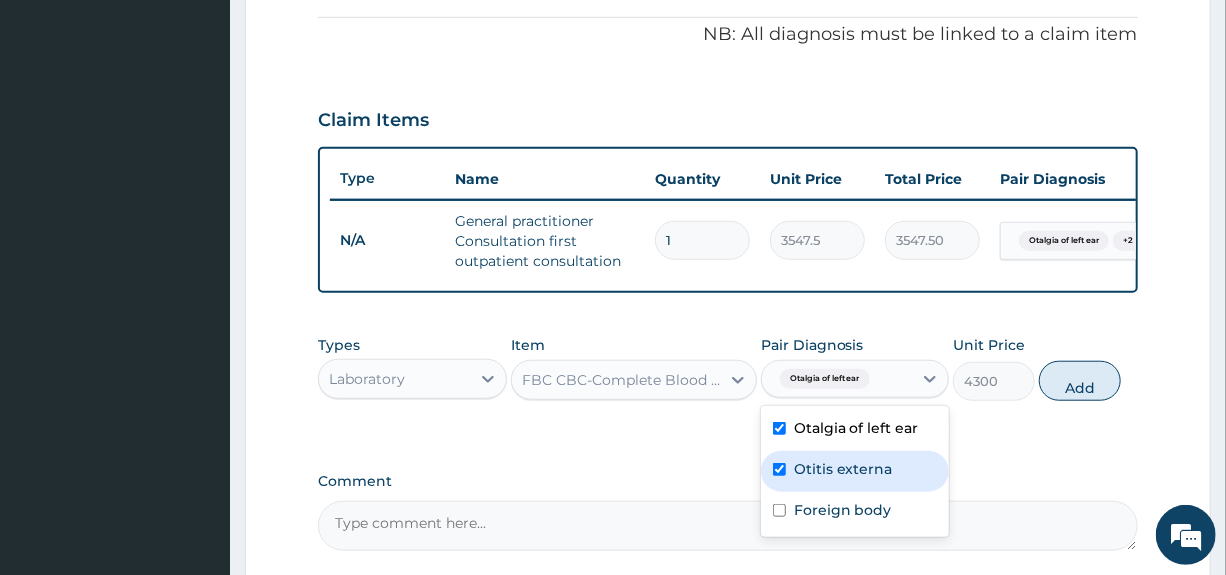 checkbox on "true" 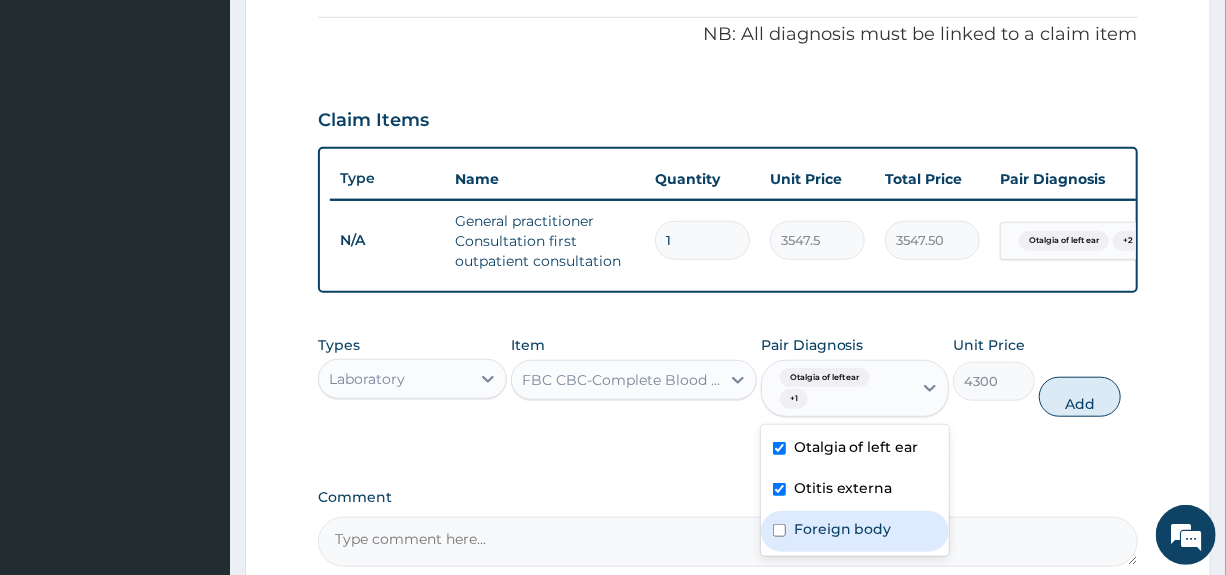 click on "Foreign body" at bounding box center [855, 531] 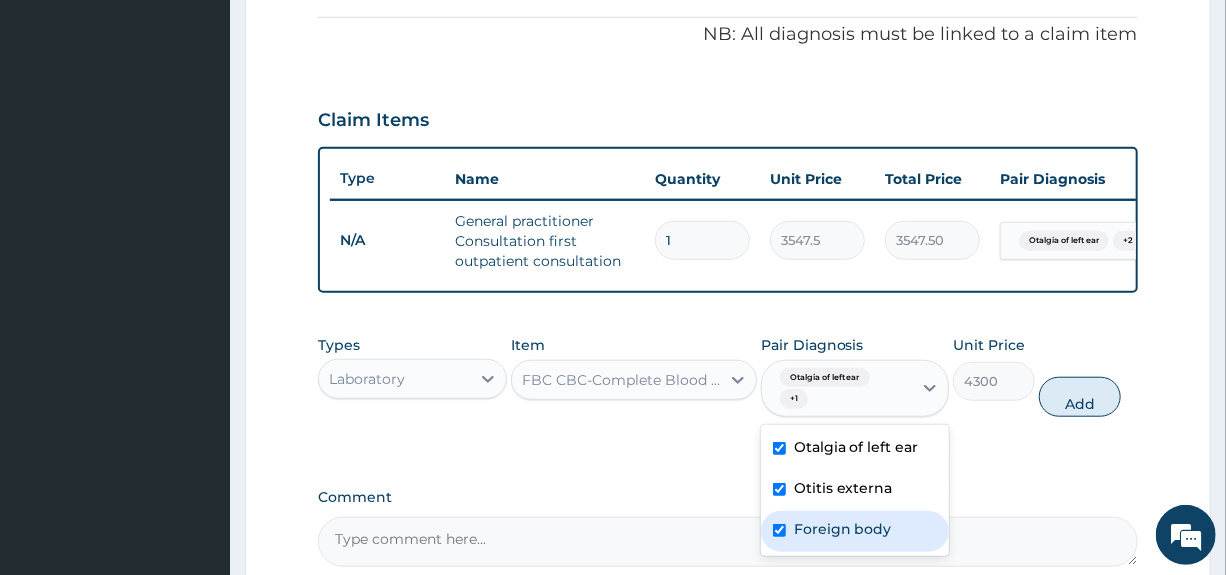 checkbox on "true" 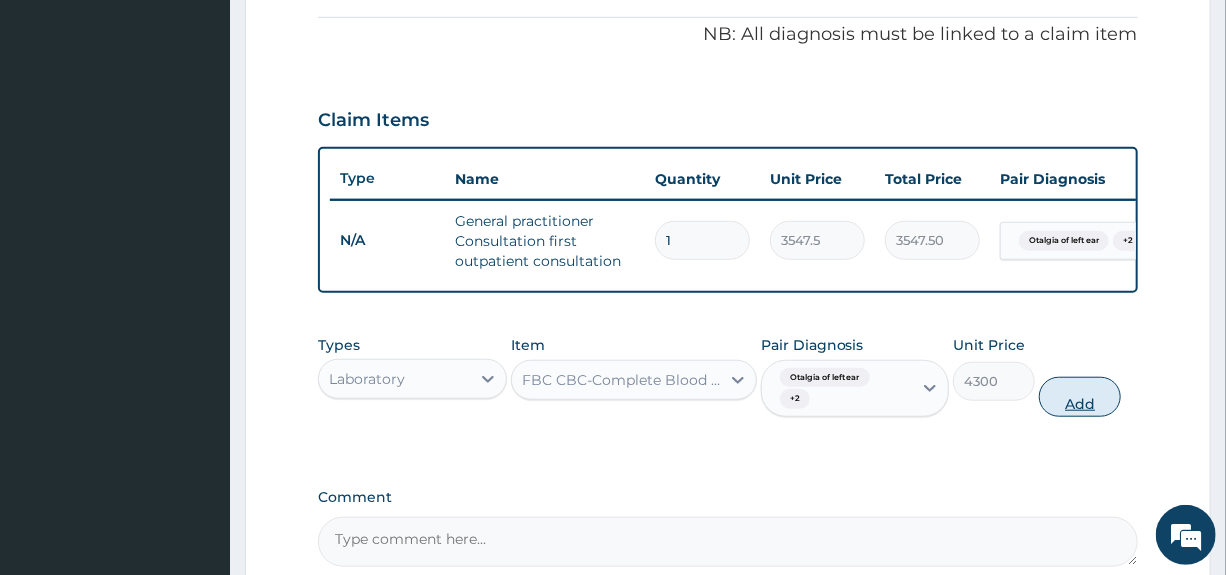 click on "Add" at bounding box center [1080, 397] 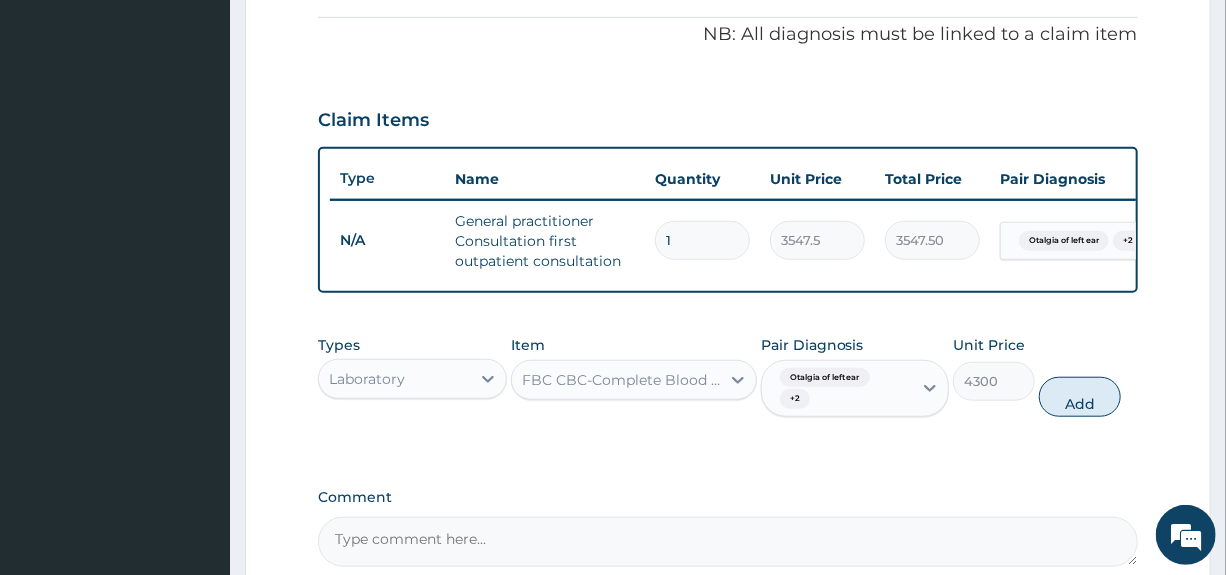 type on "0" 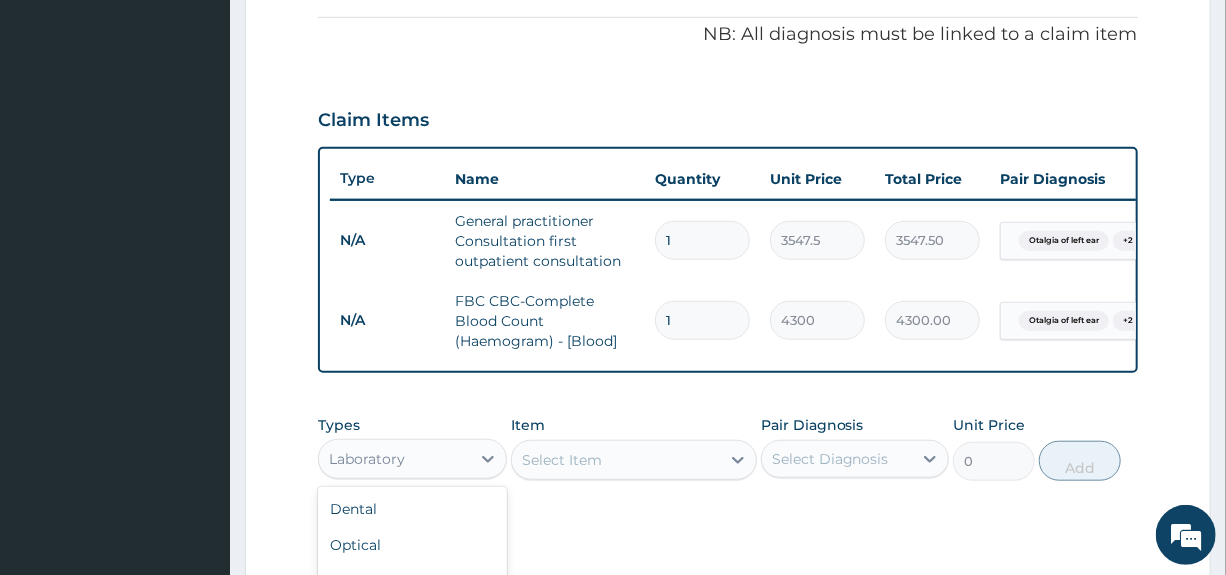 click on "Laboratory" at bounding box center [394, 459] 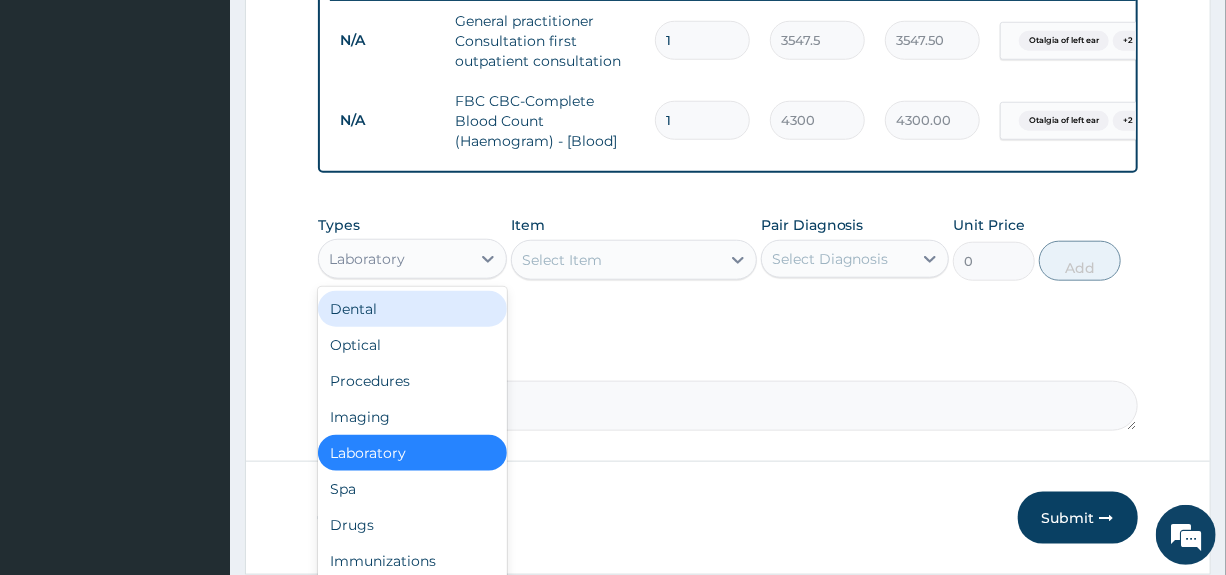 scroll, scrollTop: 68, scrollLeft: 0, axis: vertical 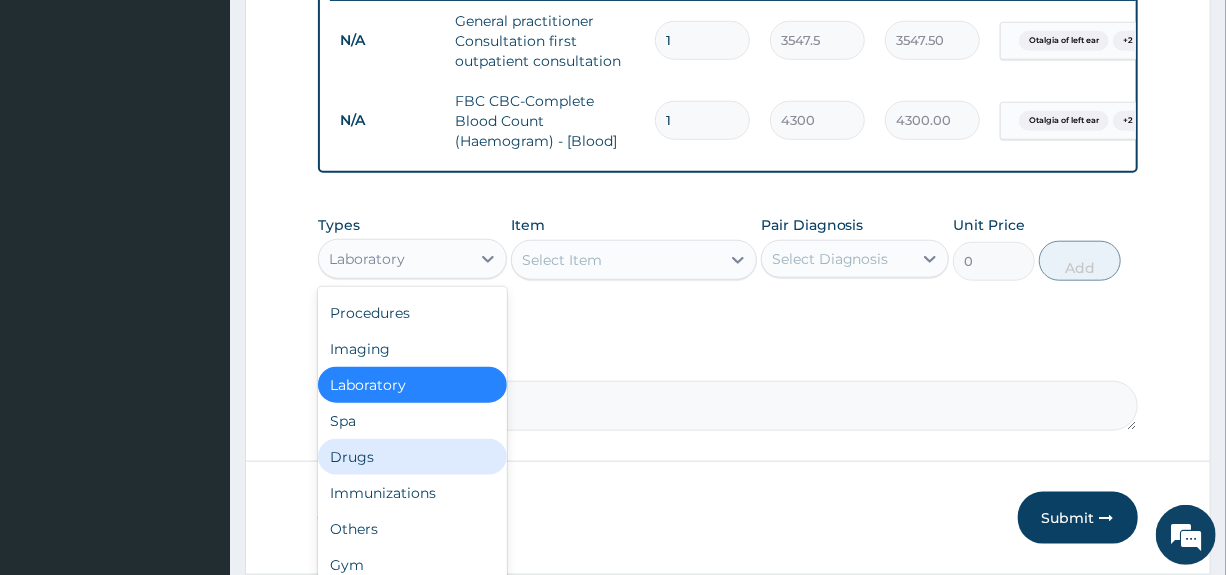click on "Drugs" at bounding box center (412, 457) 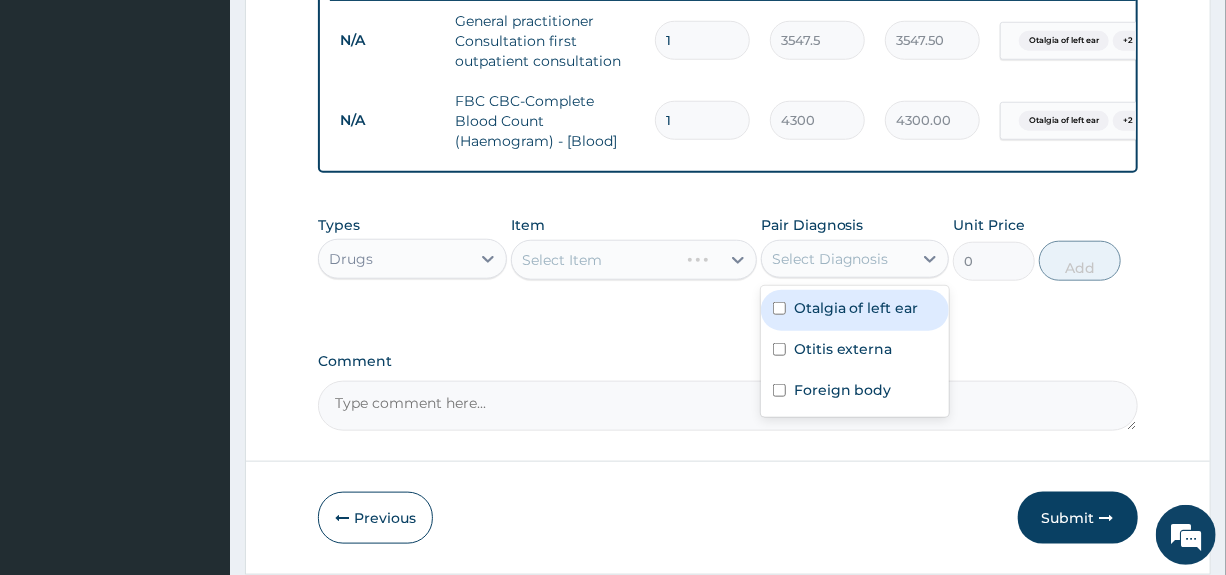 click on "Select Diagnosis" at bounding box center [830, 259] 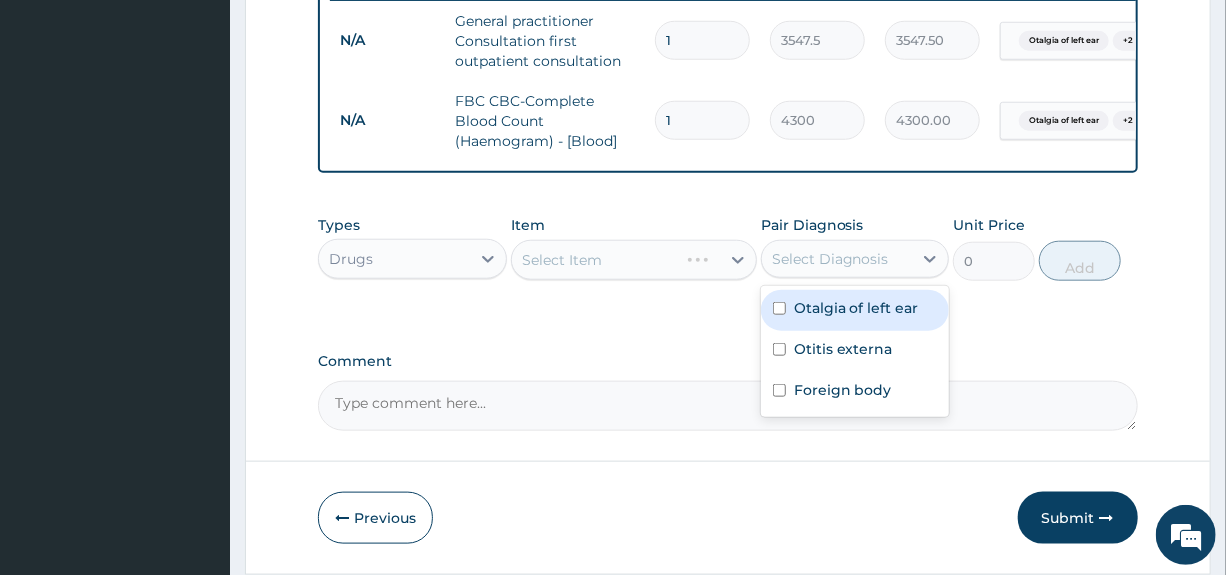 click on "Otalgia of left ear" at bounding box center [856, 308] 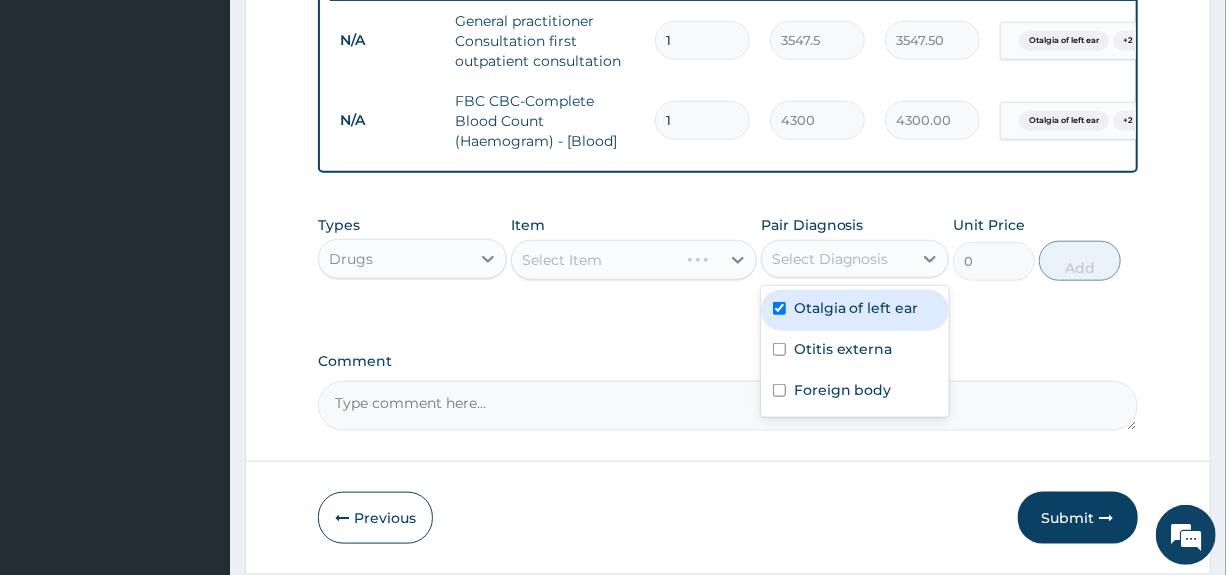 checkbox on "true" 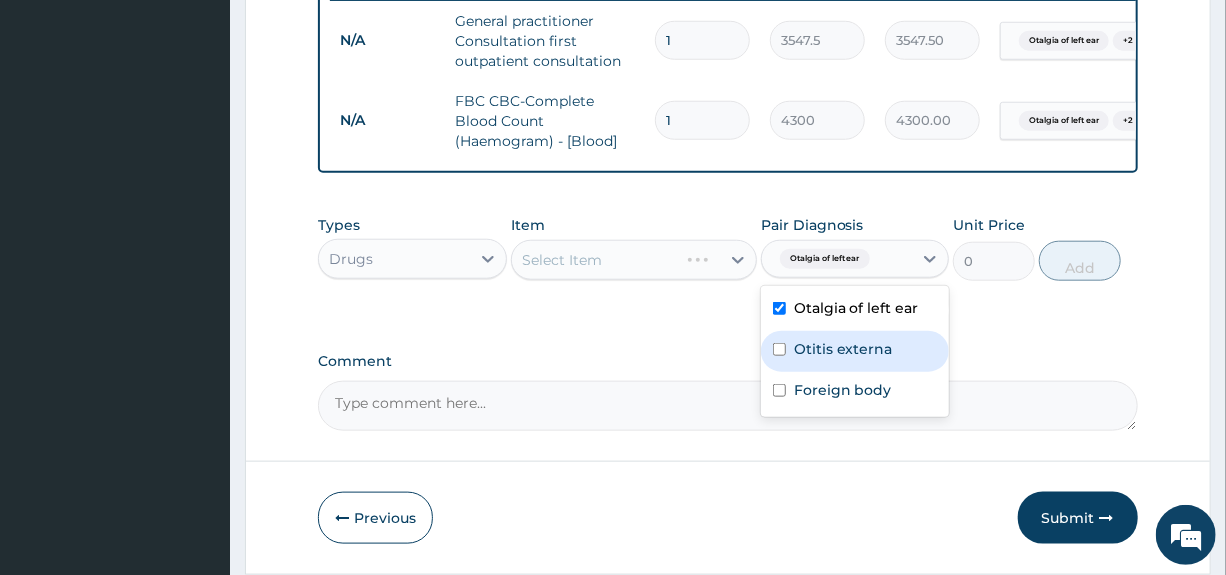 click on "Otitis externa" at bounding box center [855, 351] 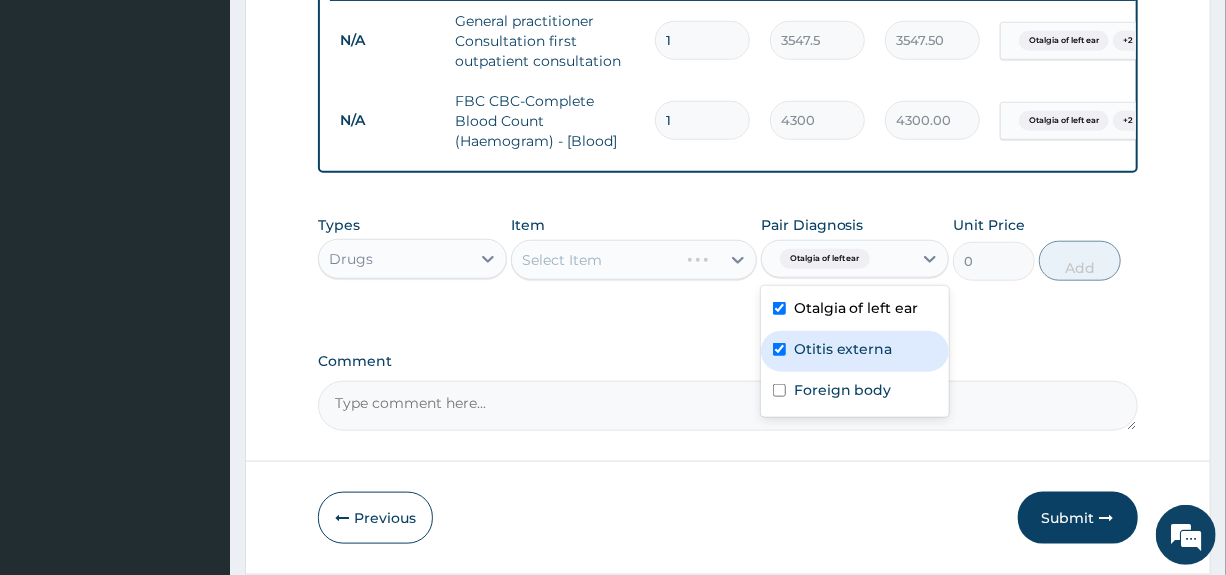 checkbox on "true" 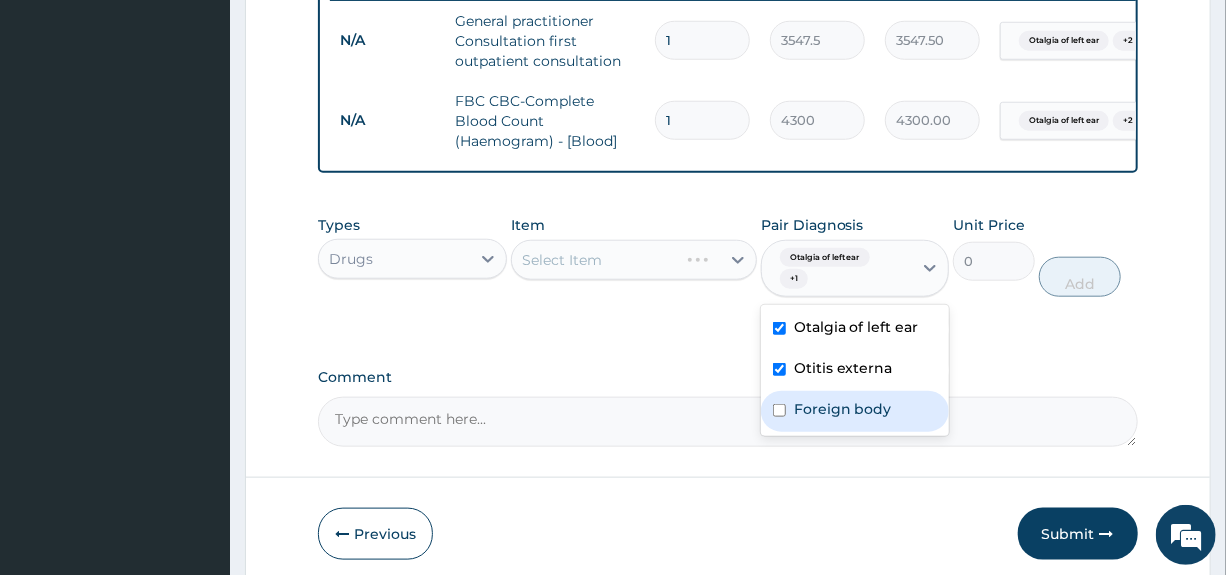 drag, startPoint x: 821, startPoint y: 416, endPoint x: 674, endPoint y: 355, distance: 159.154 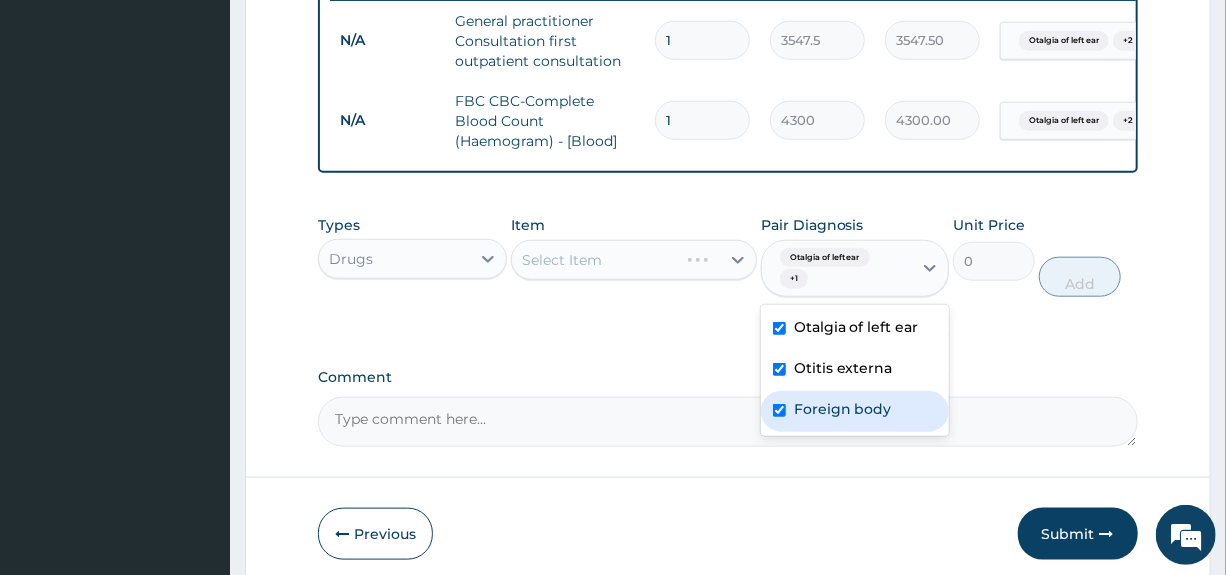 checkbox on "true" 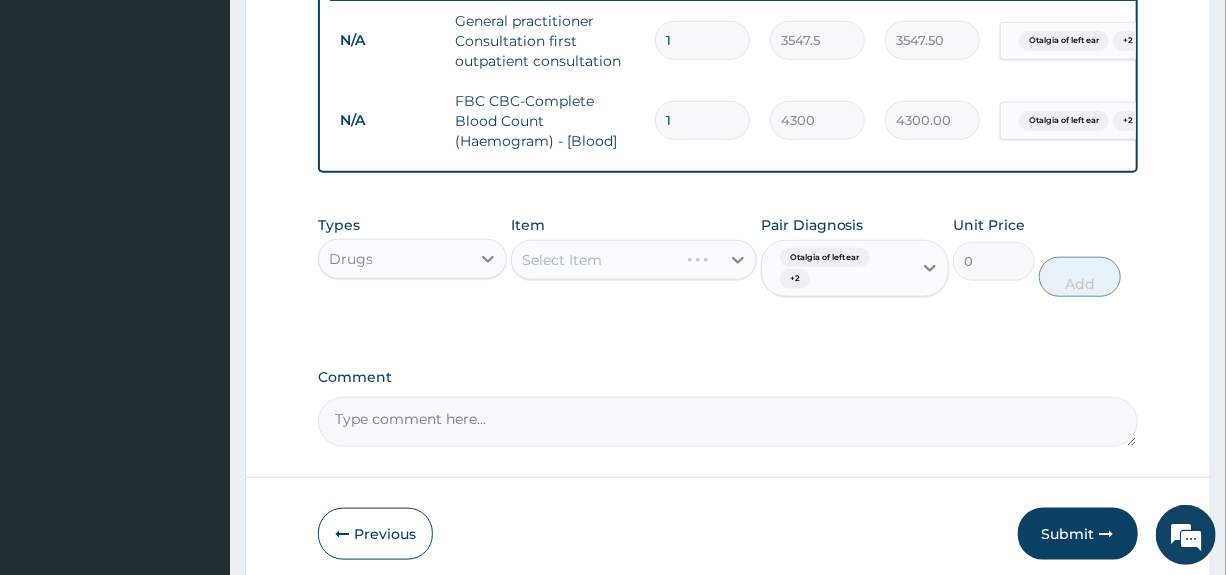 click on "Select Item" at bounding box center (634, 260) 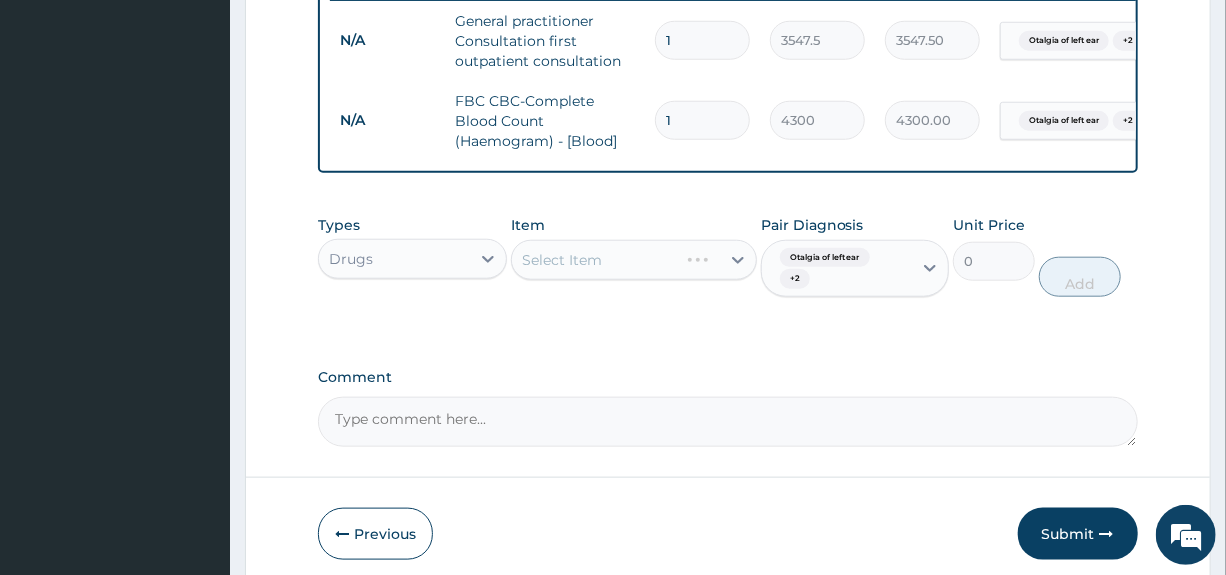 click on "Select Item" at bounding box center (634, 260) 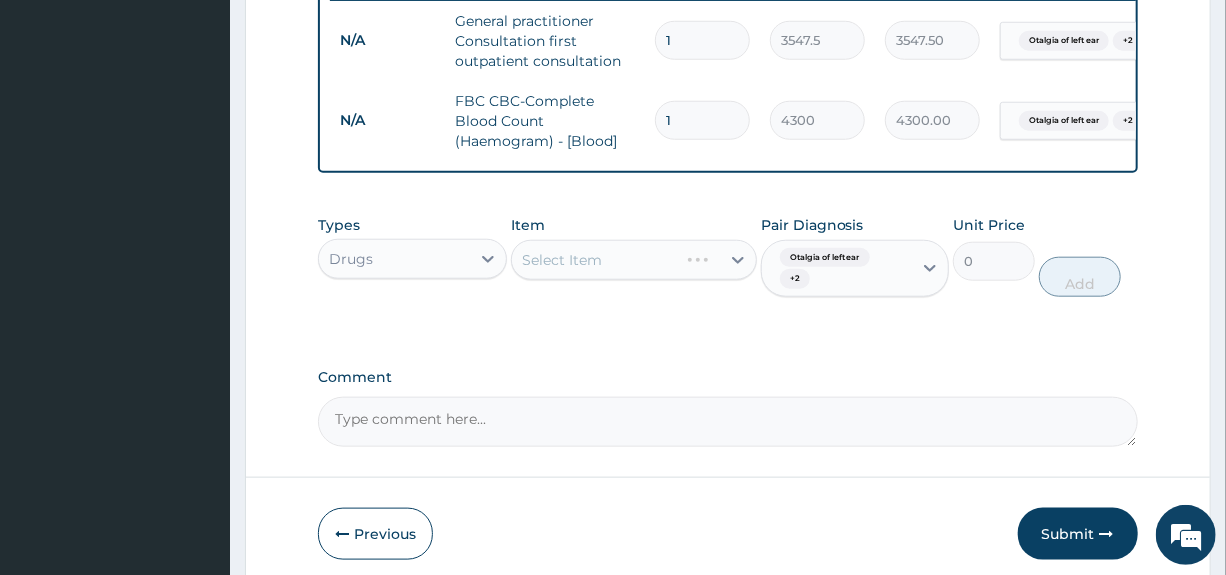 click on "Select Item" at bounding box center (634, 260) 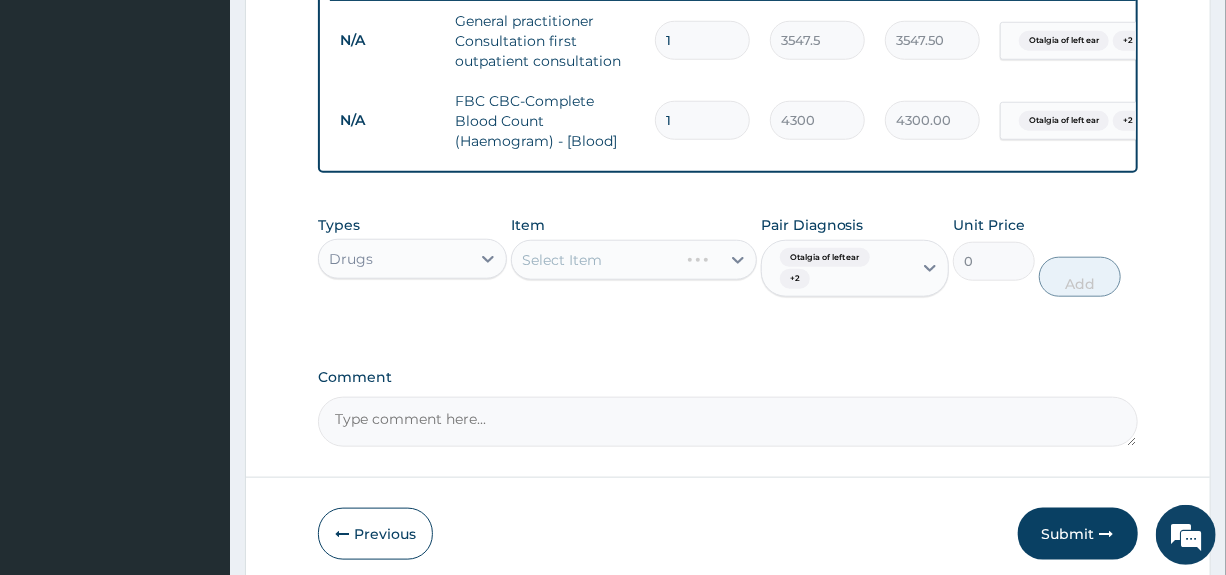 click on "Select Item" at bounding box center [634, 260] 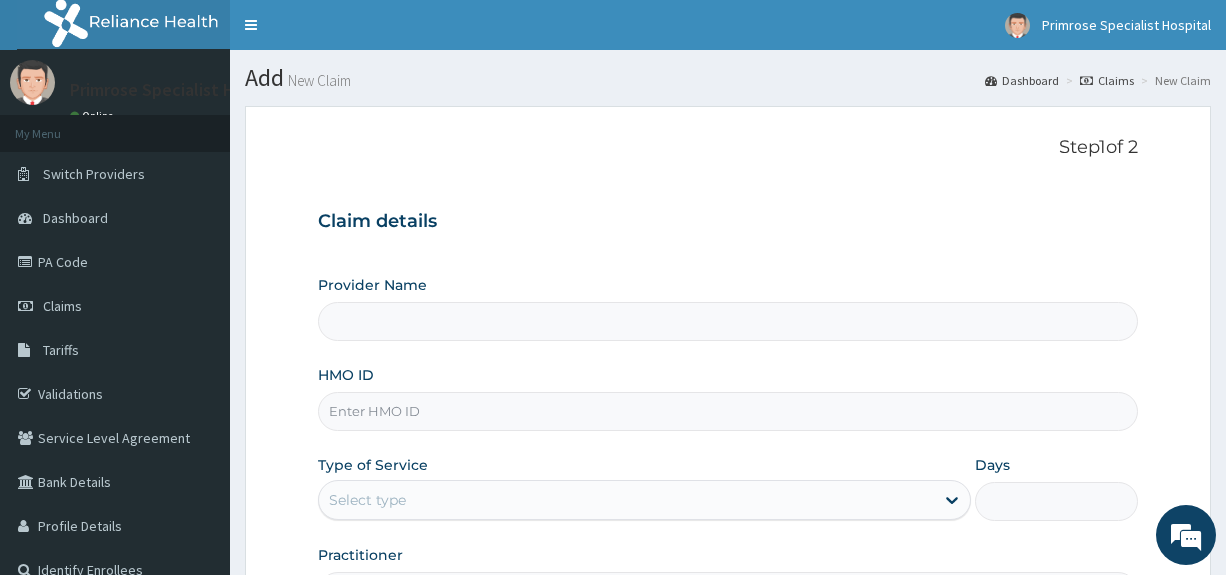 type on "Primrose Specialist Hospital" 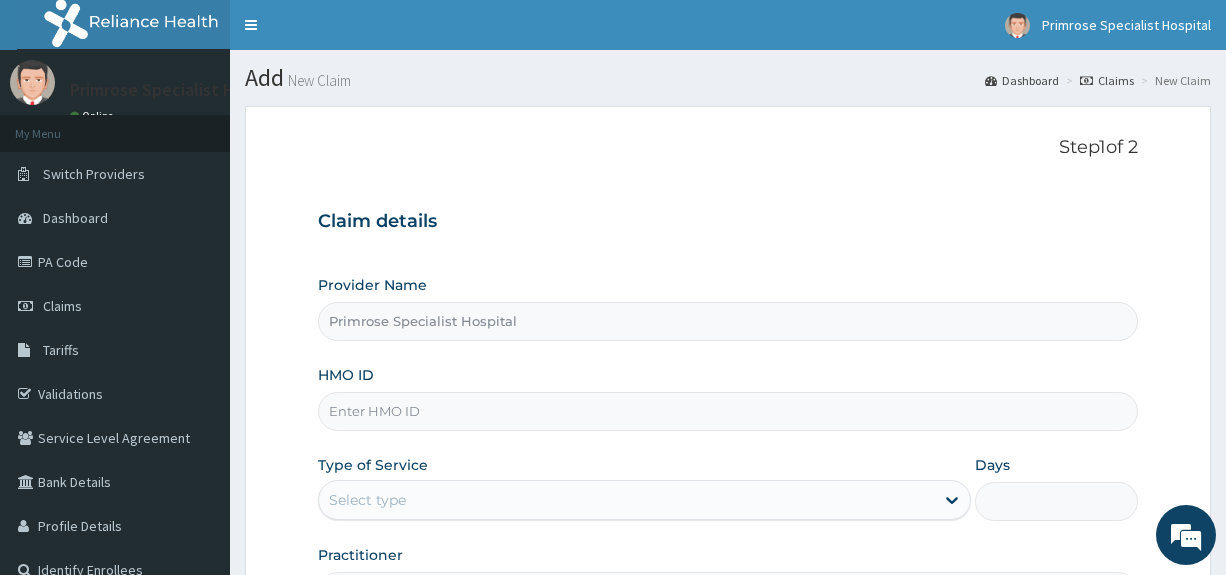 scroll, scrollTop: 0, scrollLeft: 0, axis: both 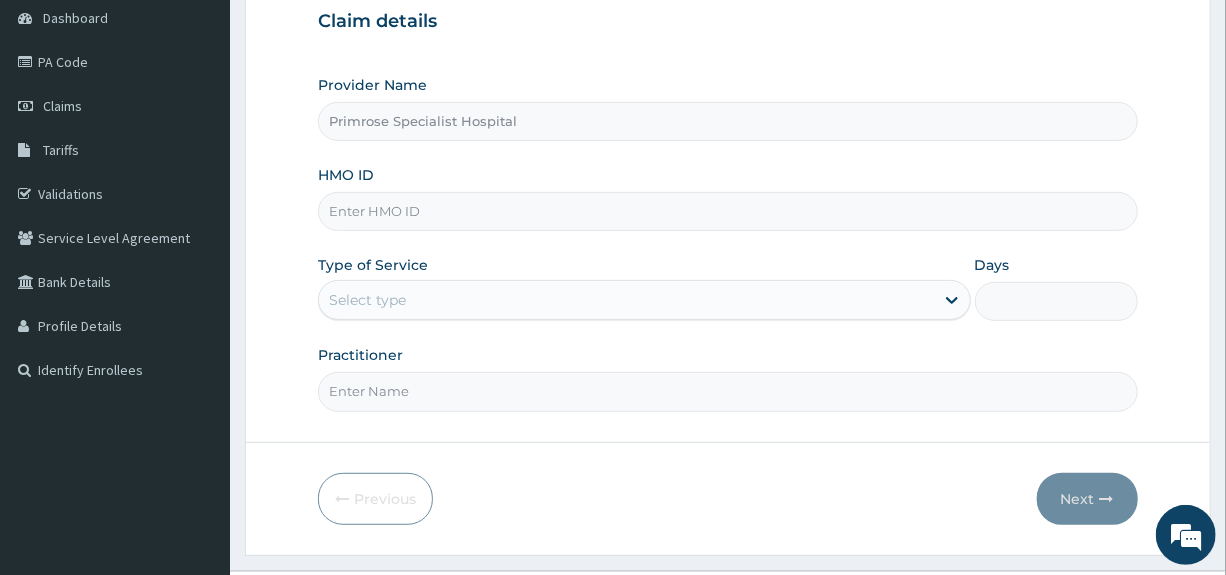 click on "HMO ID" at bounding box center (727, 211) 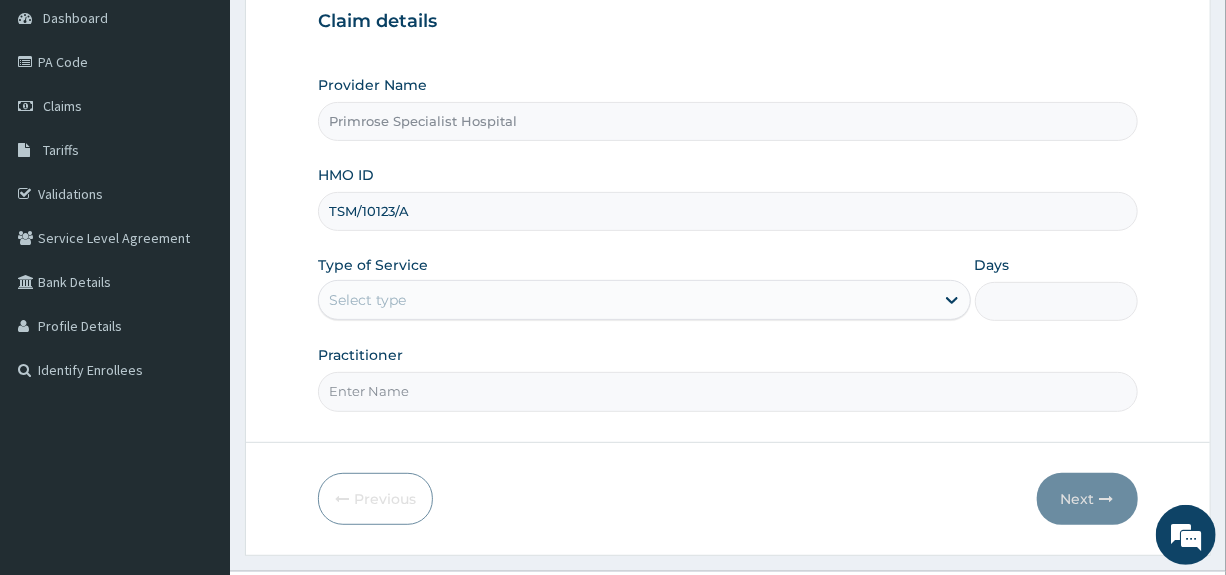 type on "TSM/10123/A" 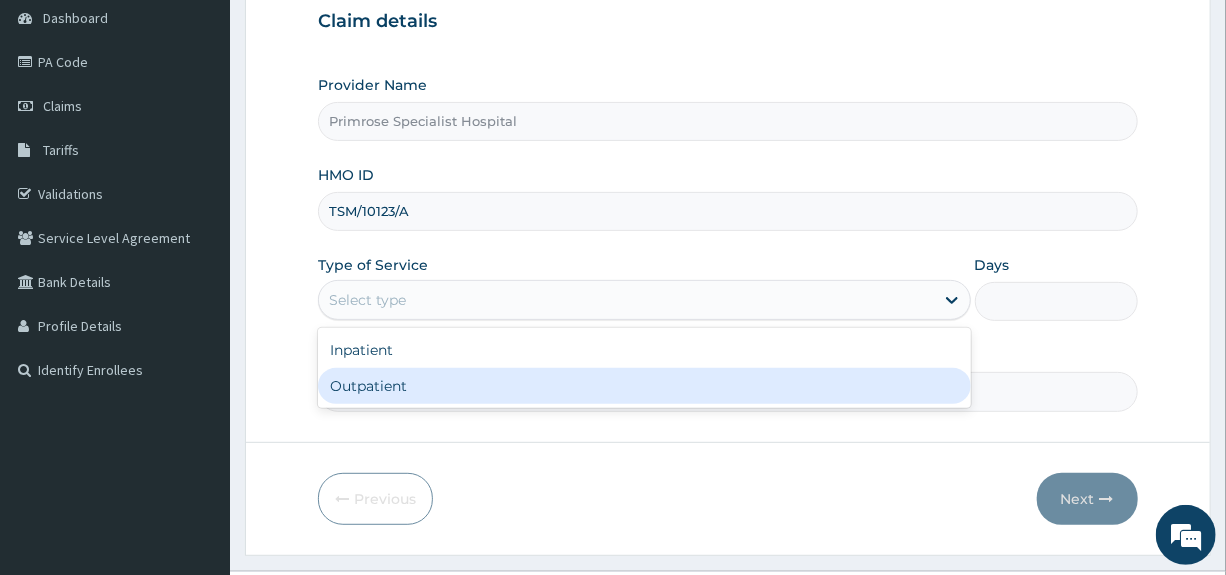 click on "Outpatient" at bounding box center [644, 386] 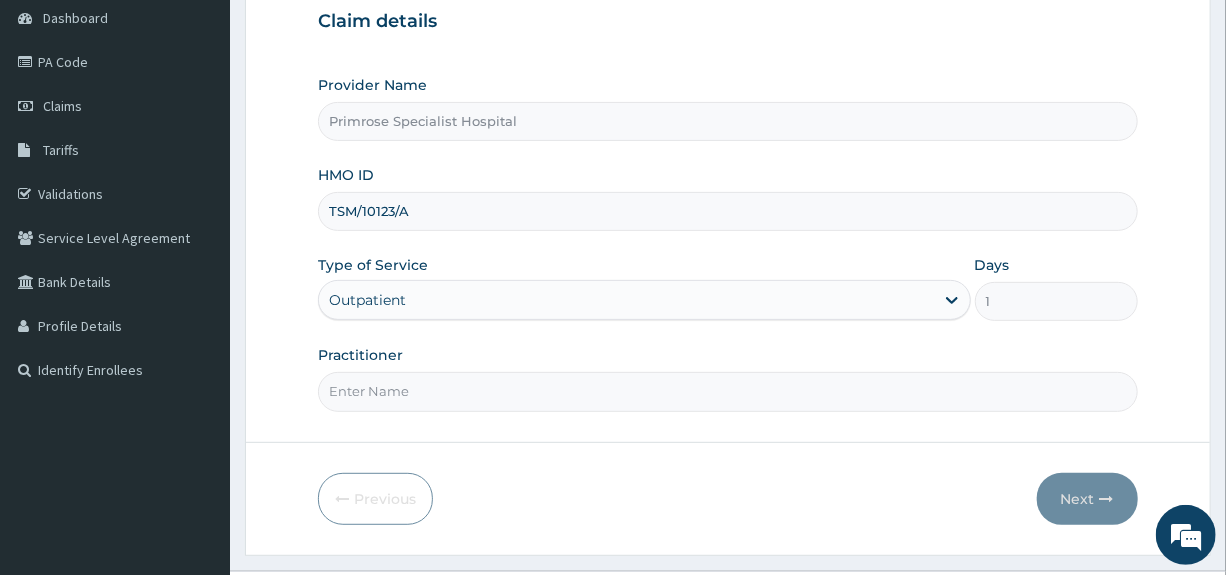 click on "Practitioner" at bounding box center [727, 391] 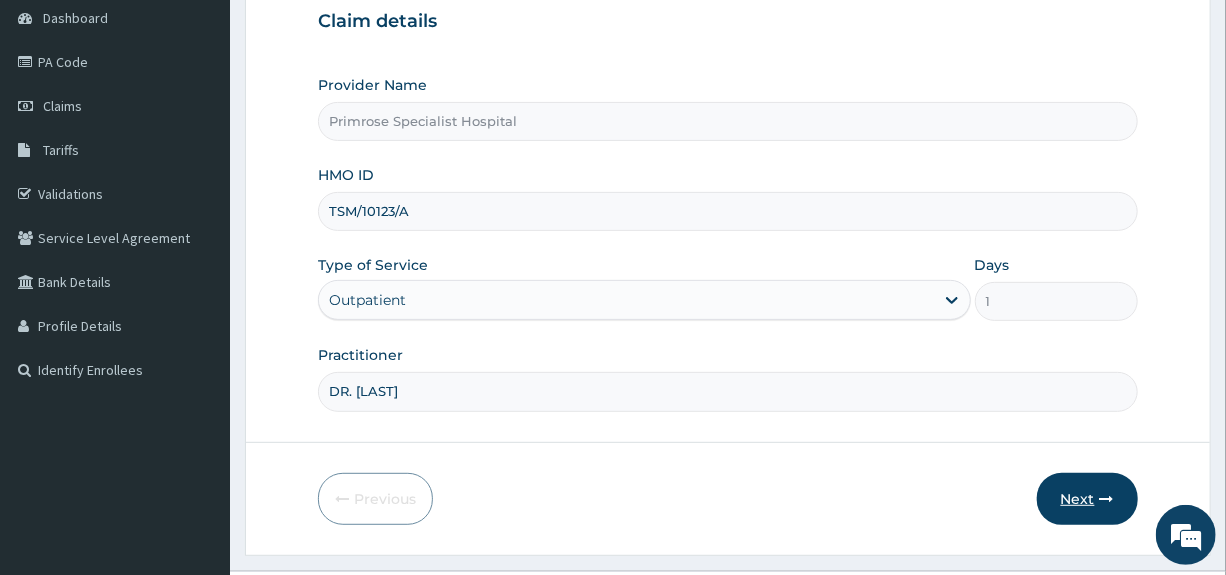 click on "Next" at bounding box center [1087, 499] 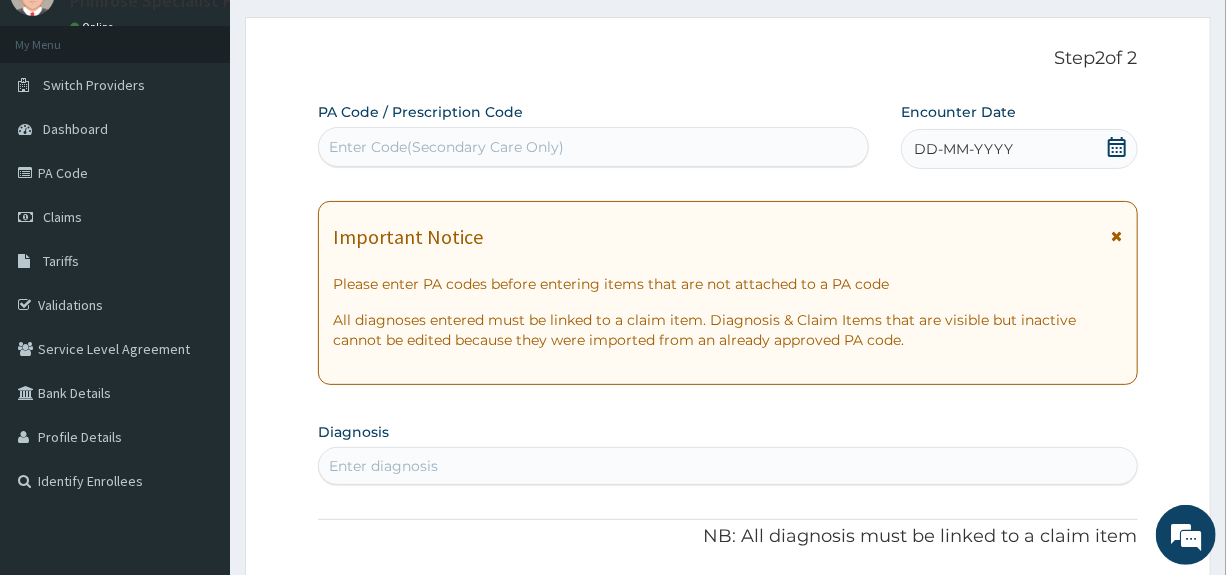 scroll, scrollTop: 0, scrollLeft: 0, axis: both 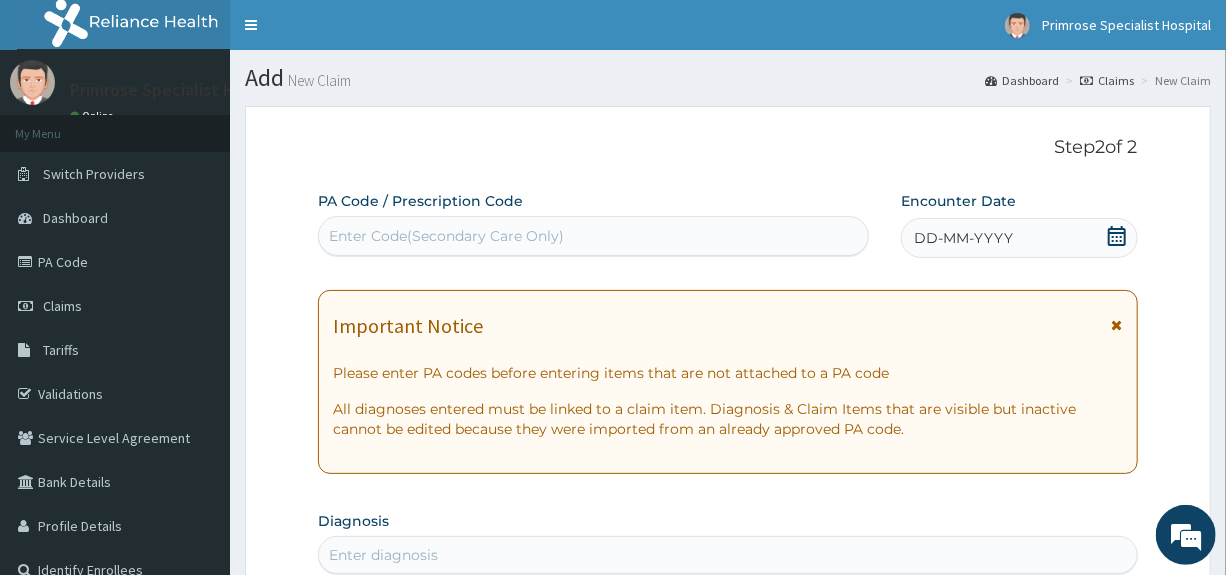 click 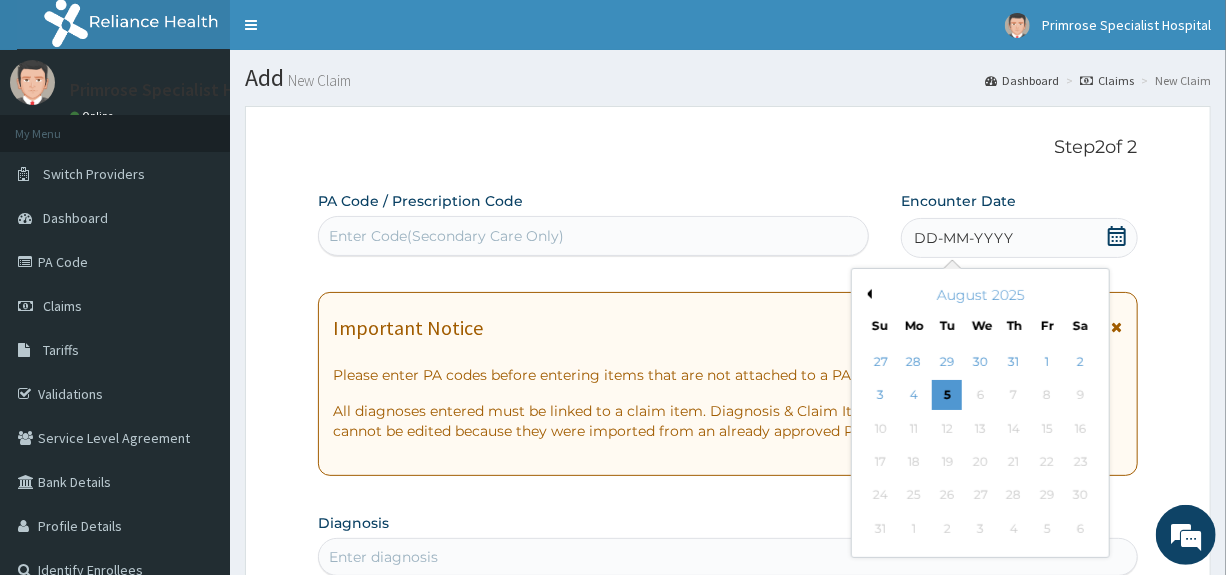 click on "Previous Month" at bounding box center [867, 294] 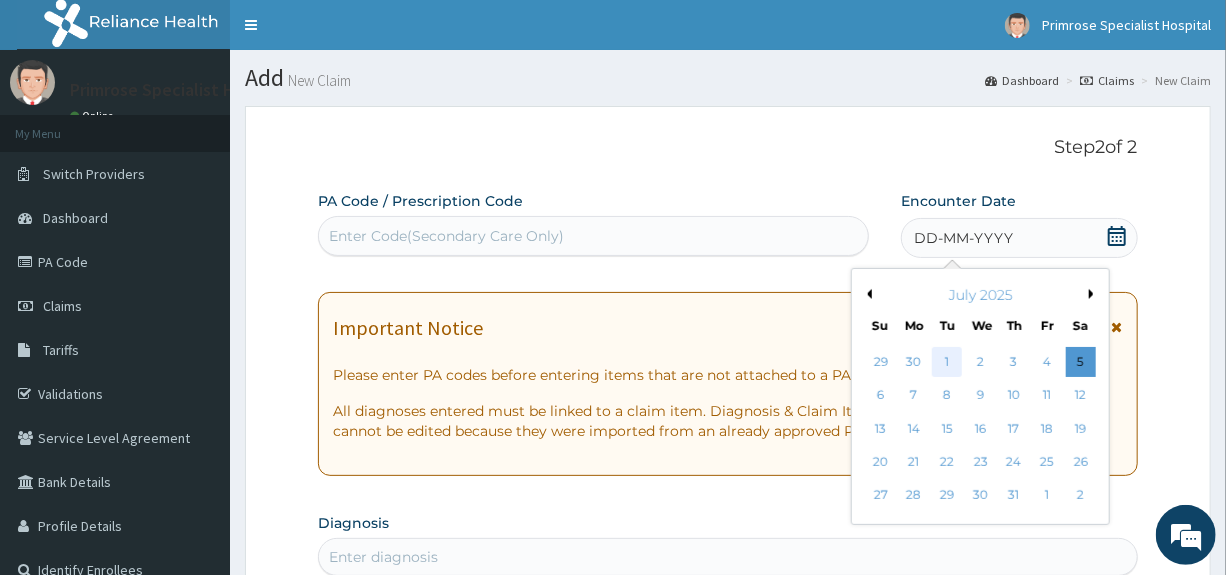 click on "1" at bounding box center (948, 362) 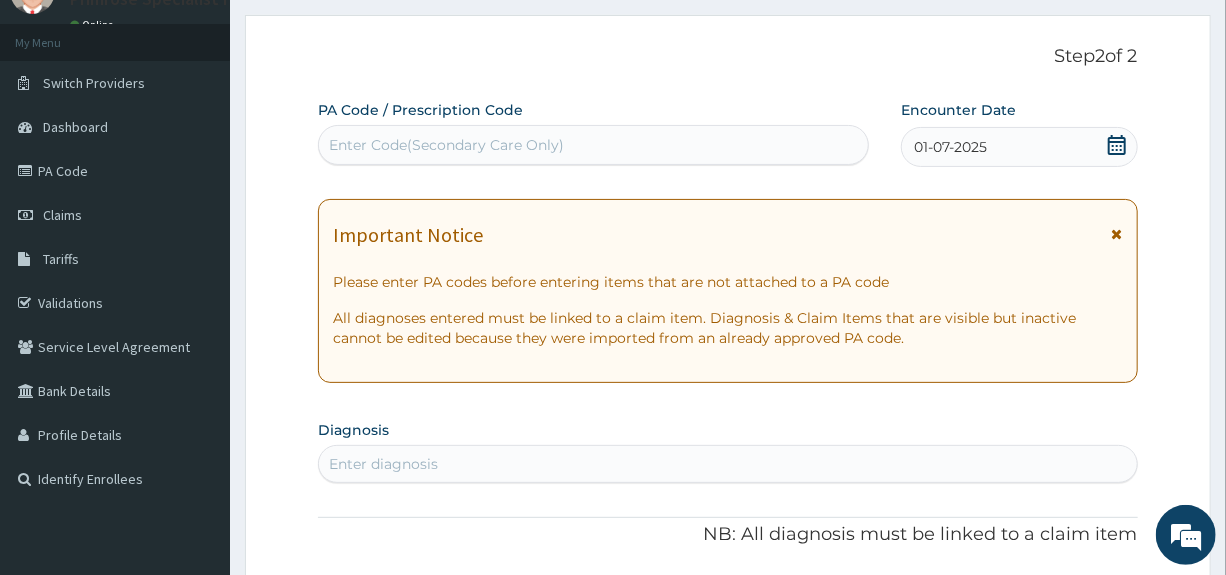 scroll, scrollTop: 300, scrollLeft: 0, axis: vertical 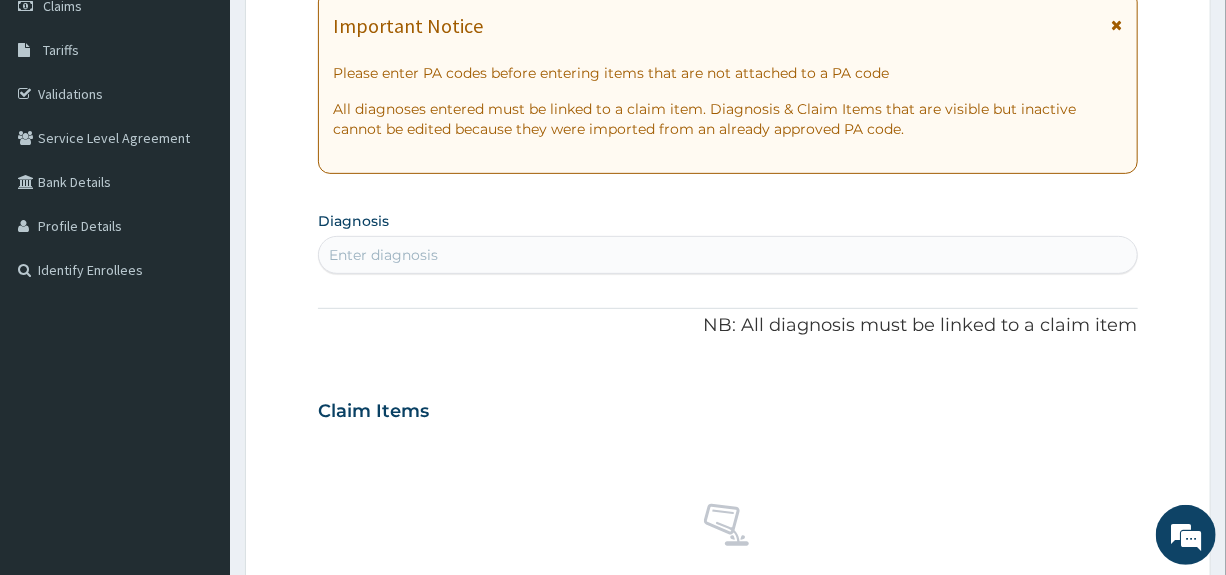 click on "Enter diagnosis" at bounding box center (727, 255) 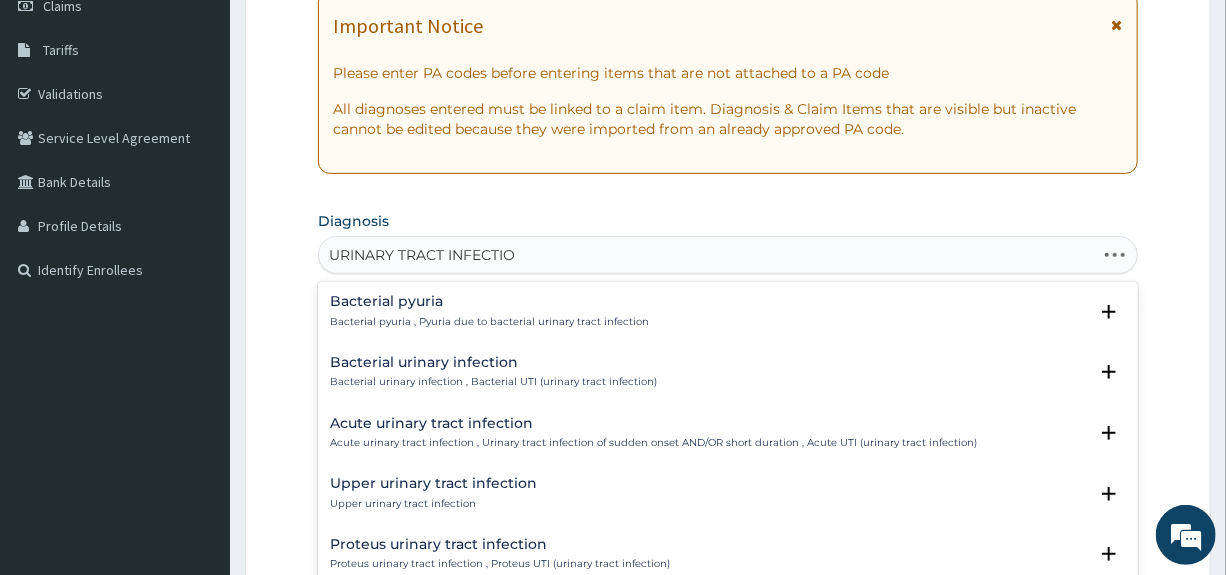type on "URINARY TRACT INFECTION" 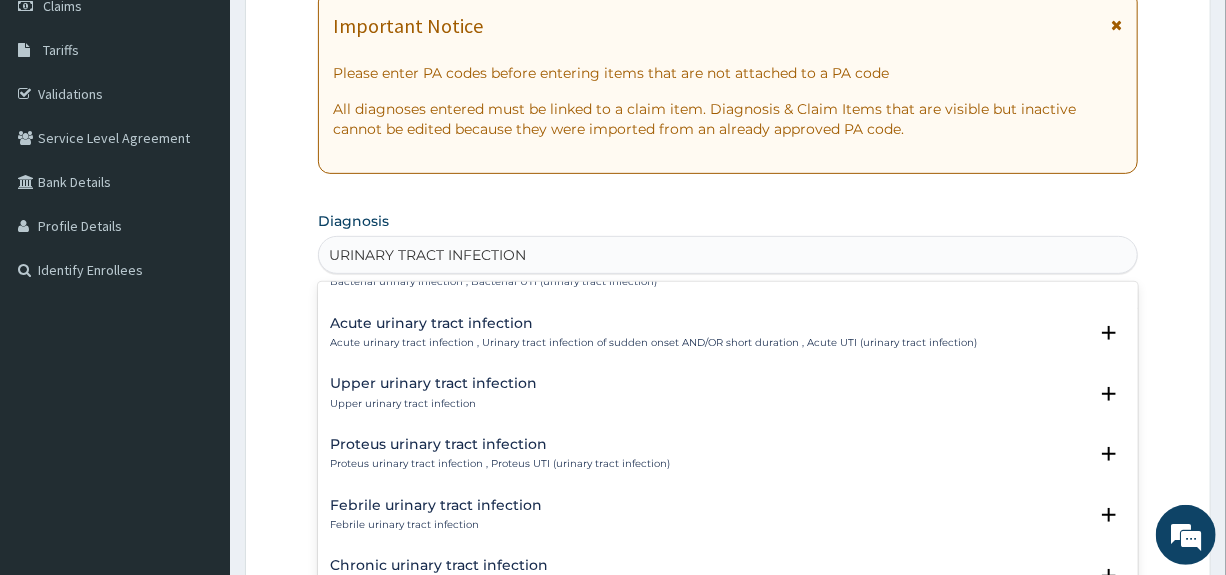 scroll, scrollTop: 200, scrollLeft: 0, axis: vertical 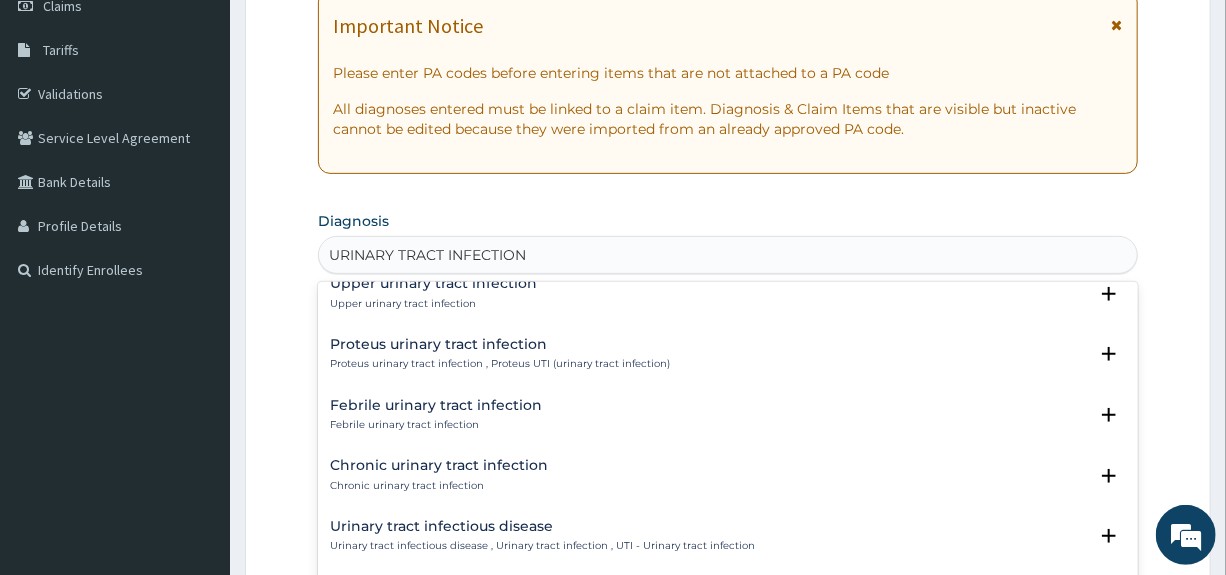 click on "Chronic urinary tract infection" at bounding box center [439, 465] 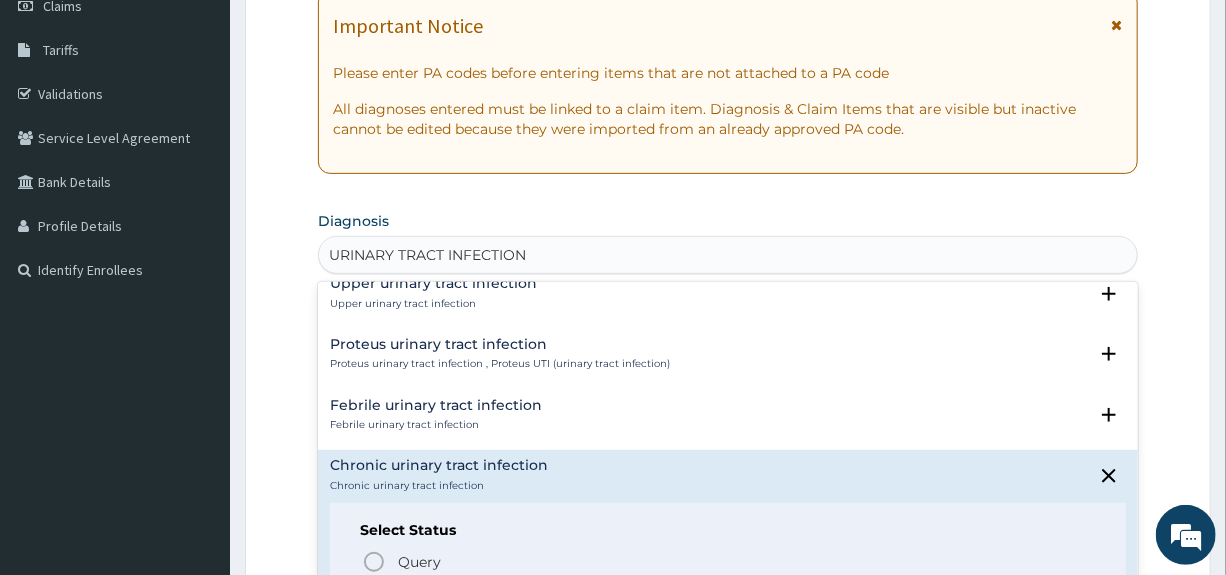 scroll, scrollTop: 400, scrollLeft: 0, axis: vertical 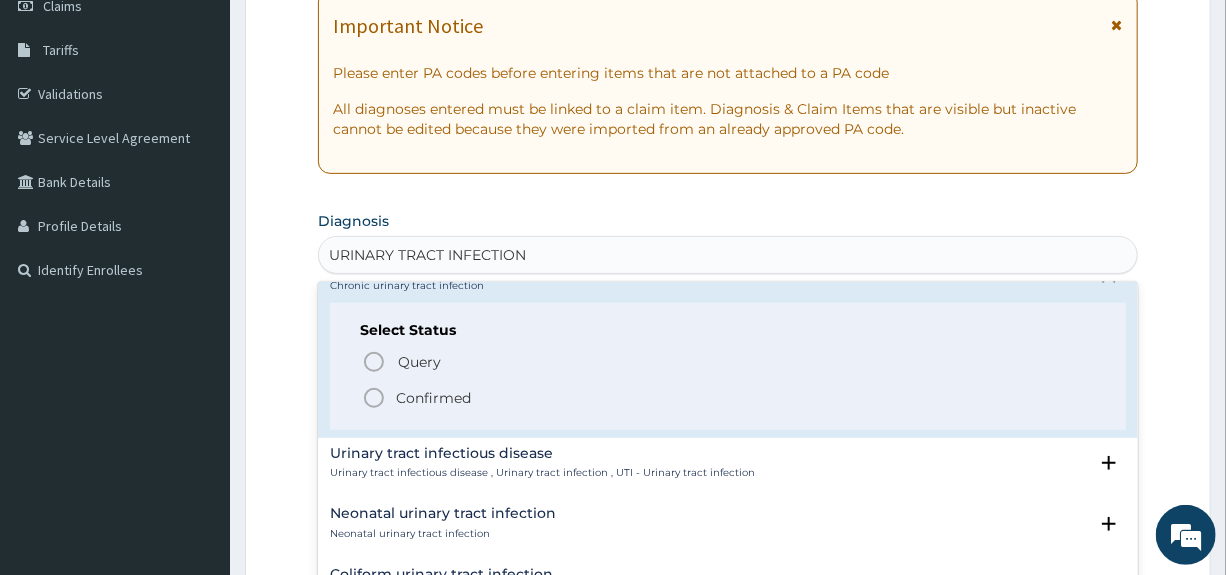 click on "Confirmed" at bounding box center (433, 398) 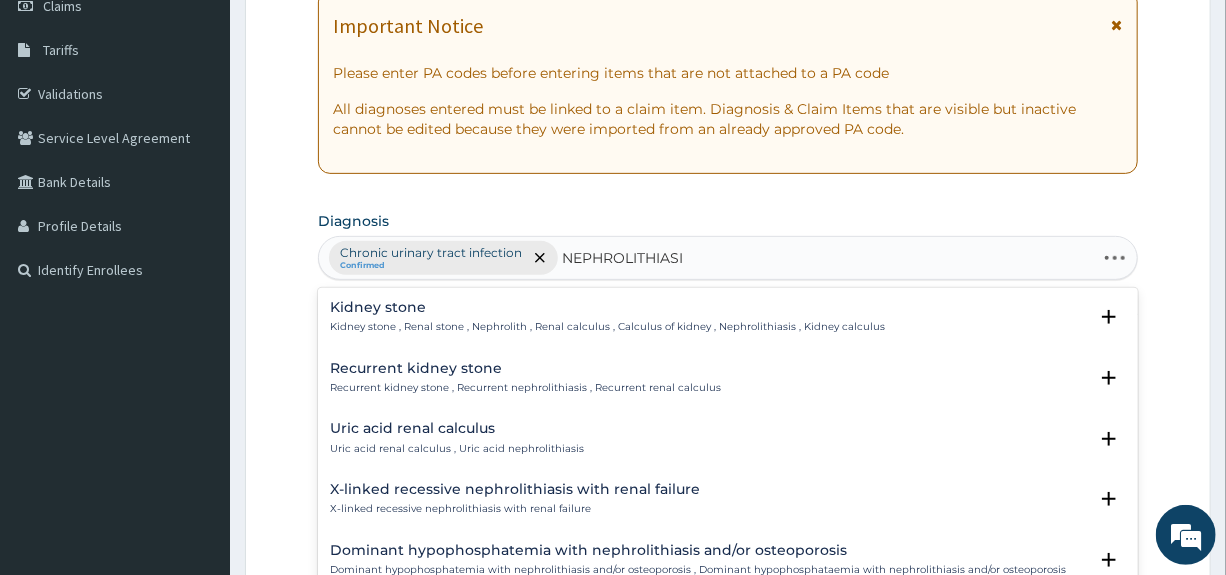 type on "NEPHROLITHIASIS" 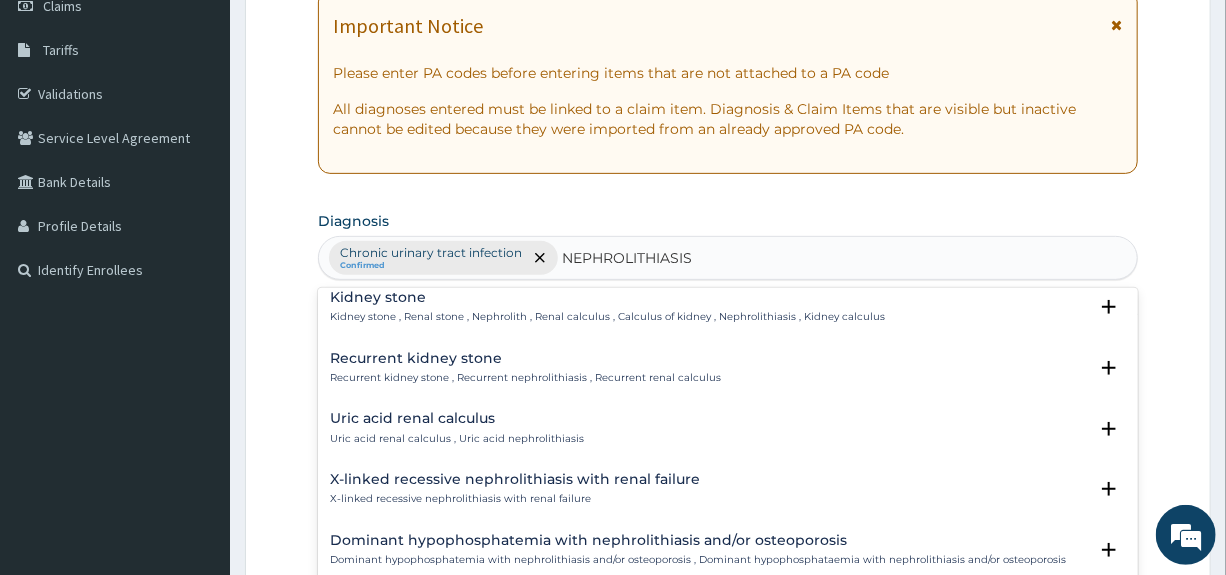 scroll, scrollTop: 0, scrollLeft: 0, axis: both 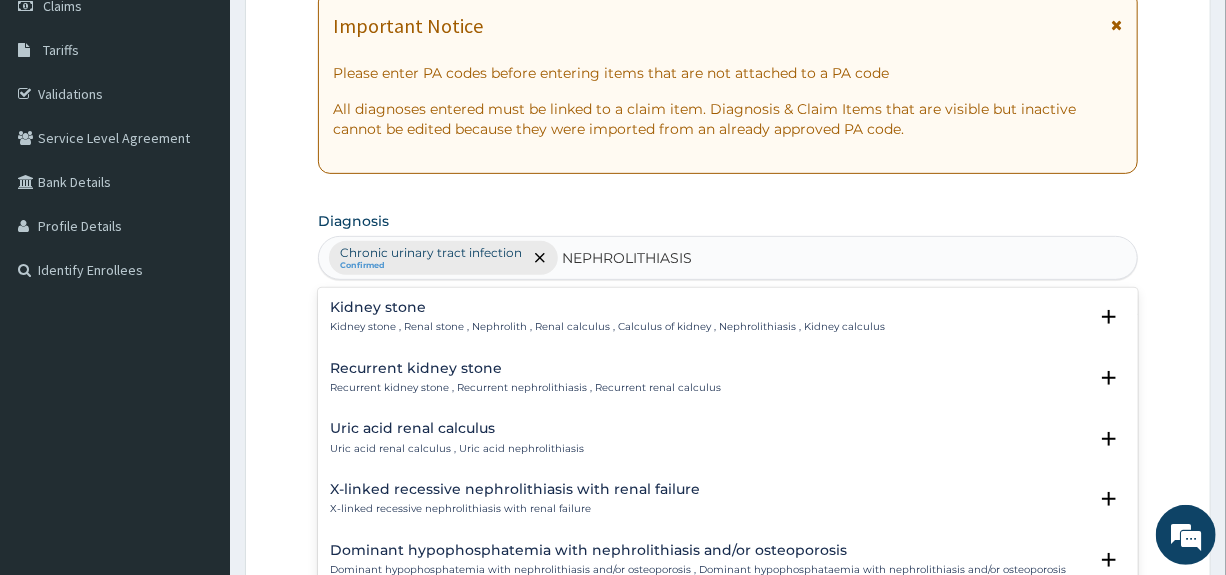 click on "Kidney stone , Renal stone , Nephrolith , Renal calculus , Calculus of kidney , Nephrolithiasis , Kidney calculus" at bounding box center [607, 327] 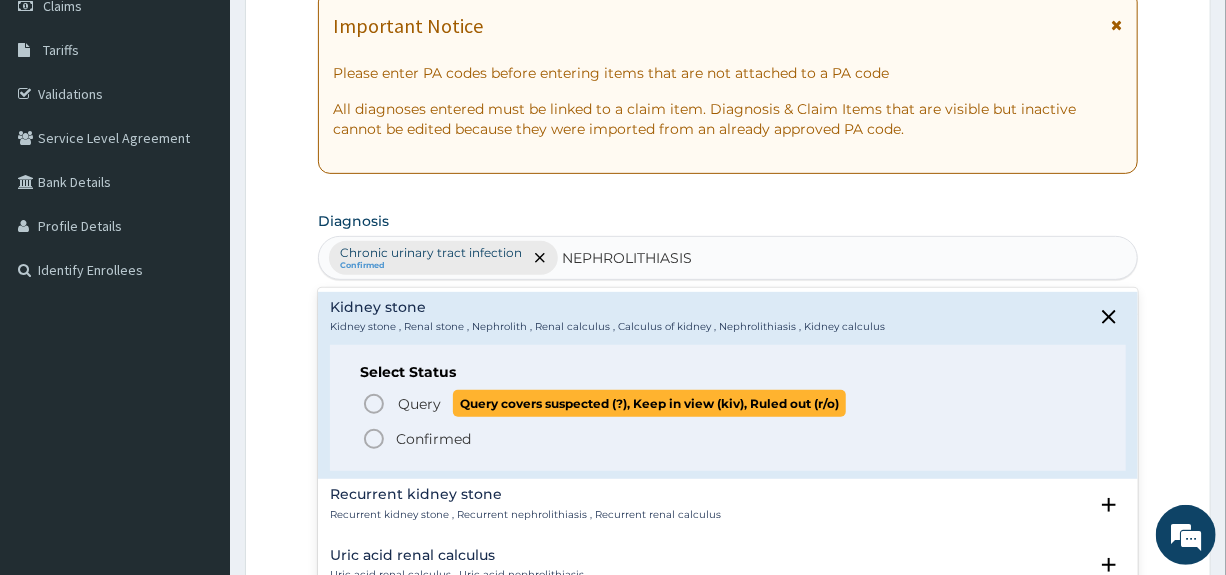 click on "Query" at bounding box center (419, 404) 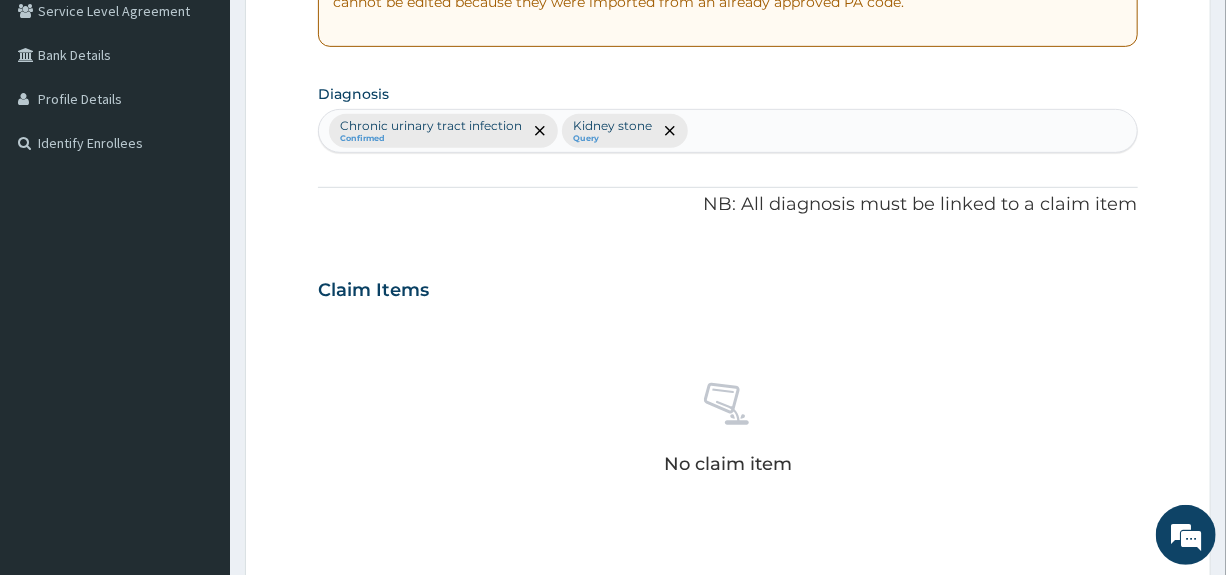 scroll, scrollTop: 800, scrollLeft: 0, axis: vertical 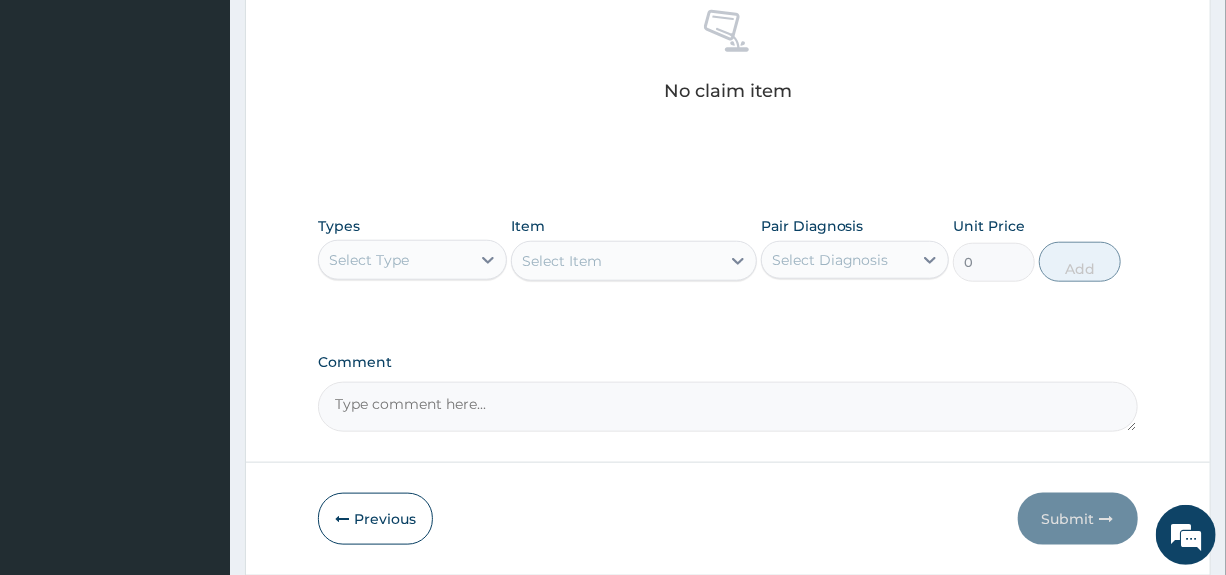 click on "Select Type" at bounding box center [394, 260] 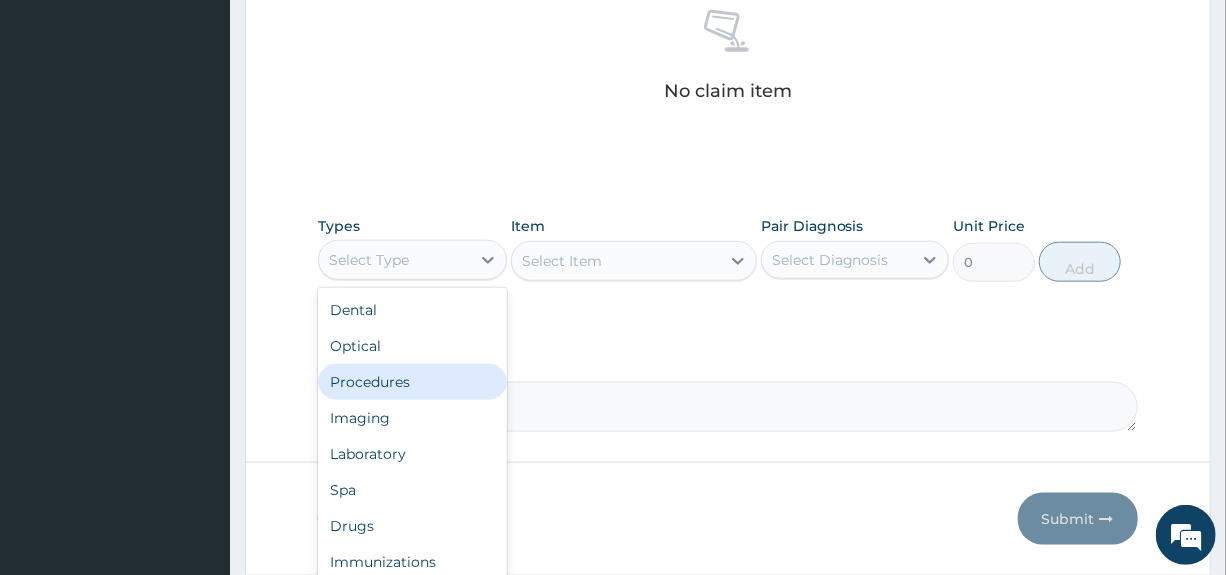 click on "Procedures" at bounding box center (412, 382) 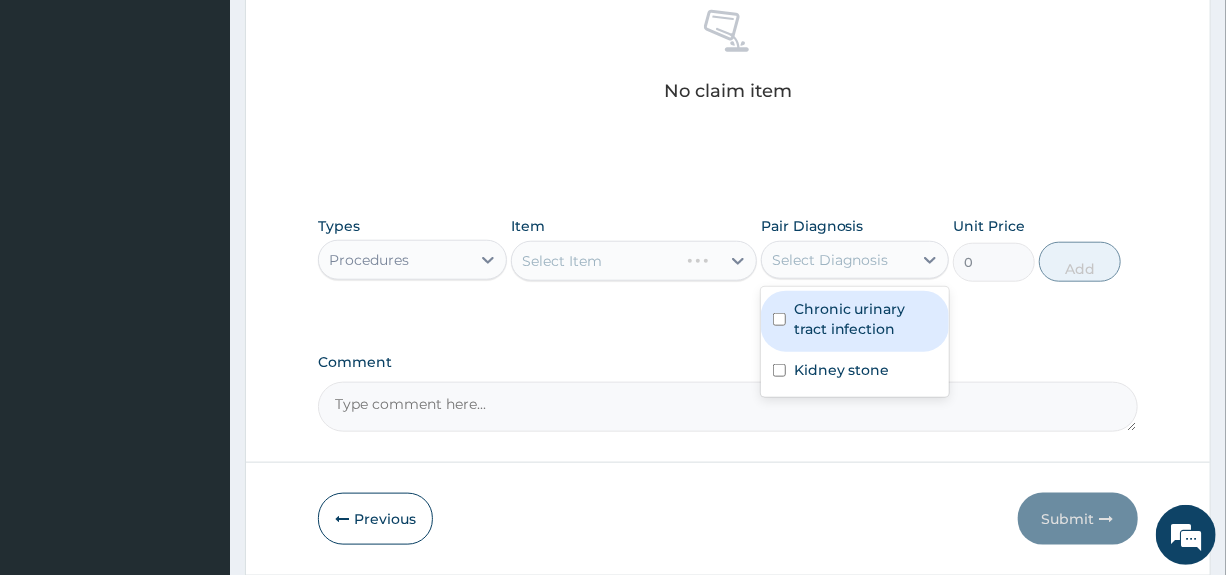 click on "Select Diagnosis" at bounding box center [837, 260] 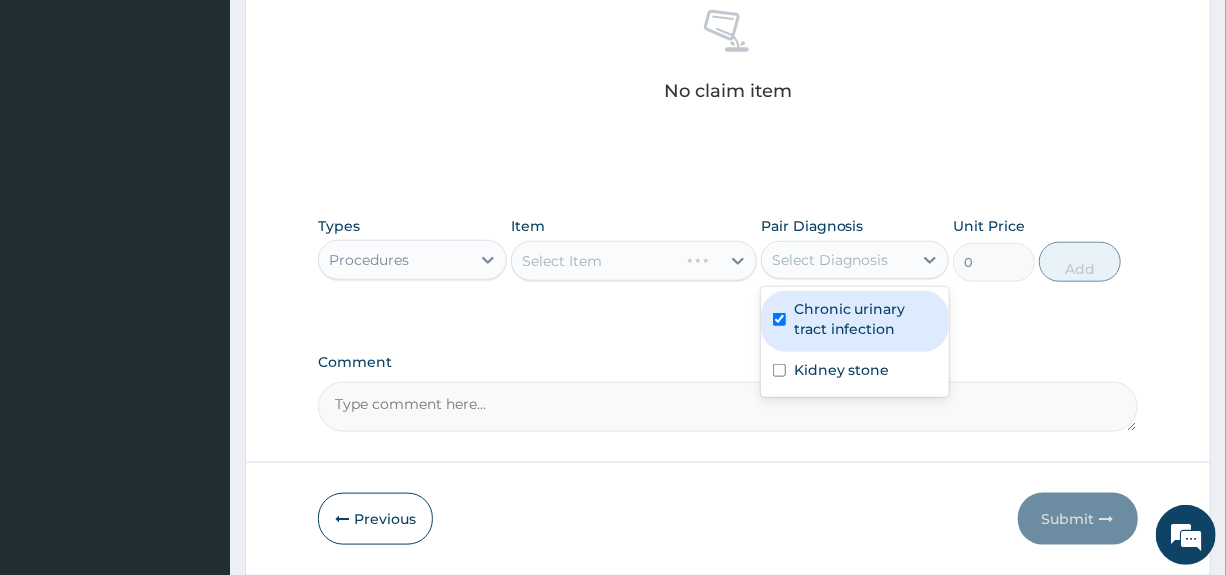 checkbox on "true" 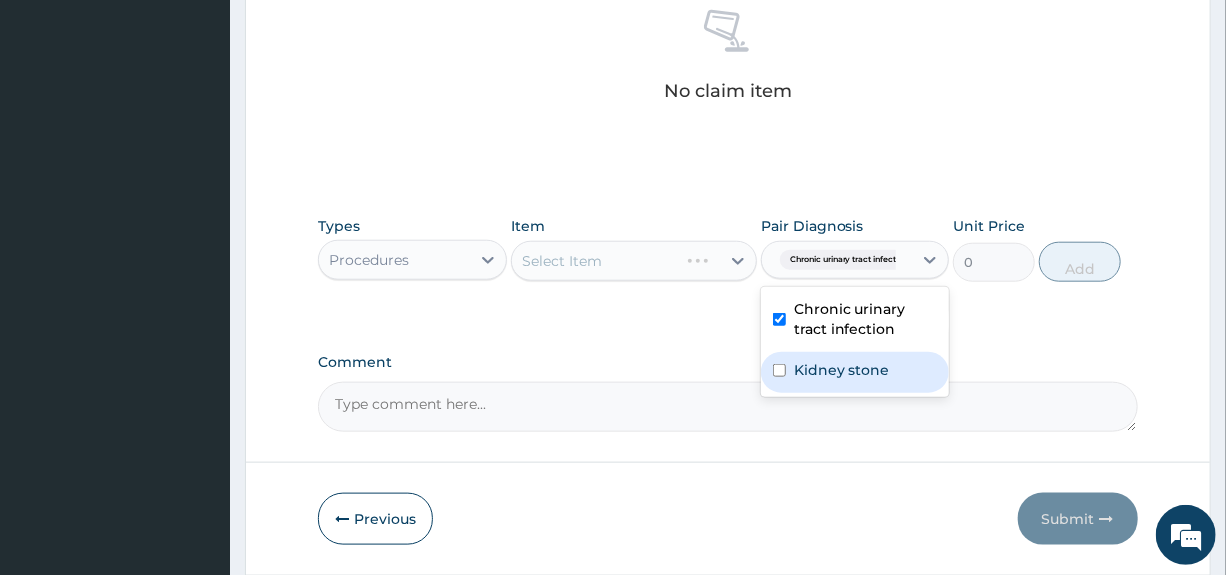 click on "Kidney stone" at bounding box center [842, 370] 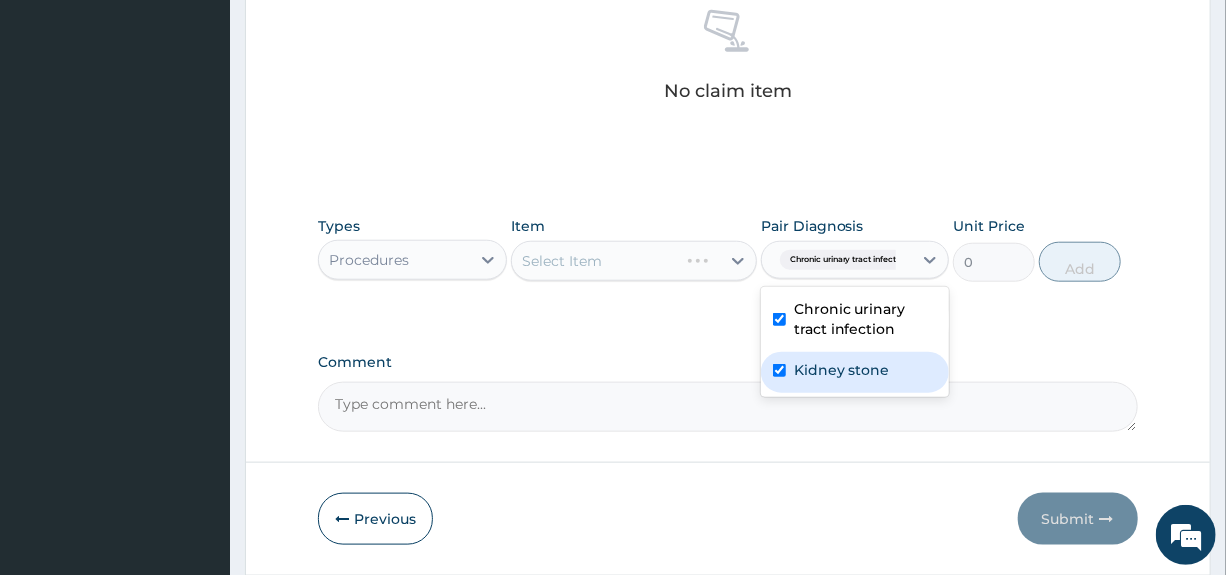 checkbox on "true" 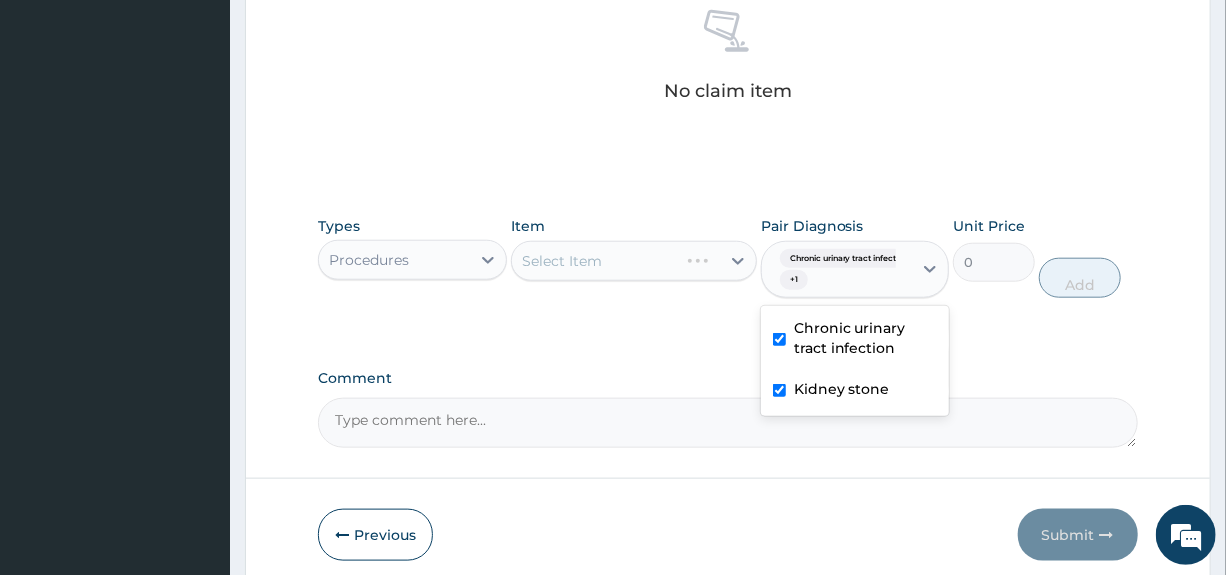click on "Types Procedures Item Select Item Pair Diagnosis option Kidney stone, selected. option Chronic urinary tract infection selected, 1 of 2. 2 results available. Use Up and Down to choose options, press Enter to select the currently focused option, press Escape to exit the menu, press Tab to select the option and exit the menu. Chronic urinary tract infectio...  + 1 Chronic urinary tract infection Kidney stone Unit Price 0 Add" at bounding box center [727, 272] 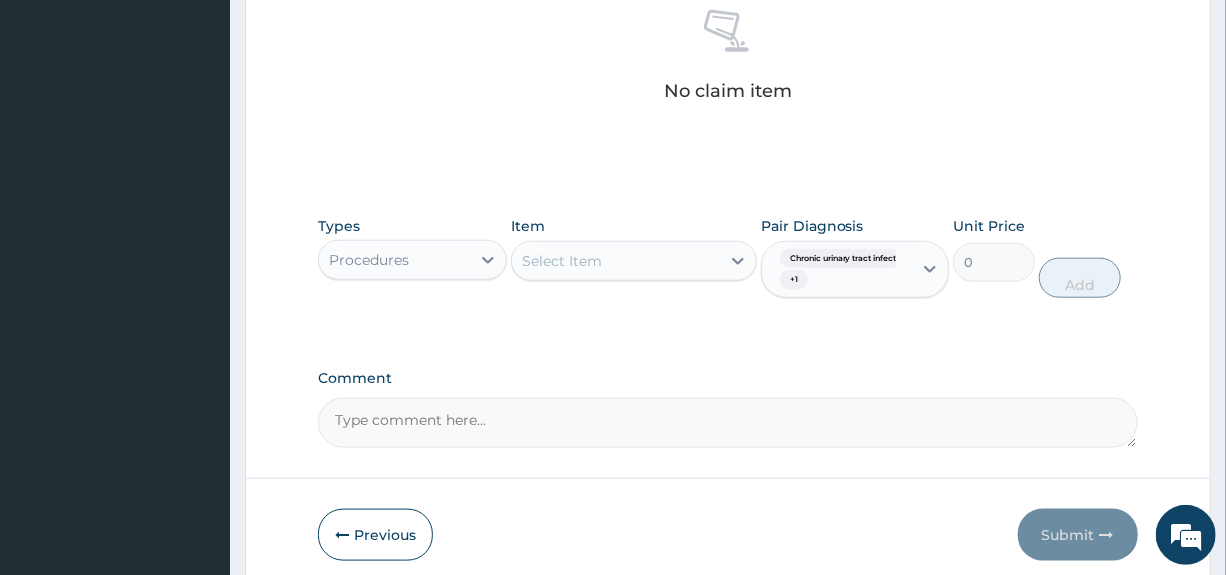 click on "Select Item" at bounding box center [616, 261] 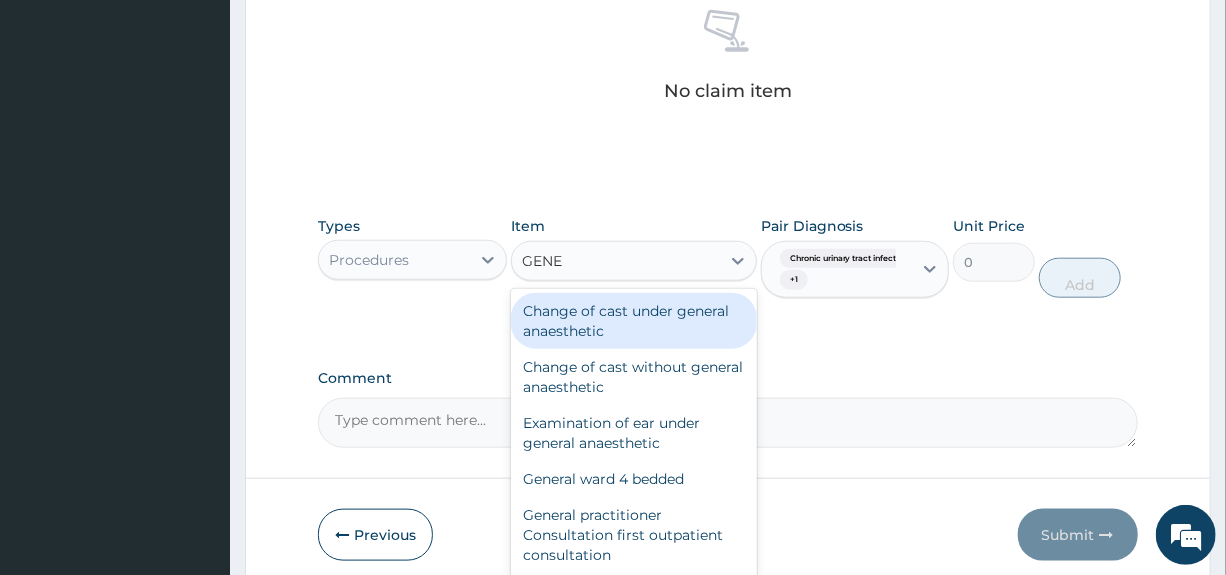 type on "GENER" 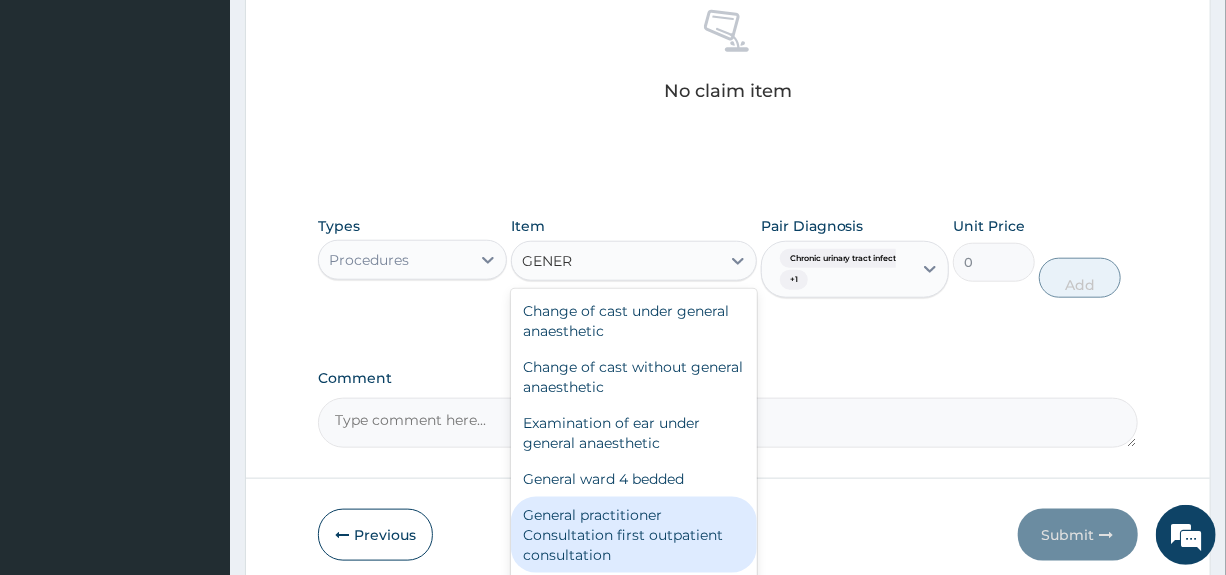 click on "General practitioner Consultation first outpatient consultation" at bounding box center (634, 535) 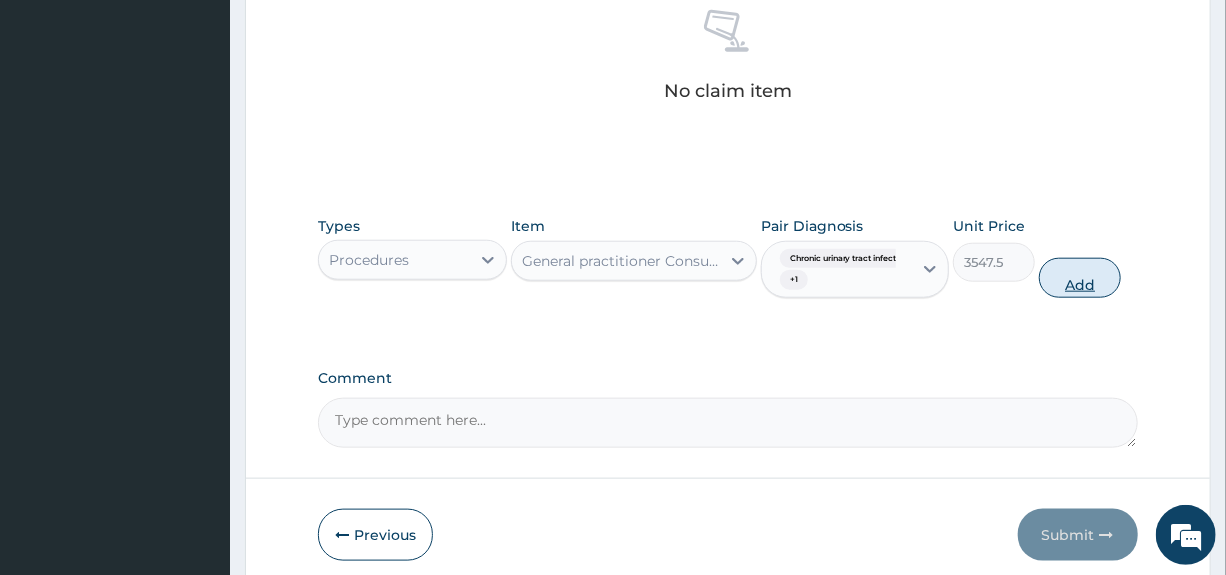 click on "Add" at bounding box center [1080, 278] 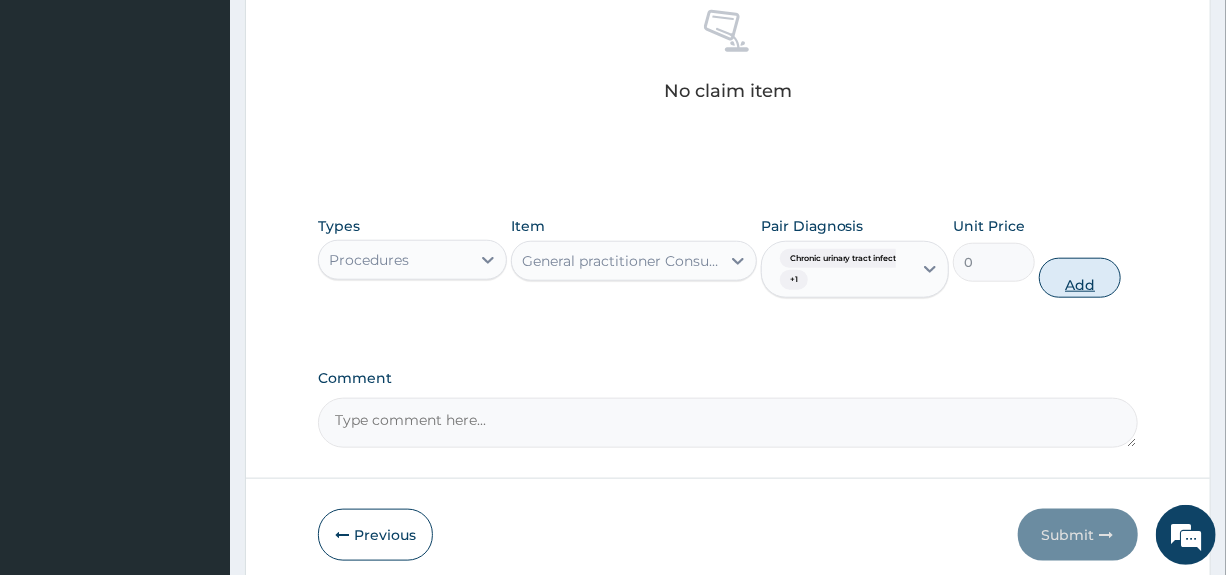 scroll, scrollTop: 797, scrollLeft: 0, axis: vertical 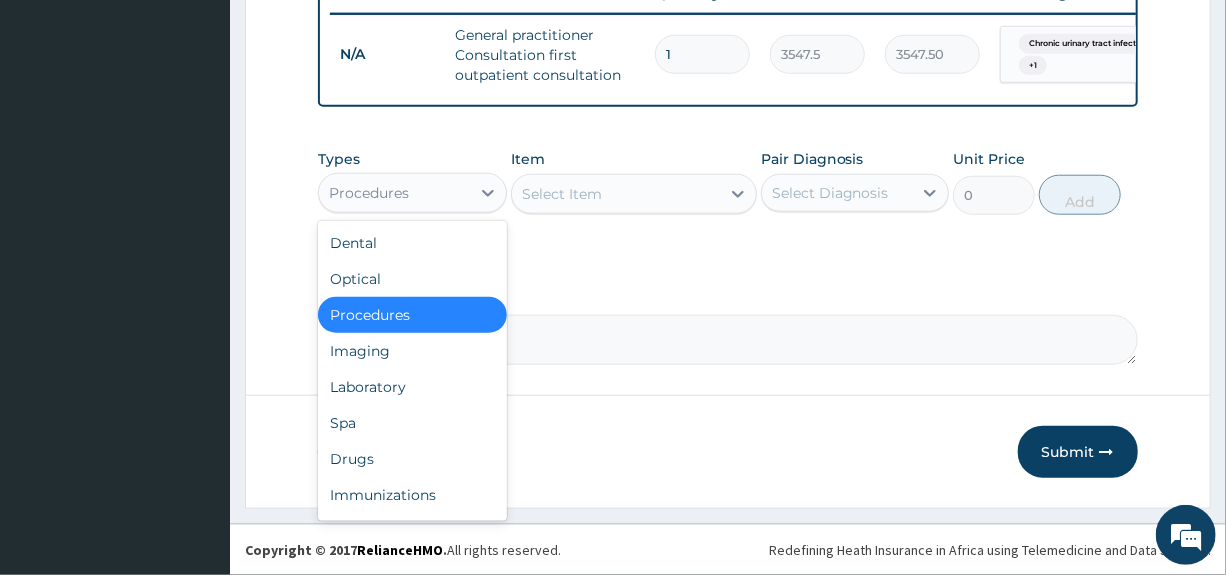click on "Procedures" at bounding box center (394, 193) 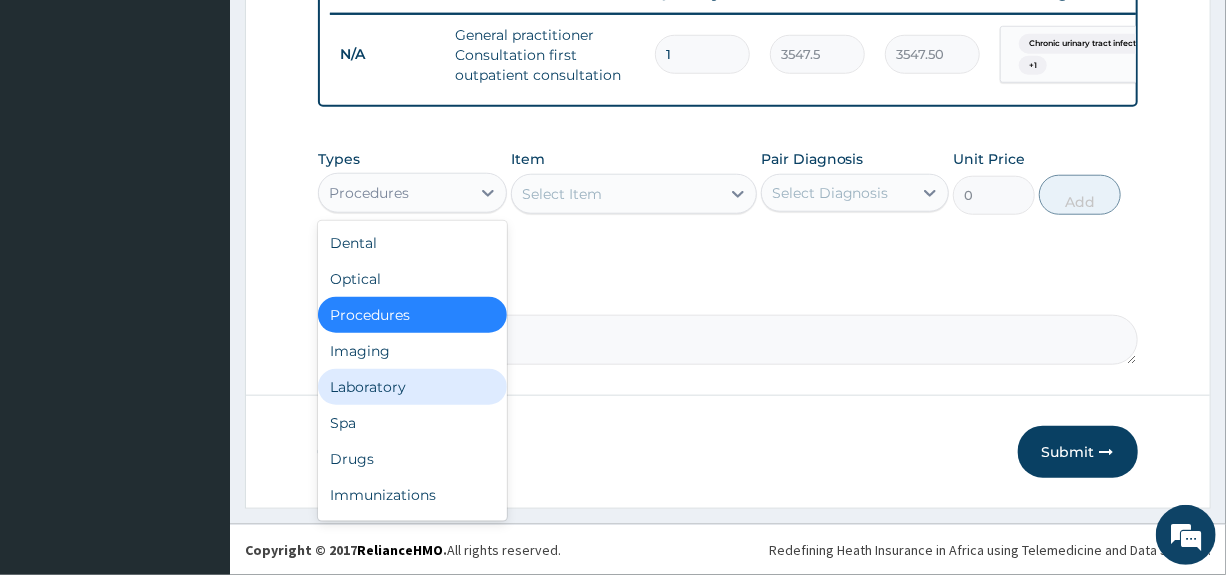 click on "Laboratory" at bounding box center (412, 387) 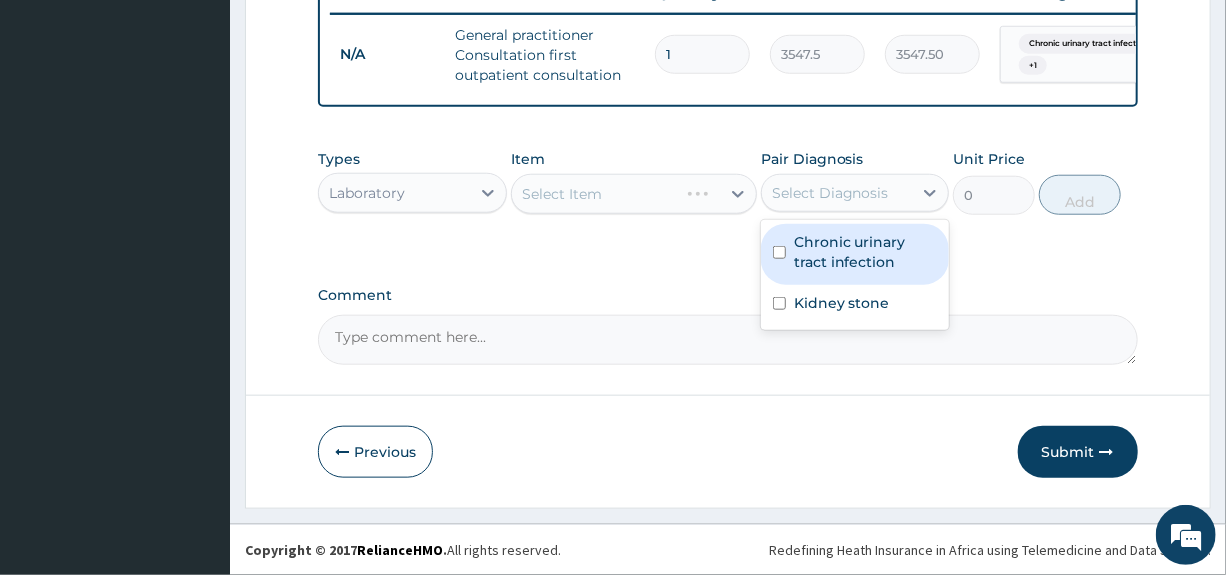click on "Select Diagnosis" at bounding box center [830, 193] 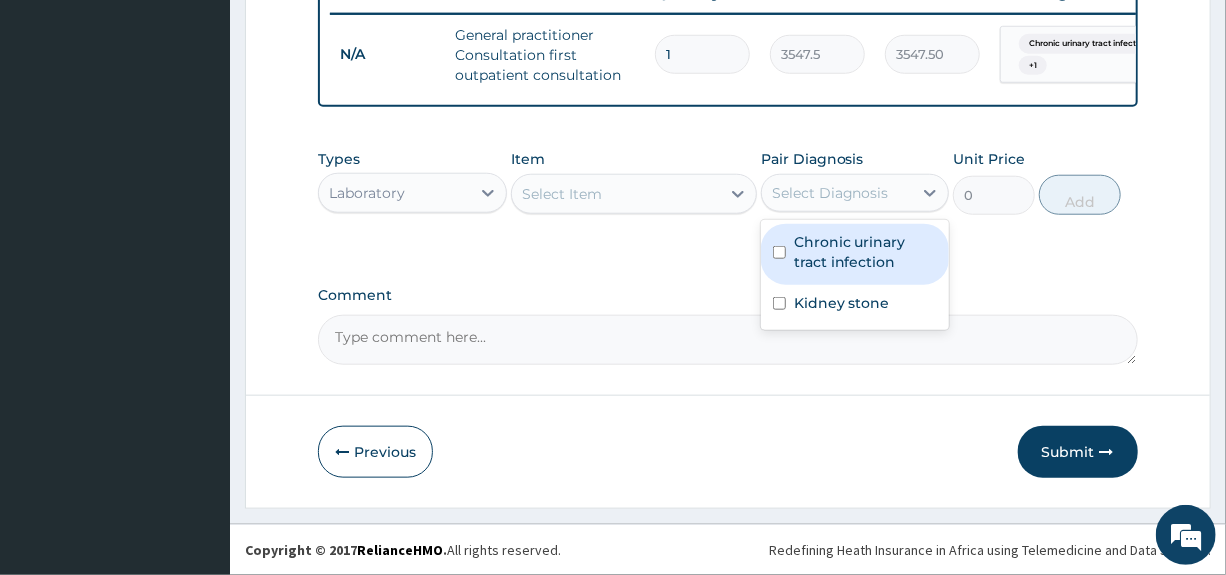 click on "Chronic urinary tract infection" at bounding box center (865, 252) 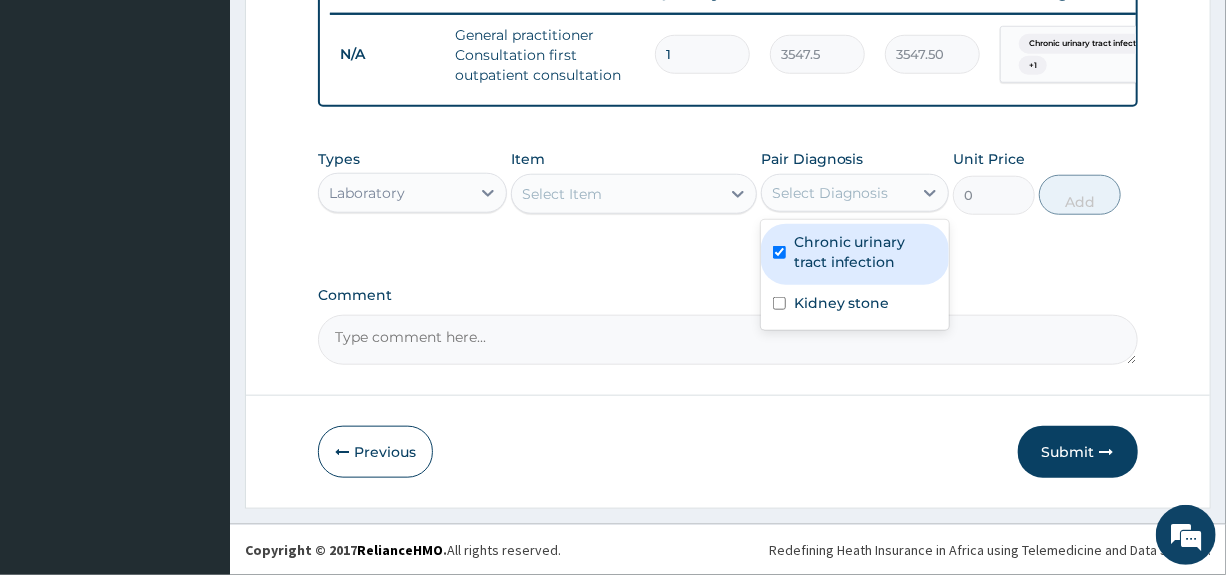 checkbox on "true" 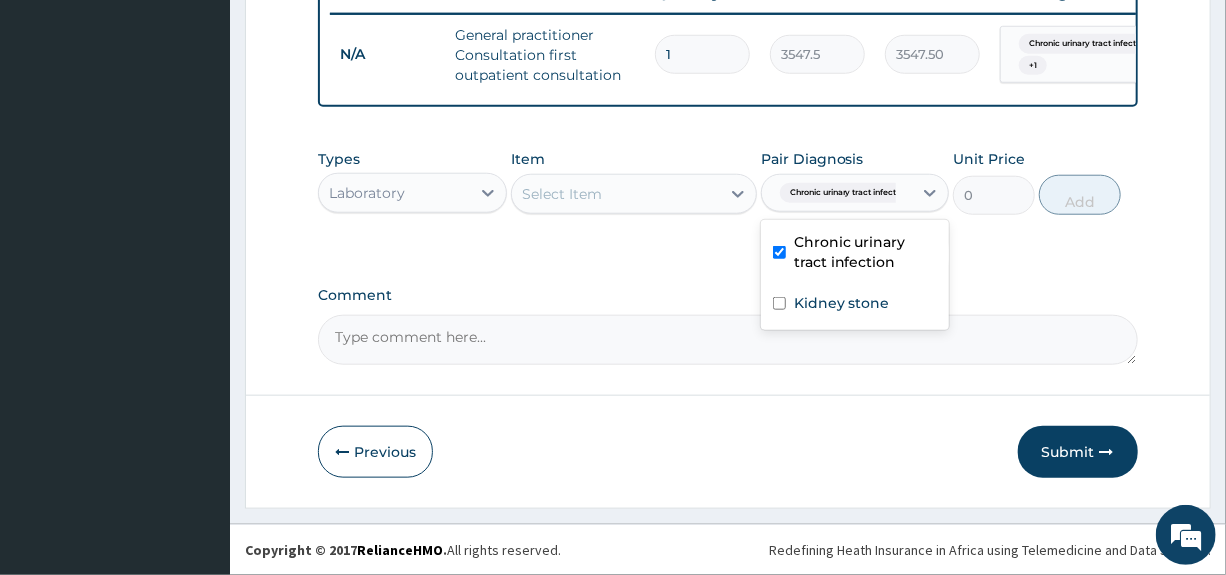 click on "Select Item" at bounding box center [616, 194] 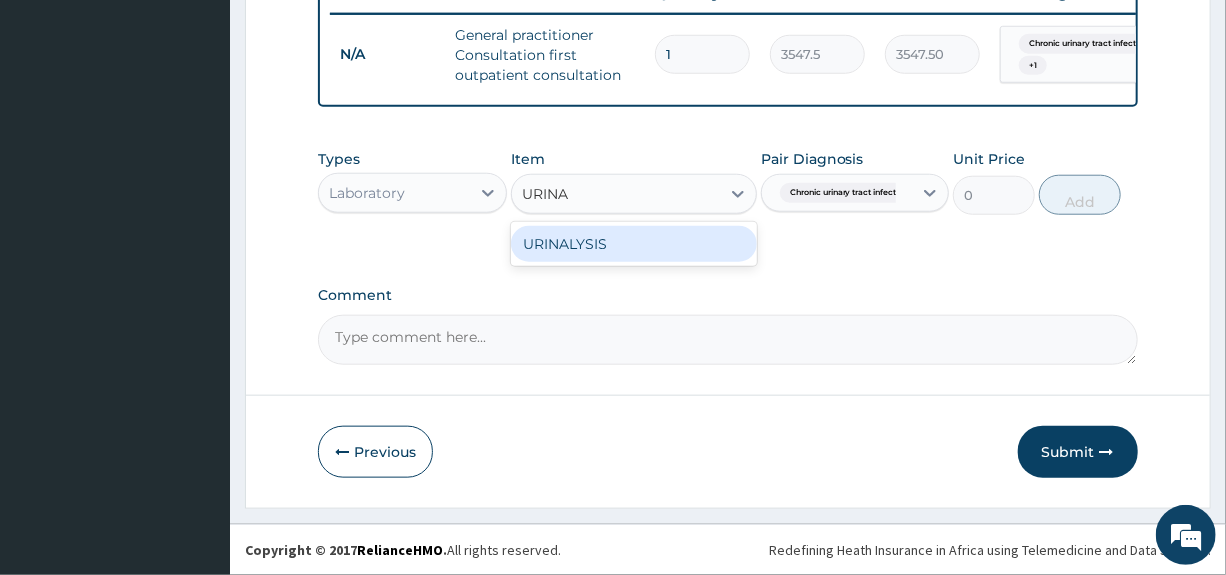 type on "URINAL" 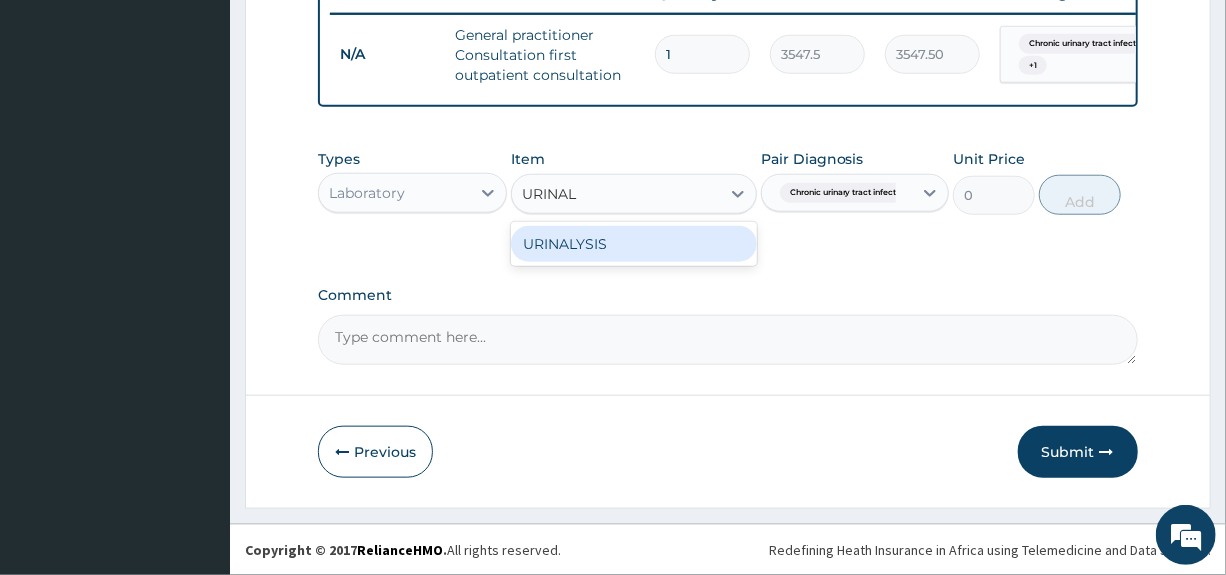click on "URINALYSIS" at bounding box center [634, 244] 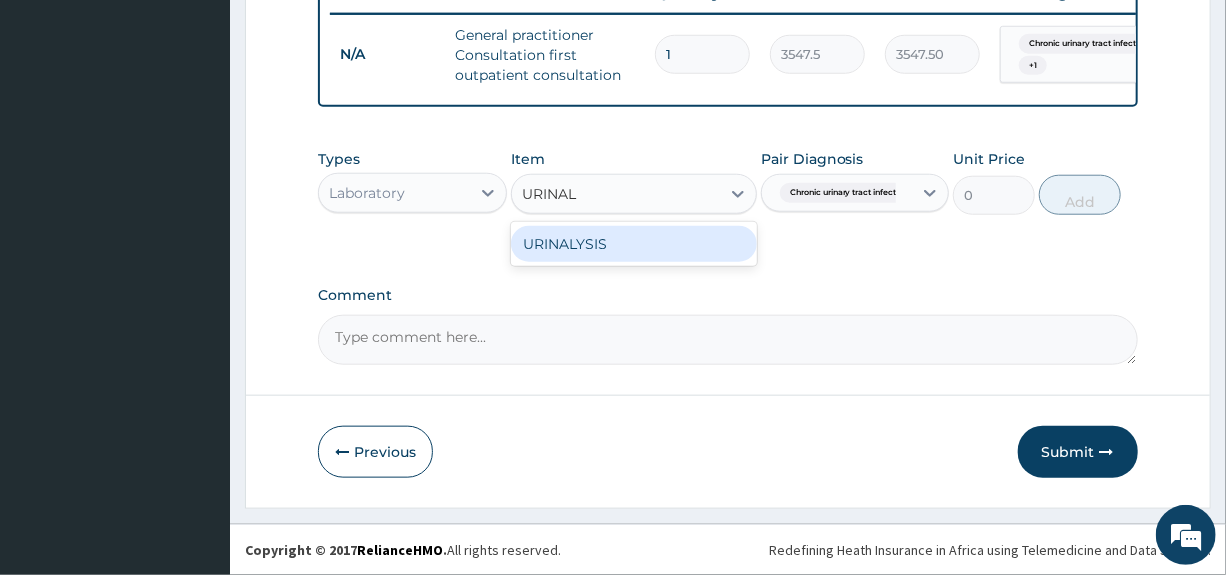 type 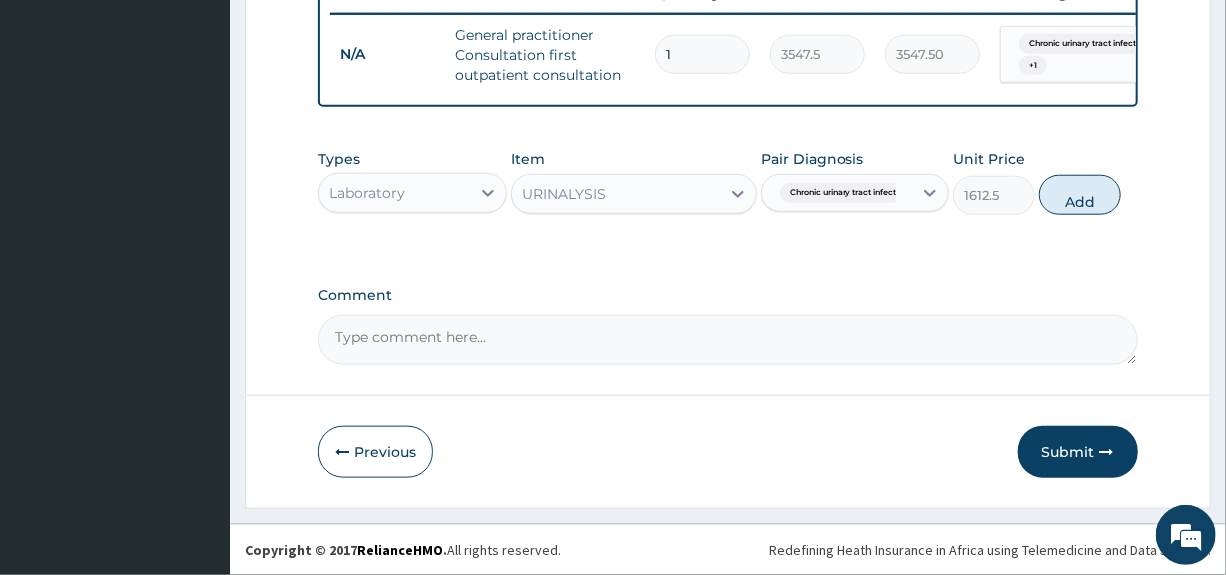 click on "Chronic urinary tract infectio..." at bounding box center (850, 193) 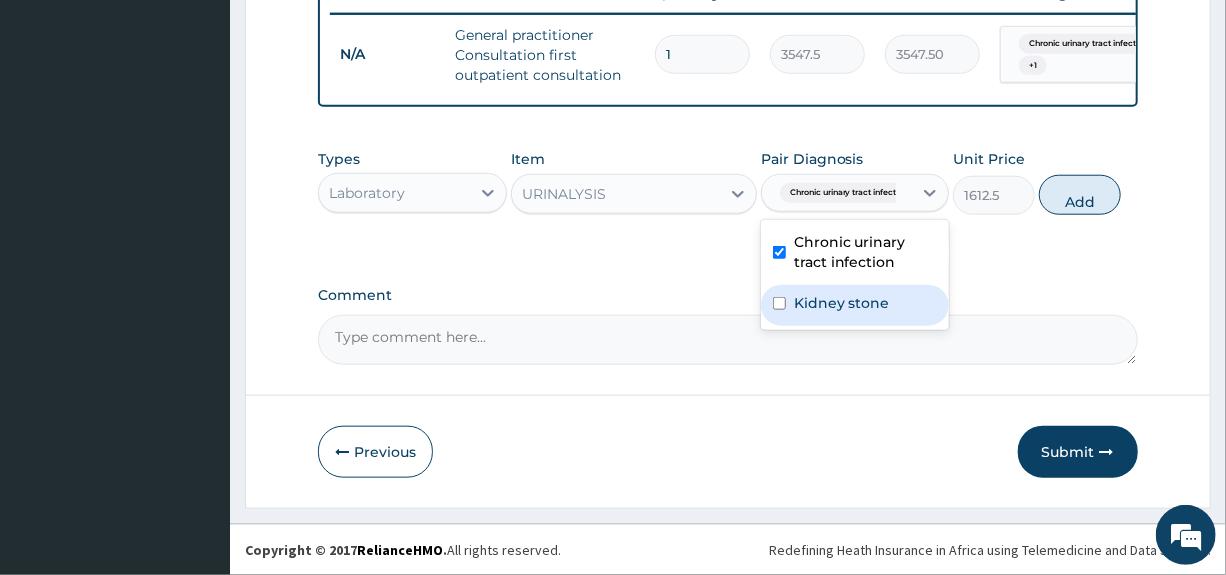 drag, startPoint x: 805, startPoint y: 310, endPoint x: 885, endPoint y: 282, distance: 84.758484 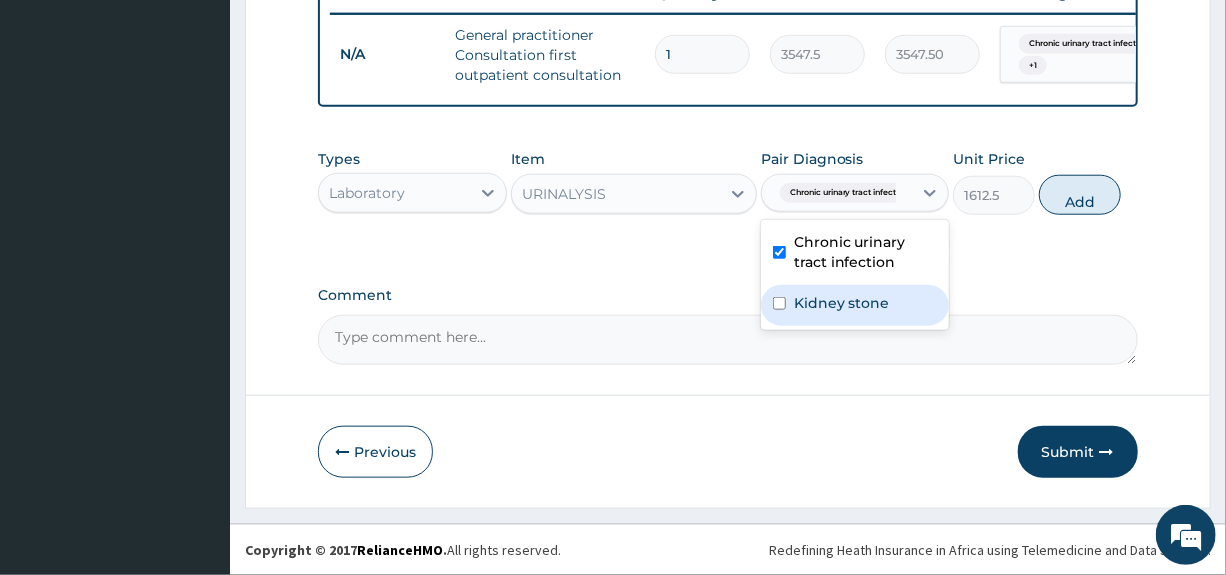 click on "Kidney stone" at bounding box center (842, 303) 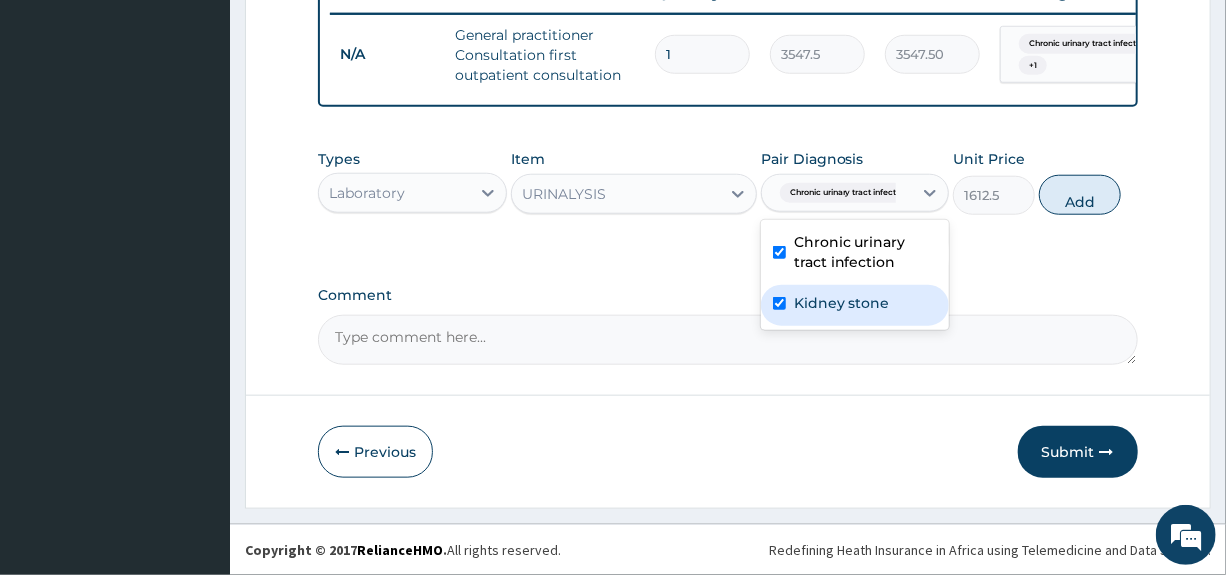 checkbox on "true" 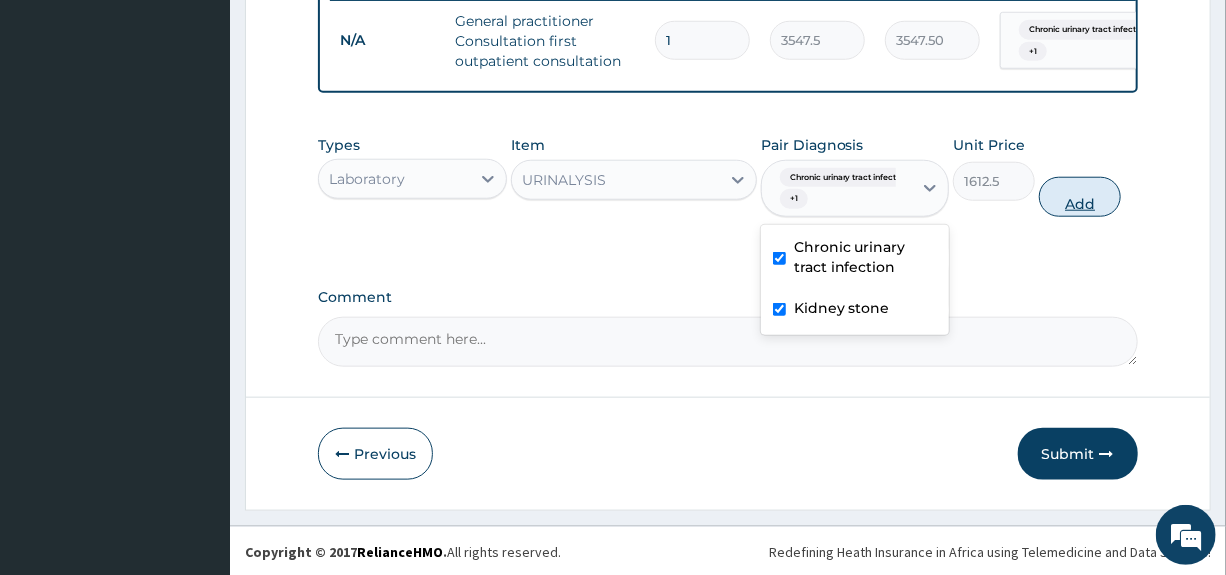 click on "Add" at bounding box center [1080, 197] 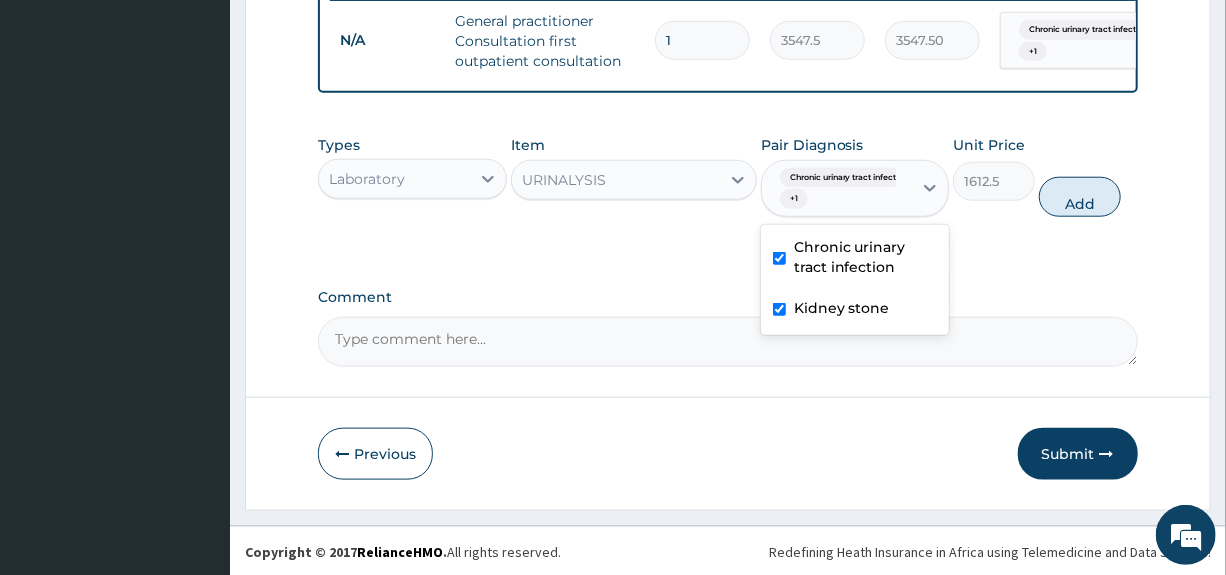type on "0" 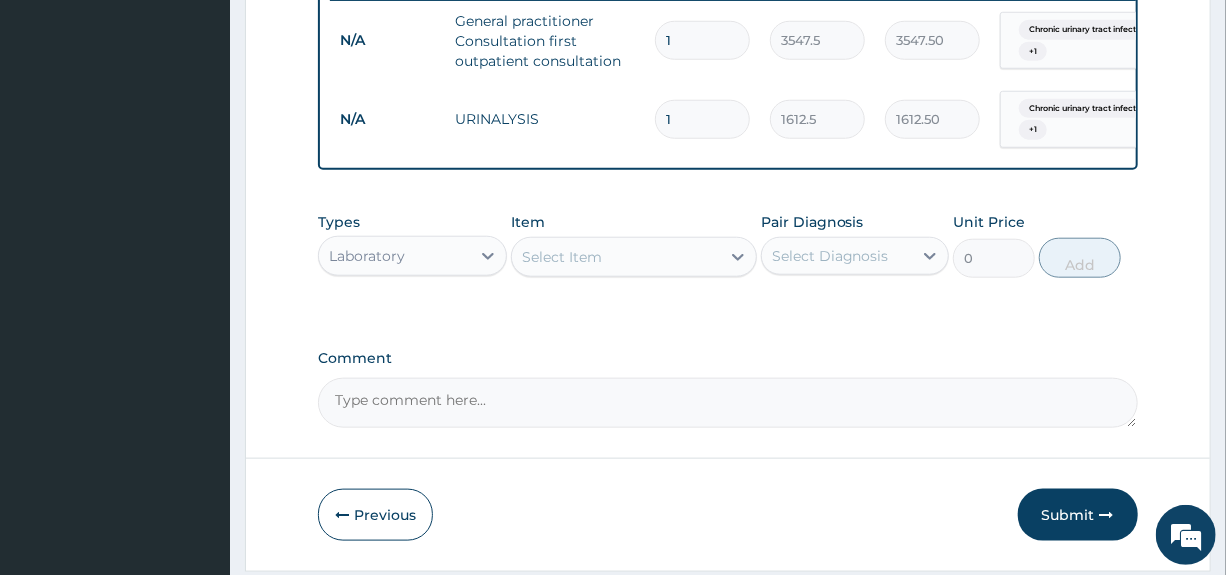 click on "Select Item" at bounding box center [616, 257] 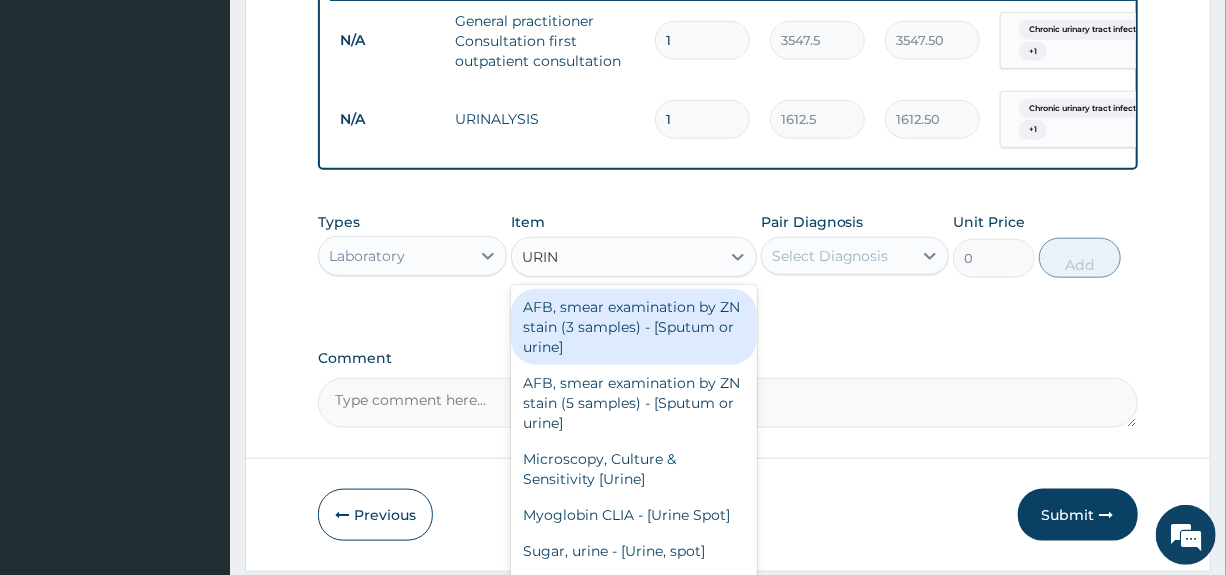 type on "URINE" 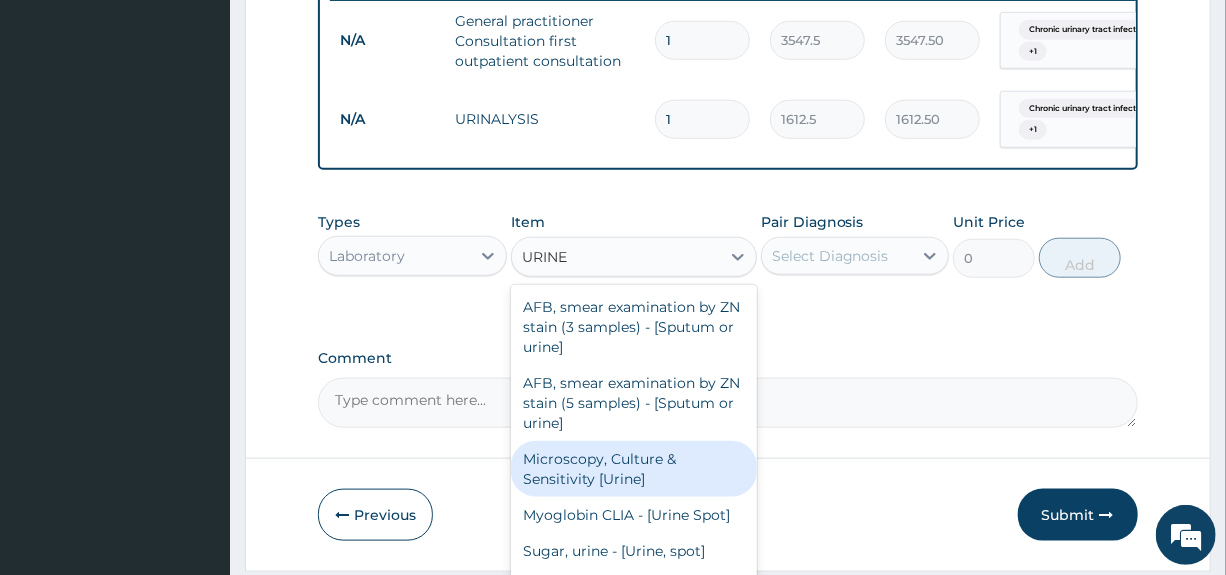 click on "Microscopy, Culture & Sensitivity [Urine]" at bounding box center [634, 469] 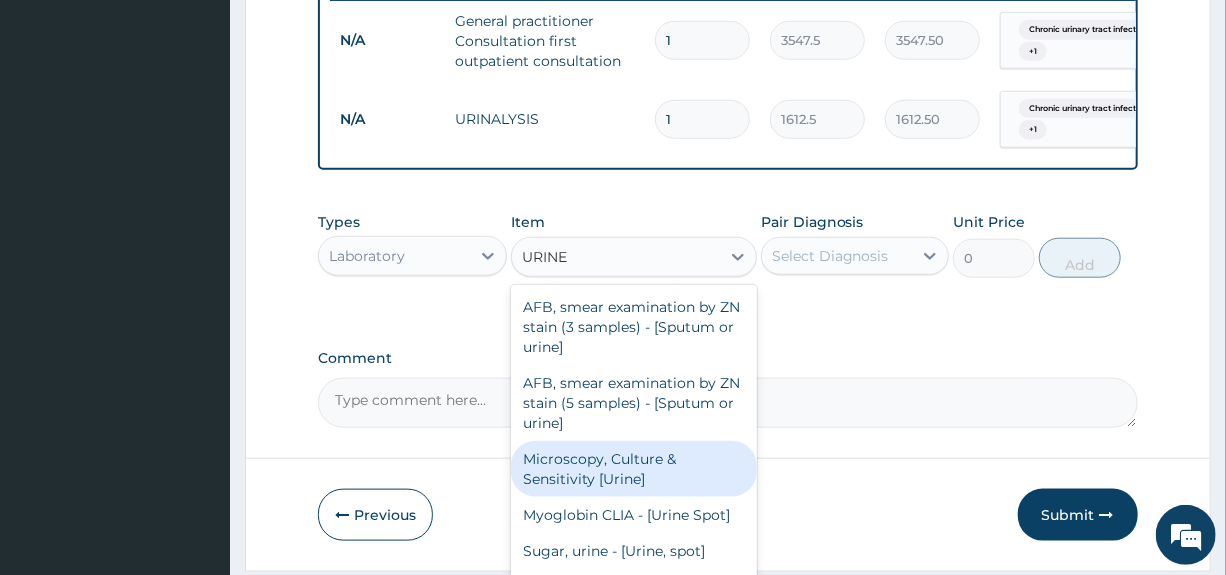 type 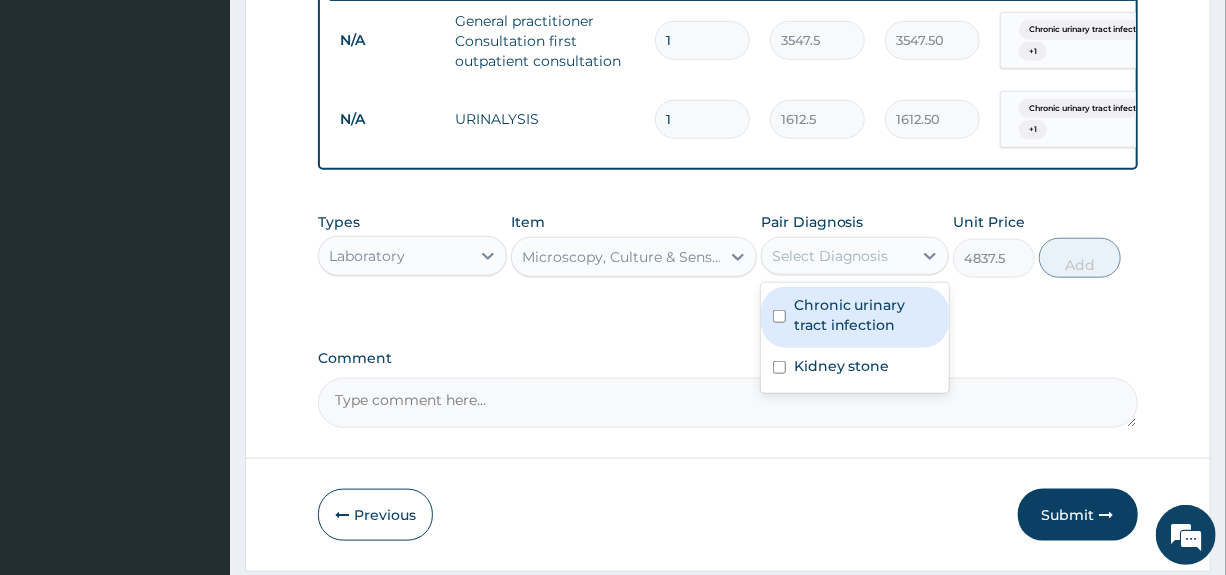 click on "Select Diagnosis" at bounding box center (830, 256) 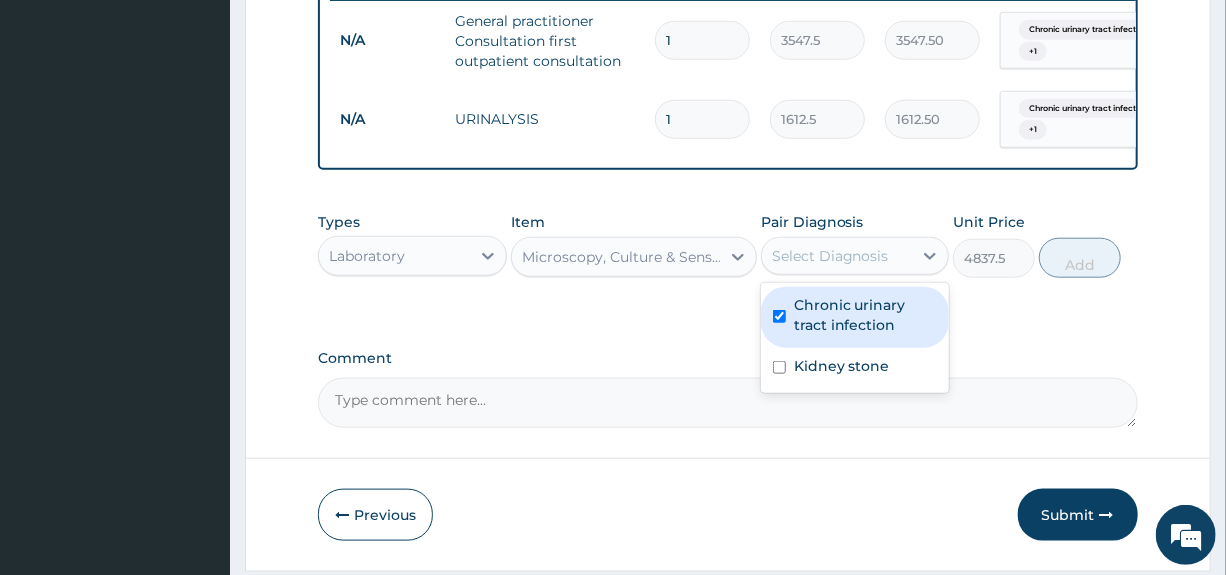 checkbox on "true" 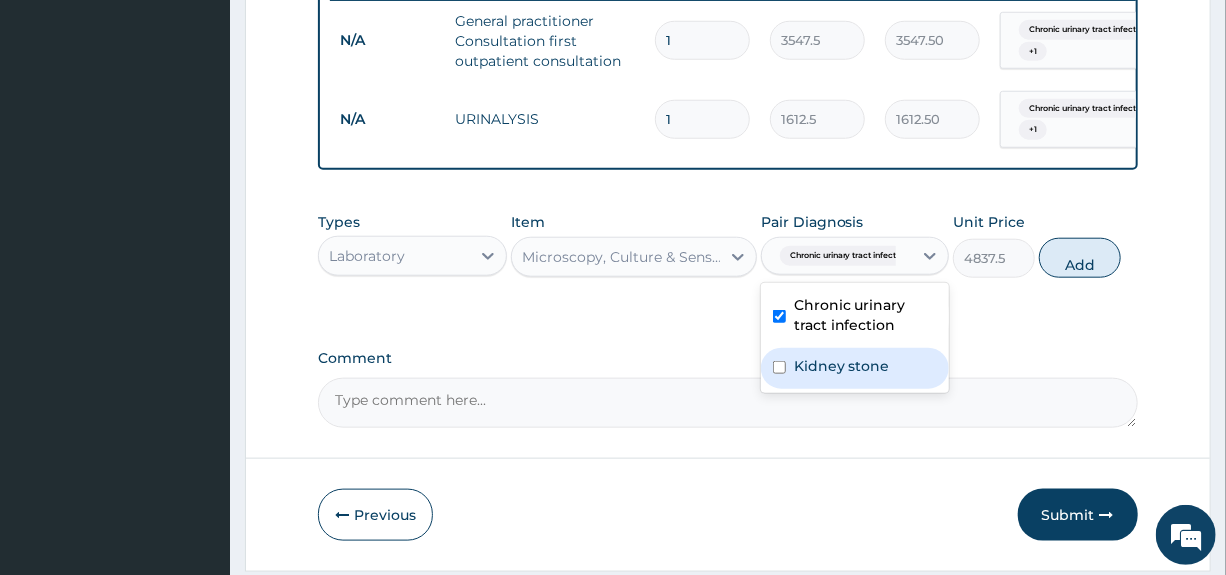 click on "Kidney stone" at bounding box center (855, 368) 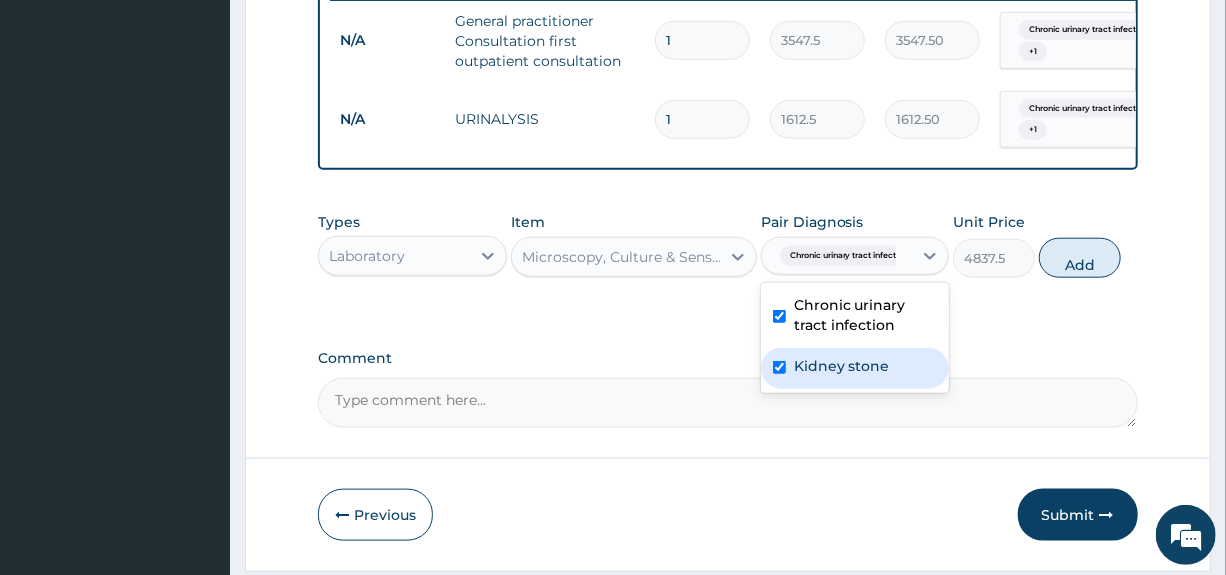 checkbox on "true" 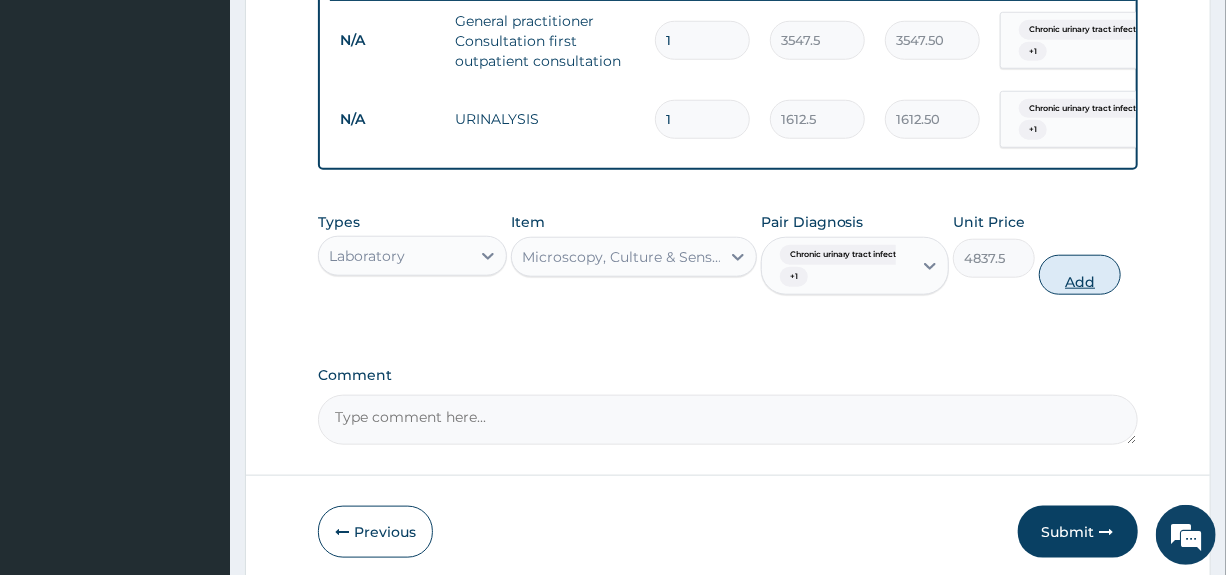 click on "Add" at bounding box center (1080, 275) 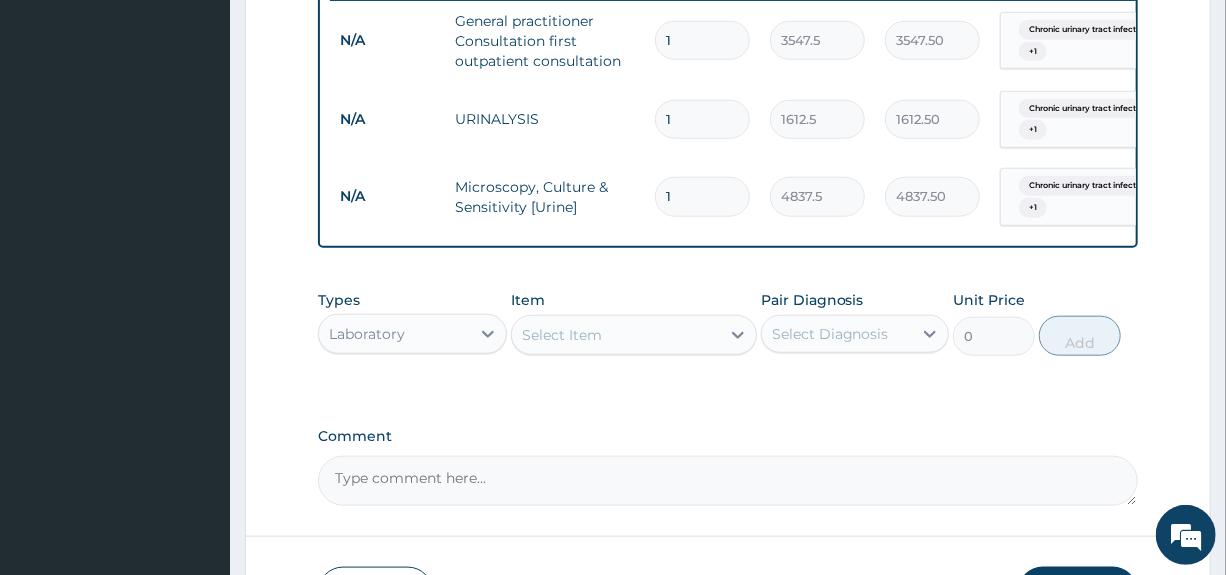 scroll, scrollTop: 951, scrollLeft: 0, axis: vertical 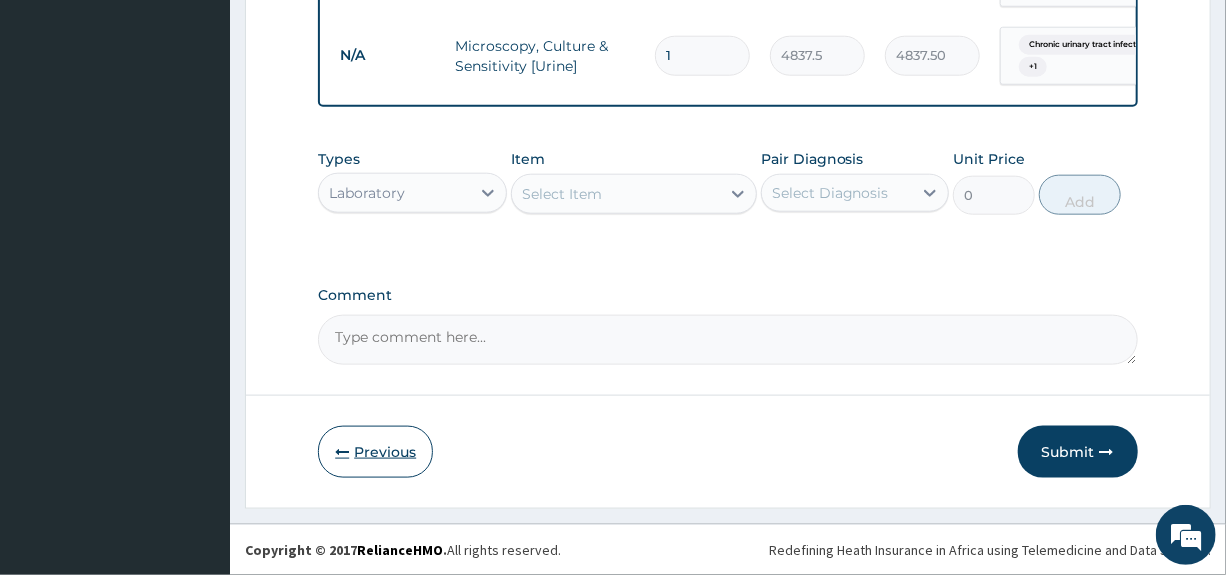 click on "Previous" at bounding box center (375, 452) 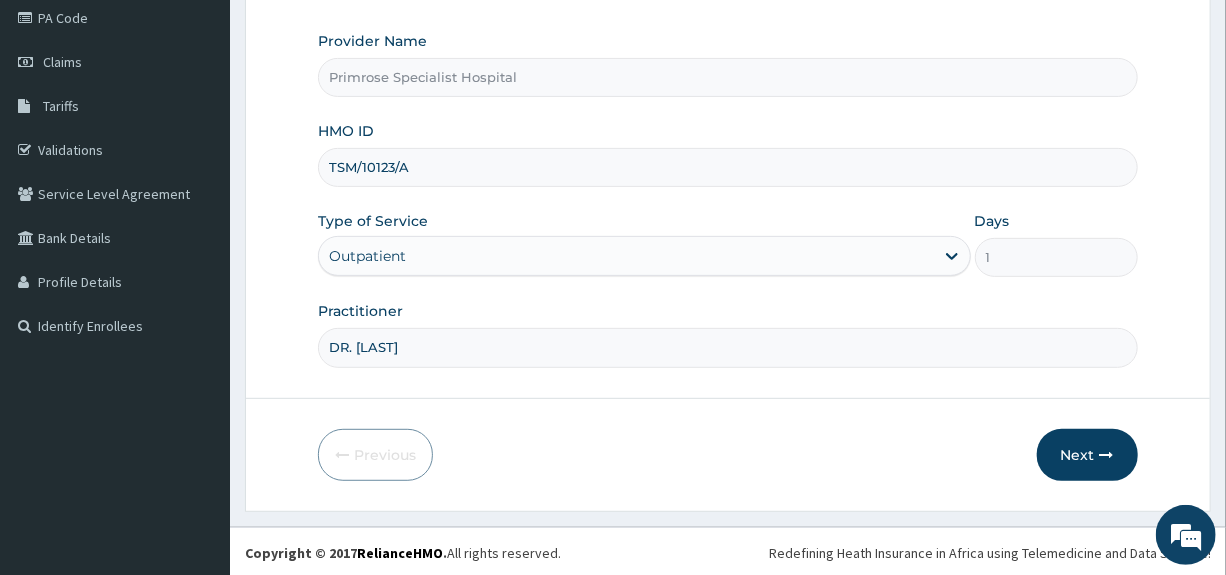 drag, startPoint x: 413, startPoint y: 158, endPoint x: 248, endPoint y: 181, distance: 166.59532 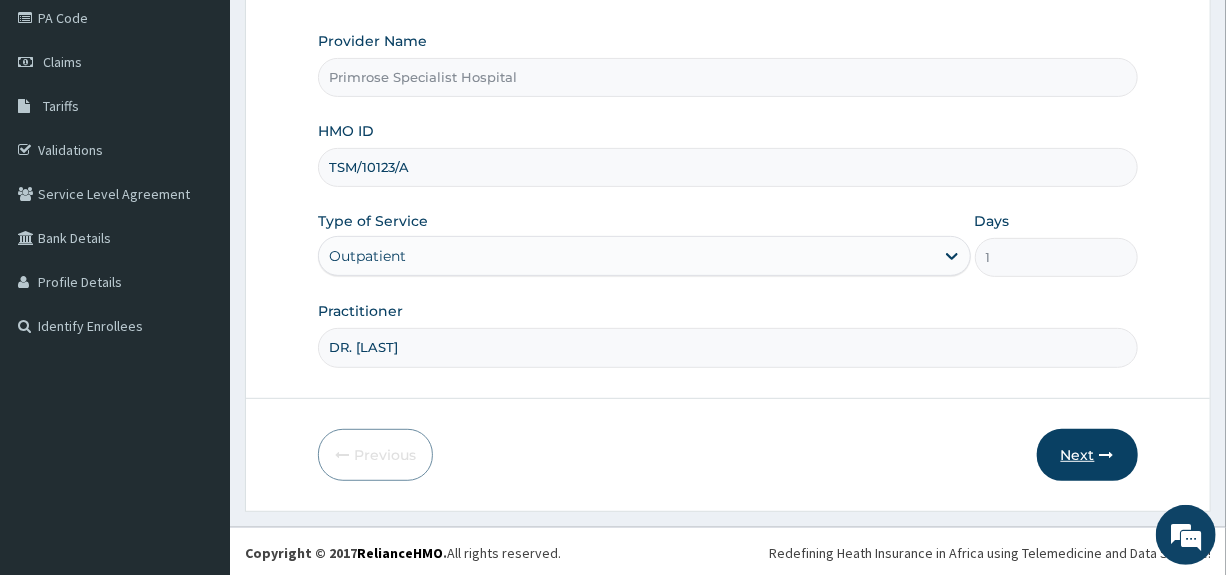 click on "Next" at bounding box center [1087, 455] 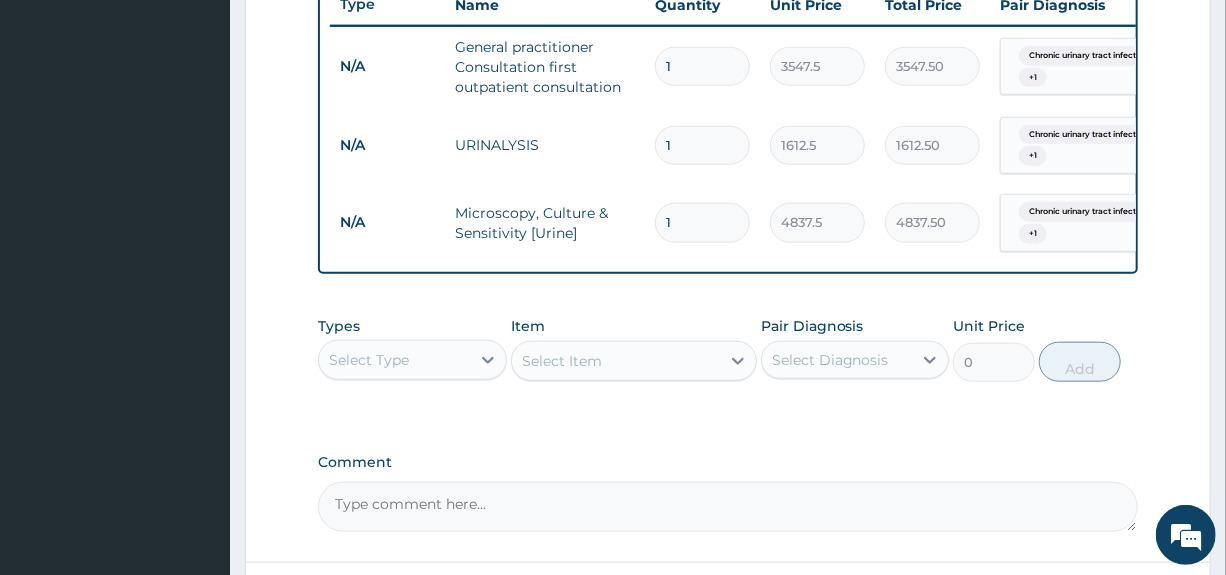 scroll, scrollTop: 951, scrollLeft: 0, axis: vertical 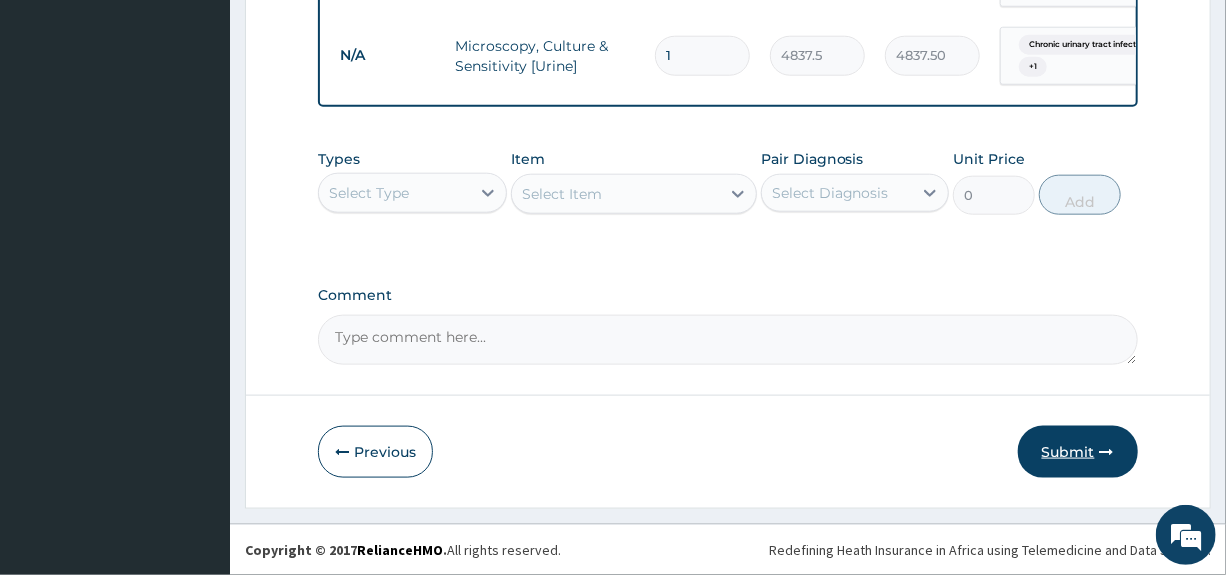 click on "Submit" at bounding box center [1078, 452] 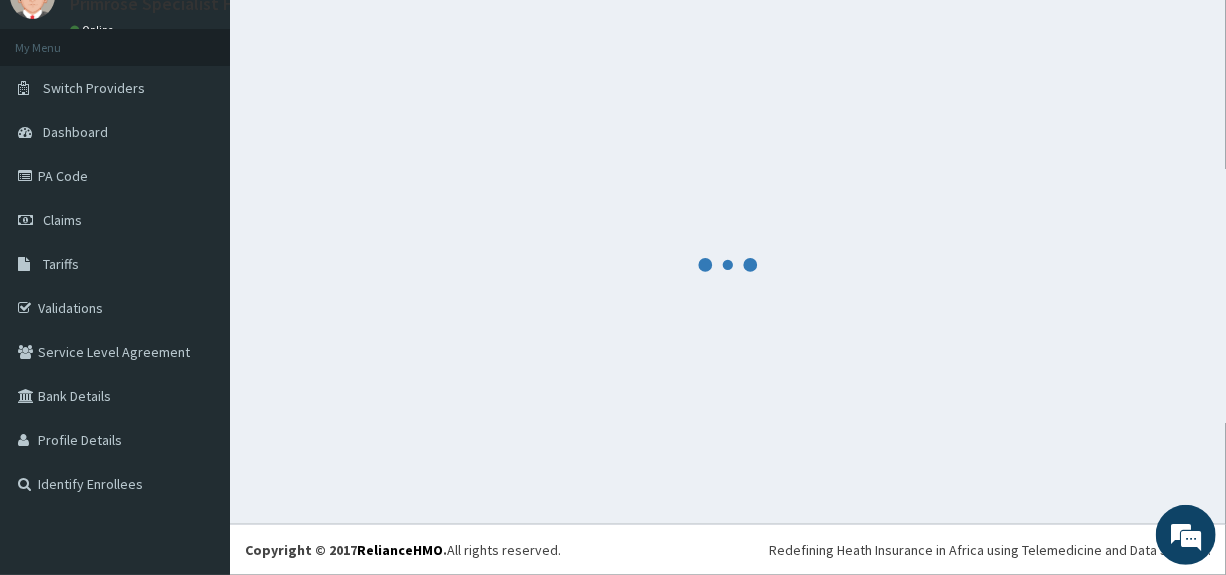 scroll, scrollTop: 86, scrollLeft: 0, axis: vertical 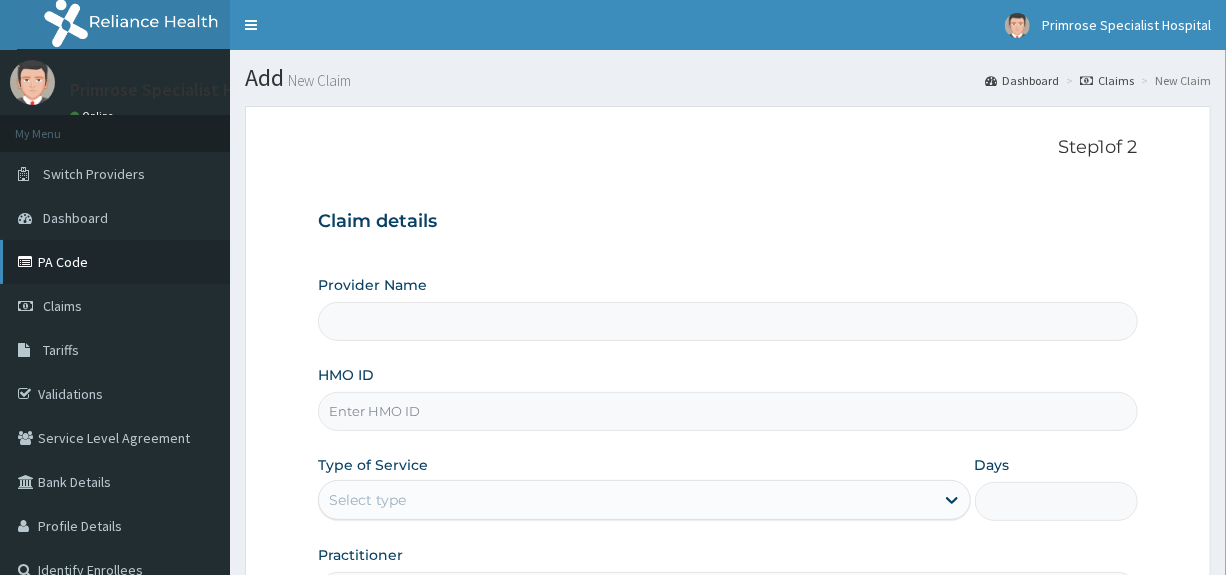 click on "PA Code" at bounding box center [115, 262] 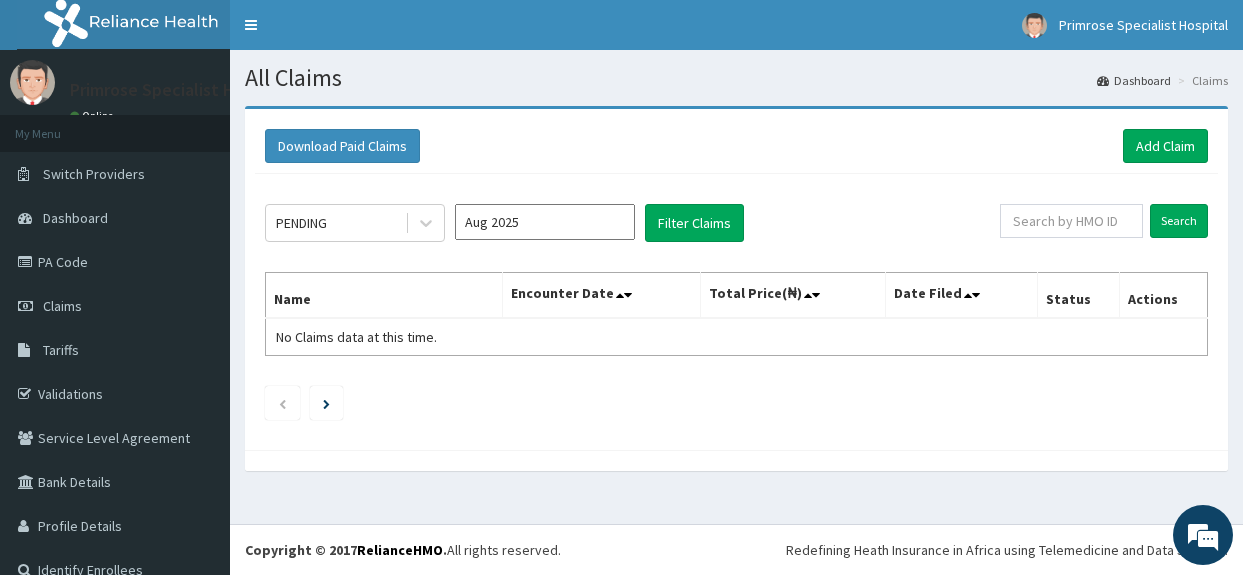 scroll, scrollTop: 0, scrollLeft: 0, axis: both 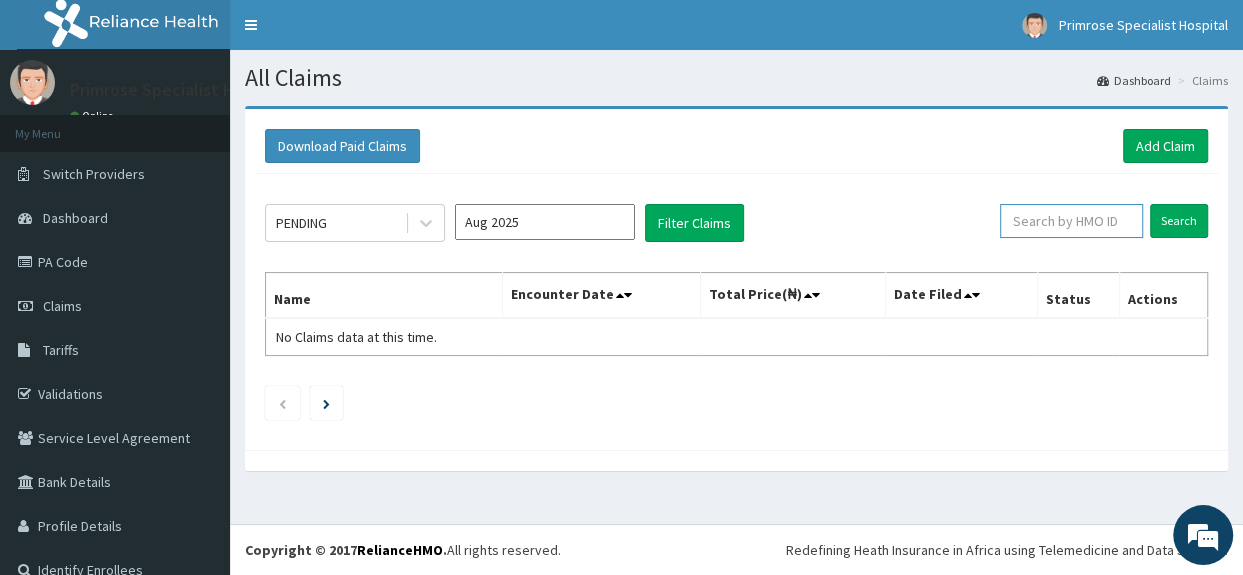 click at bounding box center [1071, 221] 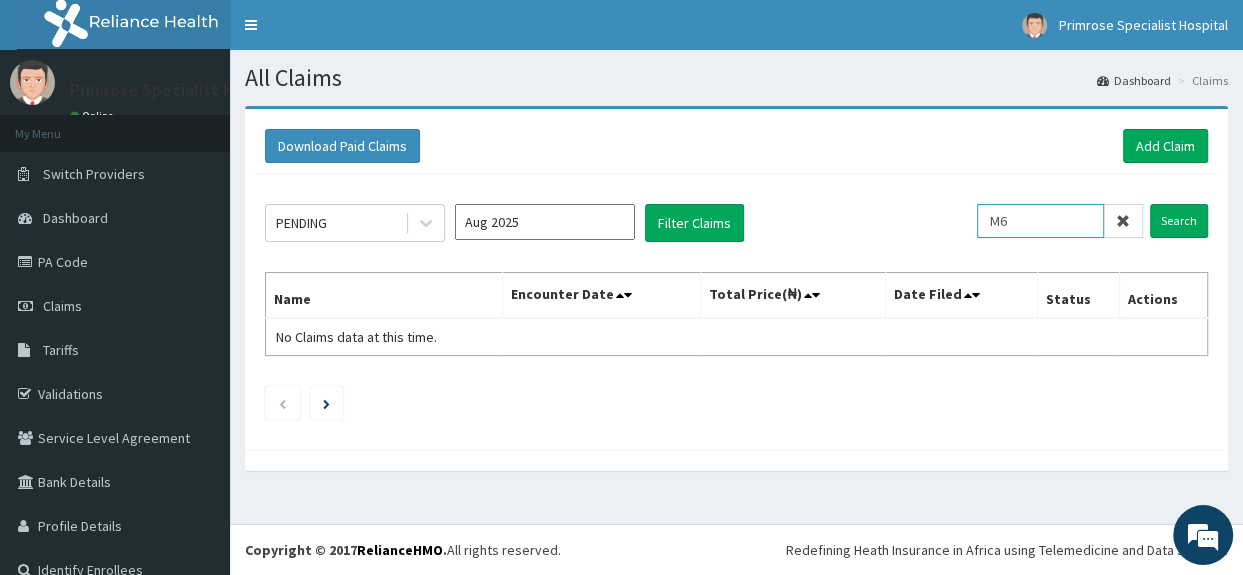type on "M" 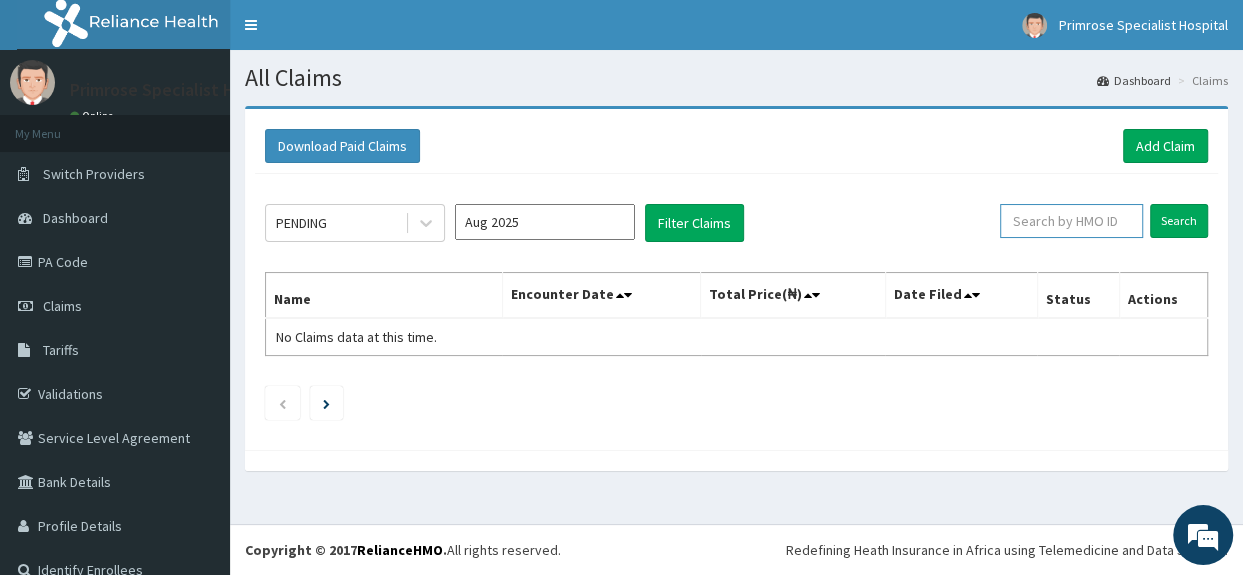 click at bounding box center [1071, 221] 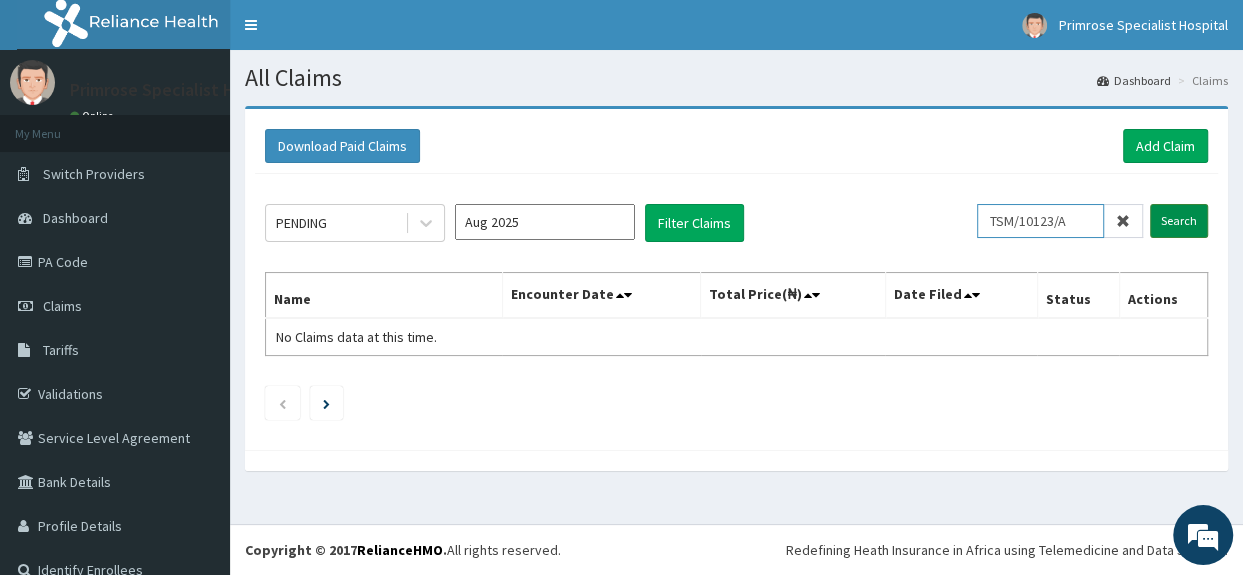 type on "TSM/10123/A" 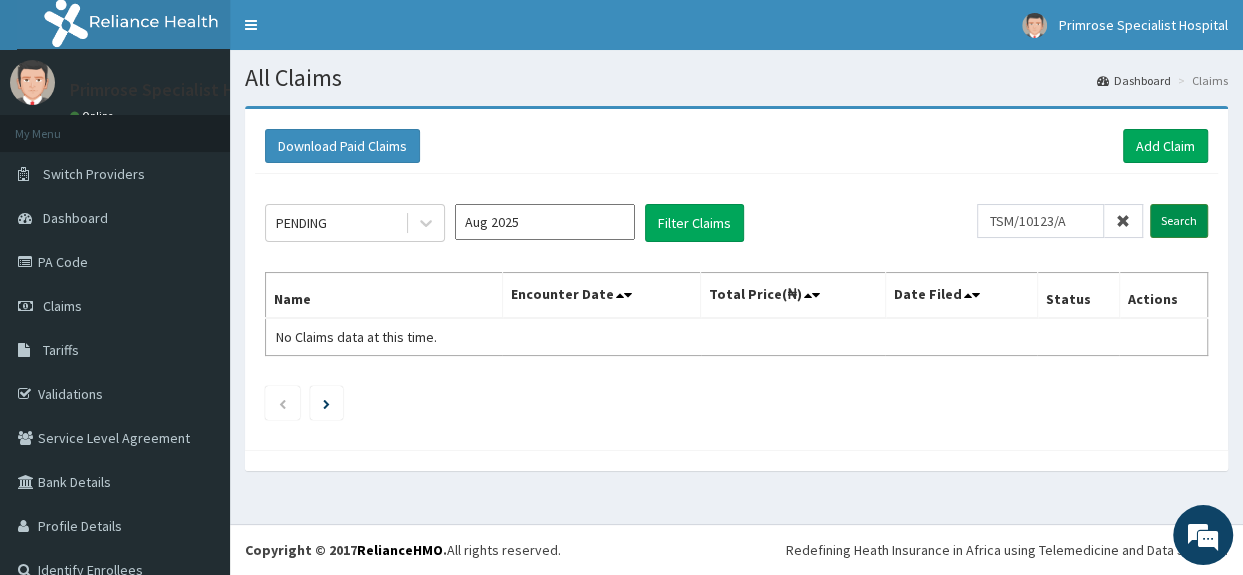 click on "Search" at bounding box center (1179, 221) 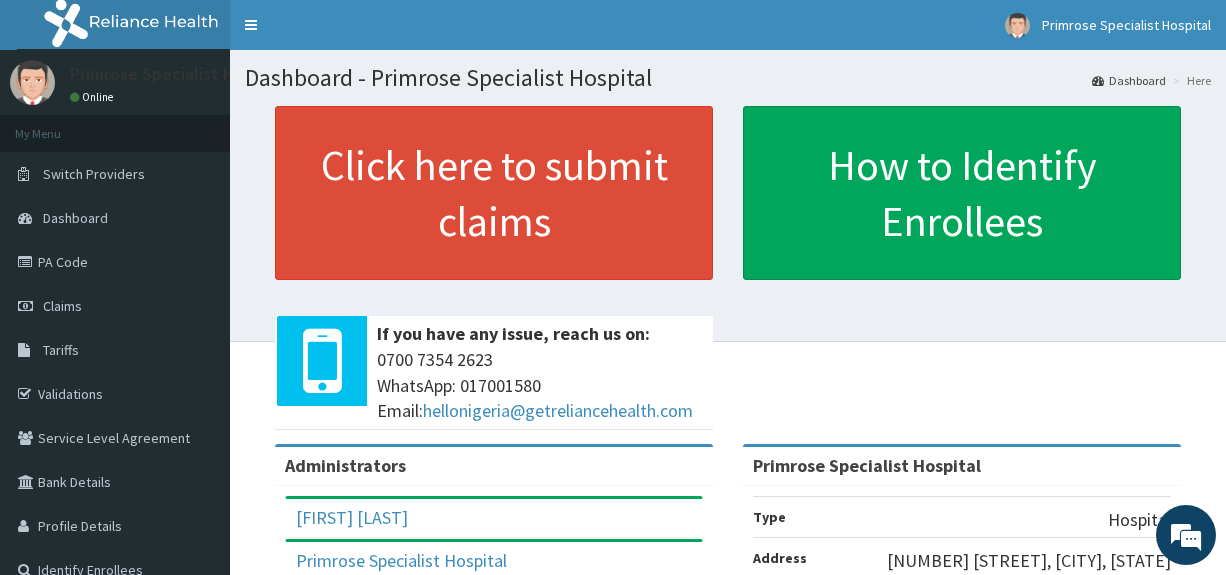scroll, scrollTop: 0, scrollLeft: 0, axis: both 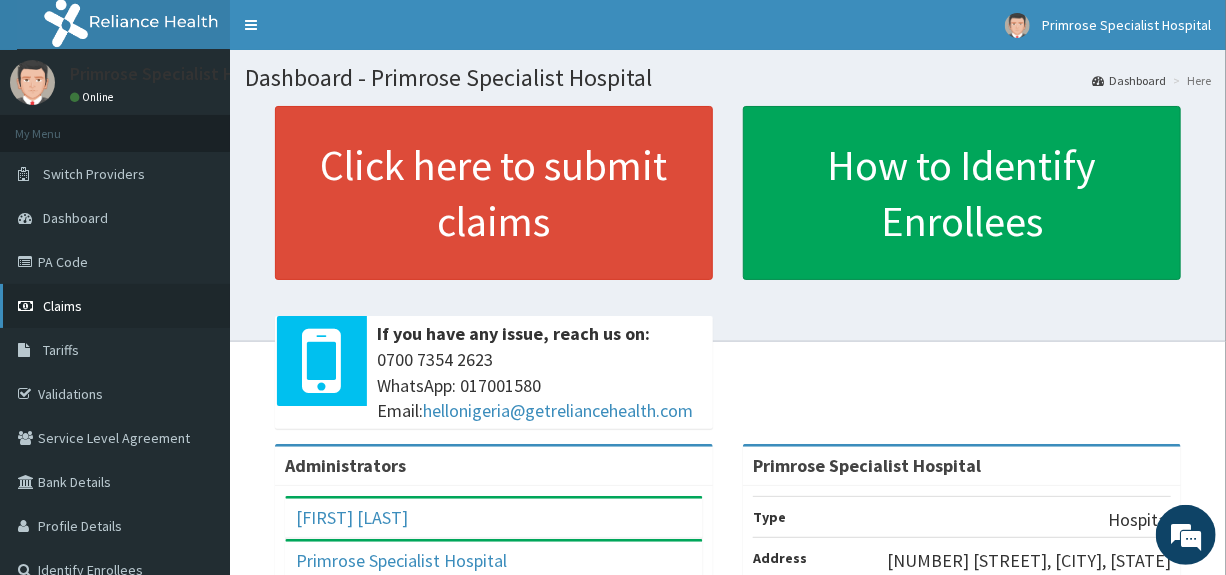 click on "Claims" at bounding box center (62, 306) 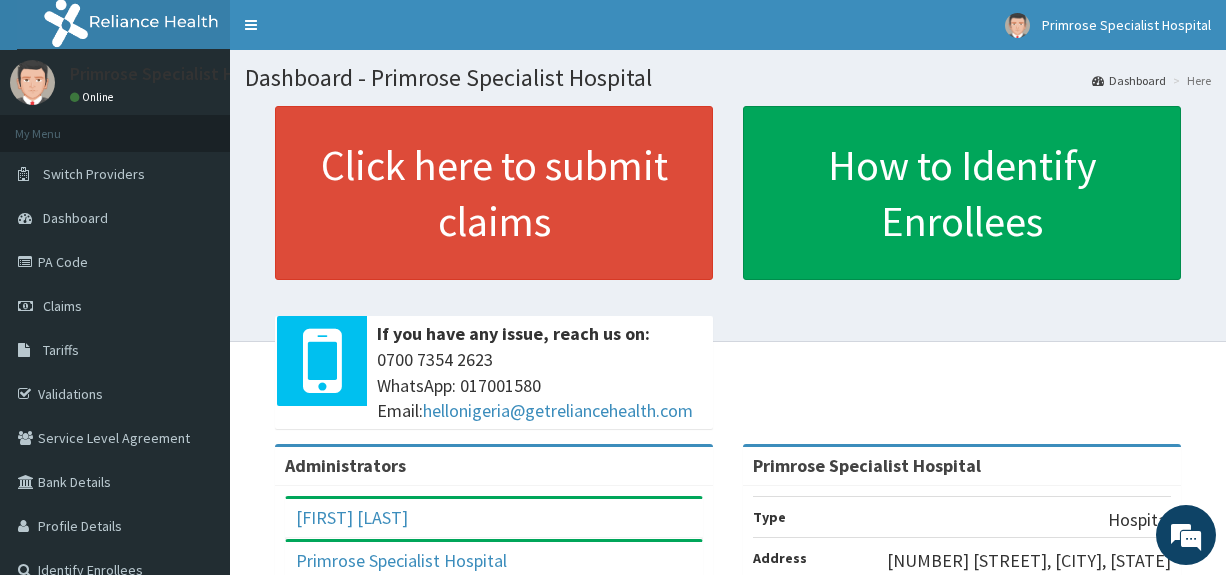 scroll, scrollTop: 0, scrollLeft: 0, axis: both 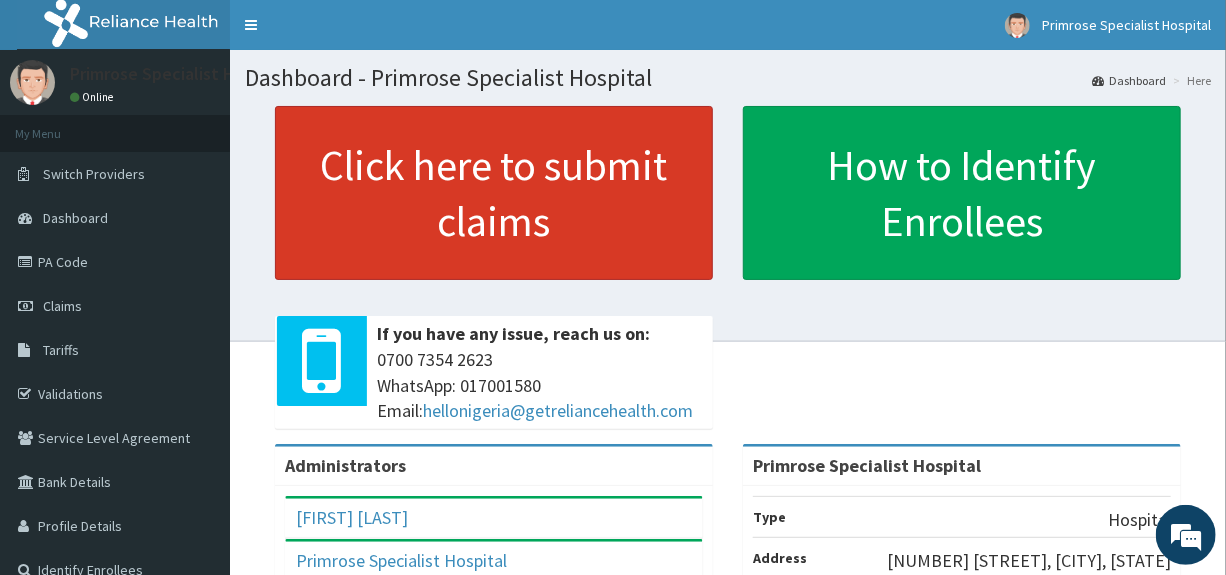 click on "Click here to submit claims" at bounding box center (494, 193) 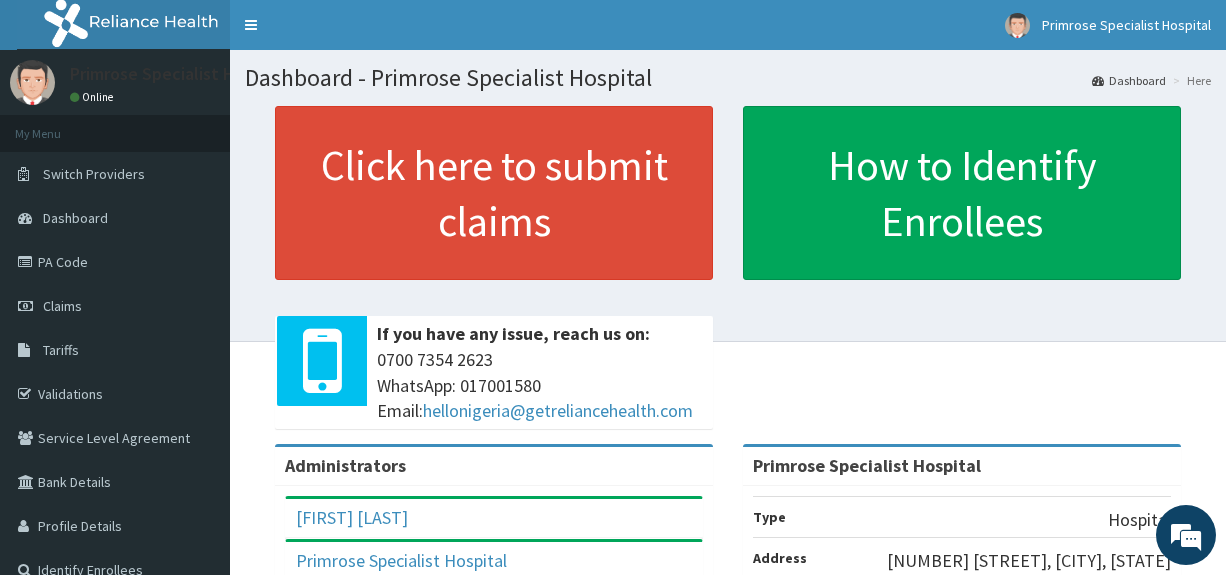 scroll, scrollTop: 0, scrollLeft: 0, axis: both 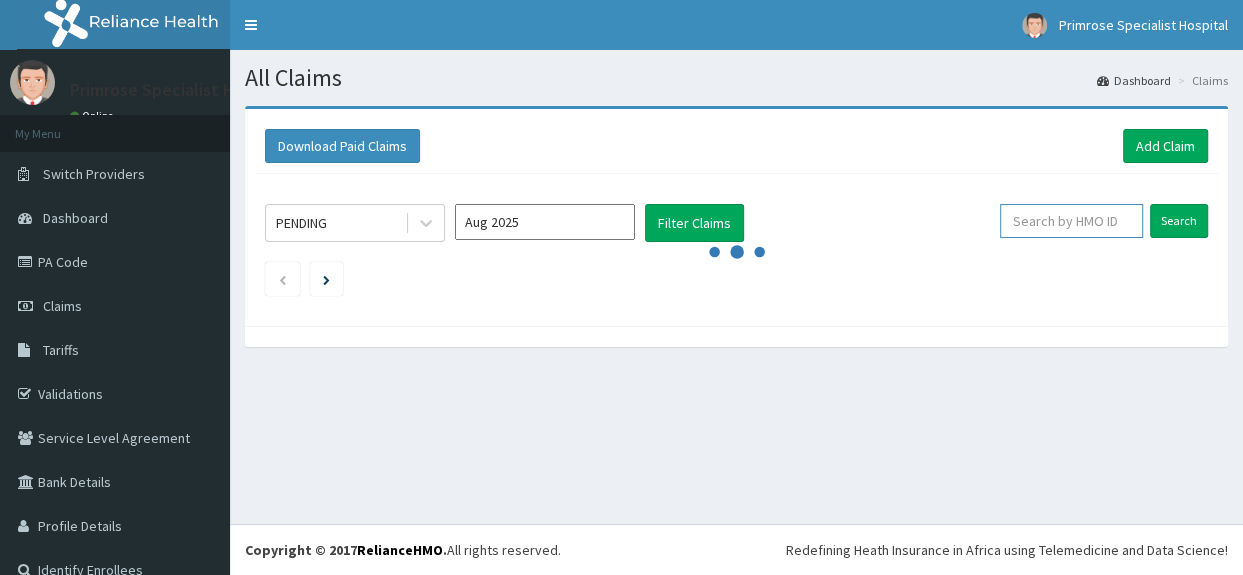 click at bounding box center (1071, 221) 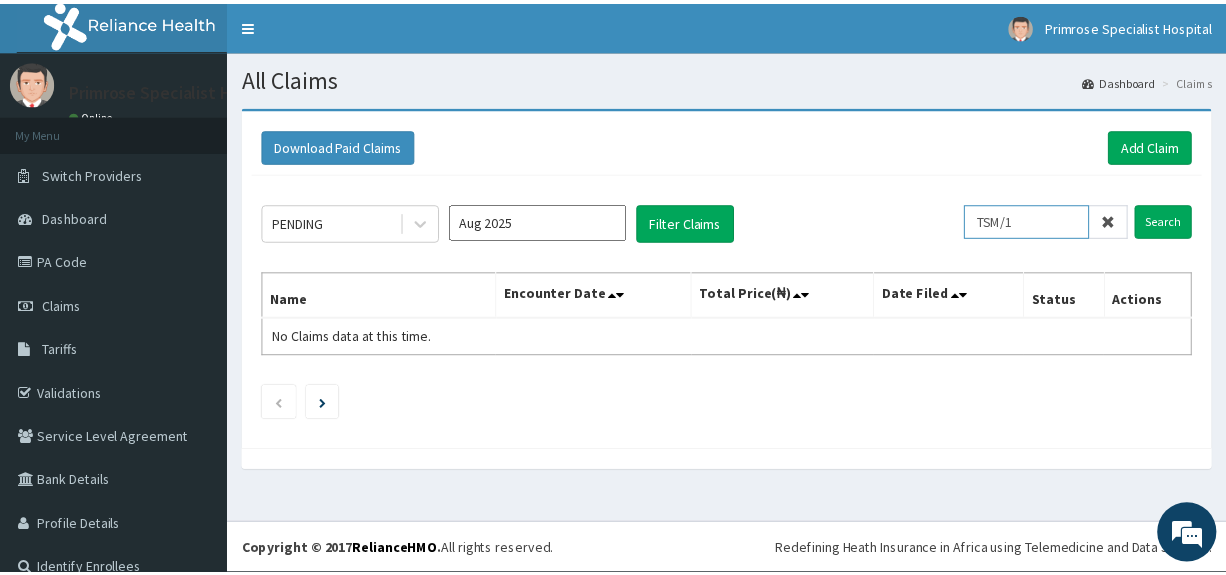 scroll, scrollTop: 0, scrollLeft: 0, axis: both 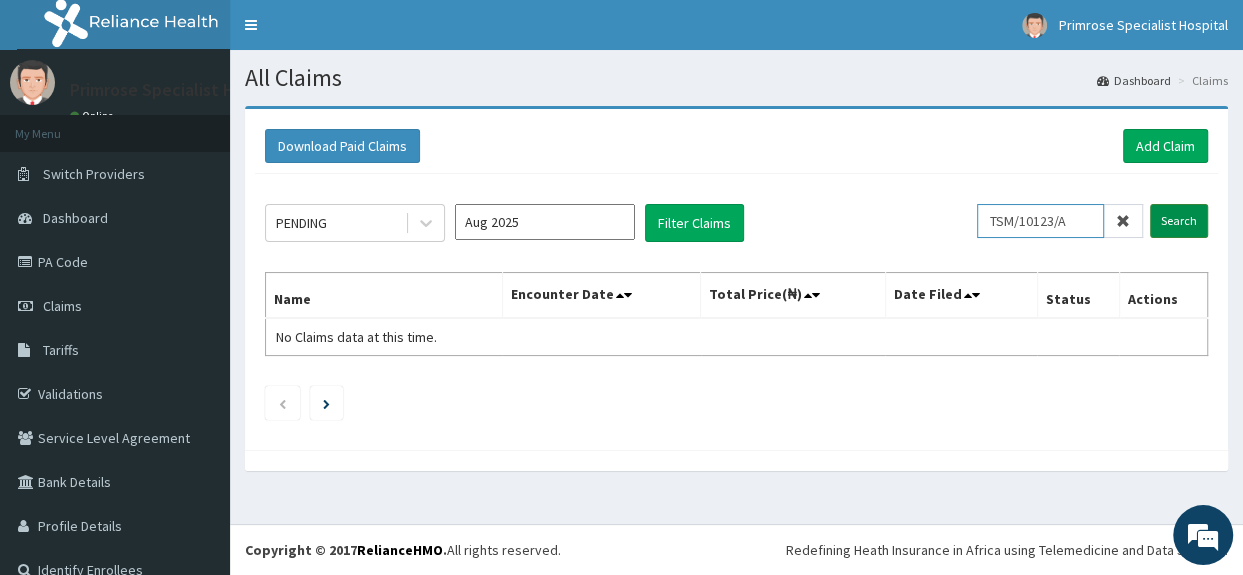 type on "TSM/10123/A" 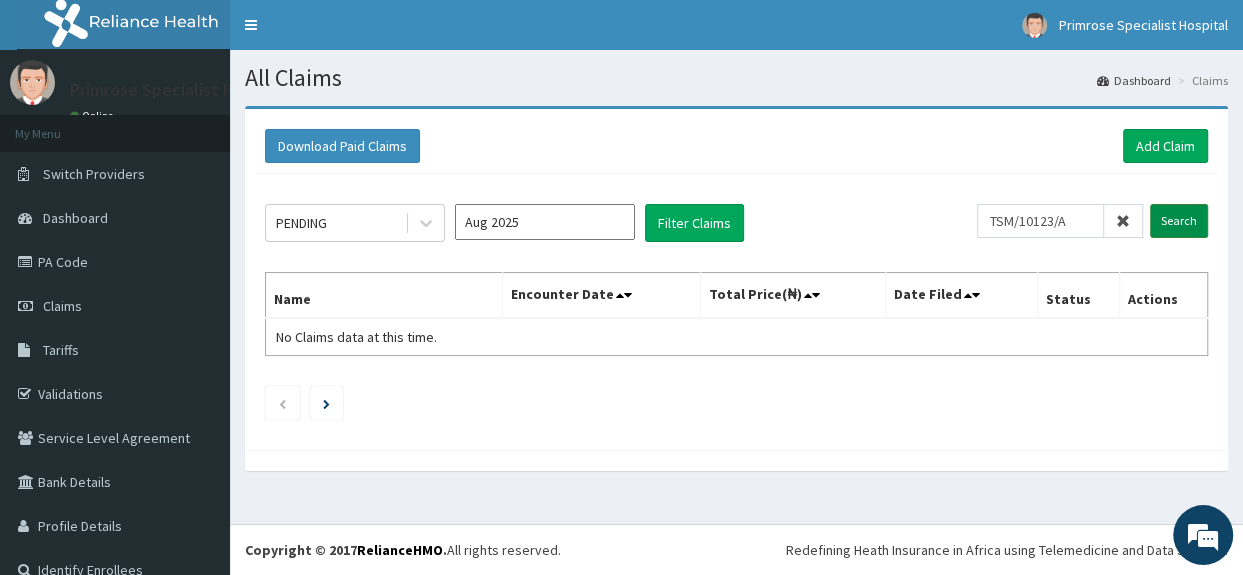 click on "Search" at bounding box center [1179, 221] 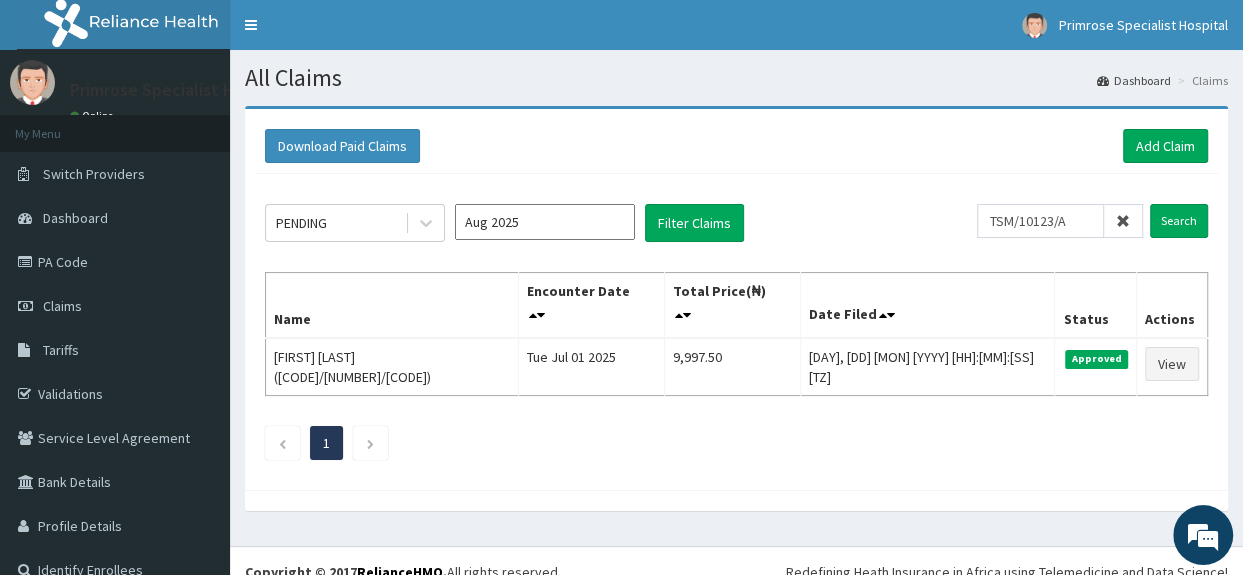 click at bounding box center (1123, 221) 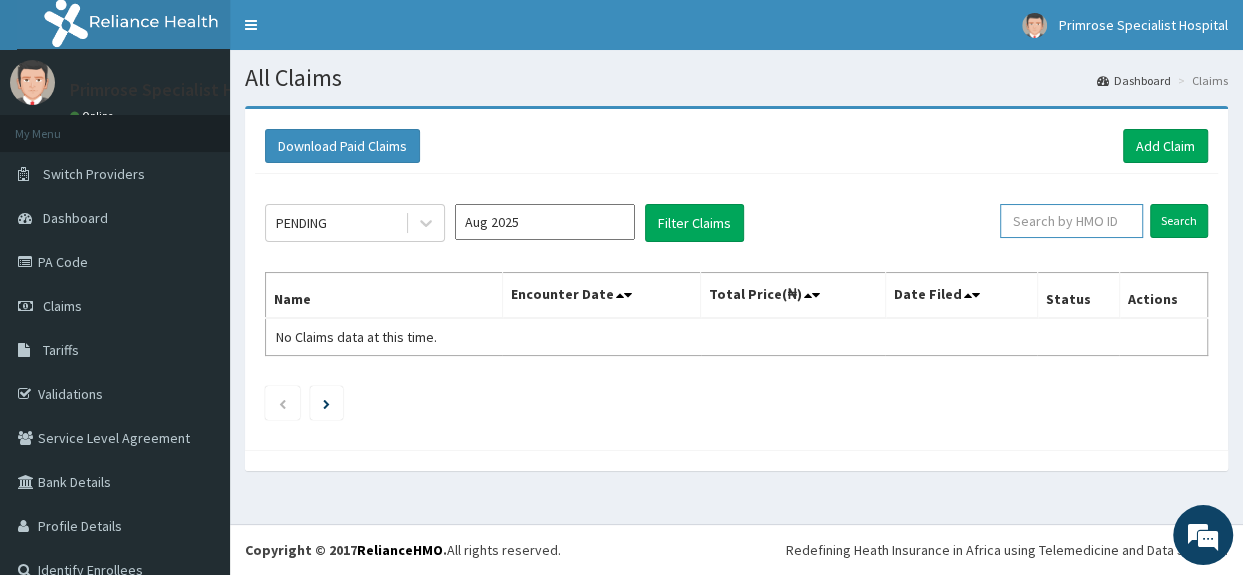 click at bounding box center [1071, 221] 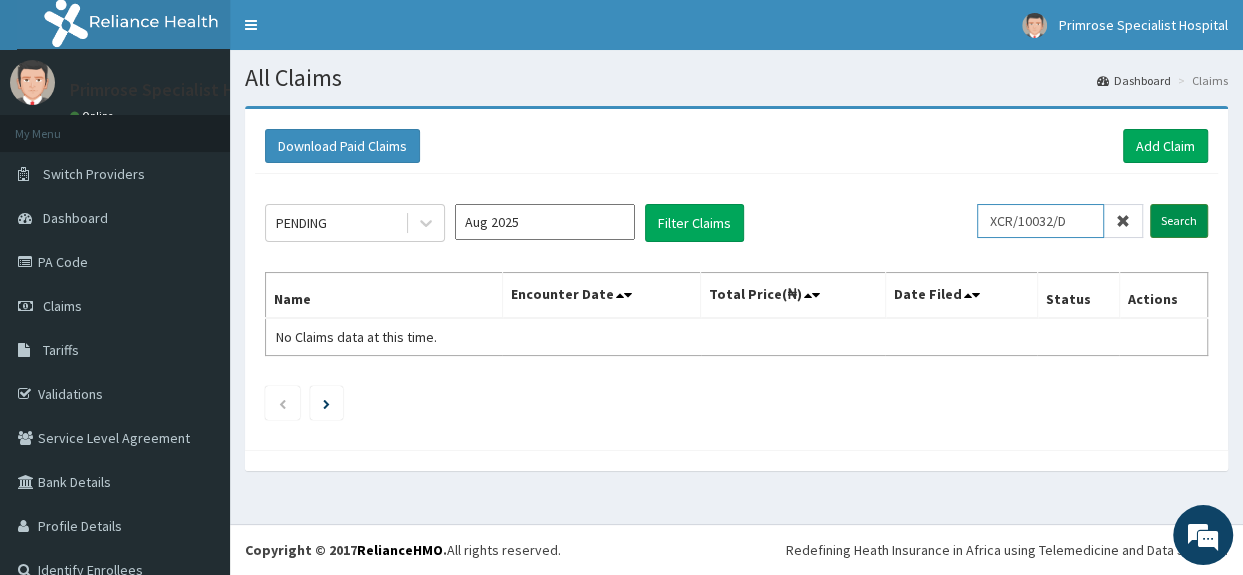 type on "XCR/10032/D" 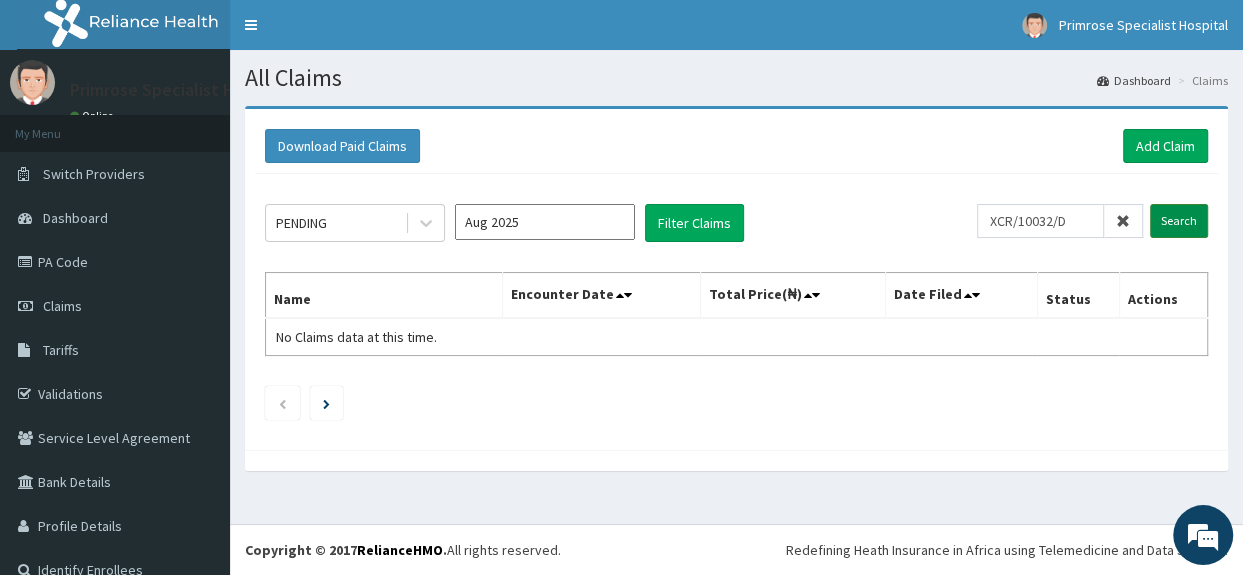 click on "Search" at bounding box center (1179, 221) 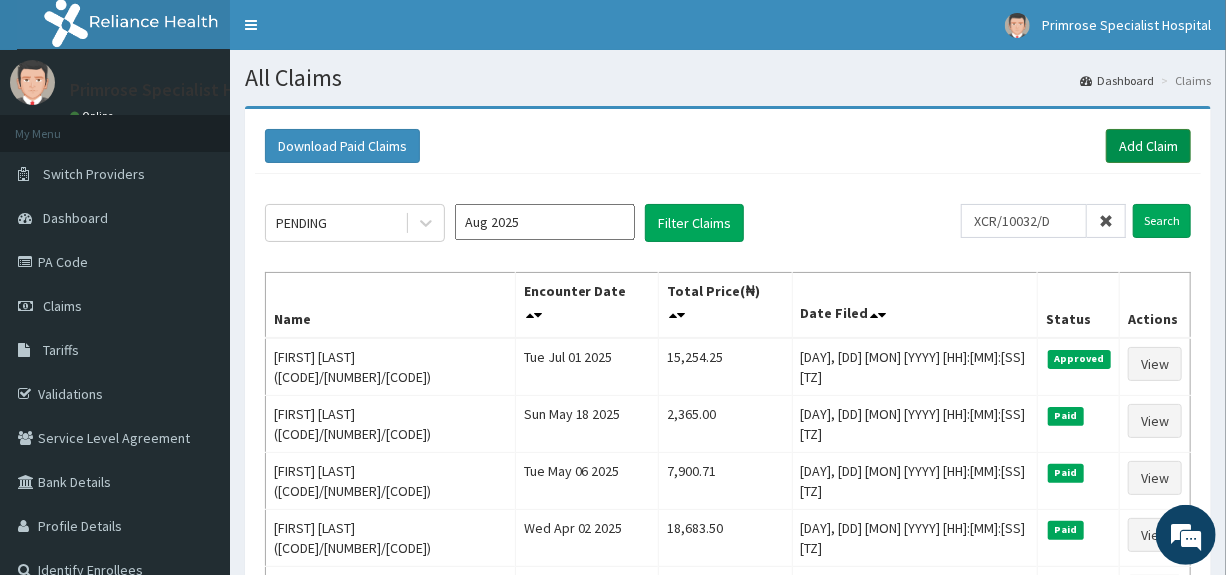 click on "Add Claim" at bounding box center (1148, 146) 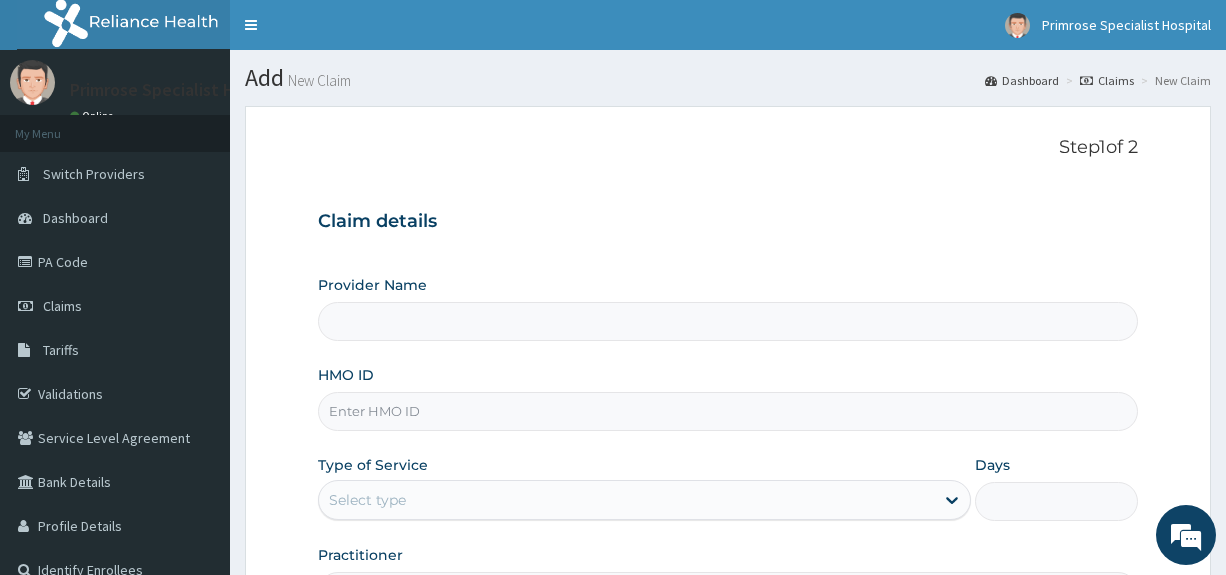 scroll, scrollTop: 0, scrollLeft: 0, axis: both 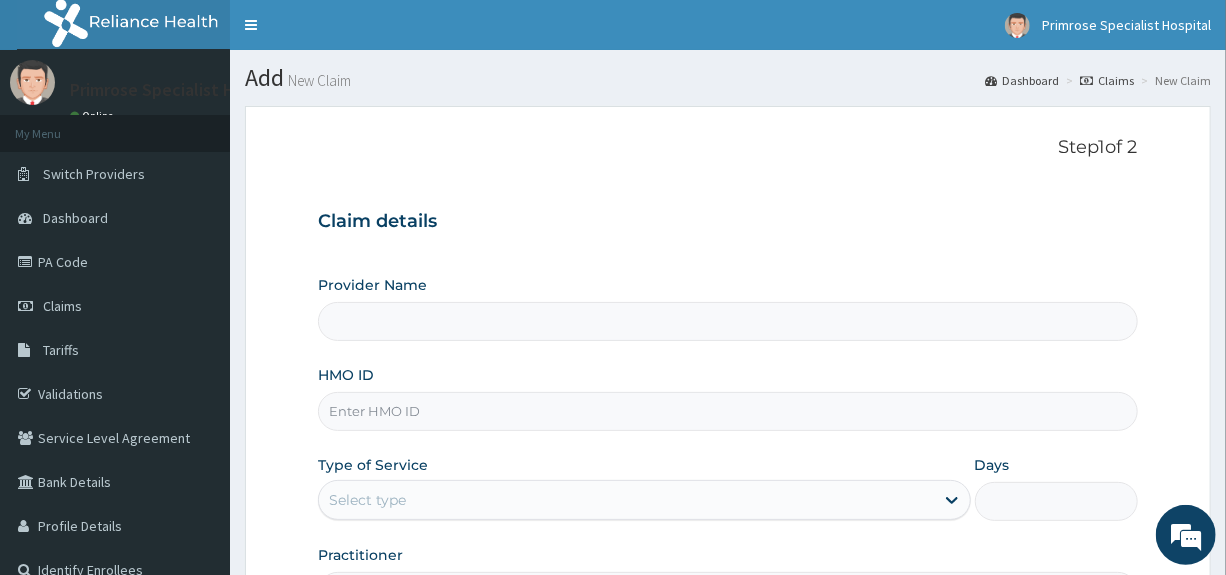 type on "Primrose Specialist Hospital" 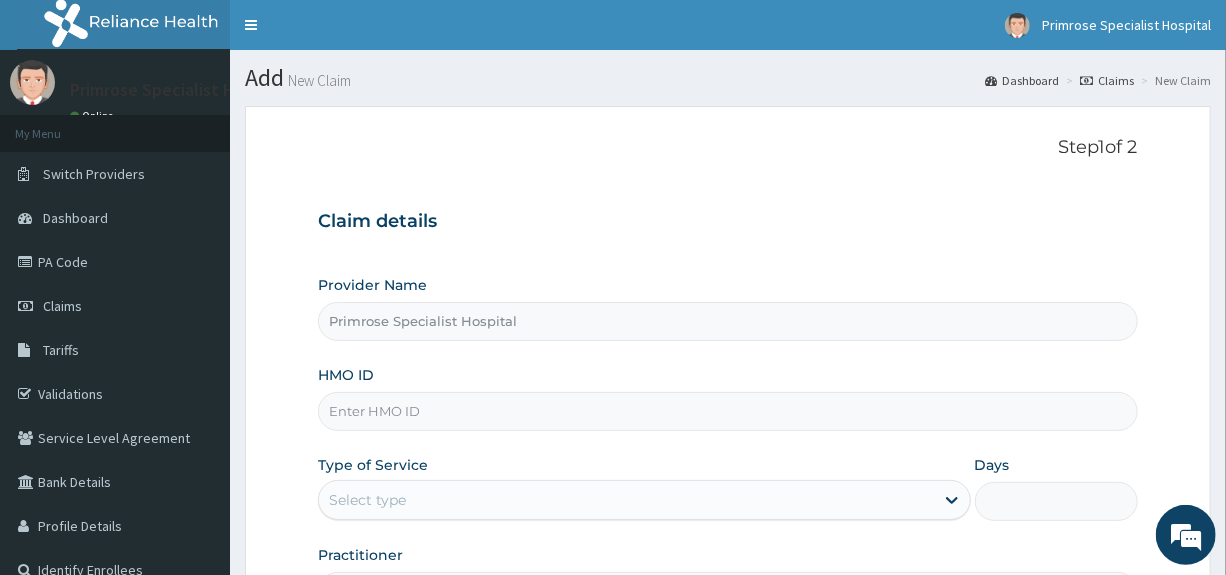 click on "HMO ID" at bounding box center (727, 411) 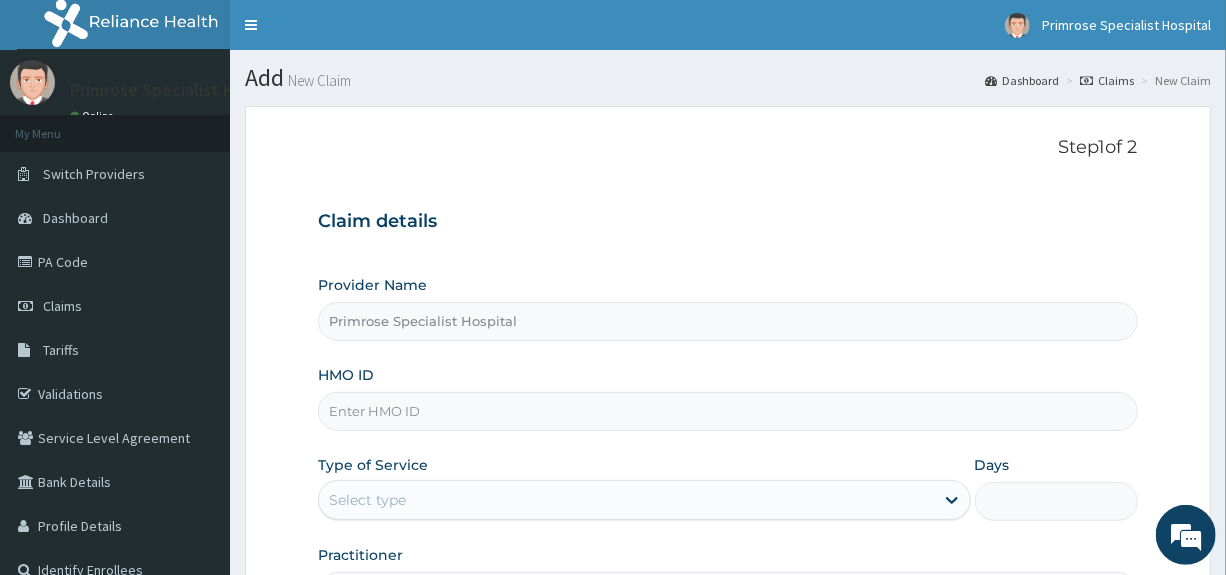 scroll, scrollTop: 0, scrollLeft: 0, axis: both 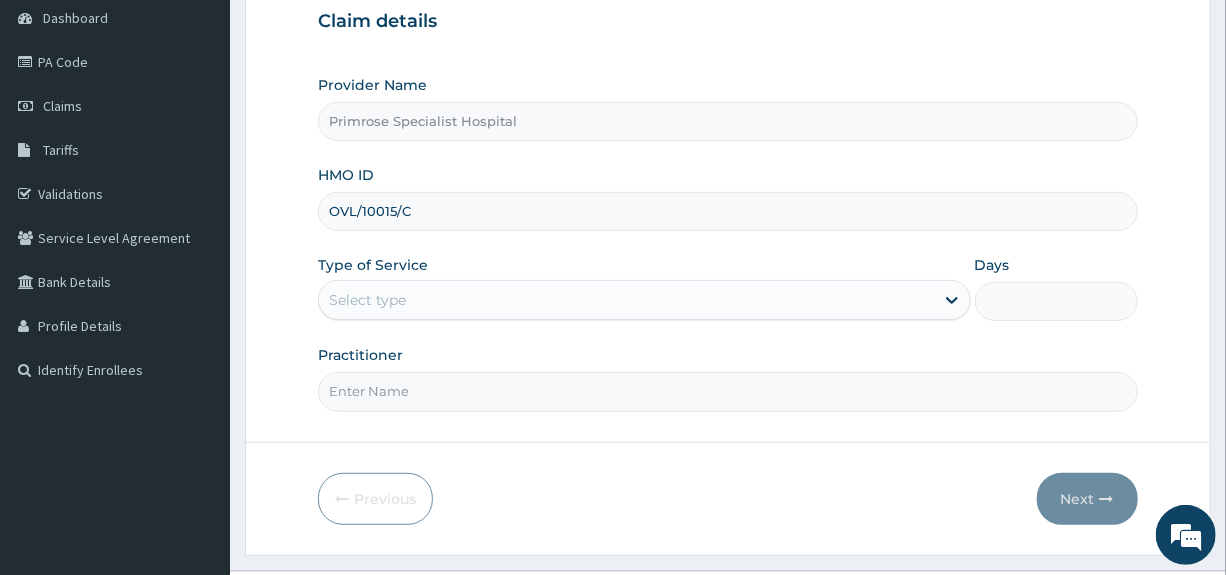 type on "OVL/10015/C" 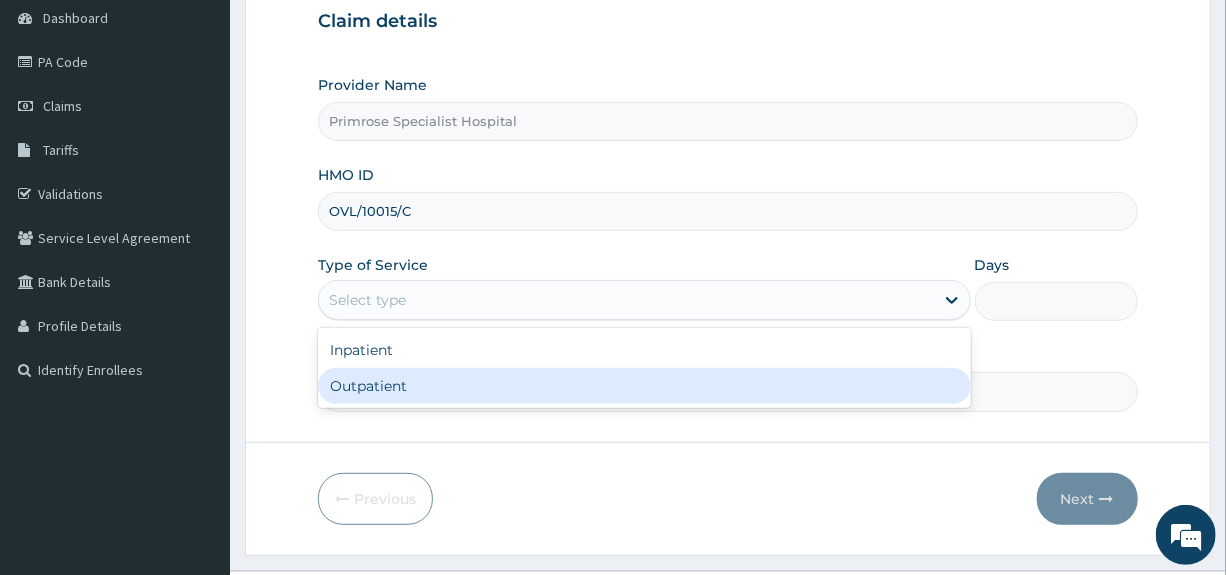 click on "Outpatient" at bounding box center (644, 386) 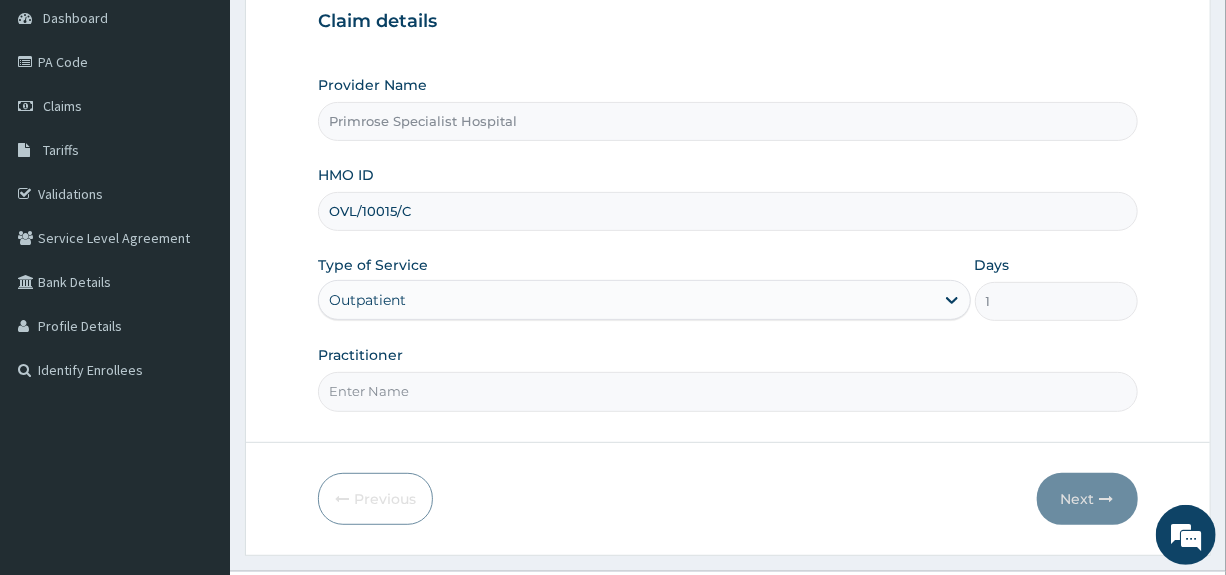 click on "Practitioner" at bounding box center (727, 391) 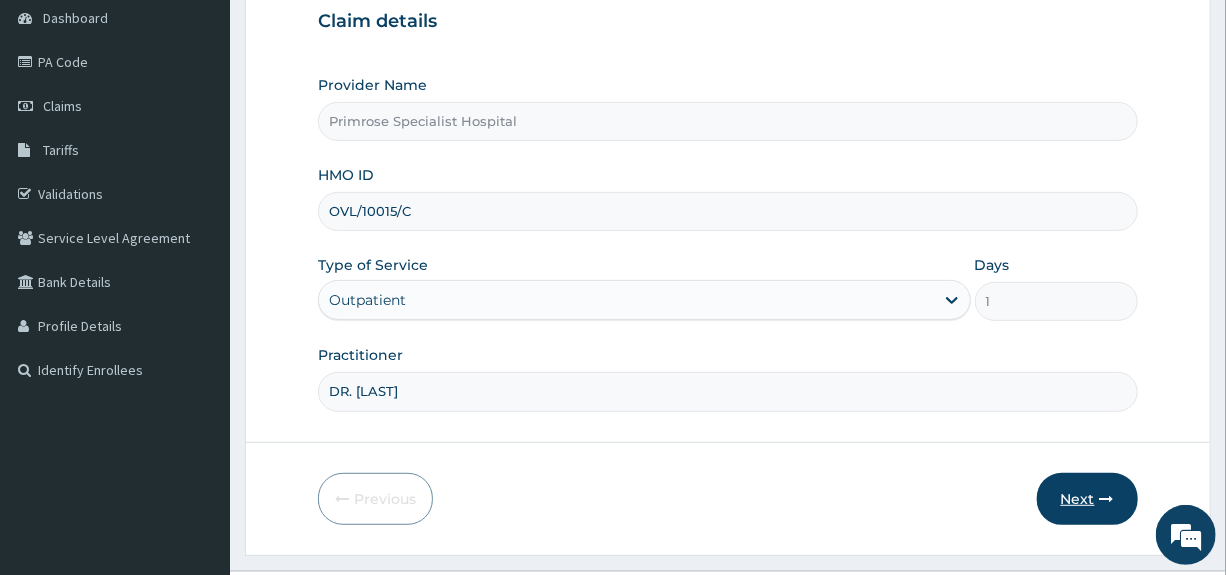 click on "Next" at bounding box center [1087, 499] 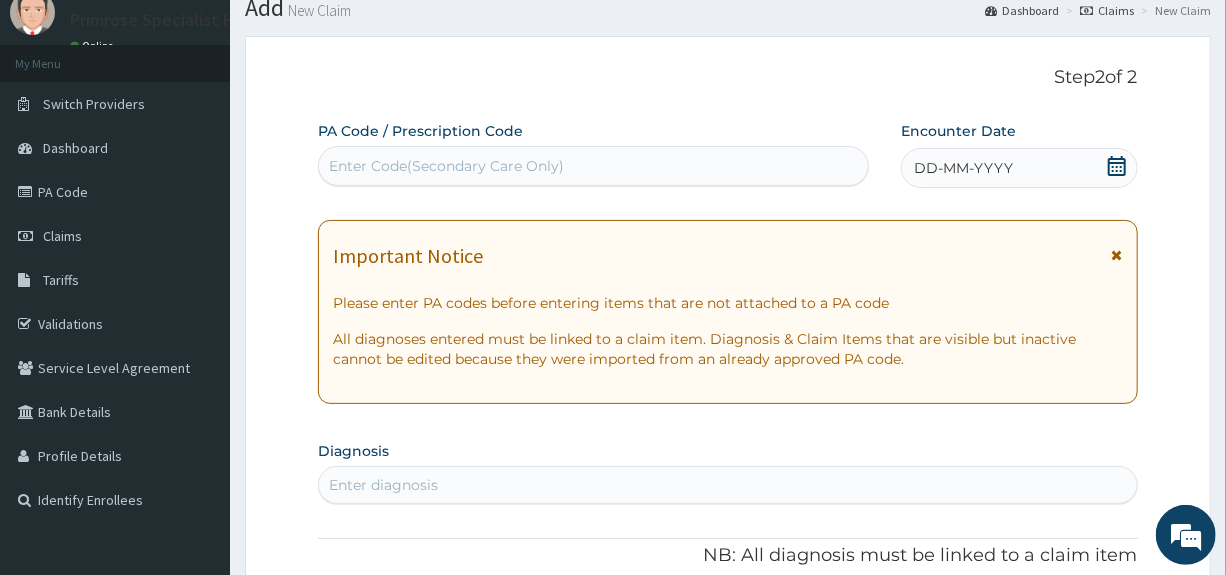 scroll, scrollTop: 0, scrollLeft: 0, axis: both 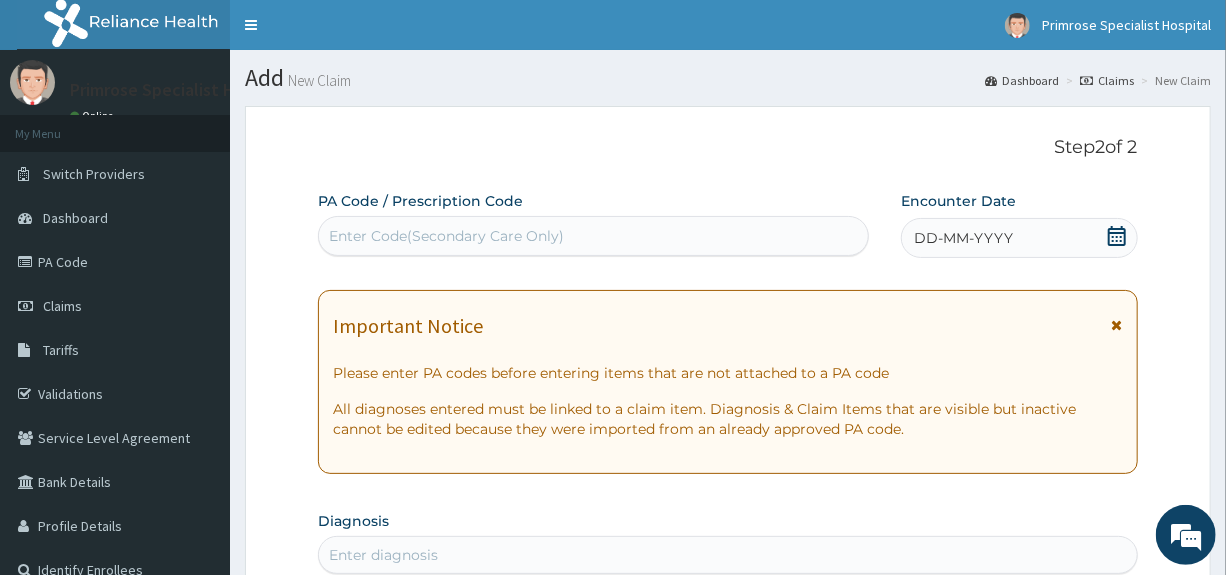 click 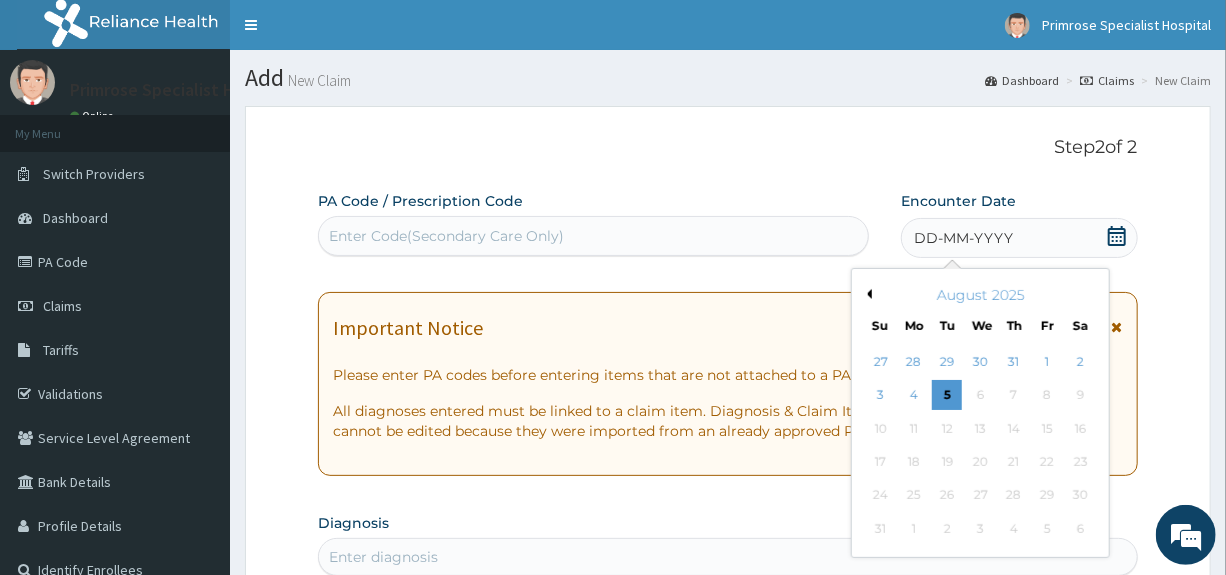 click on "Previous Month" at bounding box center [867, 294] 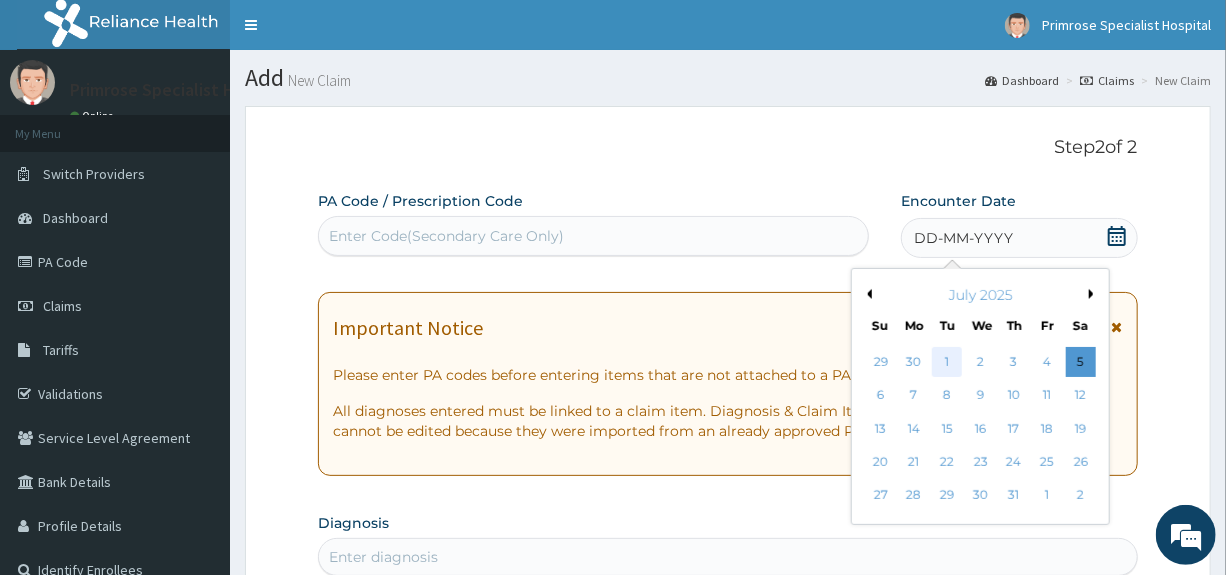 click on "1" at bounding box center (948, 362) 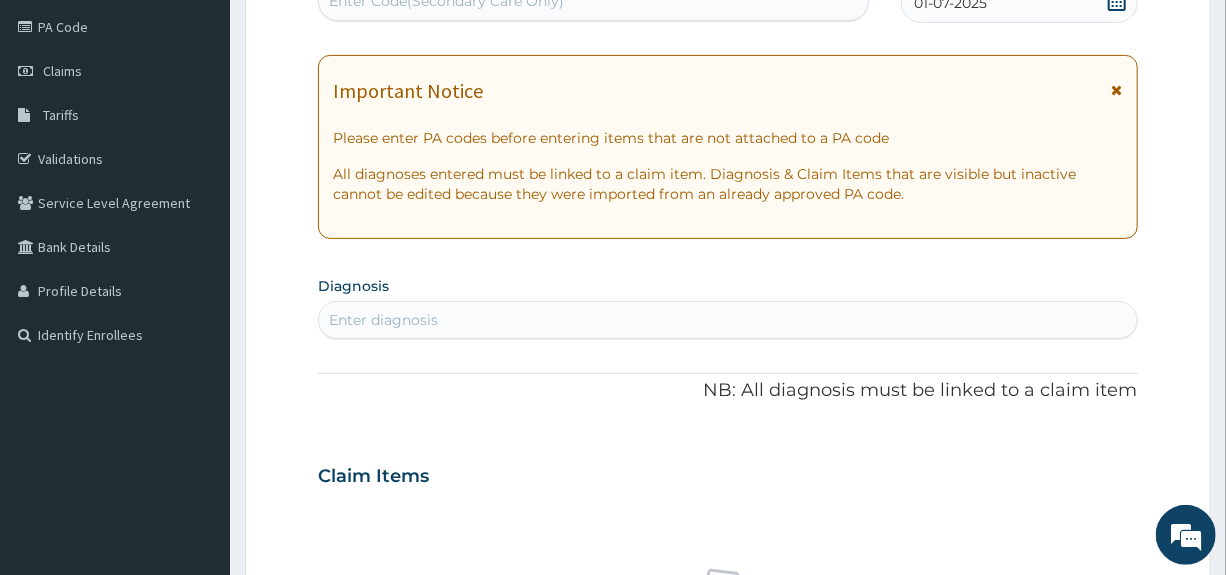 scroll, scrollTop: 300, scrollLeft: 0, axis: vertical 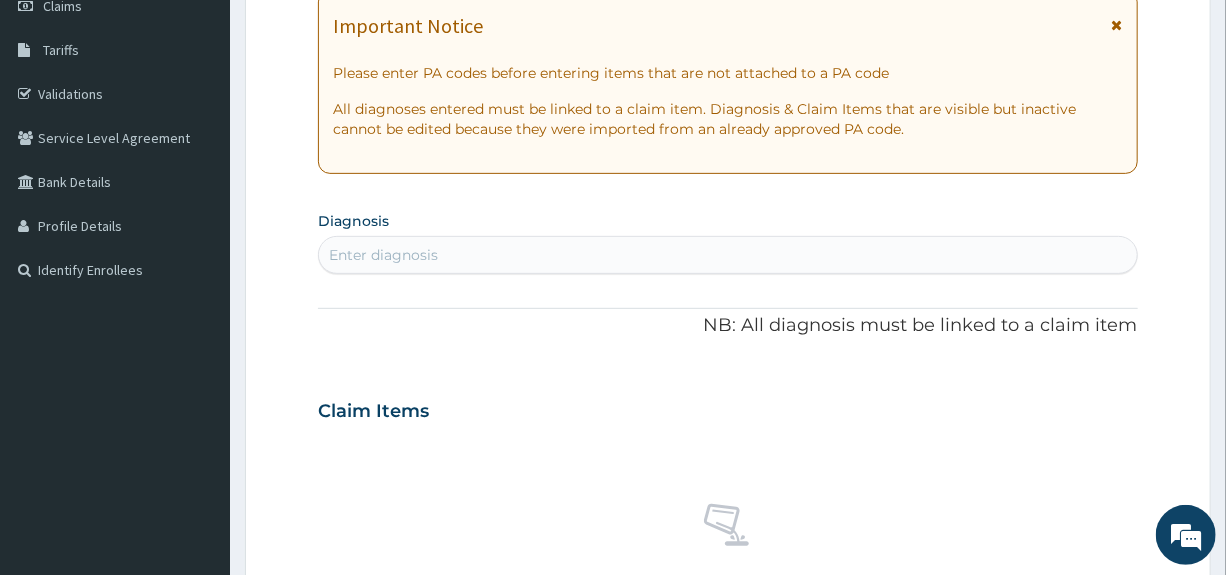 click on "Enter diagnosis" at bounding box center [727, 255] 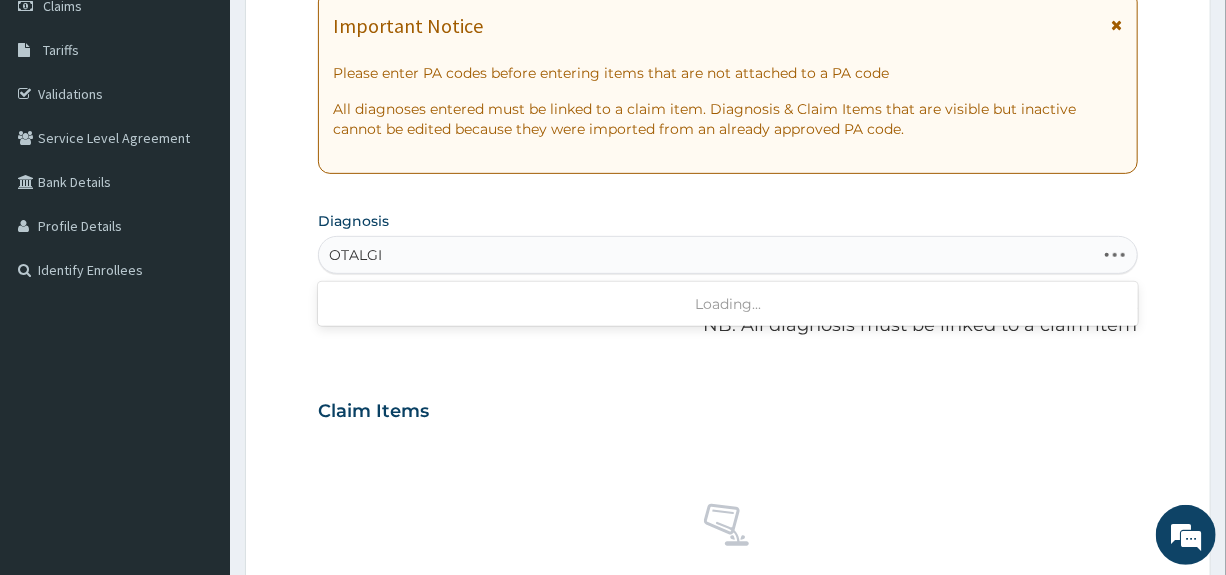 type on "OTALGIA" 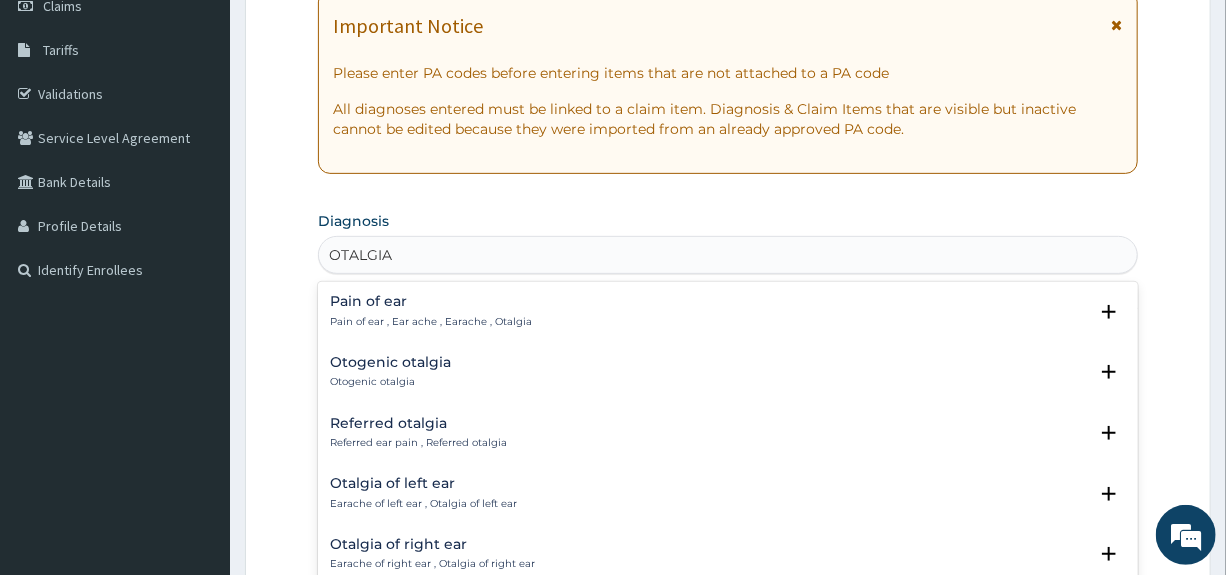 click on "Otalgia of left ear" at bounding box center [423, 483] 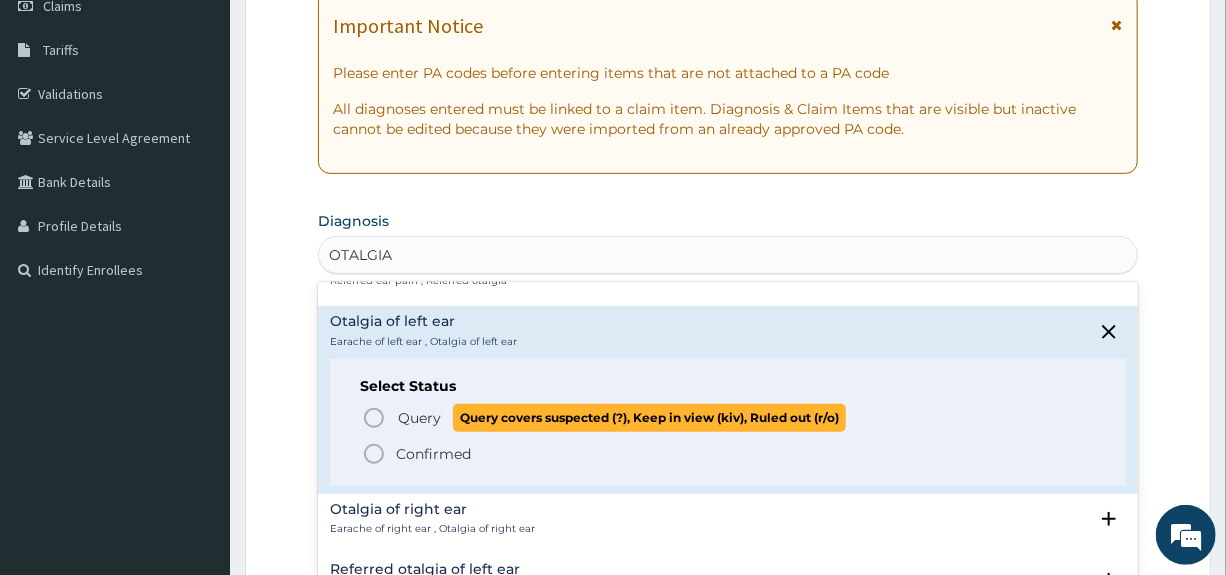 scroll, scrollTop: 200, scrollLeft: 0, axis: vertical 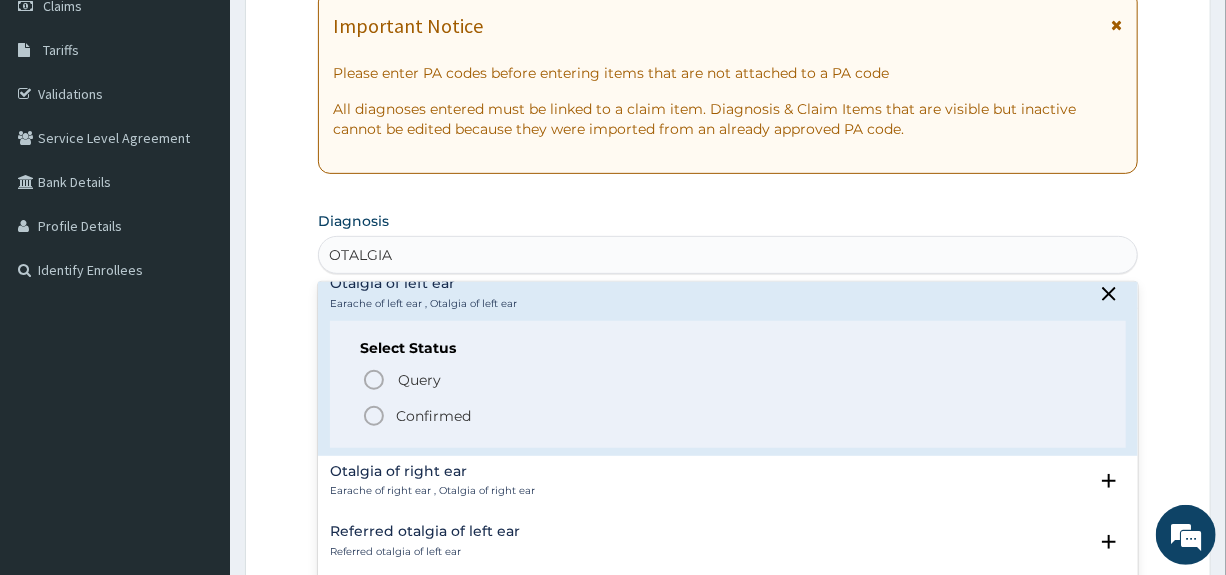 click on "Confirmed" at bounding box center [433, 416] 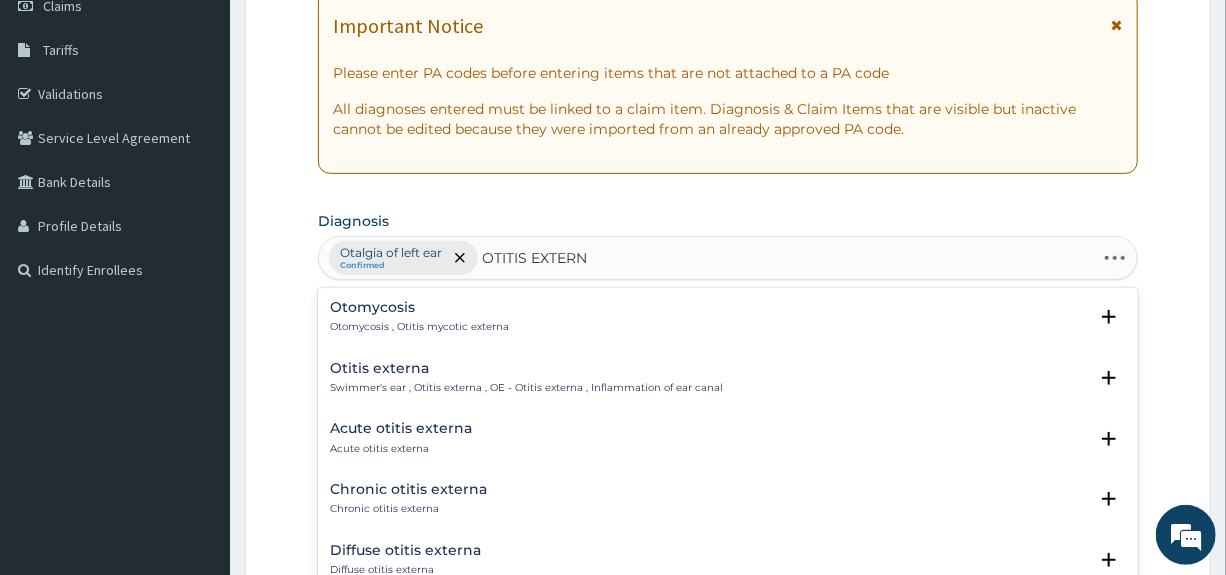 type on "OTITIS EXTERNA" 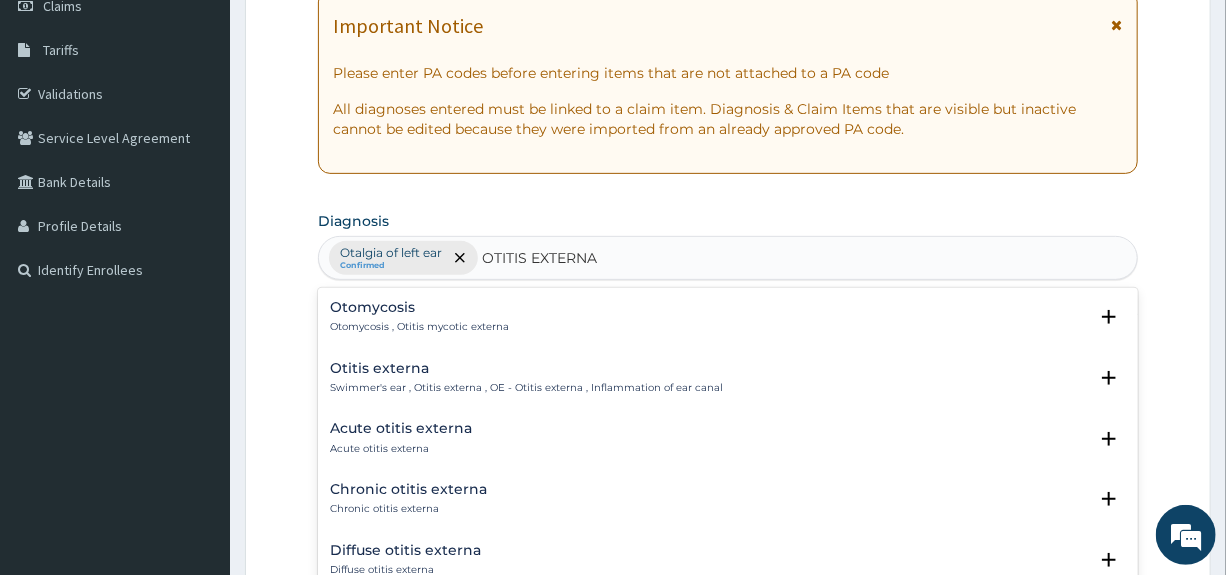 click on "Otitis externa" at bounding box center (526, 368) 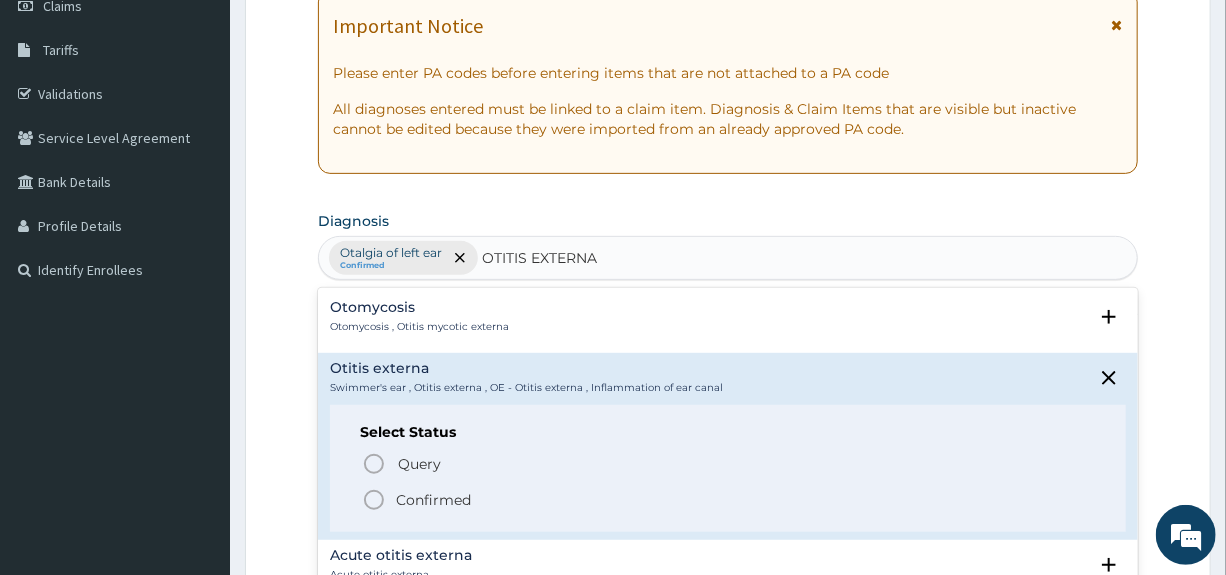 click on "Confirmed" at bounding box center (433, 500) 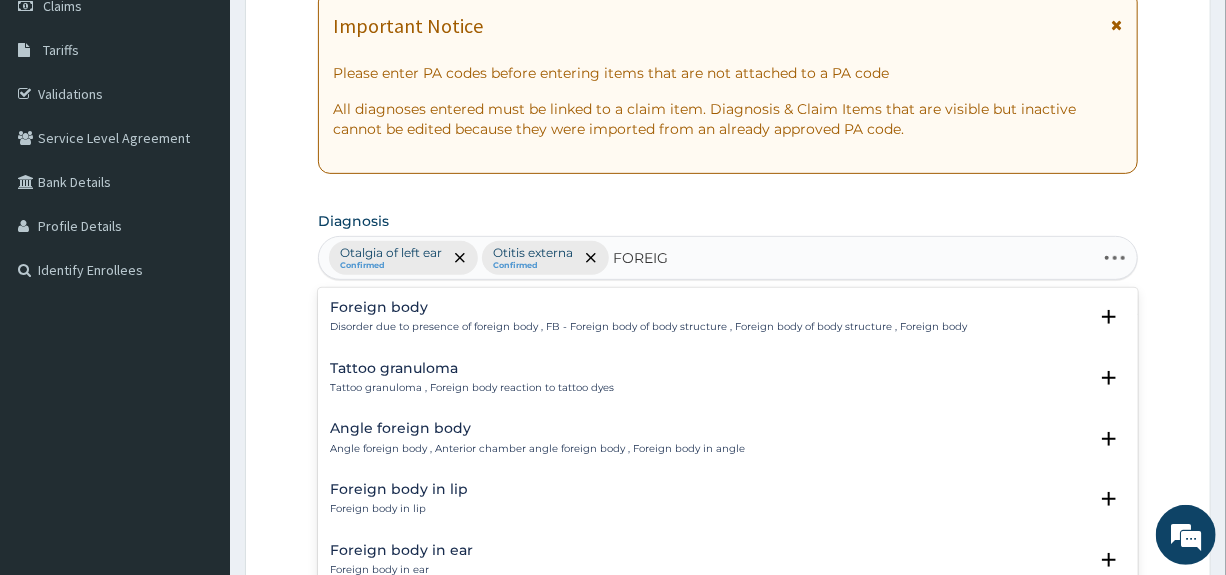 type on "FOREIGN" 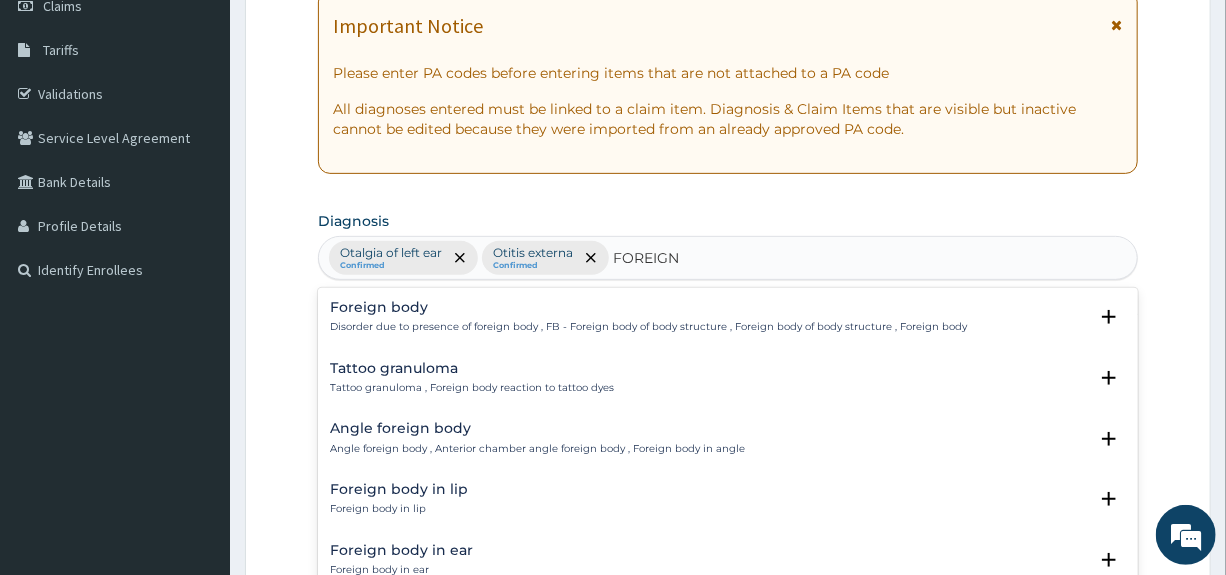 click on "Foreign body" at bounding box center [648, 307] 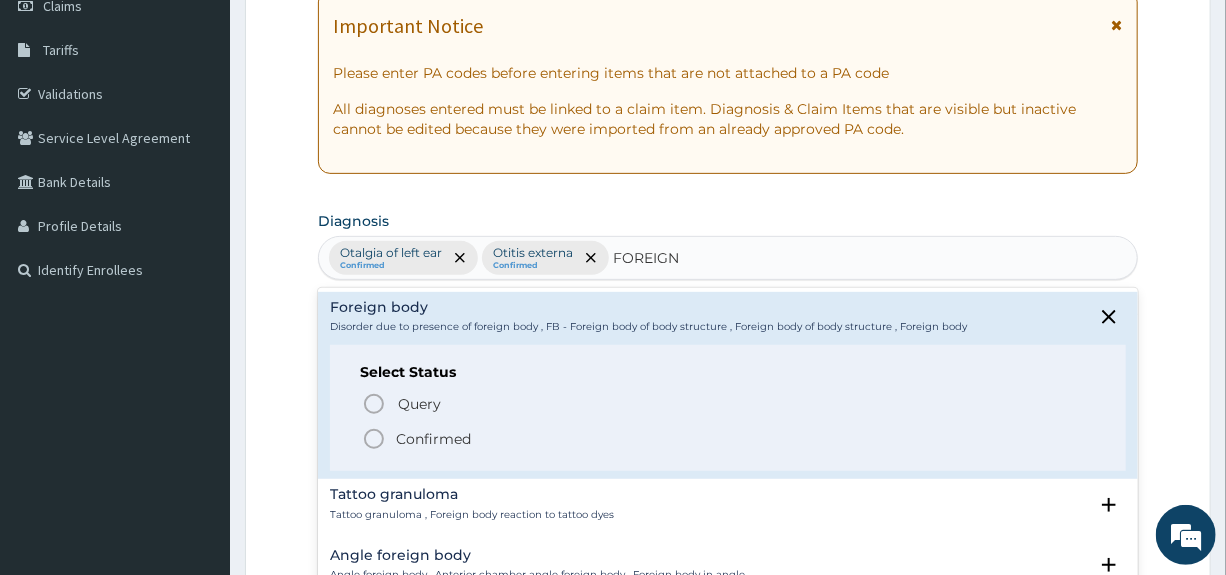 click on "Confirmed" at bounding box center [433, 439] 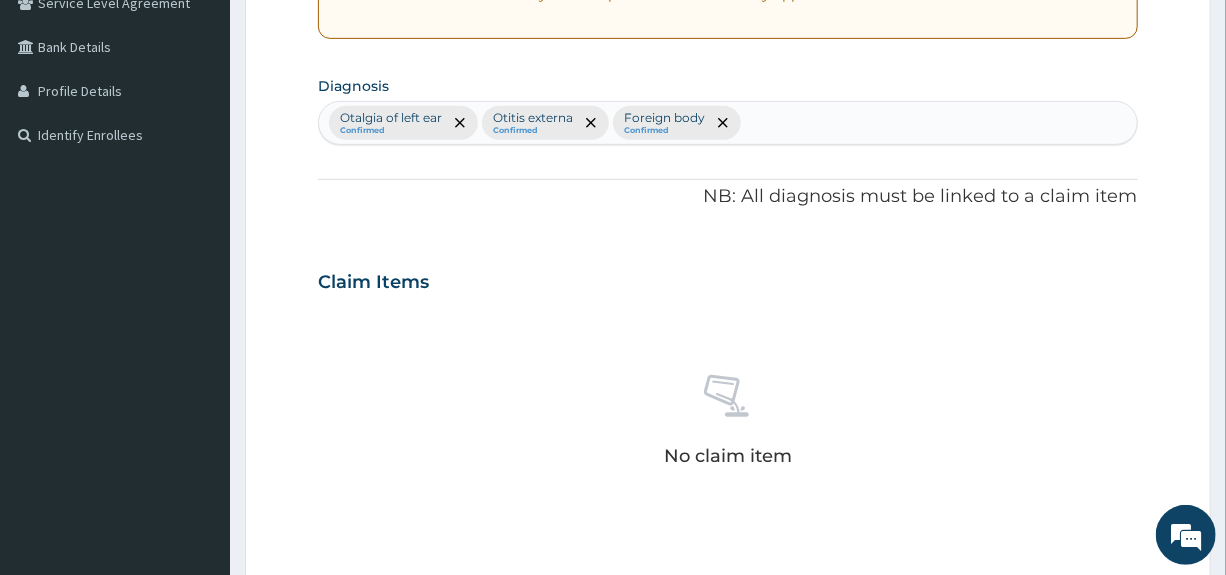 scroll, scrollTop: 700, scrollLeft: 0, axis: vertical 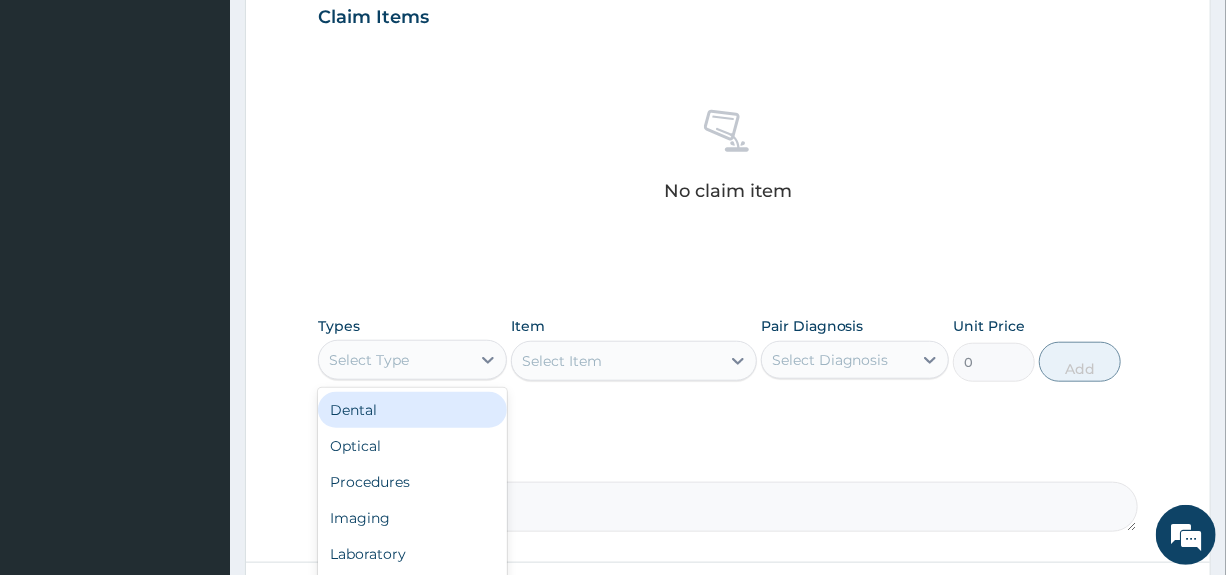 click on "Select Type" at bounding box center [394, 360] 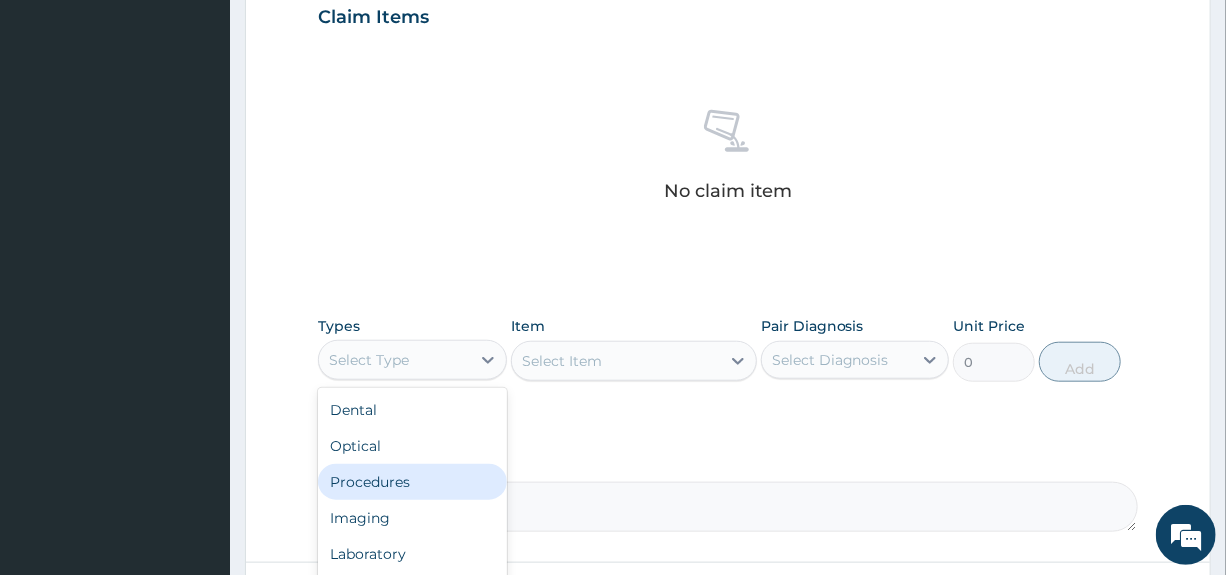 drag, startPoint x: 381, startPoint y: 481, endPoint x: 693, endPoint y: 396, distance: 323.3713 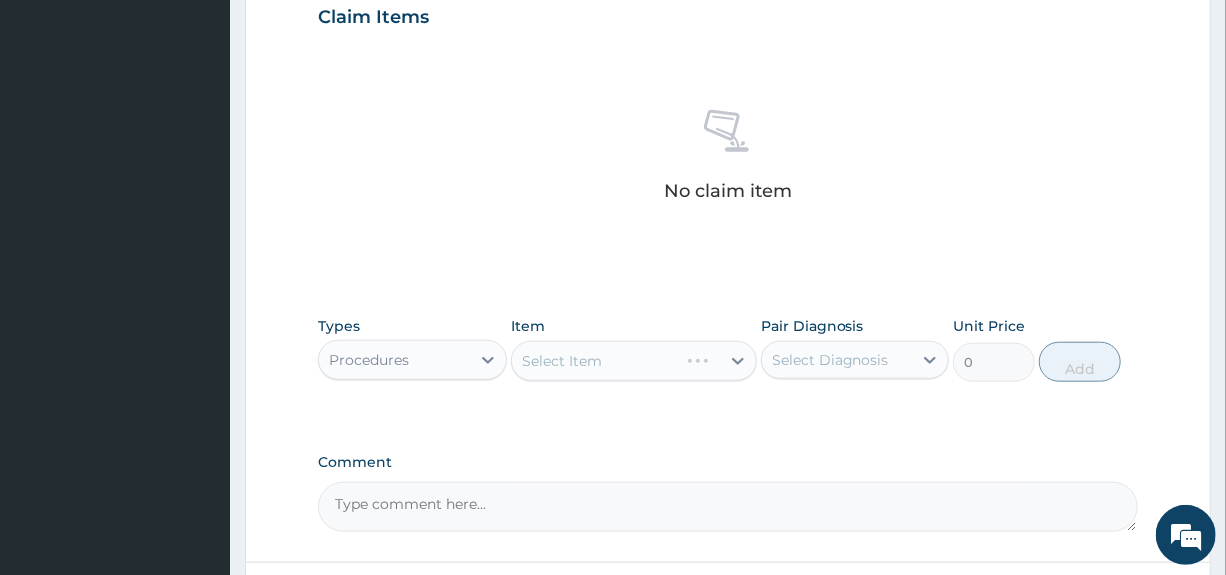 click on "Select Diagnosis" at bounding box center [830, 360] 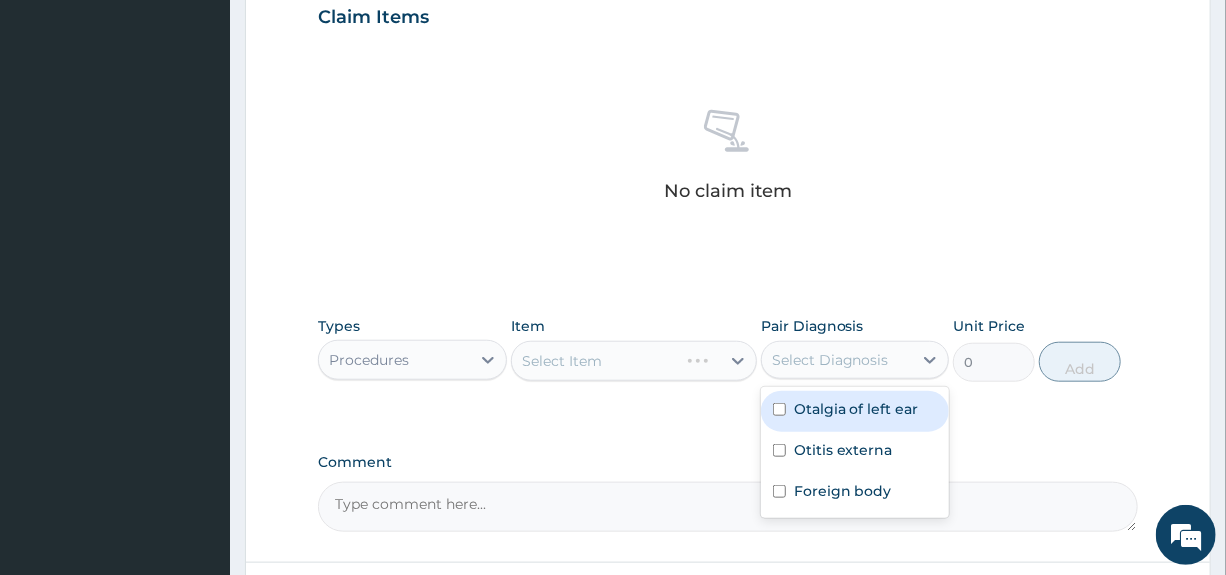 click on "Otalgia of left ear" at bounding box center [856, 409] 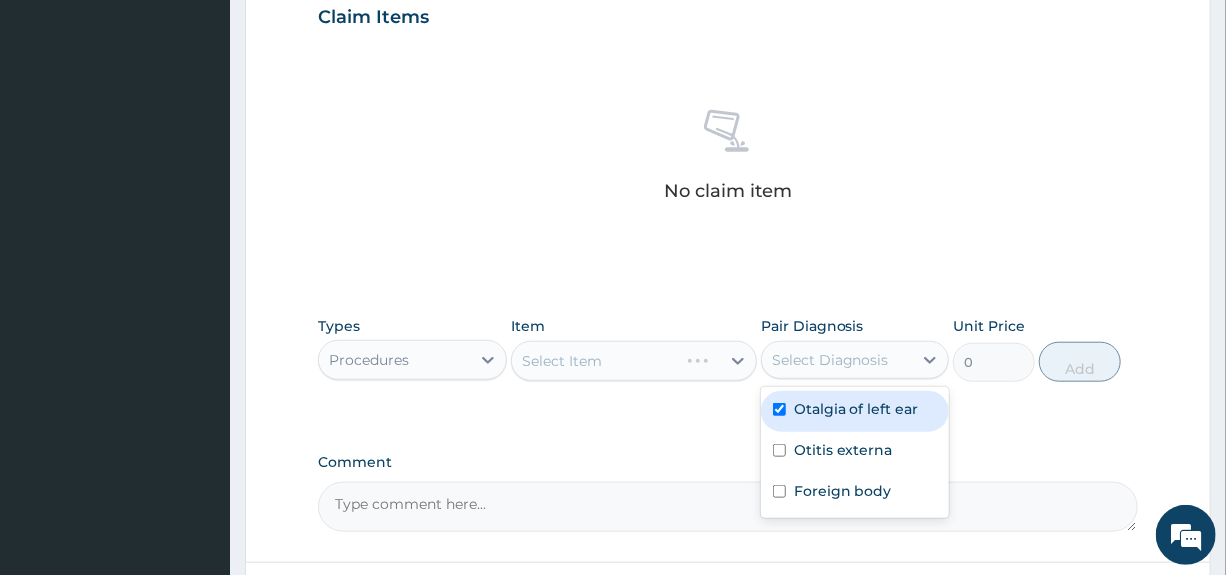 checkbox on "true" 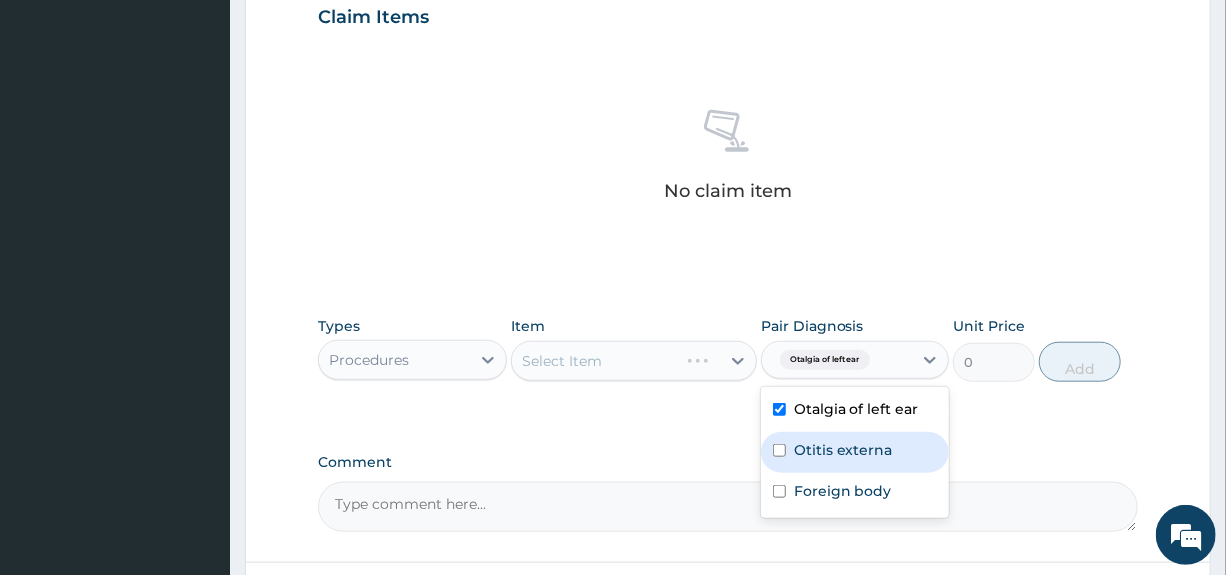 click on "Otitis externa" at bounding box center (855, 452) 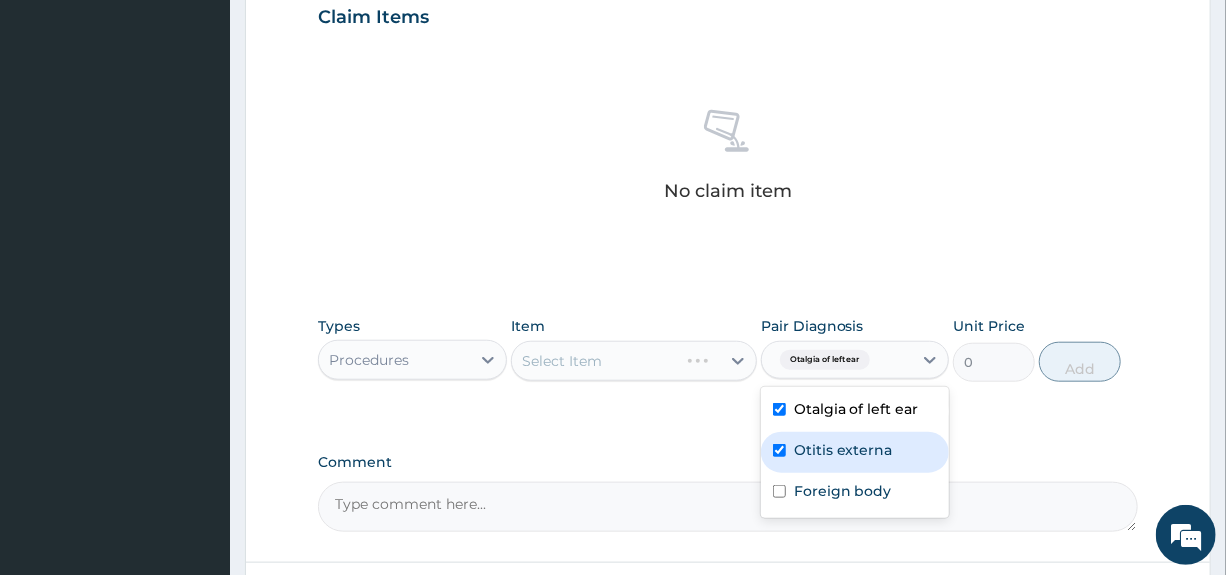 checkbox on "true" 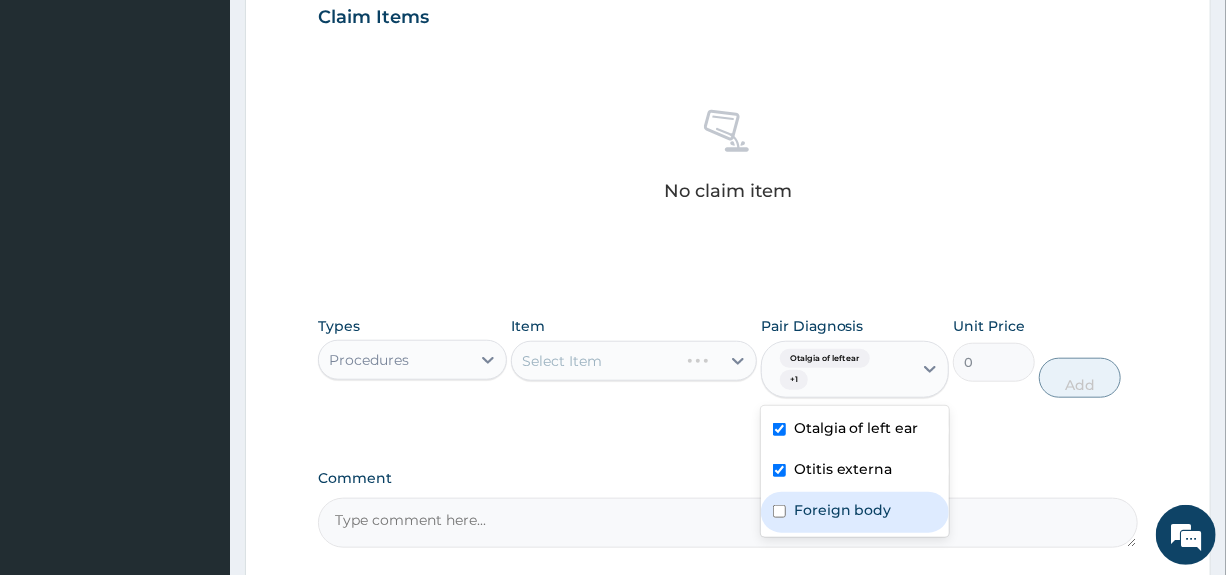 click on "Foreign body" at bounding box center [843, 510] 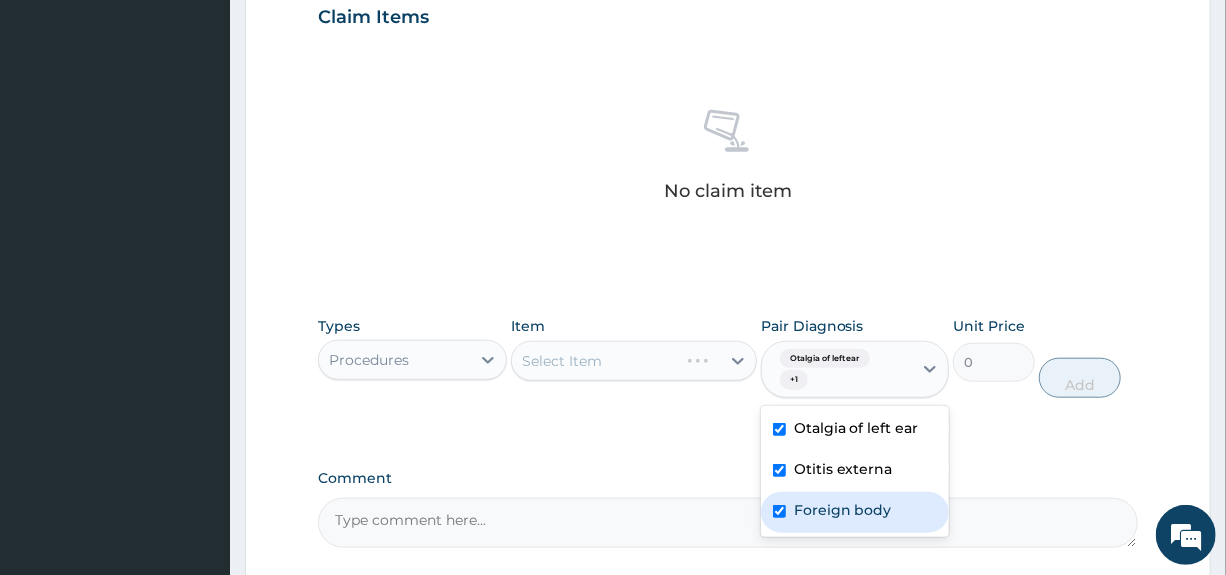 checkbox on "true" 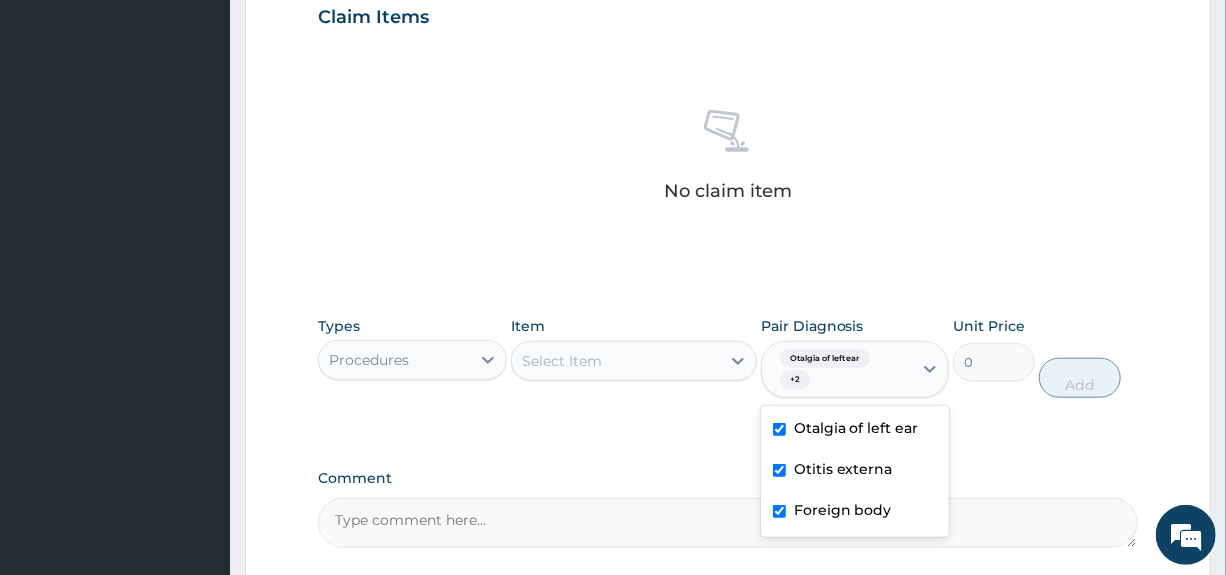 click on "Select Item" at bounding box center (616, 361) 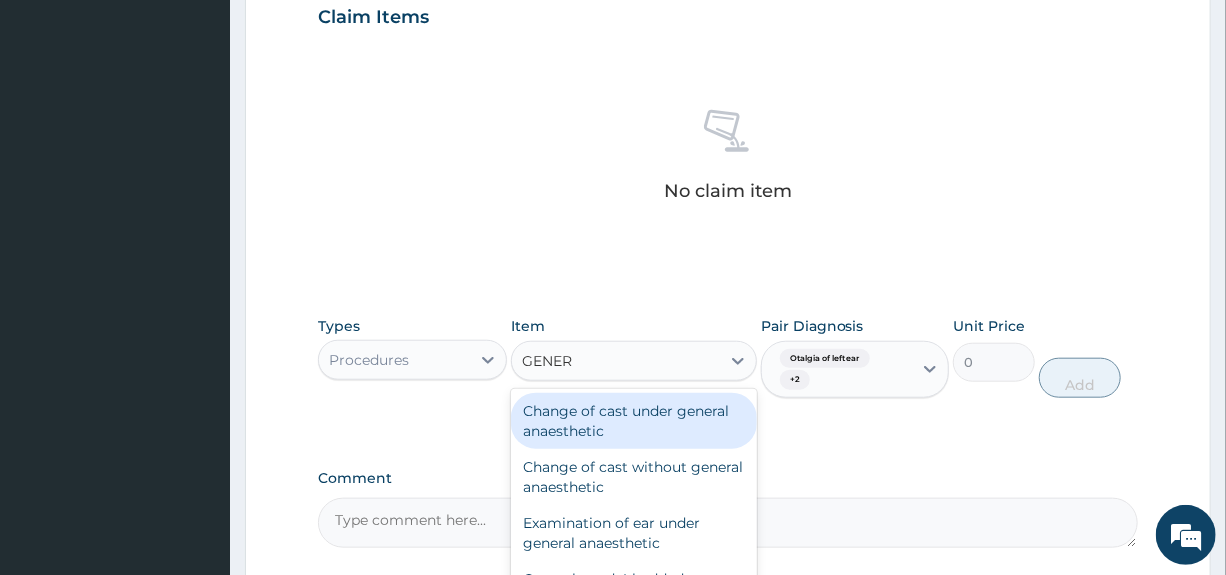 type on "GENERA" 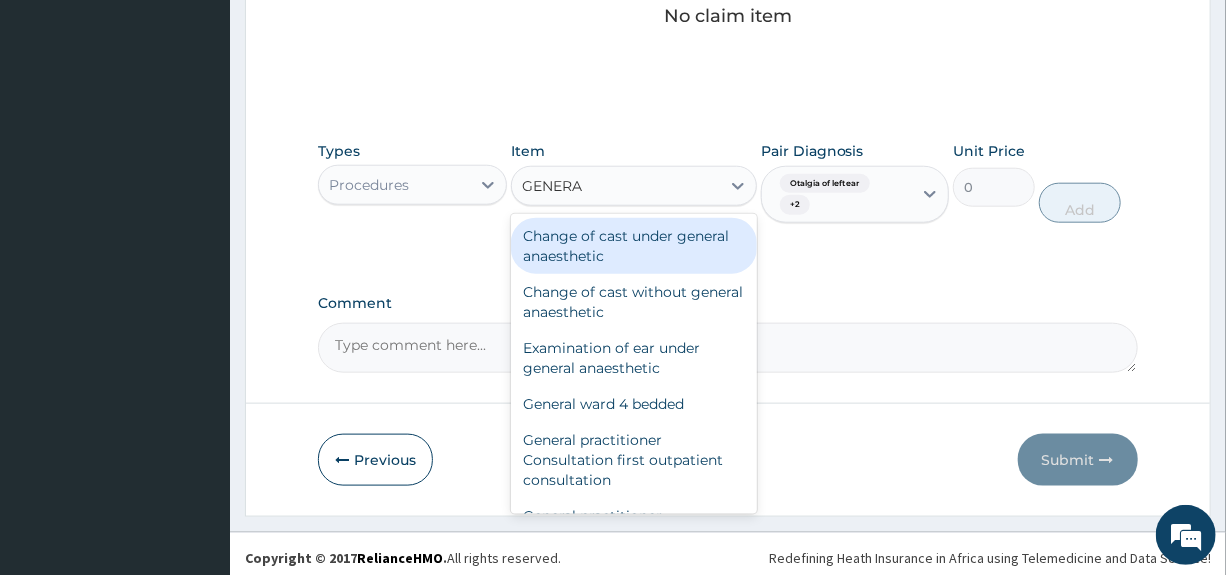 scroll, scrollTop: 881, scrollLeft: 0, axis: vertical 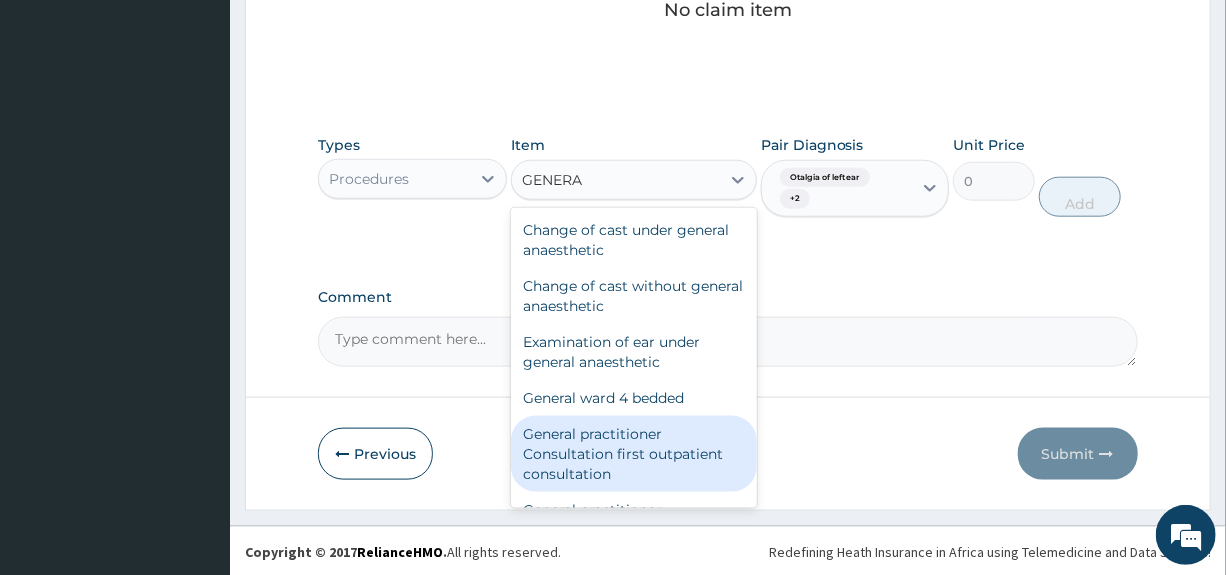 click on "General practitioner Consultation first outpatient consultation" at bounding box center [634, 454] 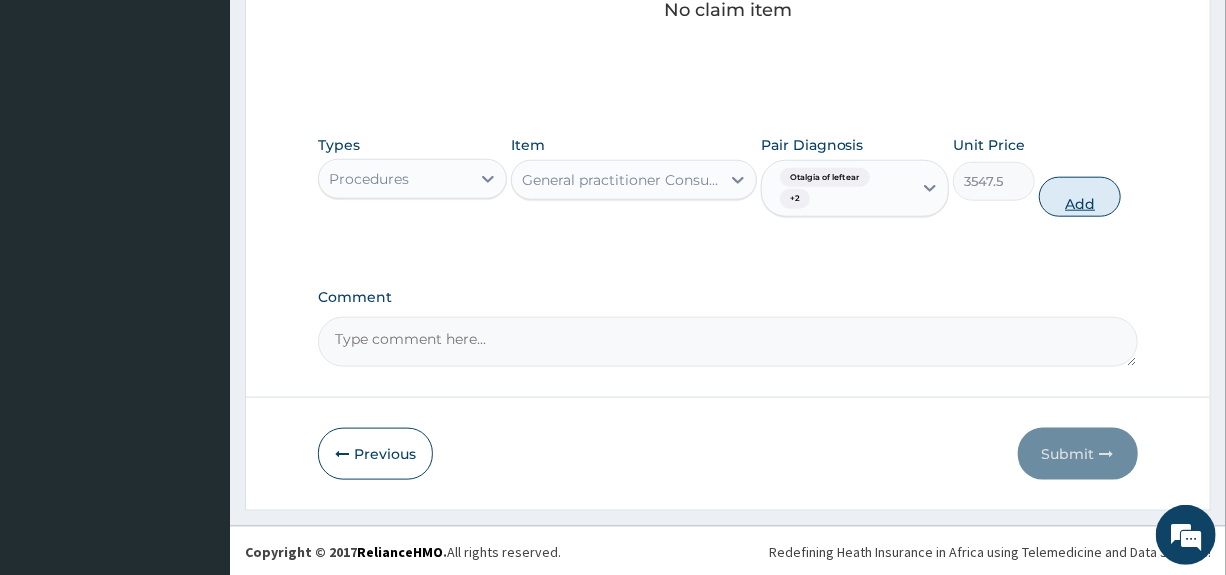 click on "Add" at bounding box center (1080, 197) 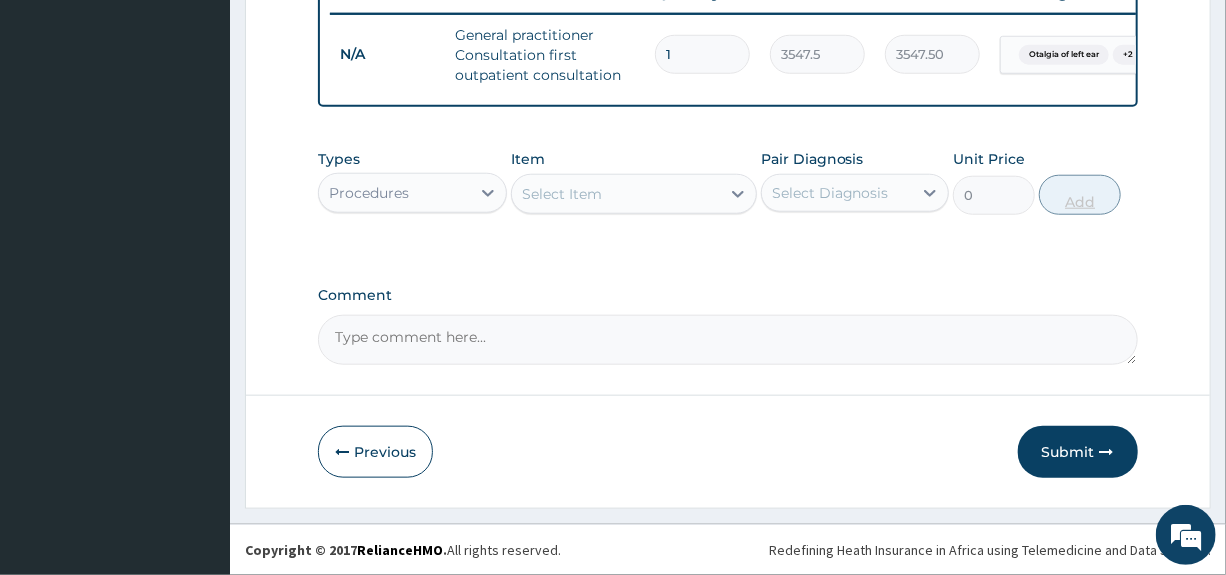 scroll, scrollTop: 797, scrollLeft: 0, axis: vertical 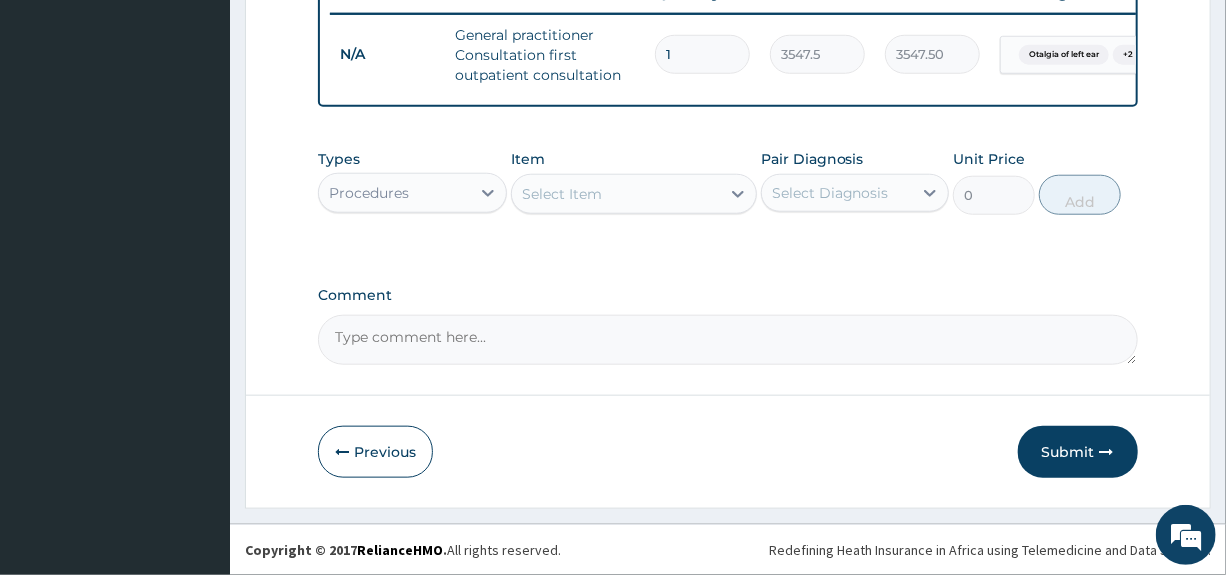 click on "Select Item" at bounding box center (562, 194) 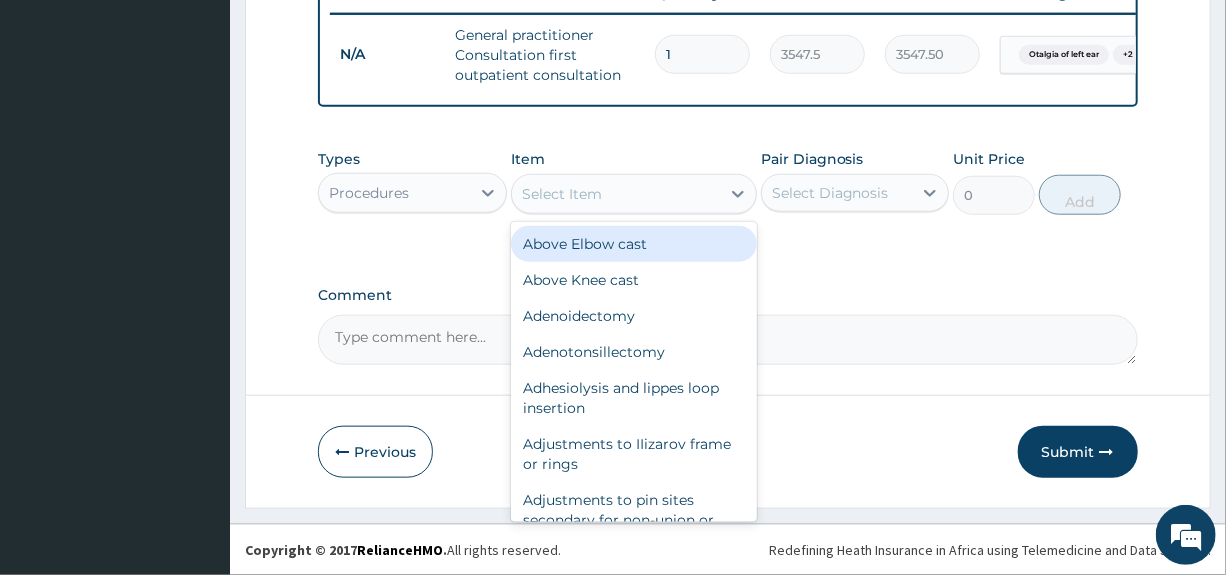 click on "Procedures" at bounding box center (394, 193) 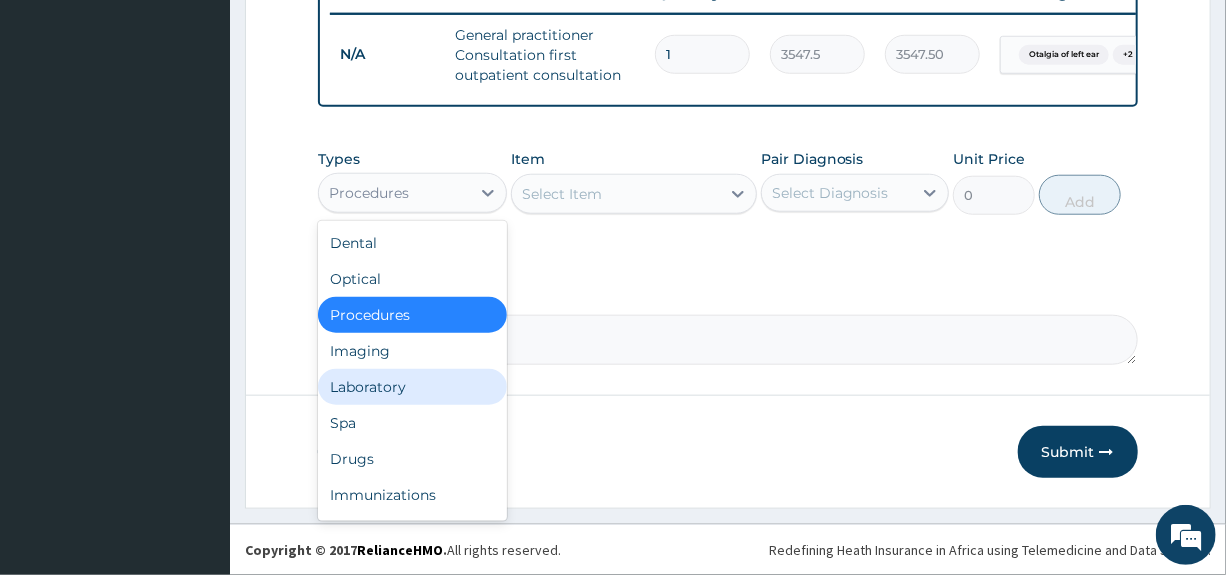 click on "Laboratory" at bounding box center (412, 387) 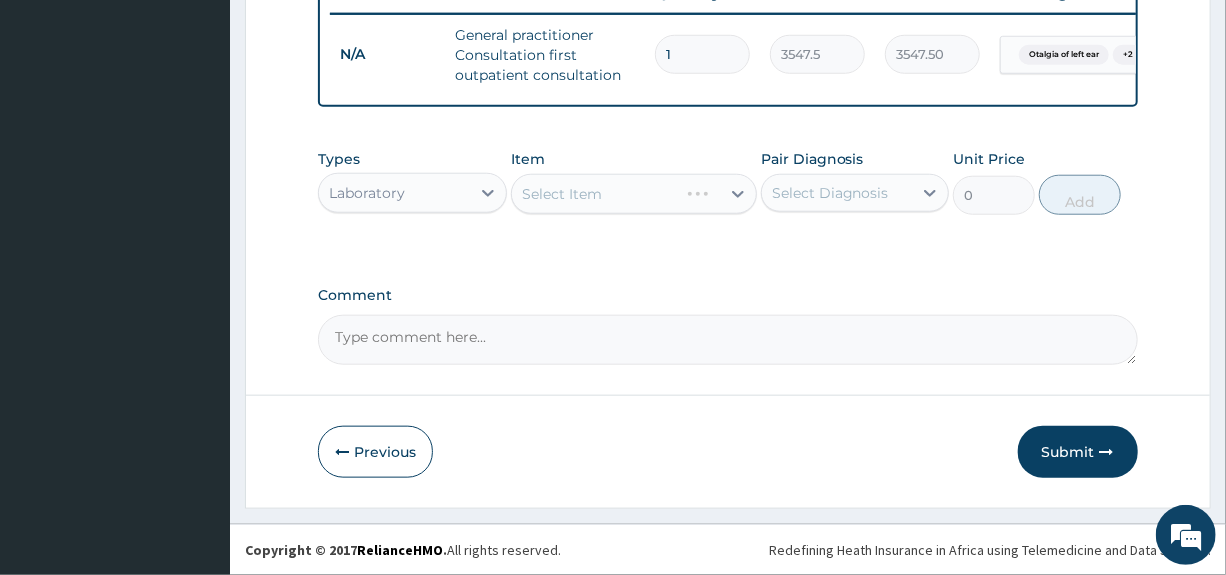 click on "Select Diagnosis" at bounding box center [830, 193] 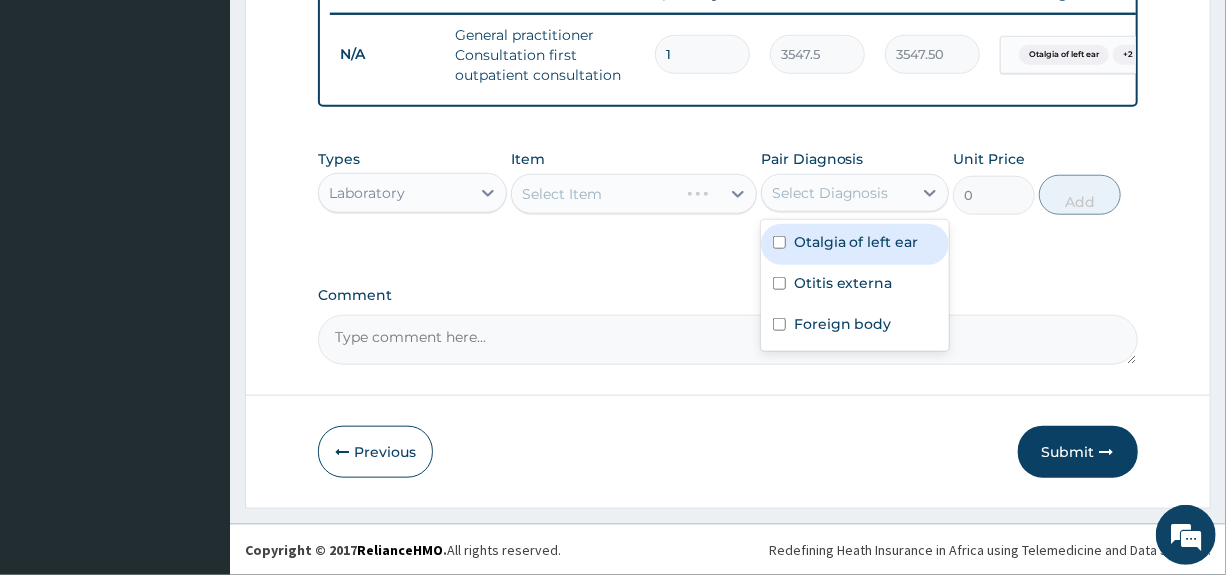 click on "Otalgia of left ear" at bounding box center [855, 244] 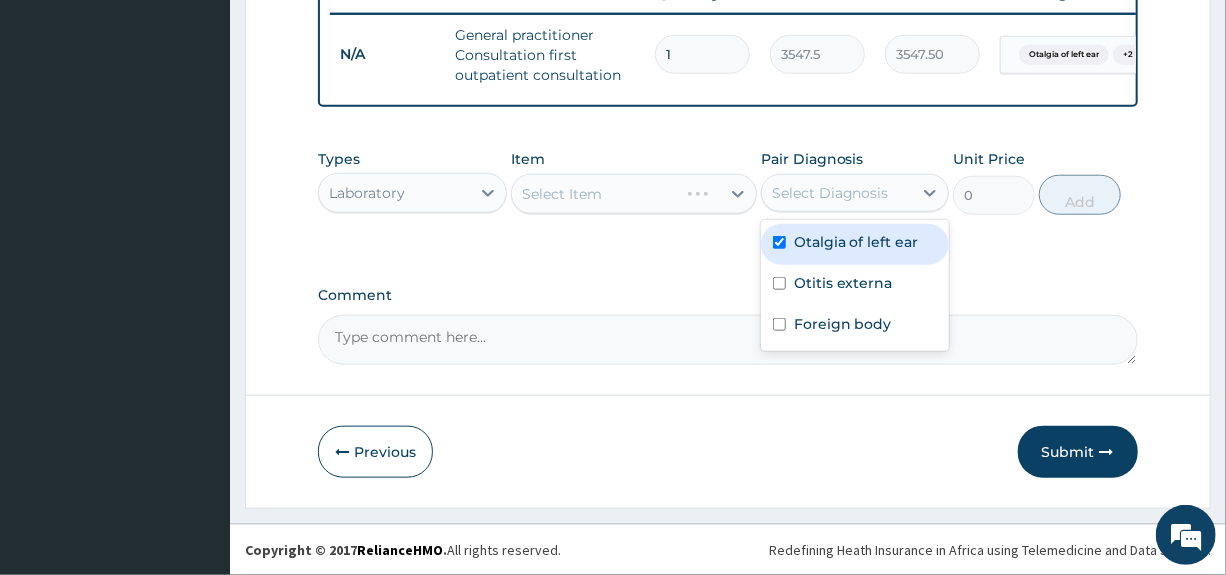 checkbox on "true" 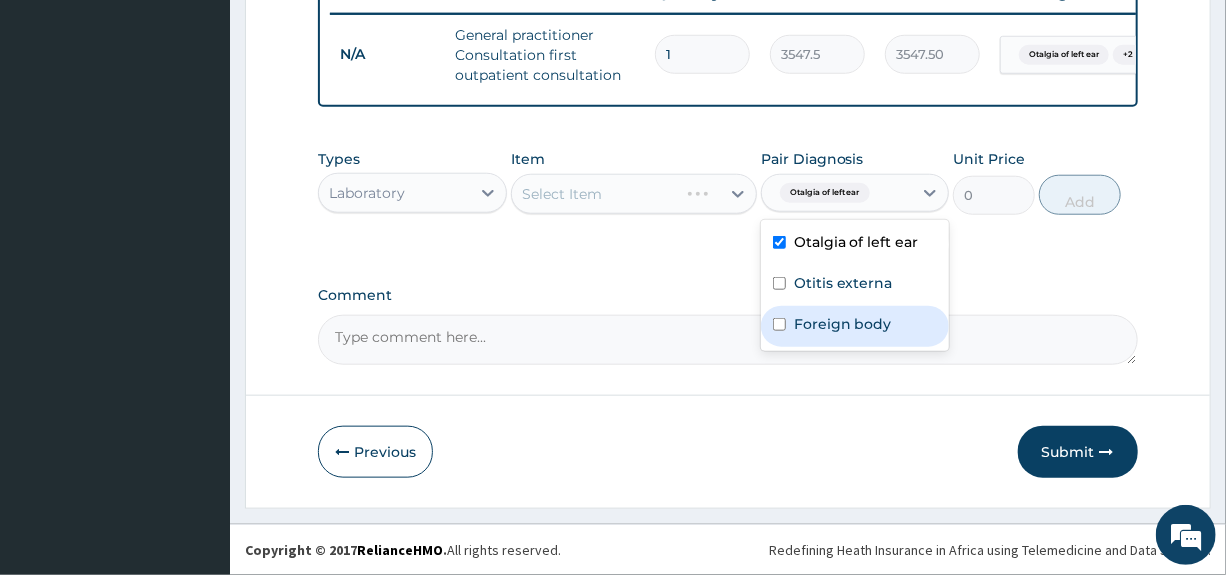 click on "Foreign body" at bounding box center [855, 326] 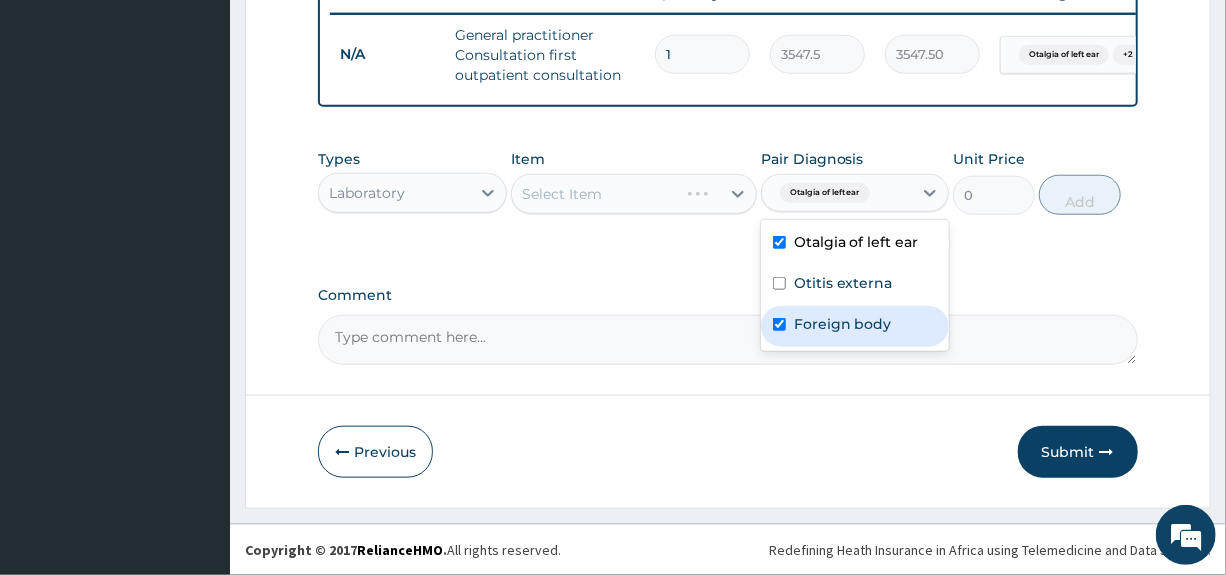 checkbox on "true" 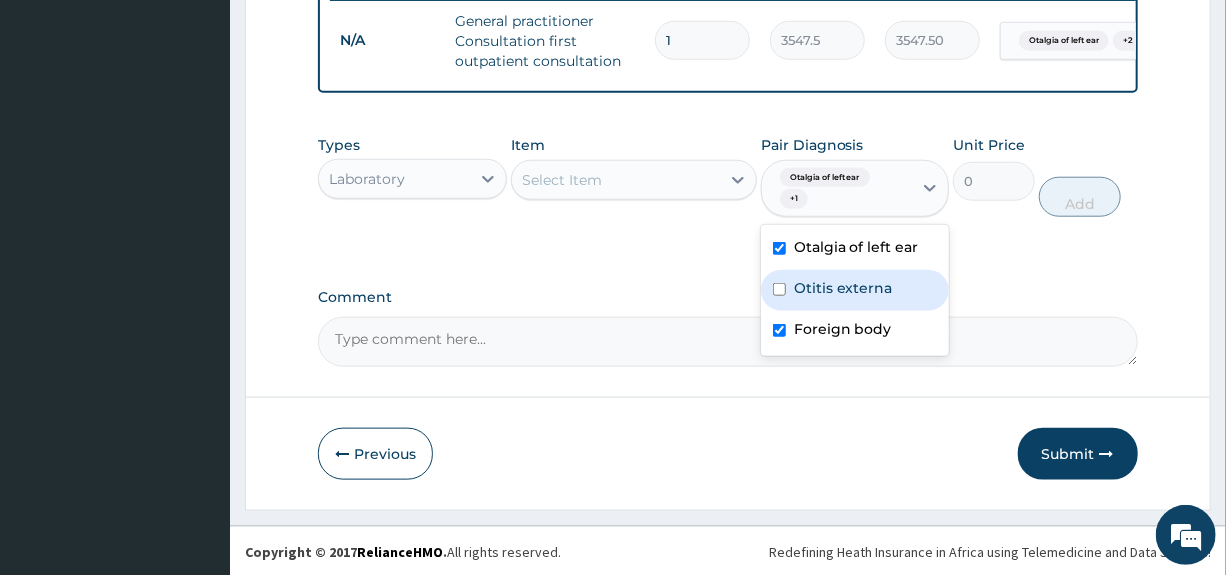 click on "Otitis externa" at bounding box center [843, 288] 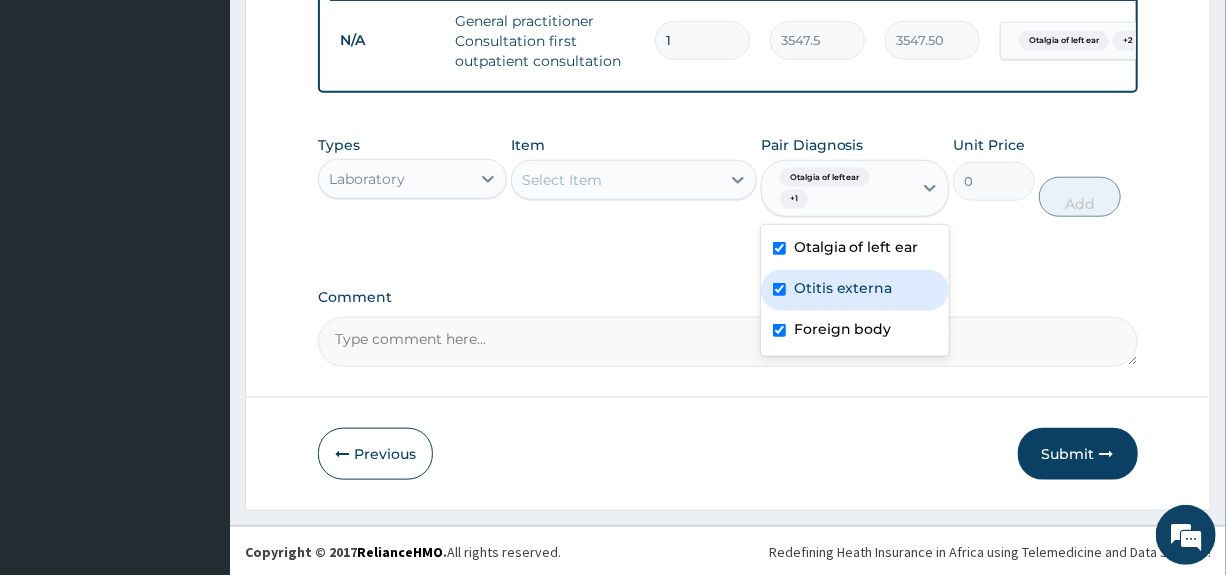 checkbox on "true" 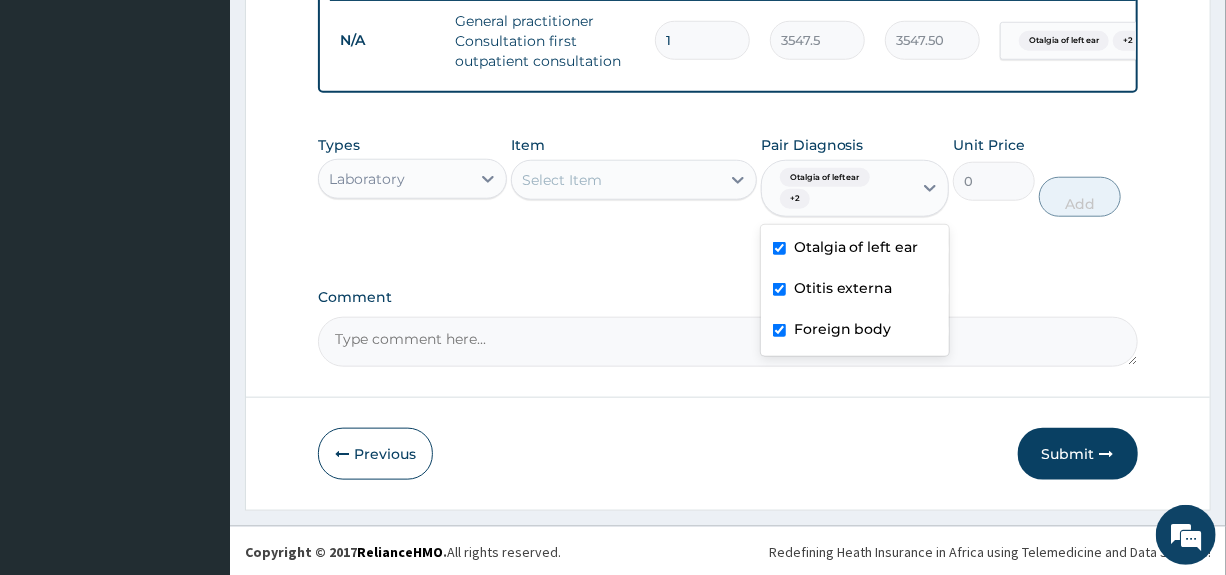 click on "Comment" at bounding box center (727, 328) 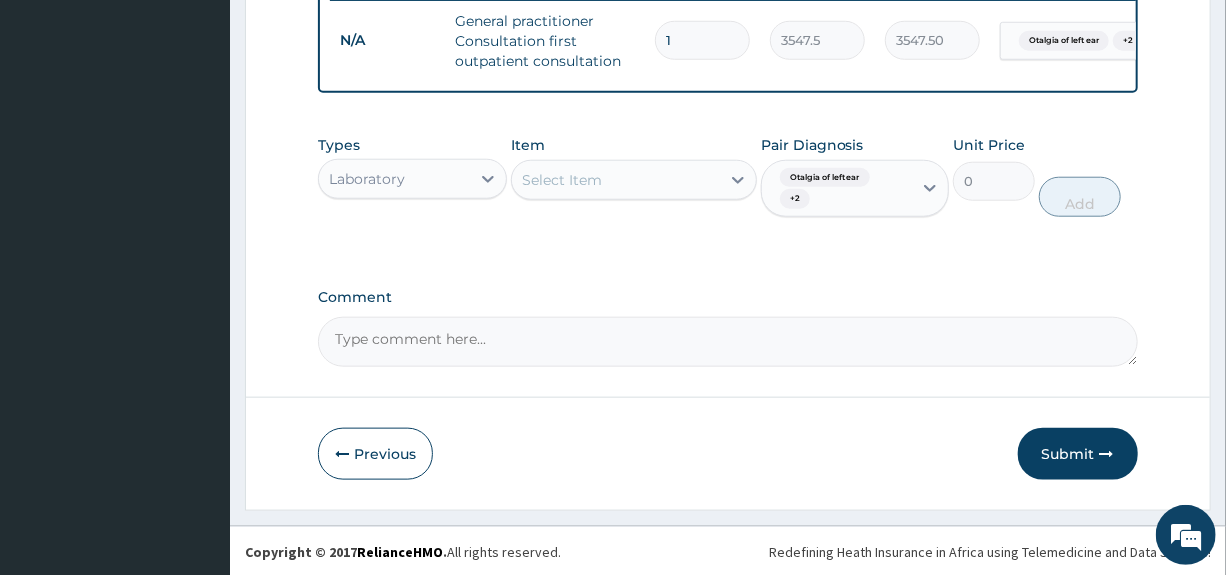click on "Select Item" at bounding box center [616, 180] 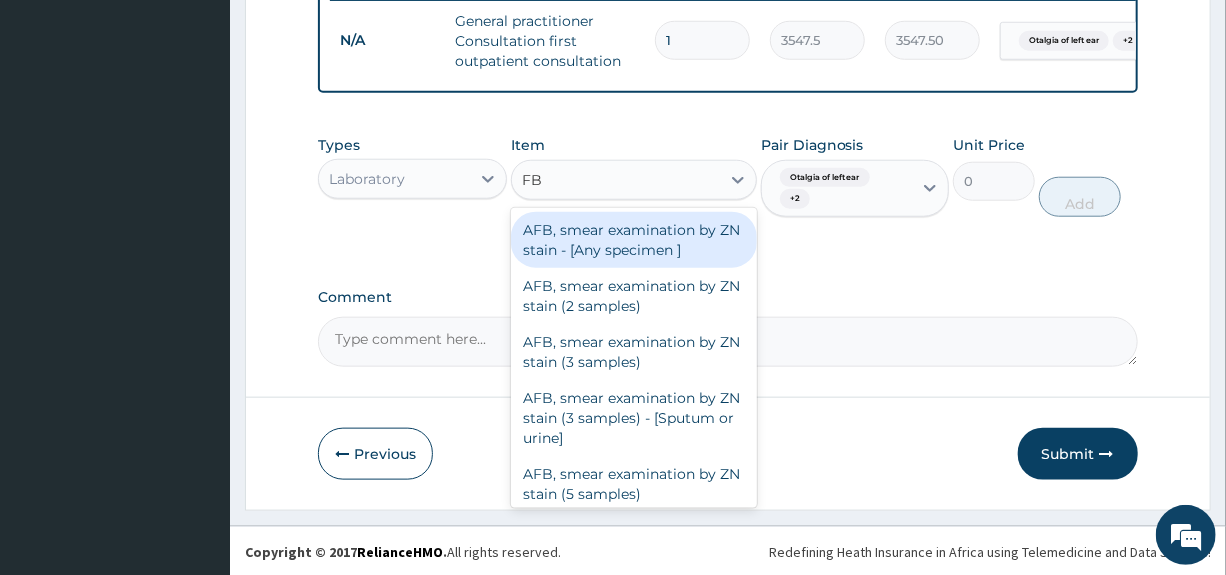 type on "FBC" 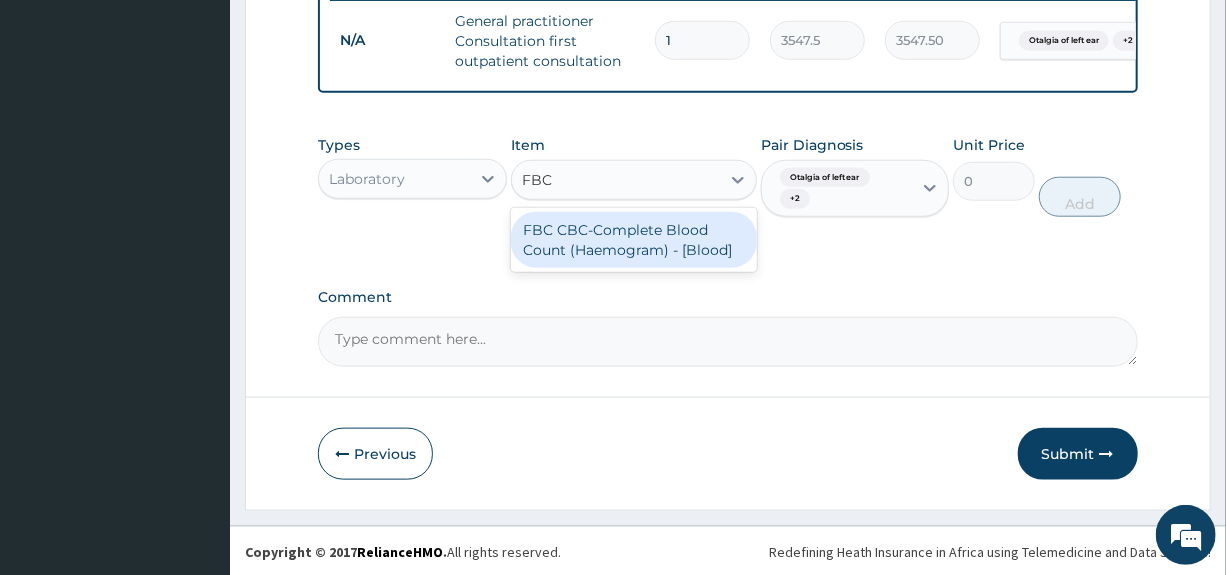 click on "FBC CBC-Complete Blood Count (Haemogram) - [Blood]" at bounding box center (634, 240) 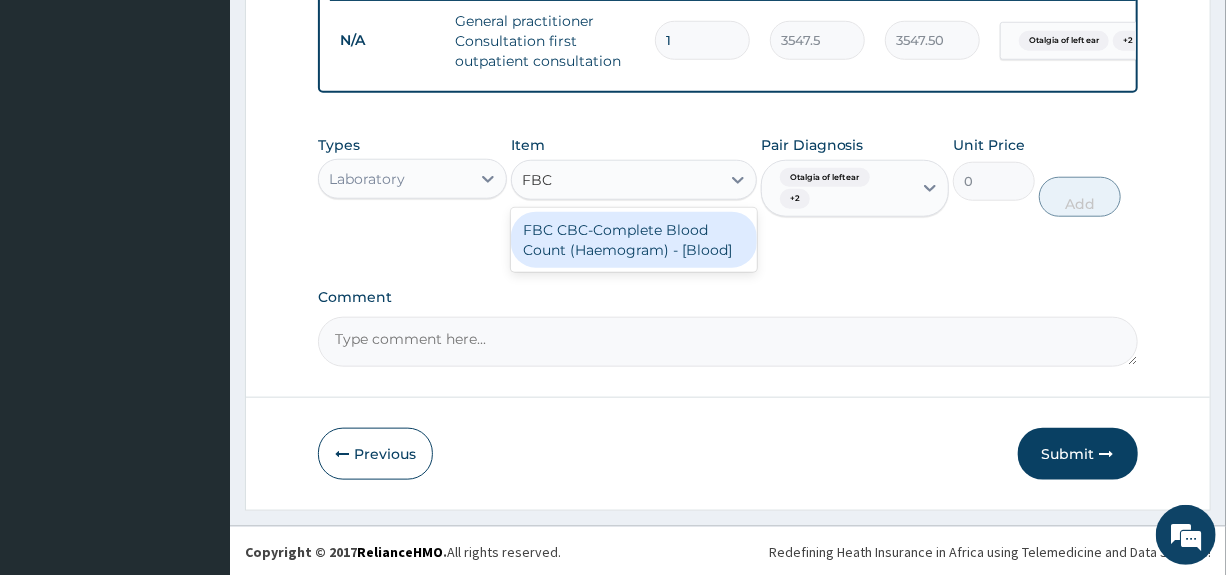 type 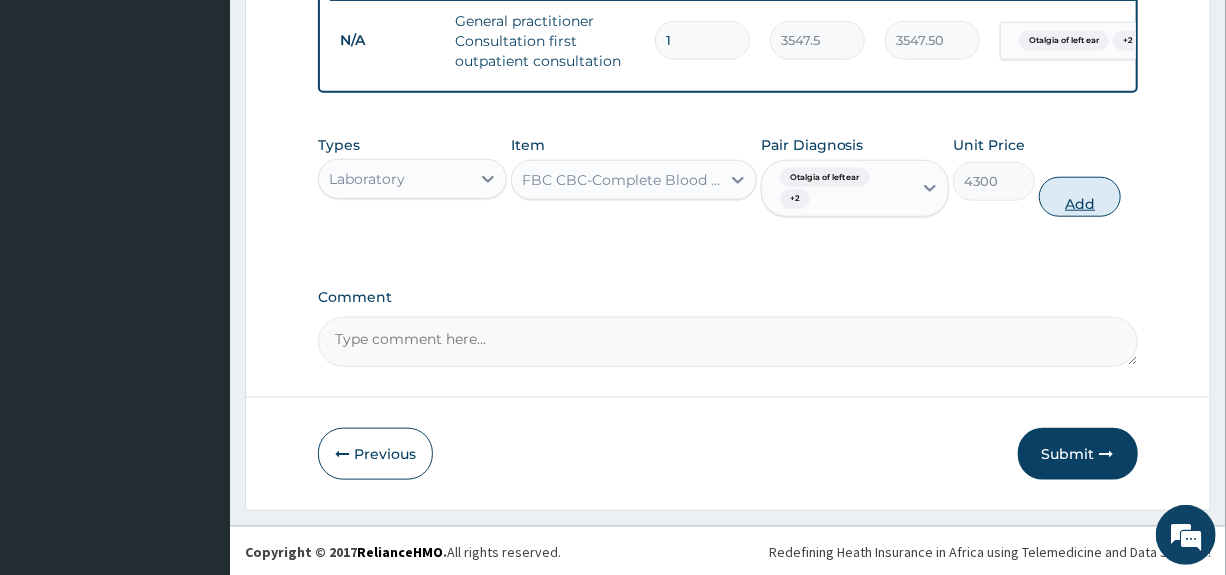 click on "Add" at bounding box center (1080, 197) 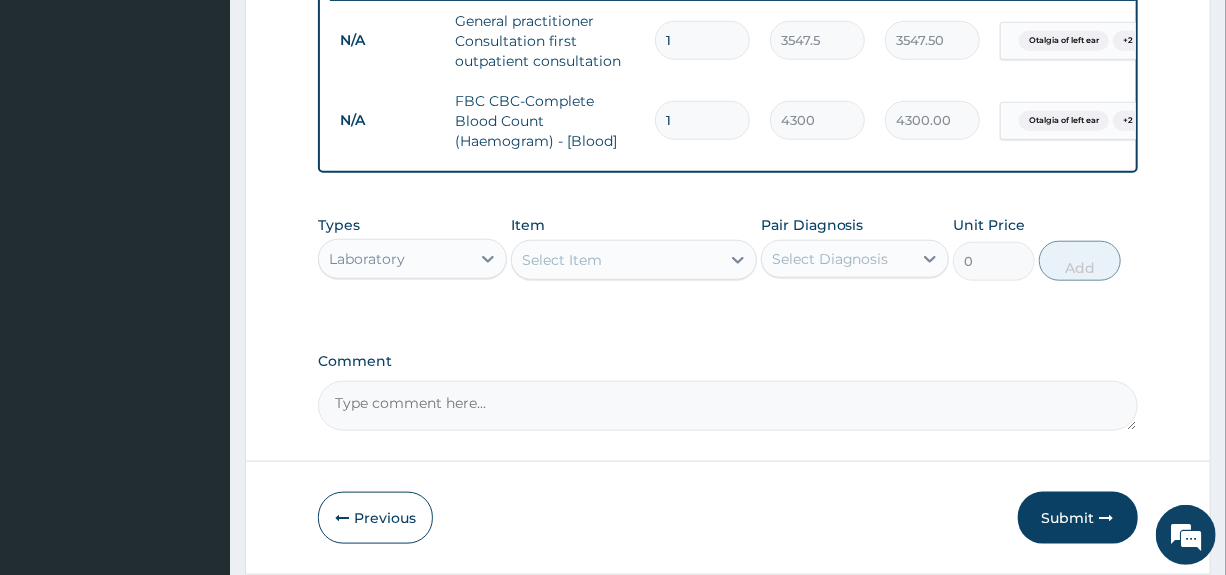 click on "Laboratory" at bounding box center [394, 259] 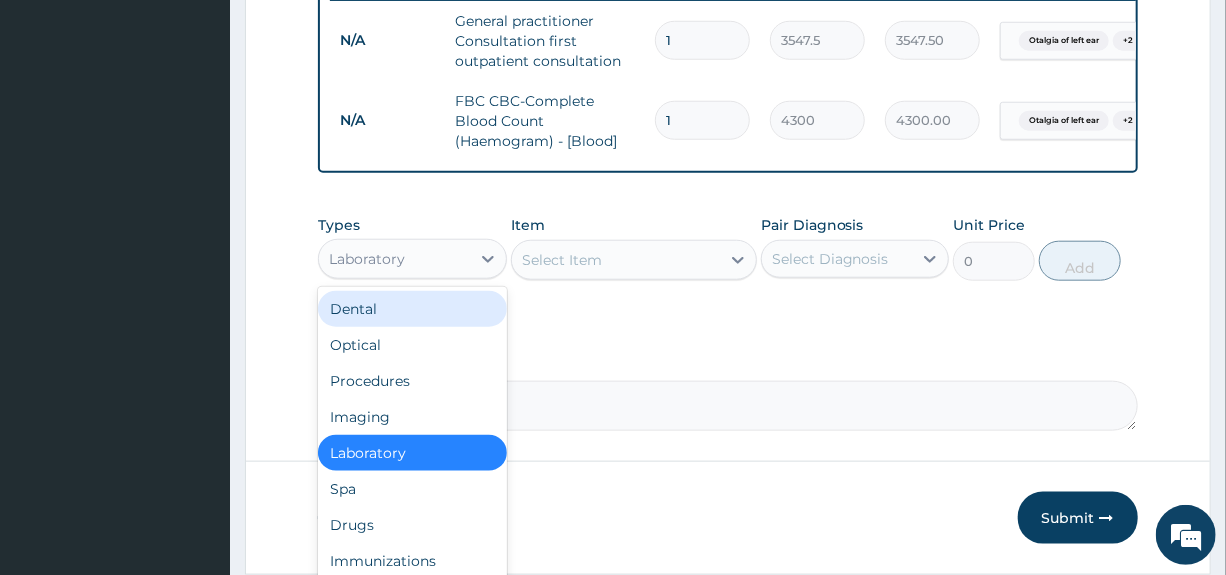 scroll, scrollTop: 68, scrollLeft: 0, axis: vertical 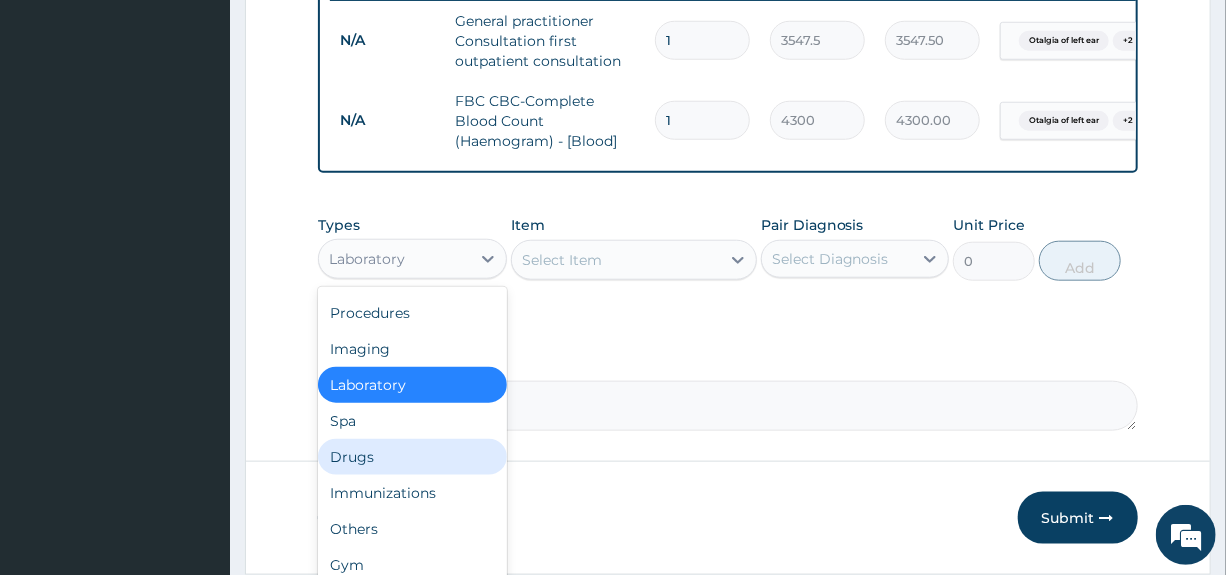 click on "Drugs" at bounding box center (412, 457) 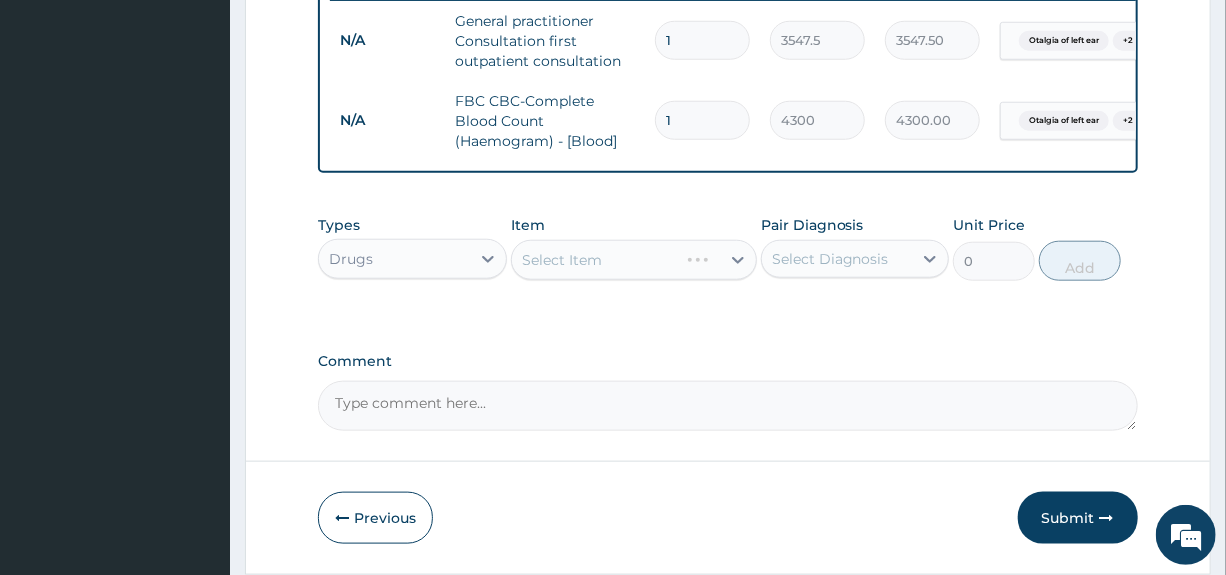 click on "Select Diagnosis" at bounding box center [837, 259] 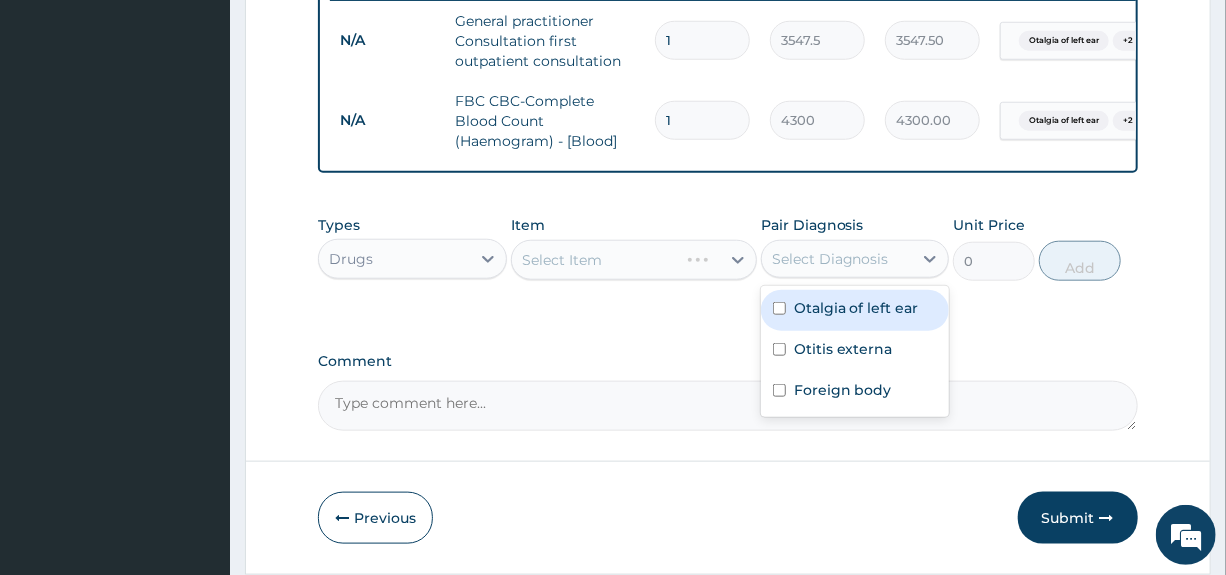 click on "Otalgia of left ear" at bounding box center (856, 308) 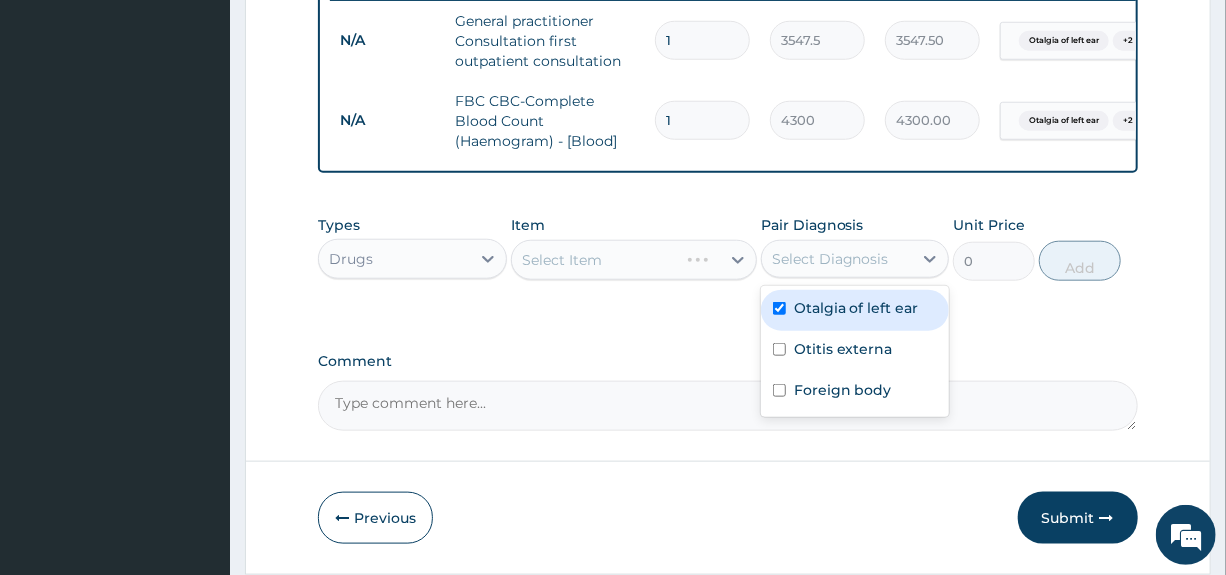 checkbox on "true" 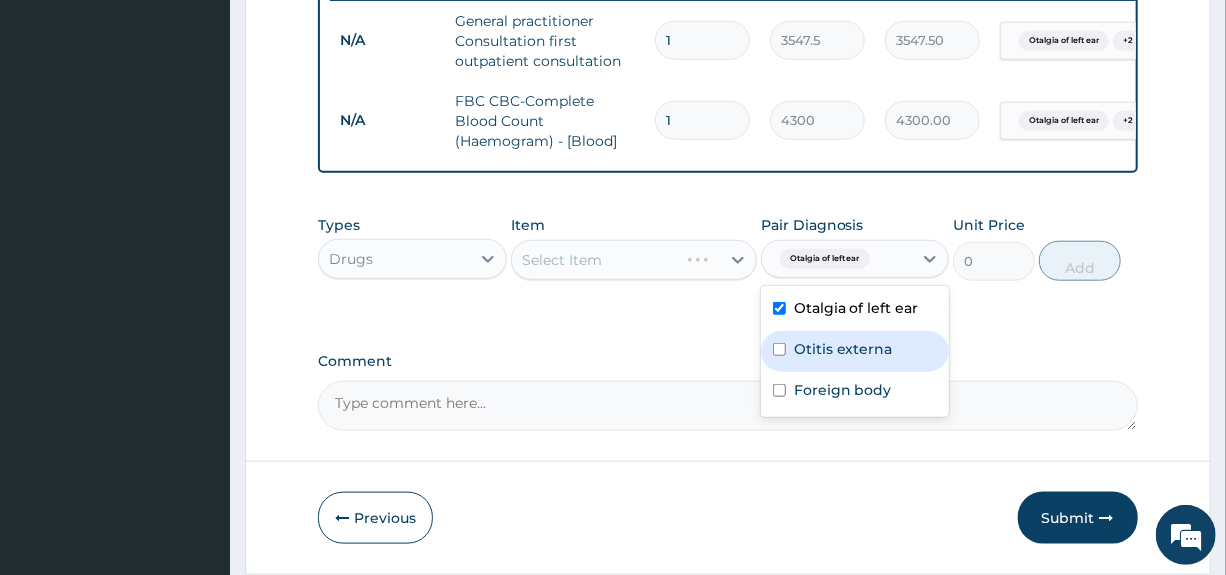 click on "Otitis externa" at bounding box center [843, 349] 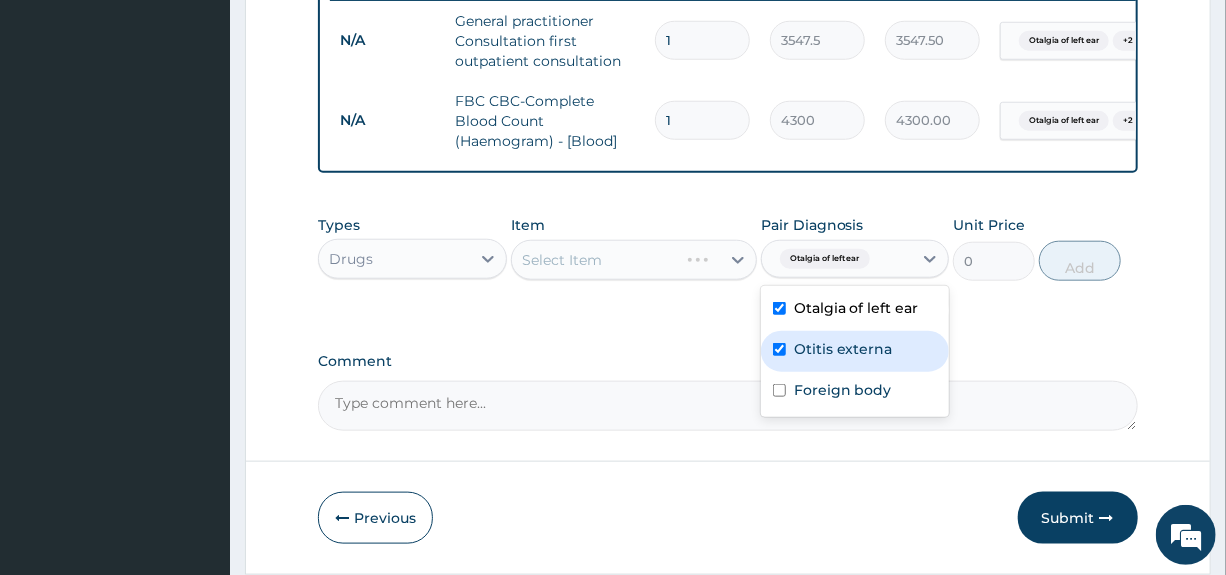 checkbox on "true" 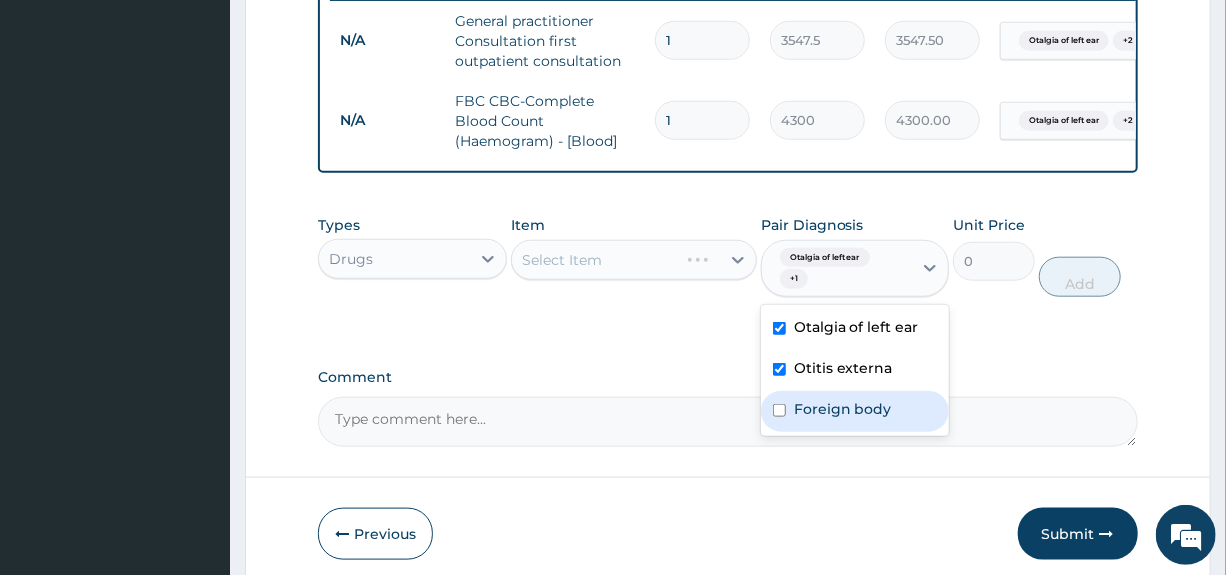 click on "Foreign body" at bounding box center (843, 409) 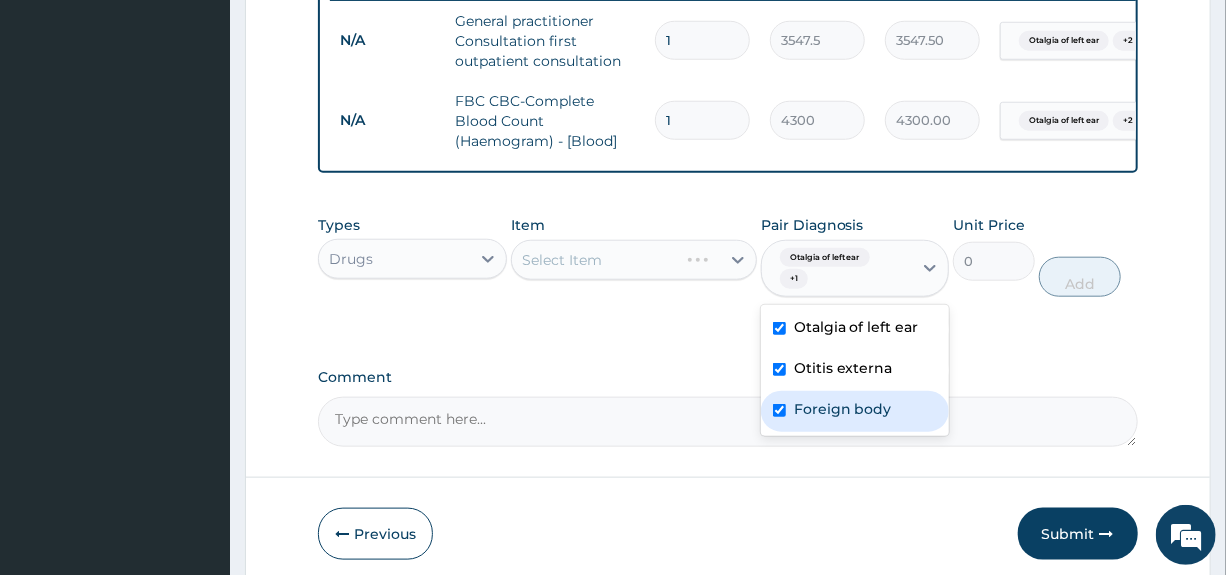 checkbox on "true" 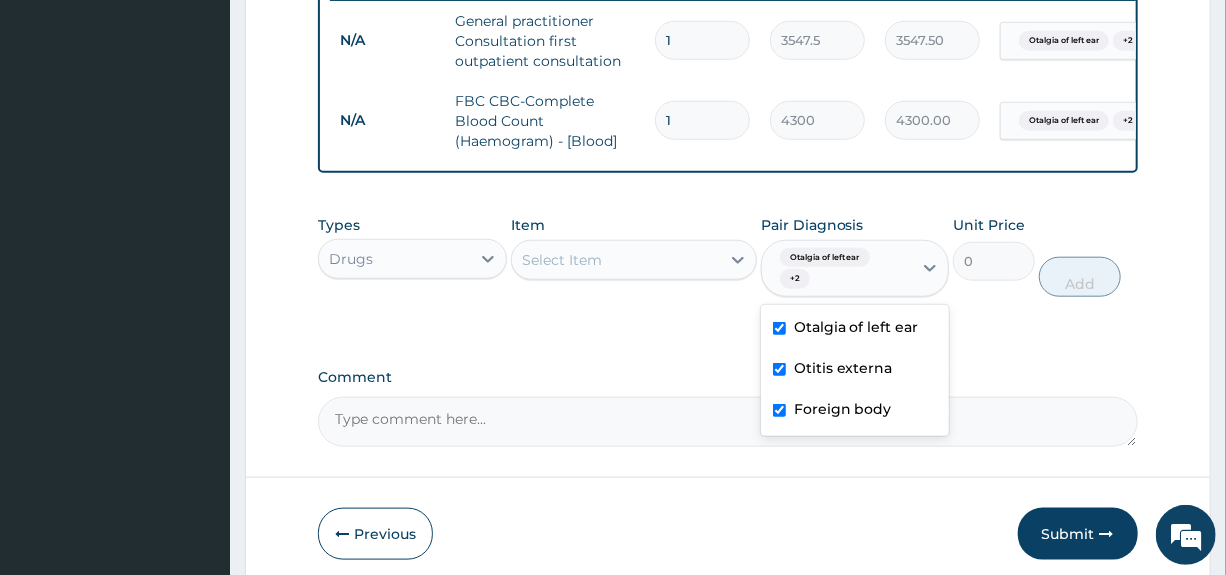 click on "Select Item" at bounding box center (616, 260) 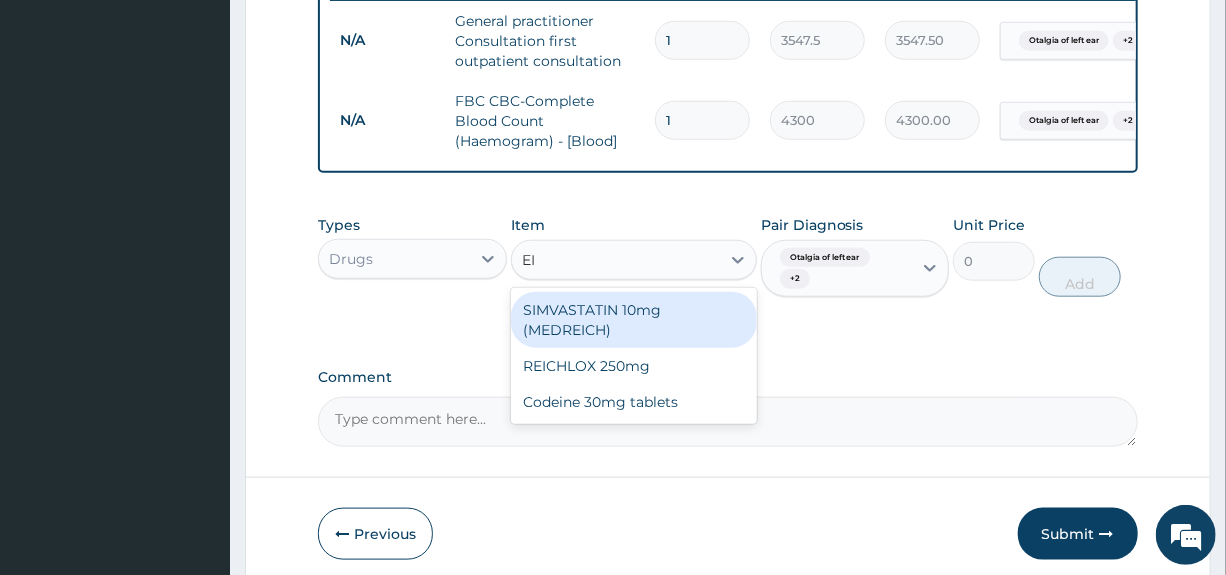 type on "E" 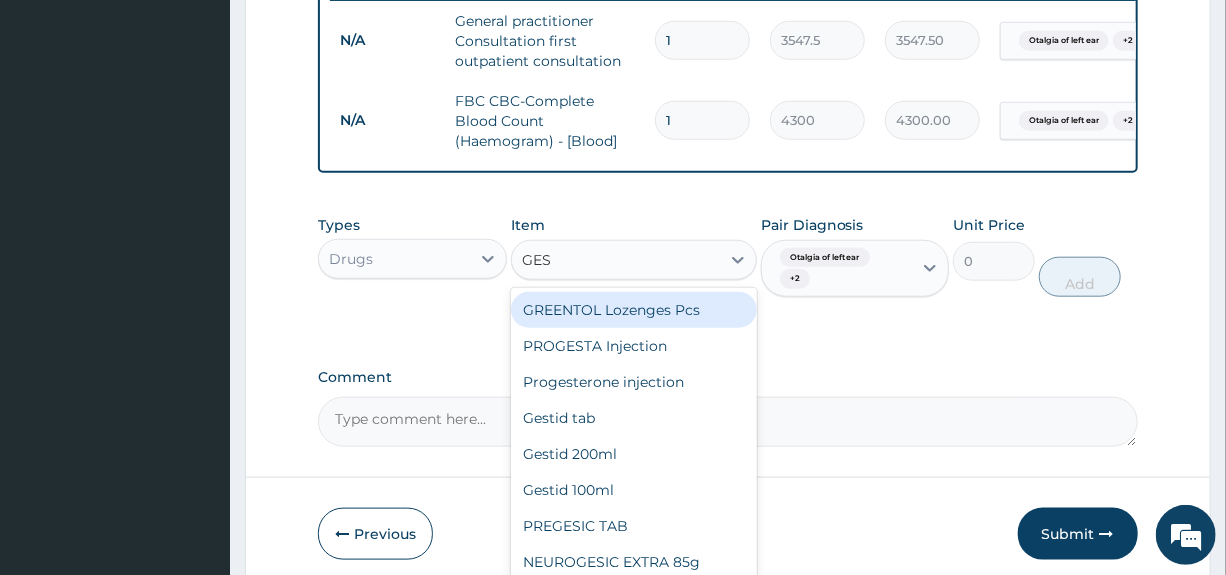 type on "GESI" 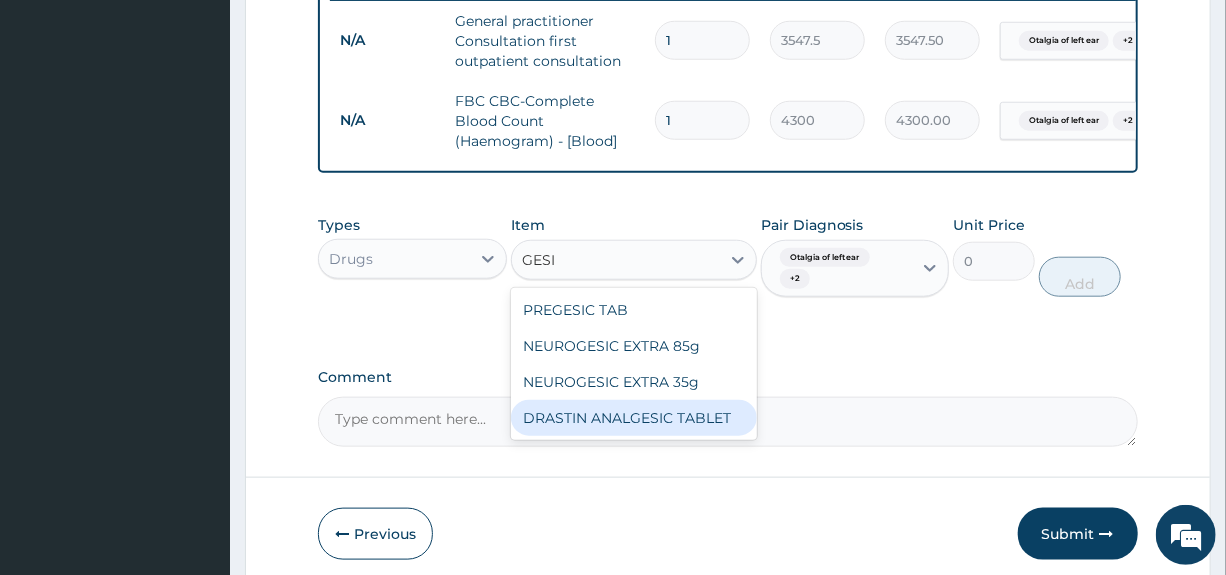 click on "DRASTIN ANALGESIC TABLET" at bounding box center [634, 418] 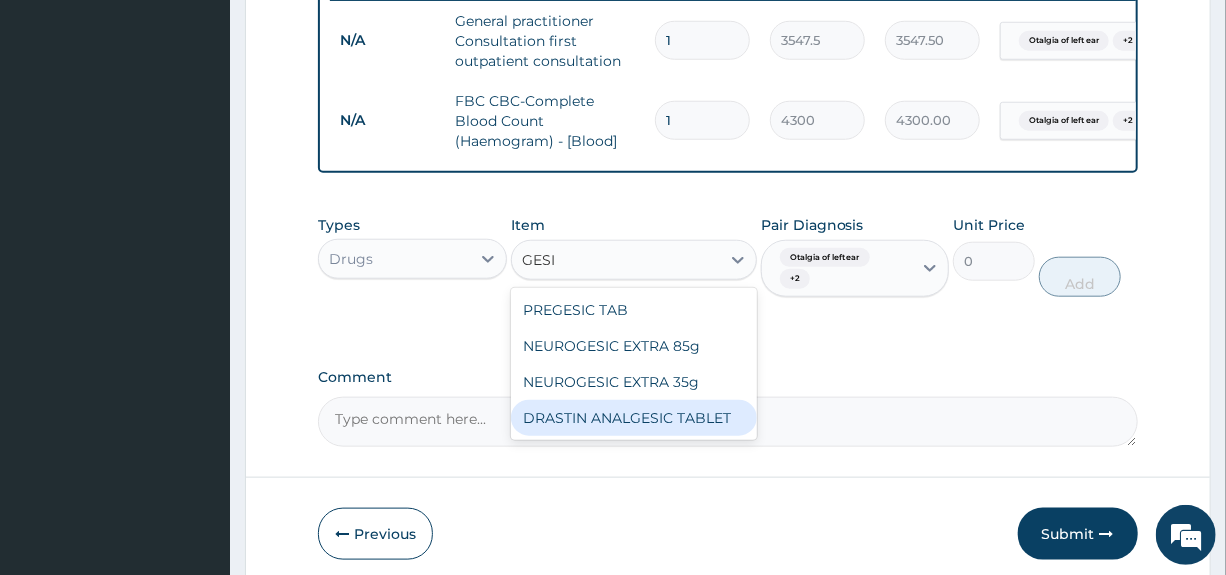 type 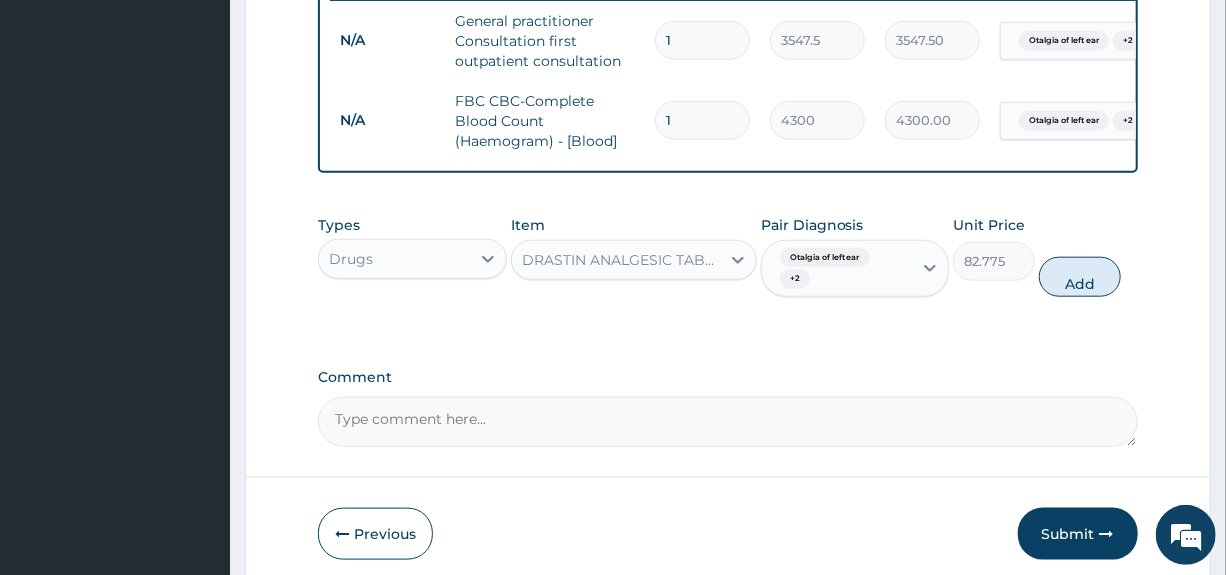 click on "DRASTIN ANALGESIC TABLET" at bounding box center [622, 260] 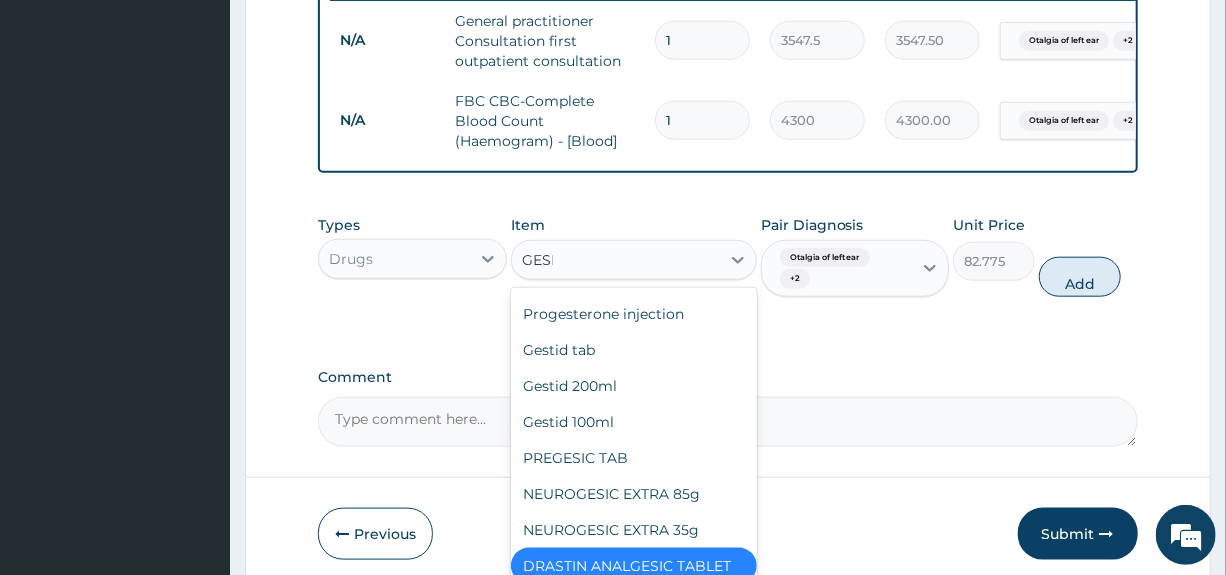 scroll, scrollTop: 0, scrollLeft: 0, axis: both 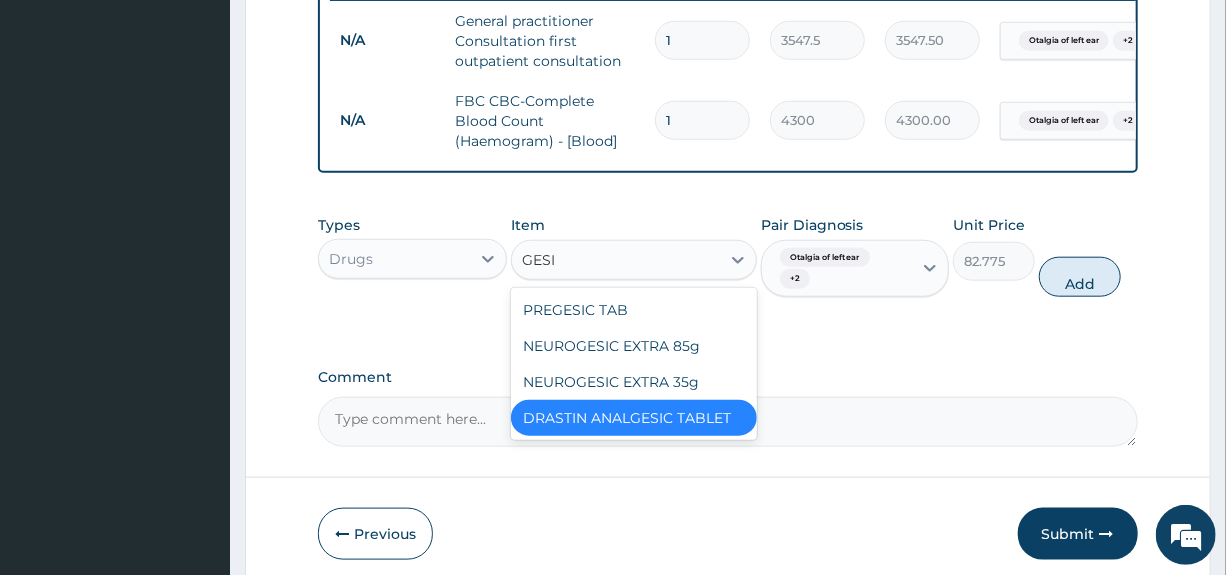 type on "GESIC" 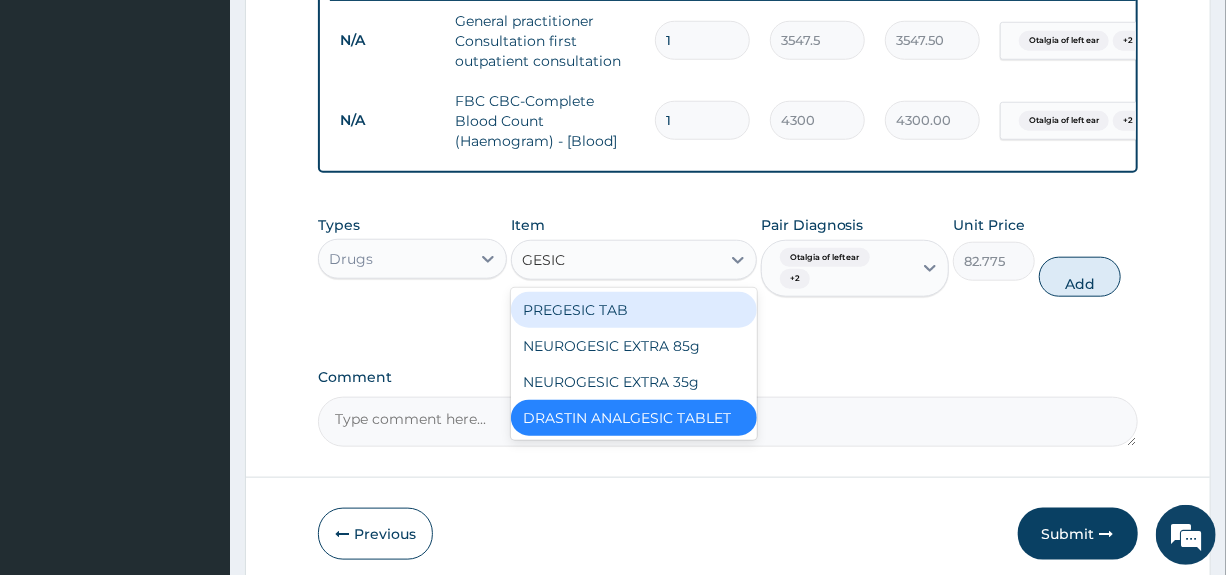 click on "PREGESIC TAB" at bounding box center [634, 310] 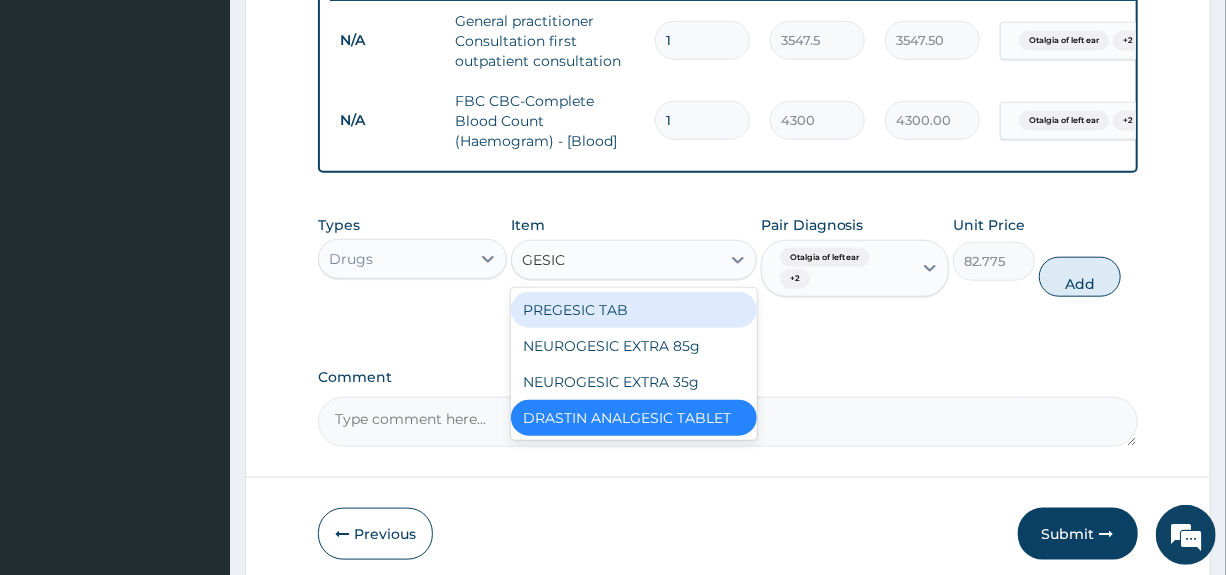 type 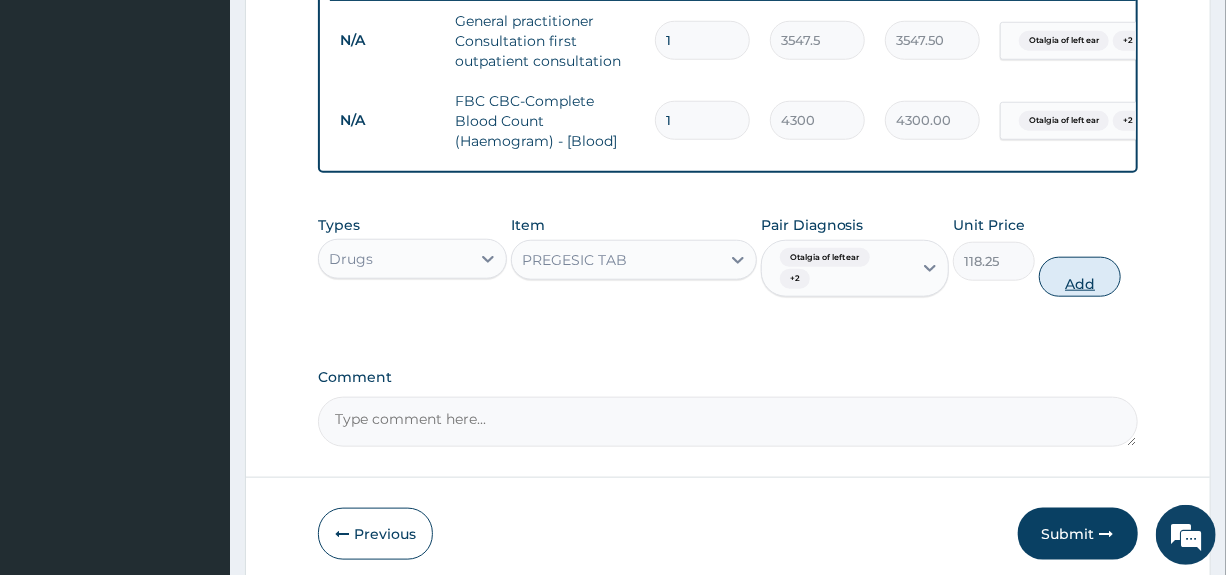 click on "Add" at bounding box center [1080, 277] 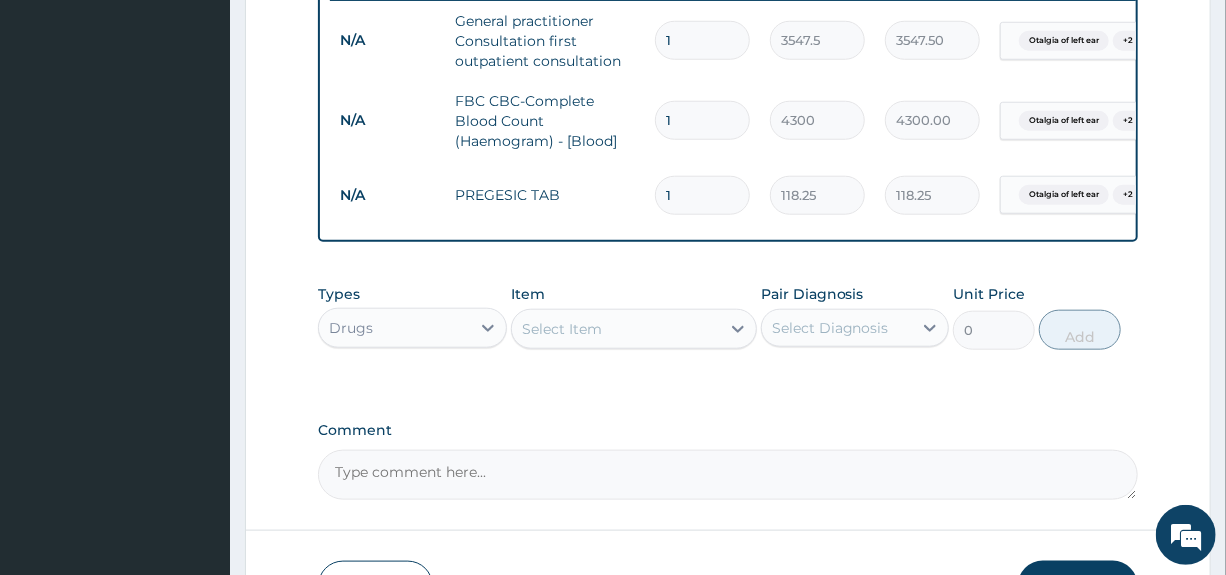 scroll, scrollTop: 697, scrollLeft: 0, axis: vertical 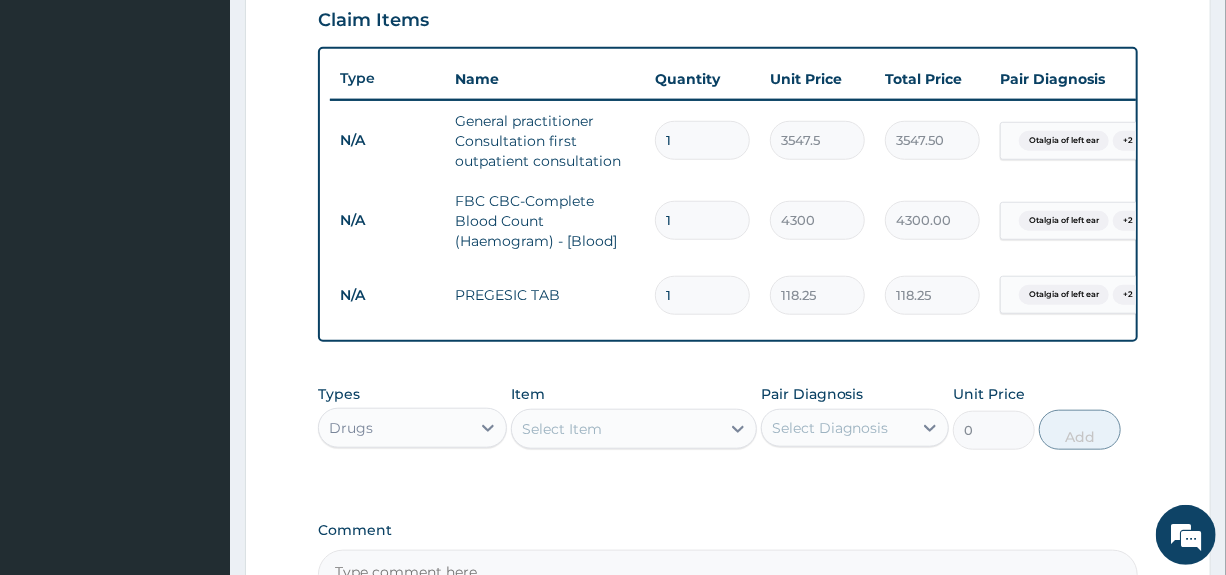 type 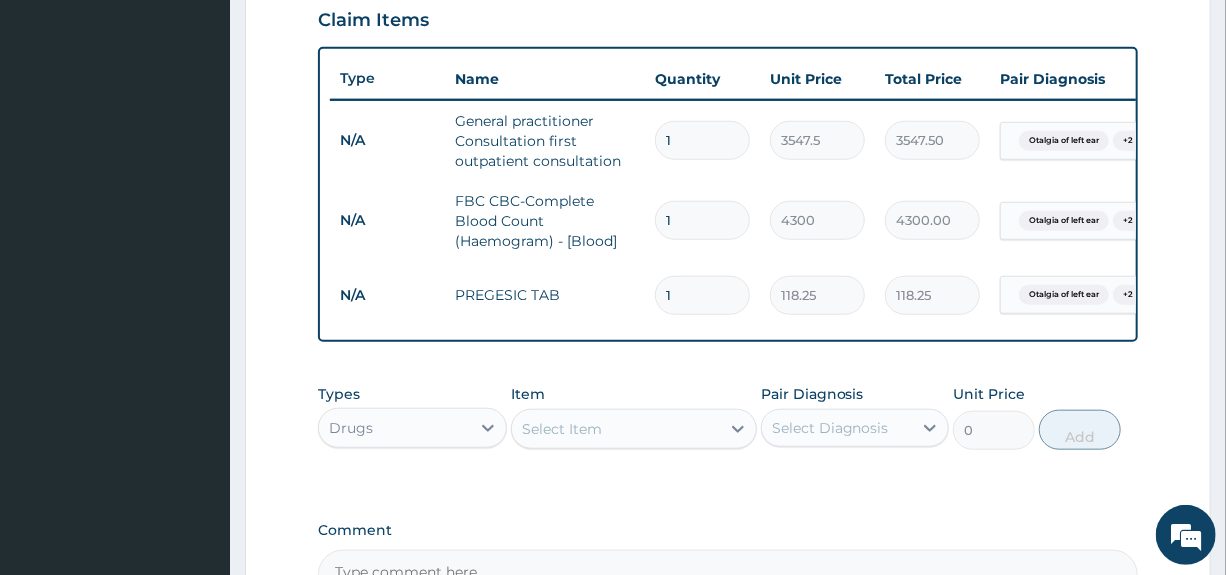 type on "0.00" 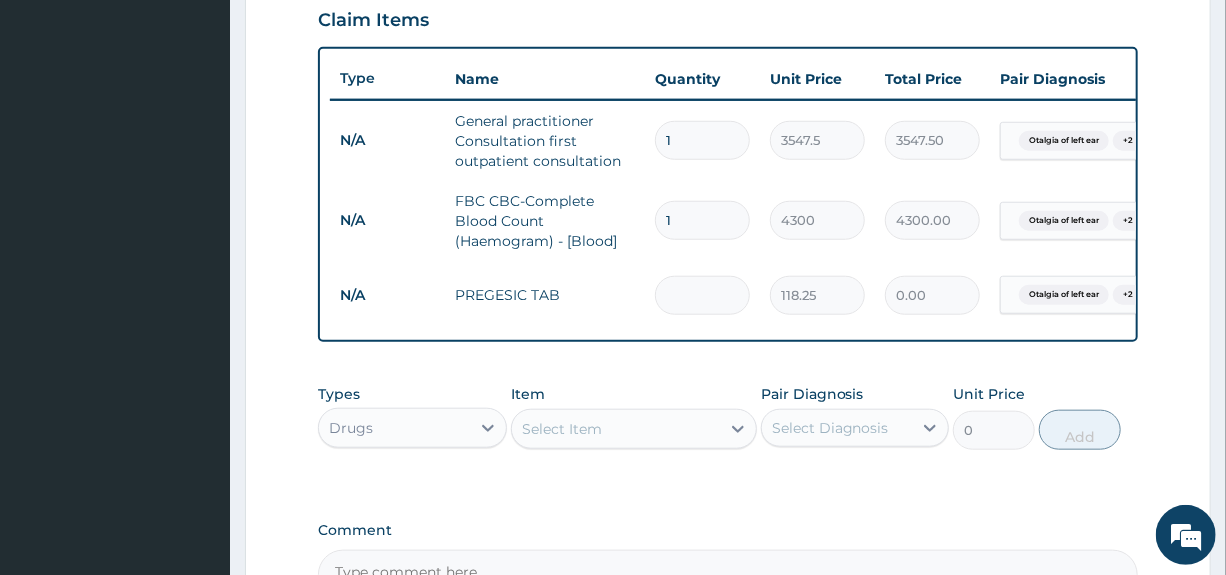 type on "6" 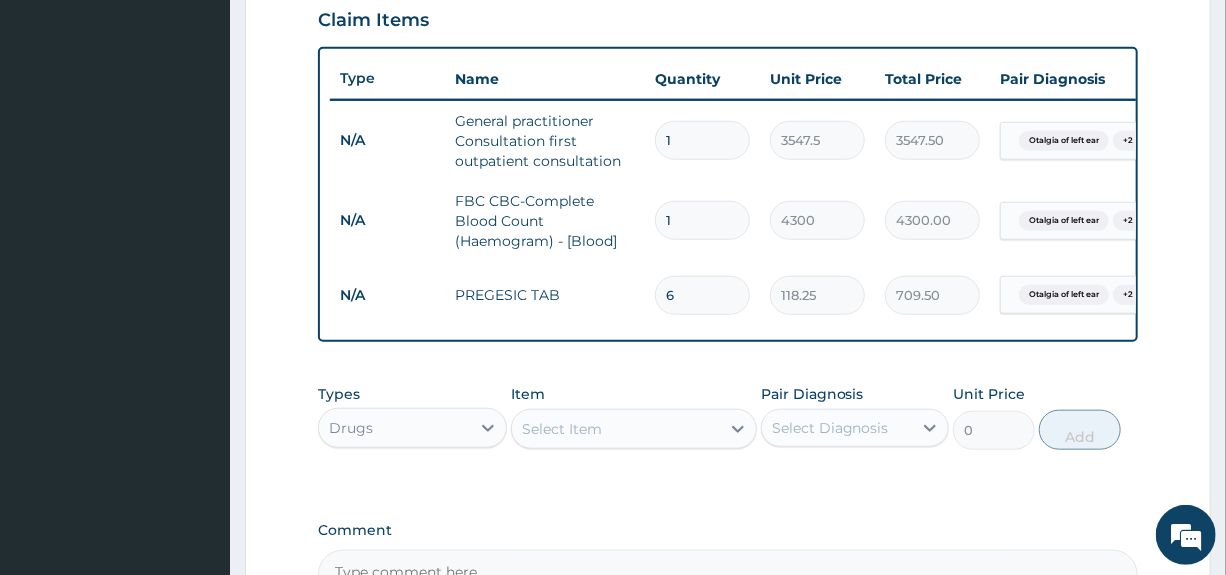 type on "6" 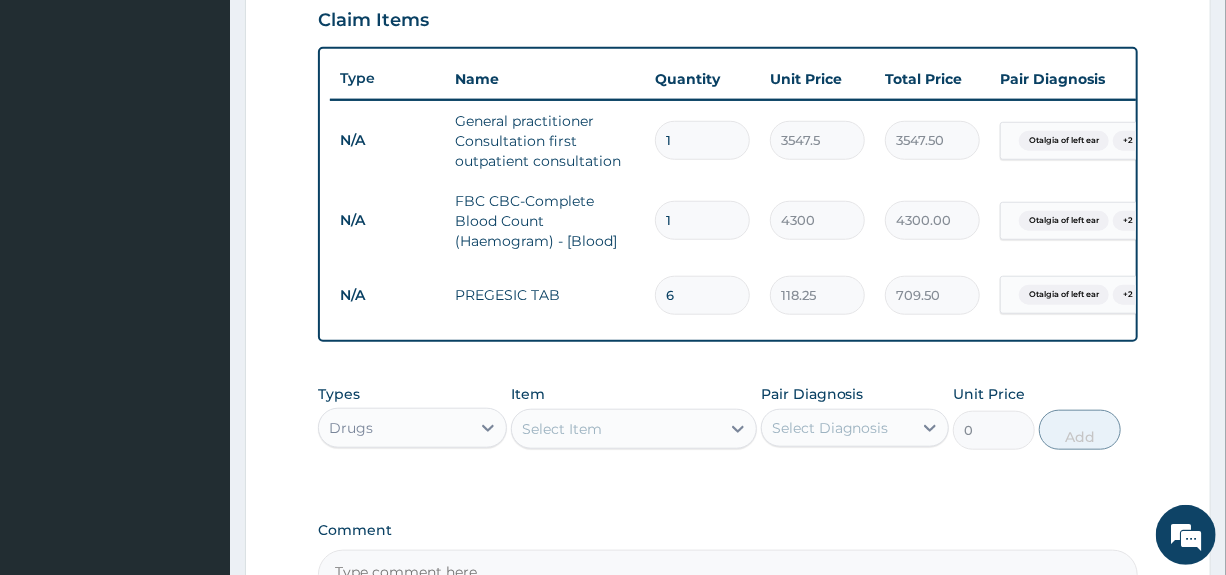 click on "PA Code / Prescription Code Enter Code(Secondary Care Only) Encounter Date 01-07-2025 Important Notice Please enter PA codes before entering items that are not attached to a PA code   All diagnoses entered must be linked to a claim item. Diagnosis & Claim Items that are visible but inactive cannot be edited because they were imported from an already approved PA code. Diagnosis Otalgia of left ear Confirmed Otitis externa Confirmed Foreign body Confirmed NB: All diagnosis must be linked to a claim item Claim Items Type Name Quantity Unit Price Total Price Pair Diagnosis Actions N/A General practitioner Consultation first outpatient consultation 1 3547.5 3547.50 Otalgia of left ear  + 2 Delete N/A FBC CBC-Complete Blood Count (Haemogram) - [Blood] 1 4300 4300.00 Otalgia of left ear  + 2 Delete N/A PREGESIC TAB 6 118.25 709.50 Otalgia of left ear  + 2 Delete Types Drugs Item Select Item Pair Diagnosis Select Diagnosis Unit Price 0 Add Comment" at bounding box center [727, 47] 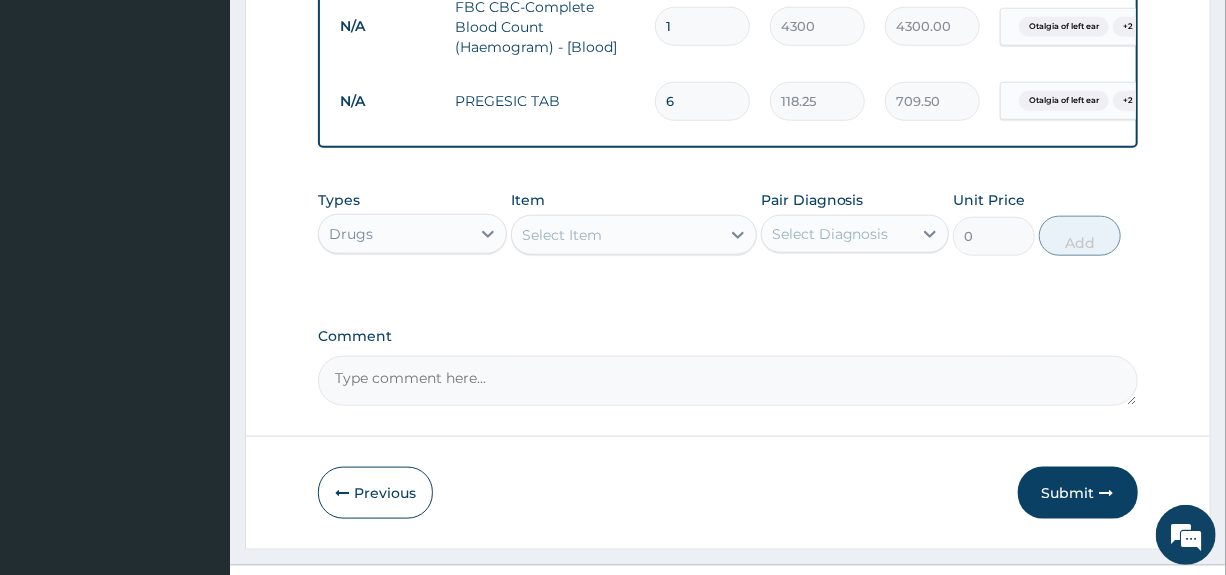 scroll, scrollTop: 897, scrollLeft: 0, axis: vertical 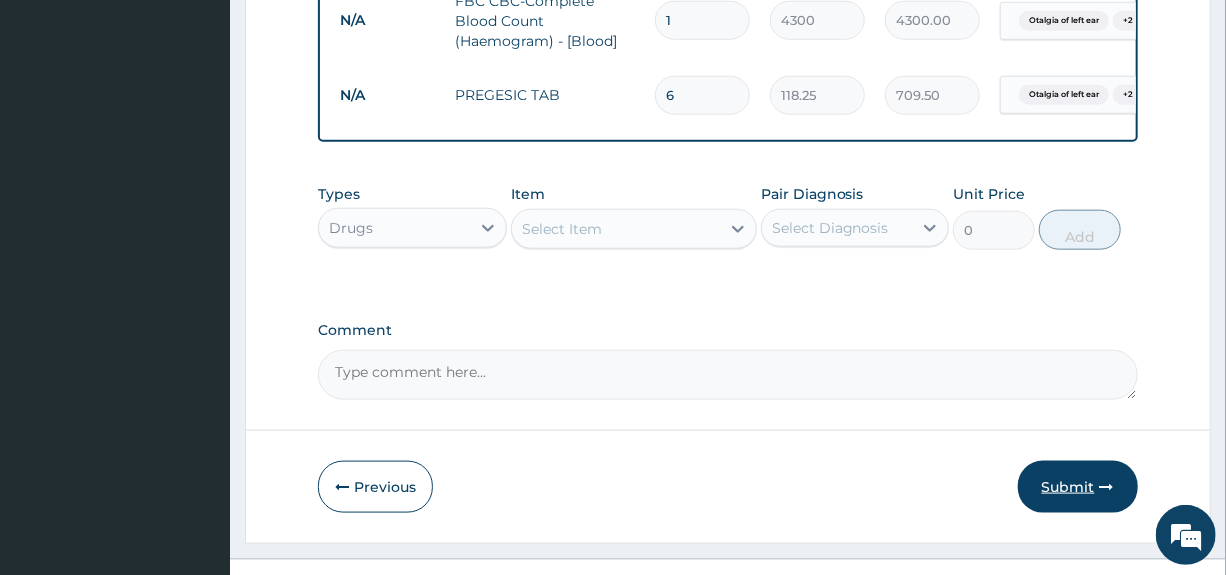 click on "Submit" at bounding box center [1078, 487] 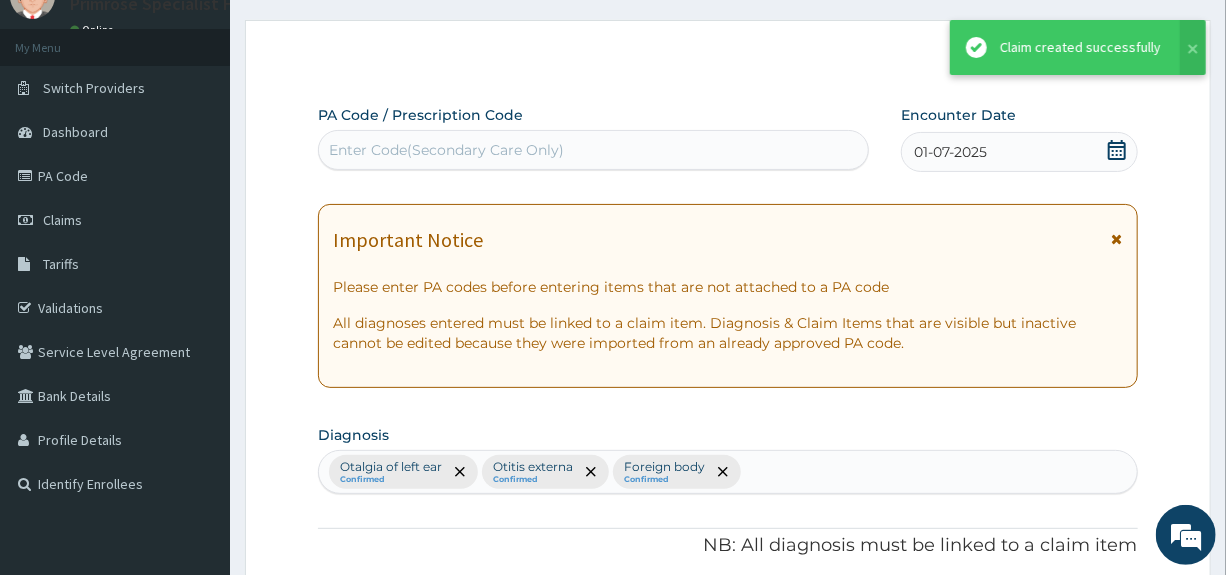 scroll, scrollTop: 897, scrollLeft: 0, axis: vertical 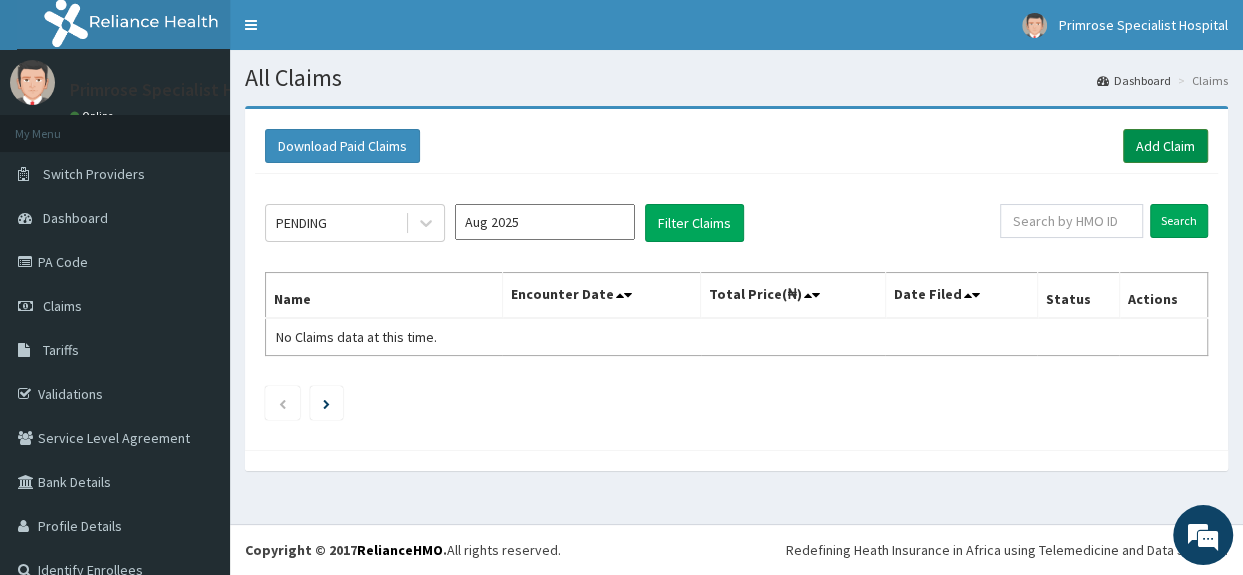 click on "Add Claim" at bounding box center (1165, 146) 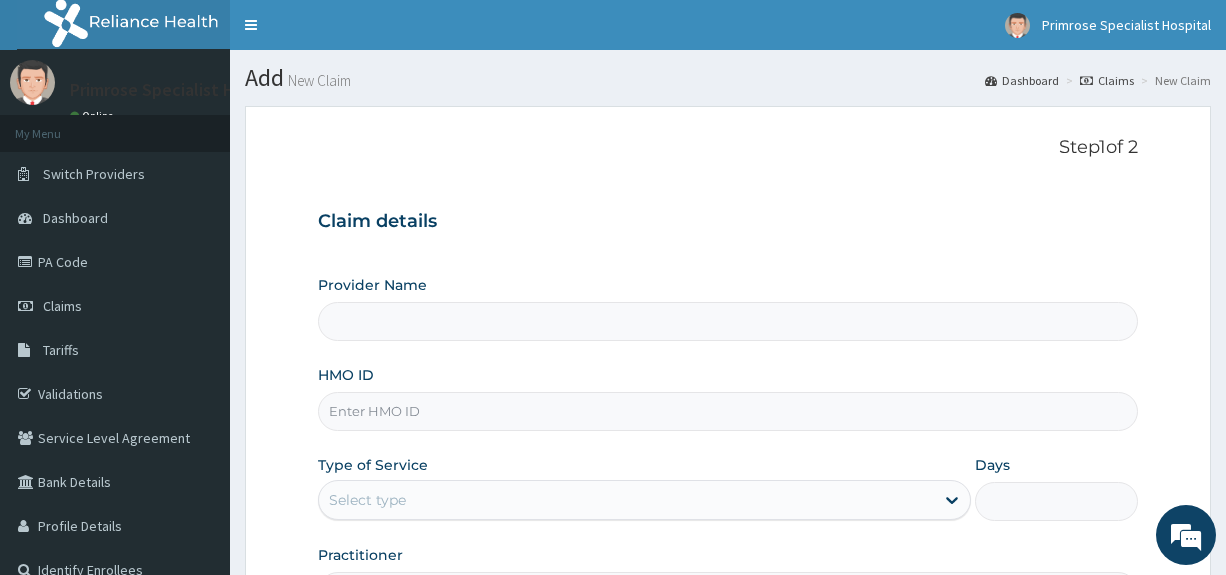 type on "Primrose Specialist Hospital" 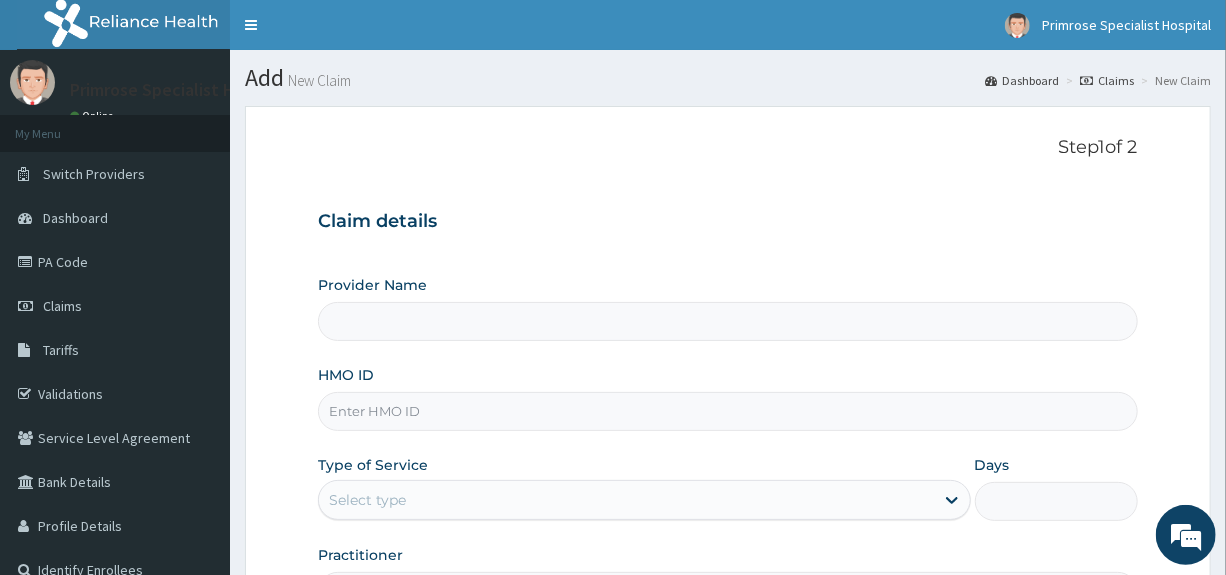 scroll, scrollTop: 0, scrollLeft: 0, axis: both 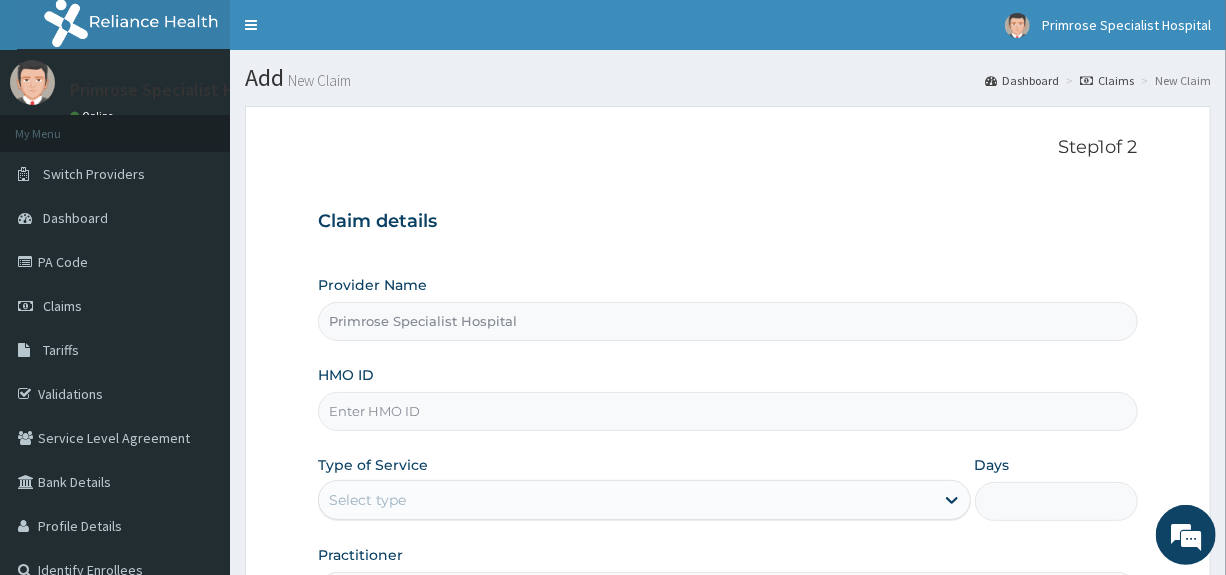 click on "HMO ID" at bounding box center [727, 411] 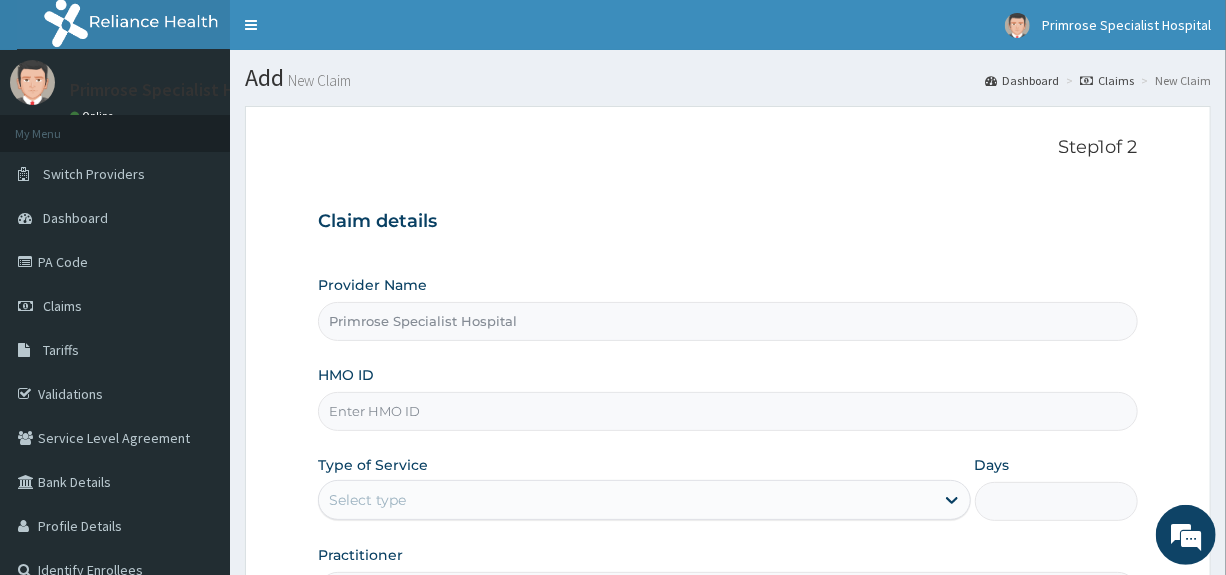 scroll, scrollTop: 0, scrollLeft: 0, axis: both 